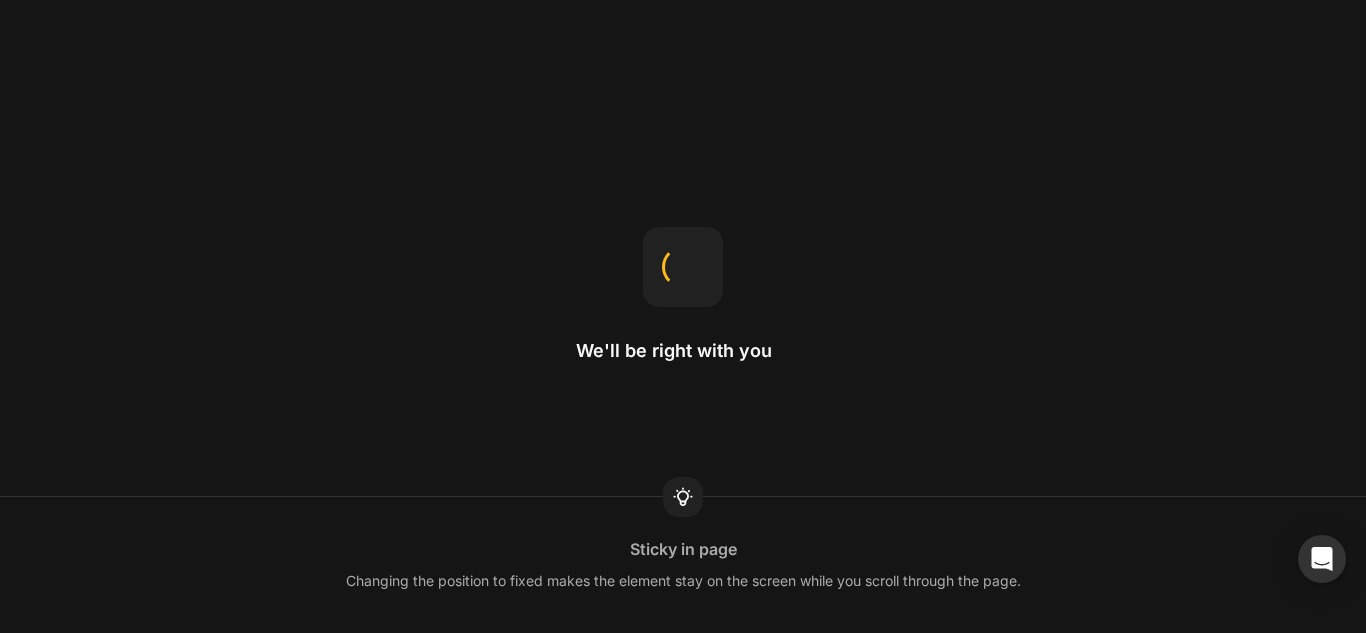 scroll, scrollTop: 0, scrollLeft: 0, axis: both 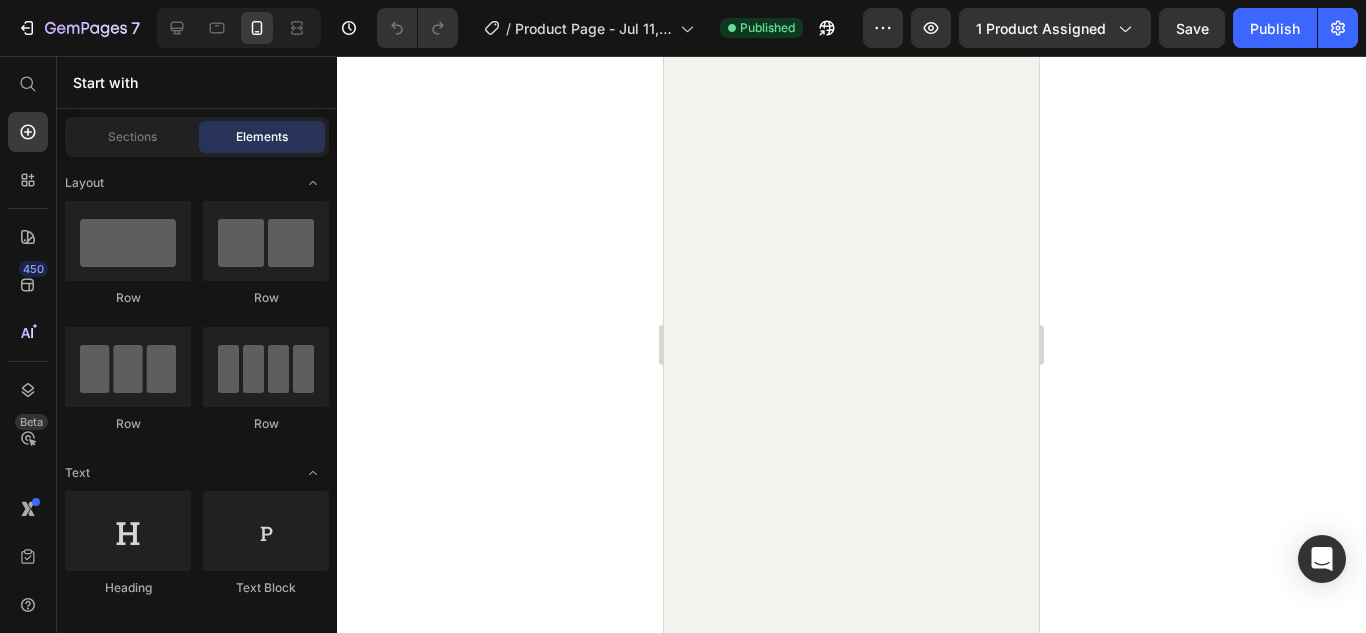 click at bounding box center [851, -1064] 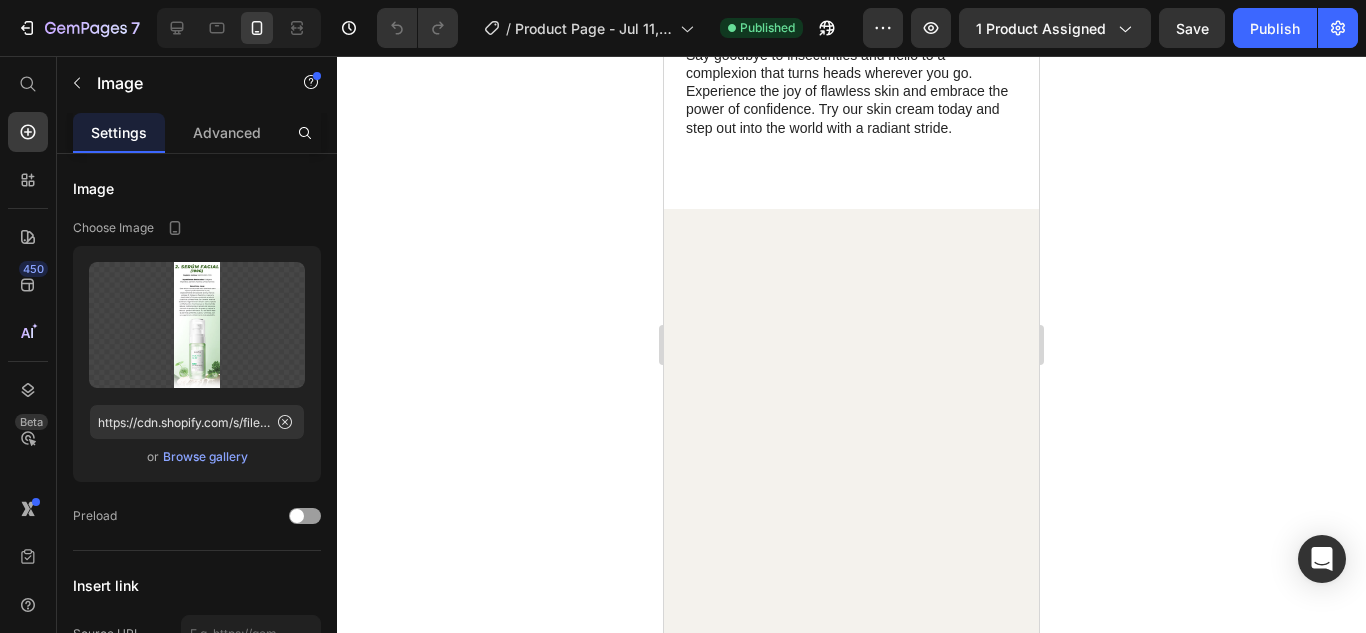 scroll, scrollTop: 2760, scrollLeft: 0, axis: vertical 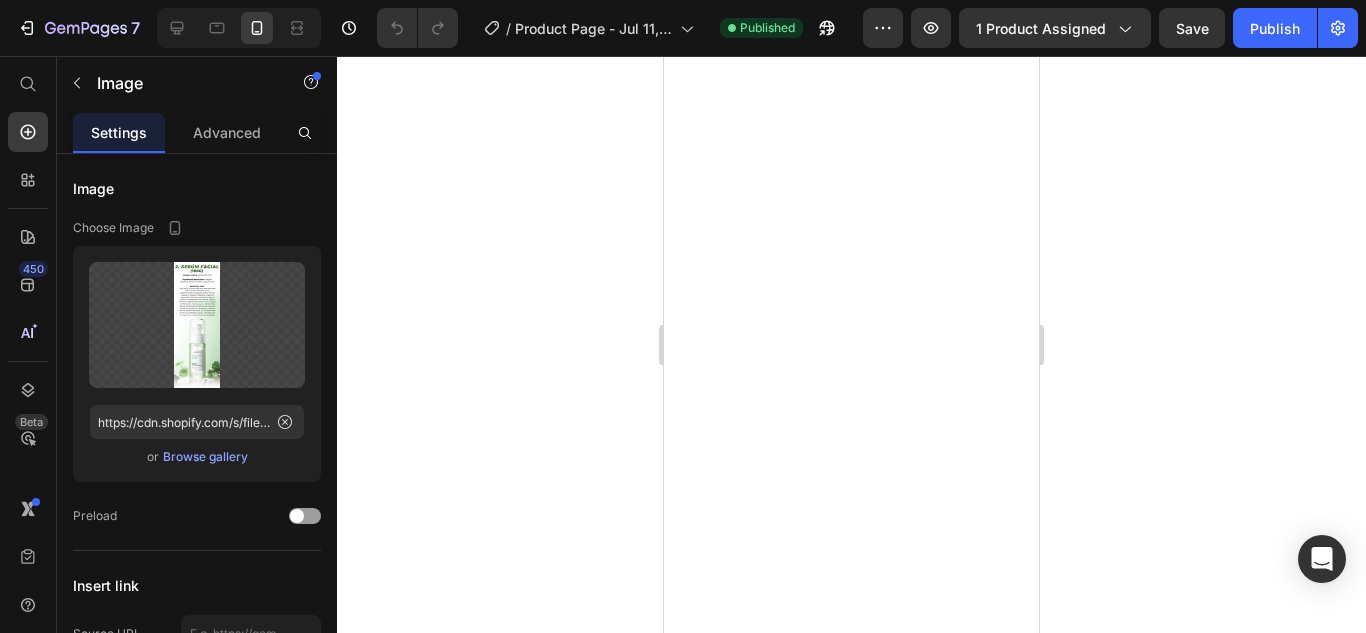 click 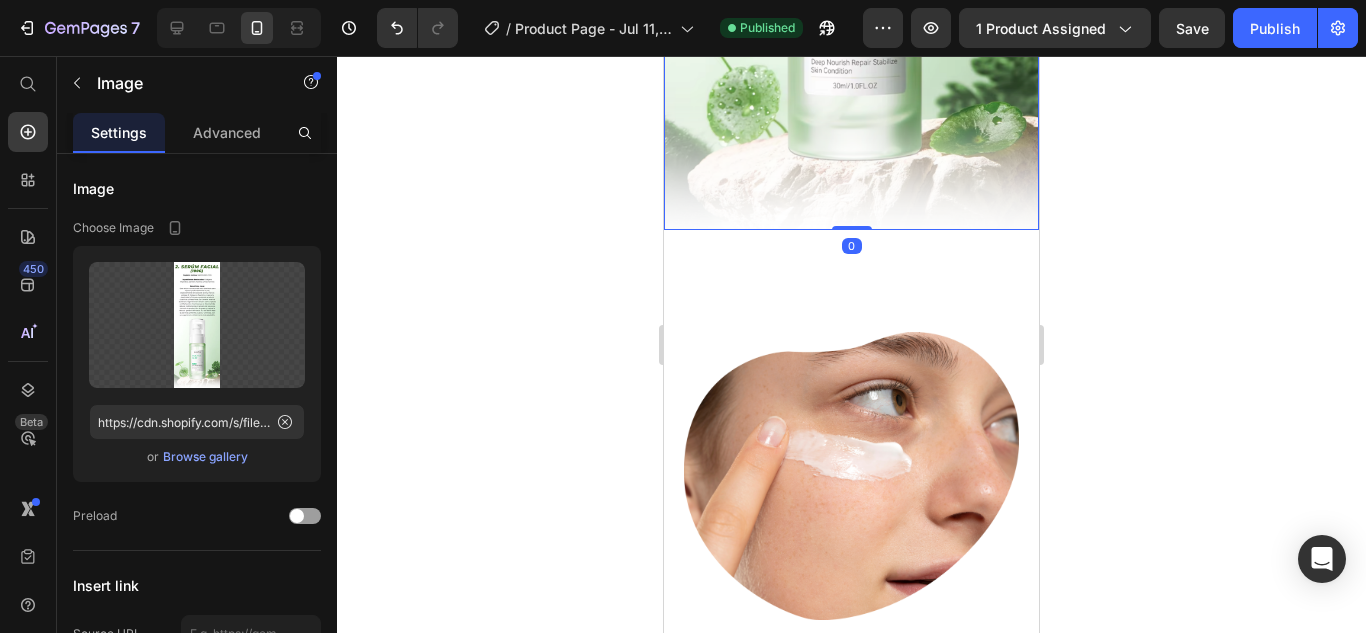 scroll, scrollTop: 3746, scrollLeft: 0, axis: vertical 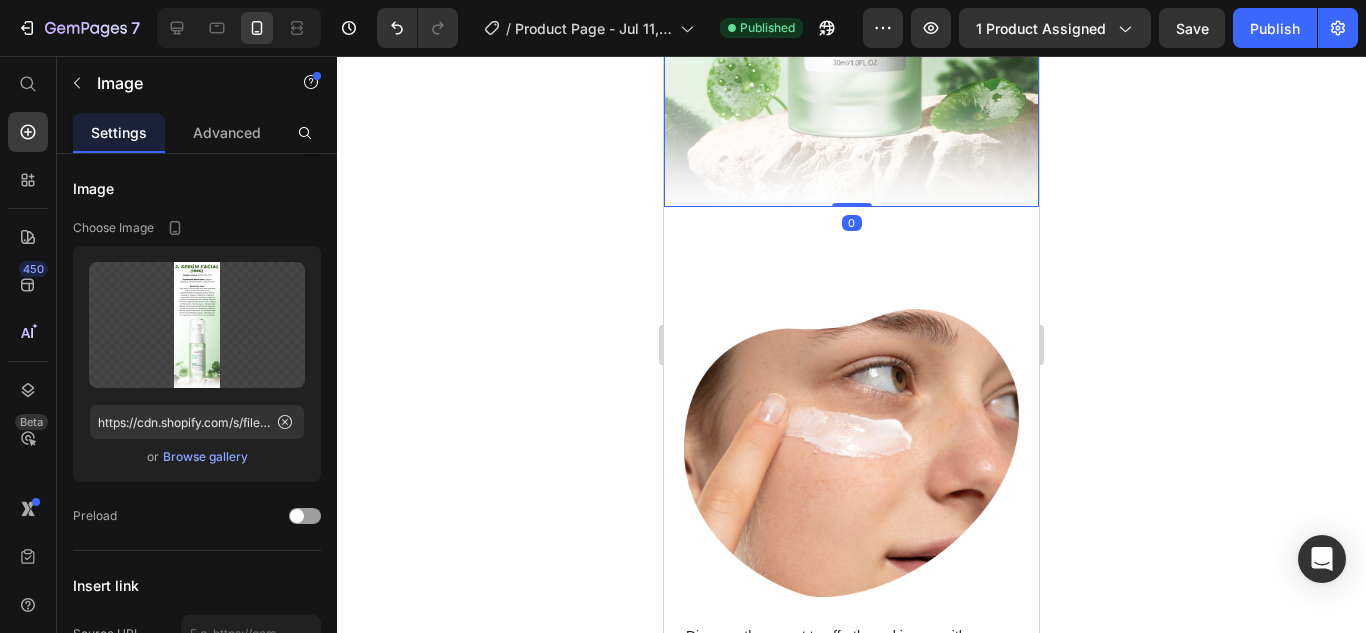 click at bounding box center (851, -297) 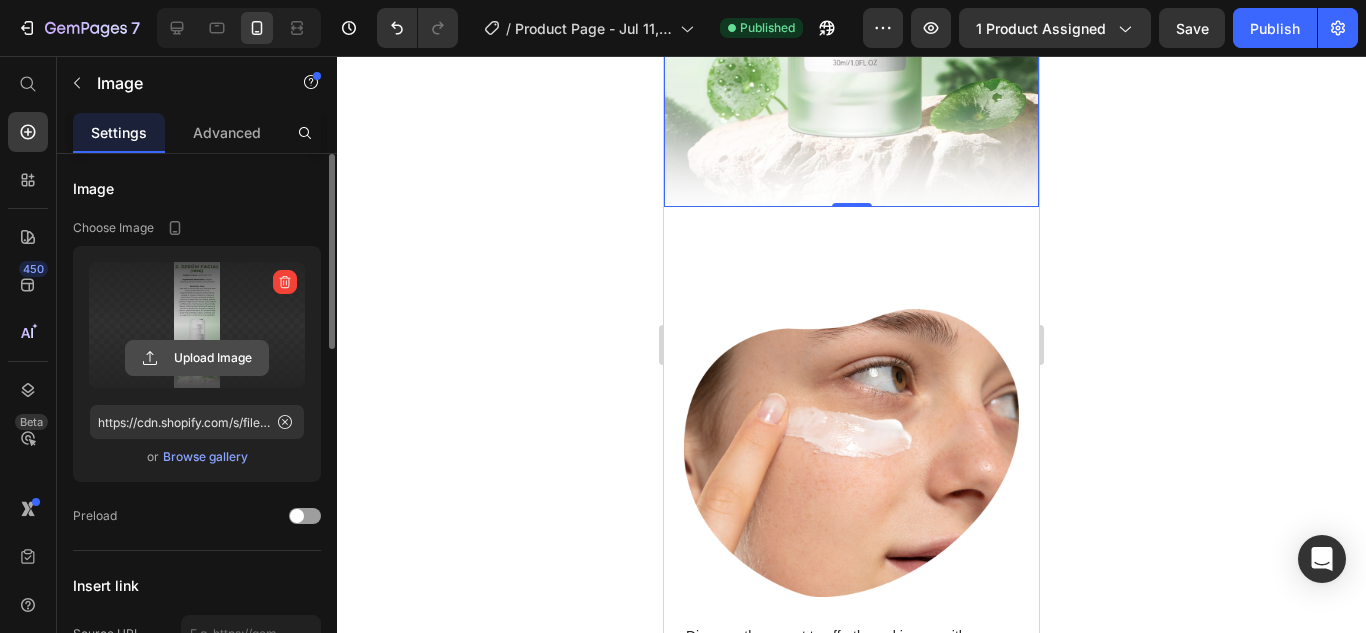 click 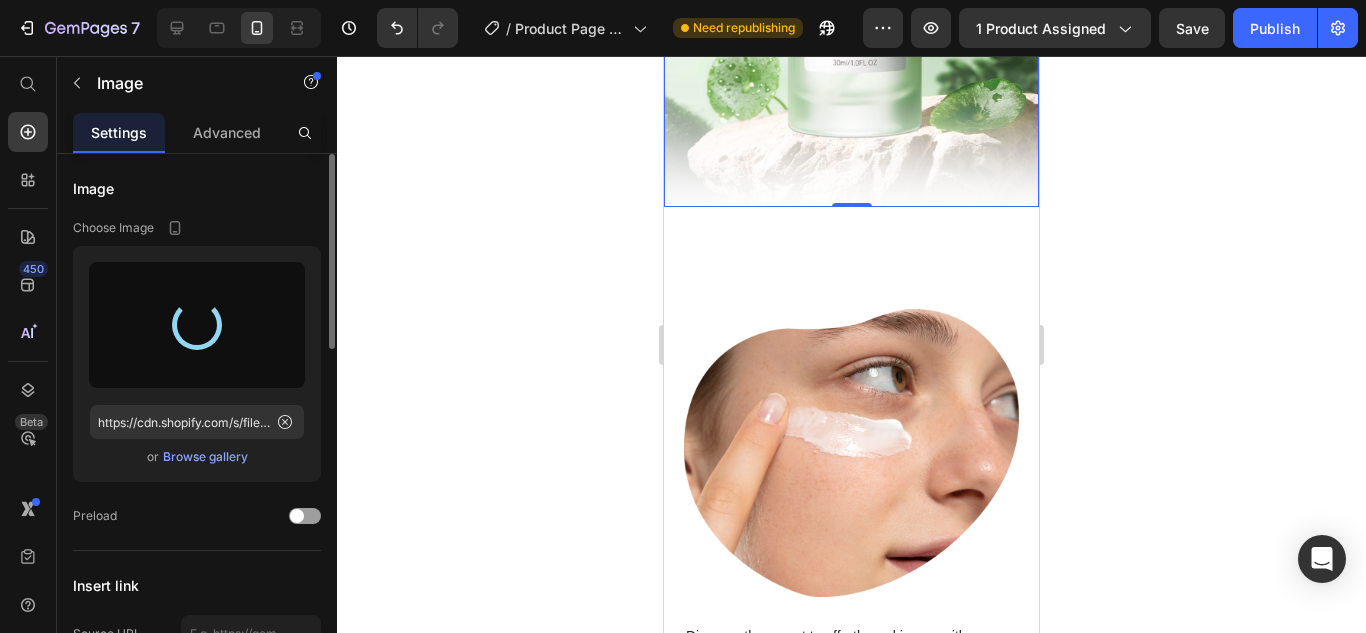 type on "[URL]" 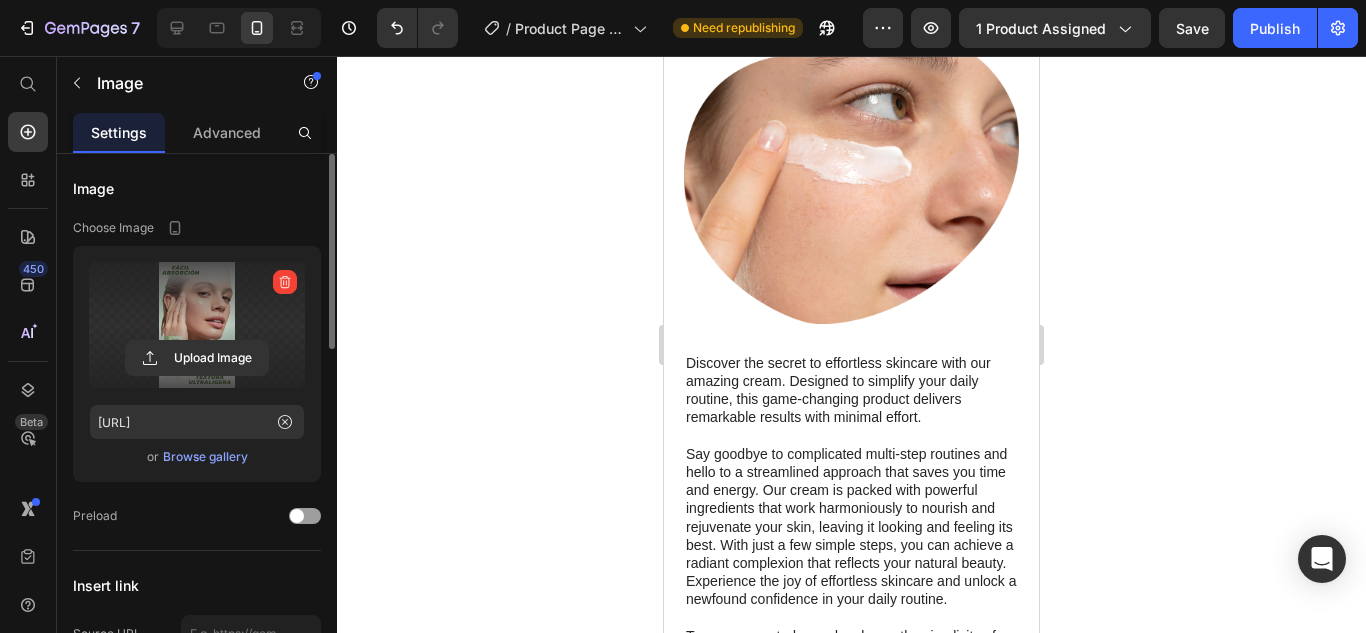scroll, scrollTop: 3981, scrollLeft: 0, axis: vertical 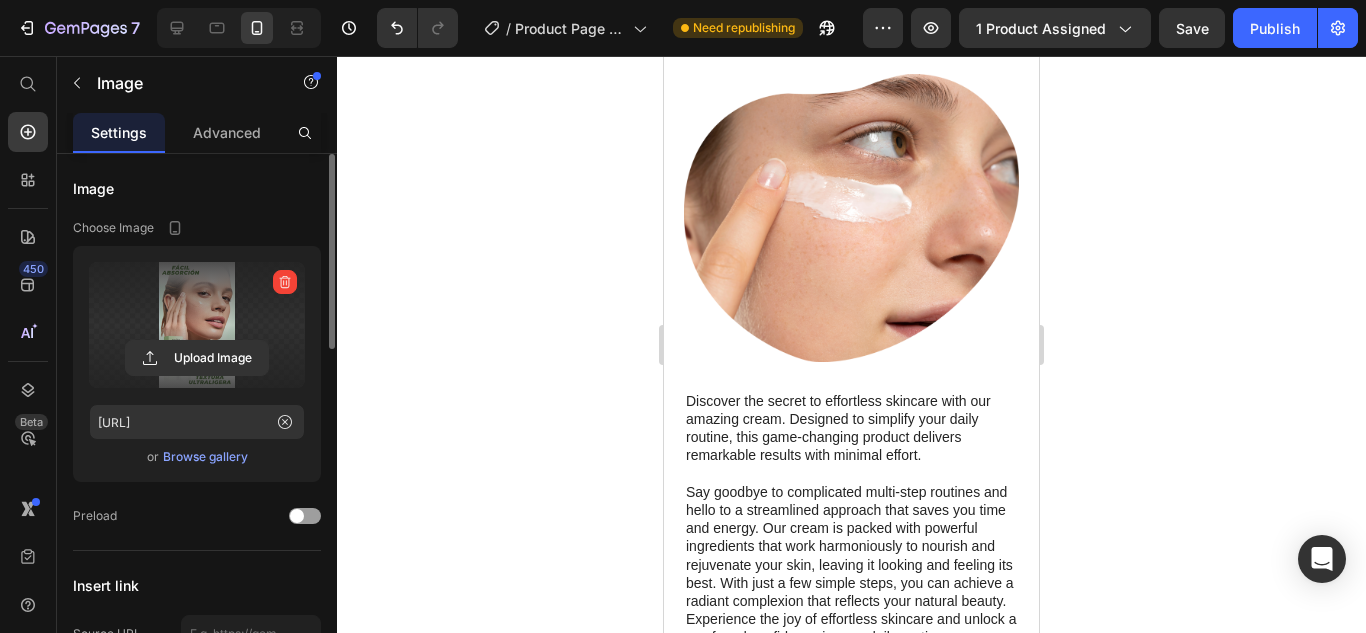 click at bounding box center [851, -28] 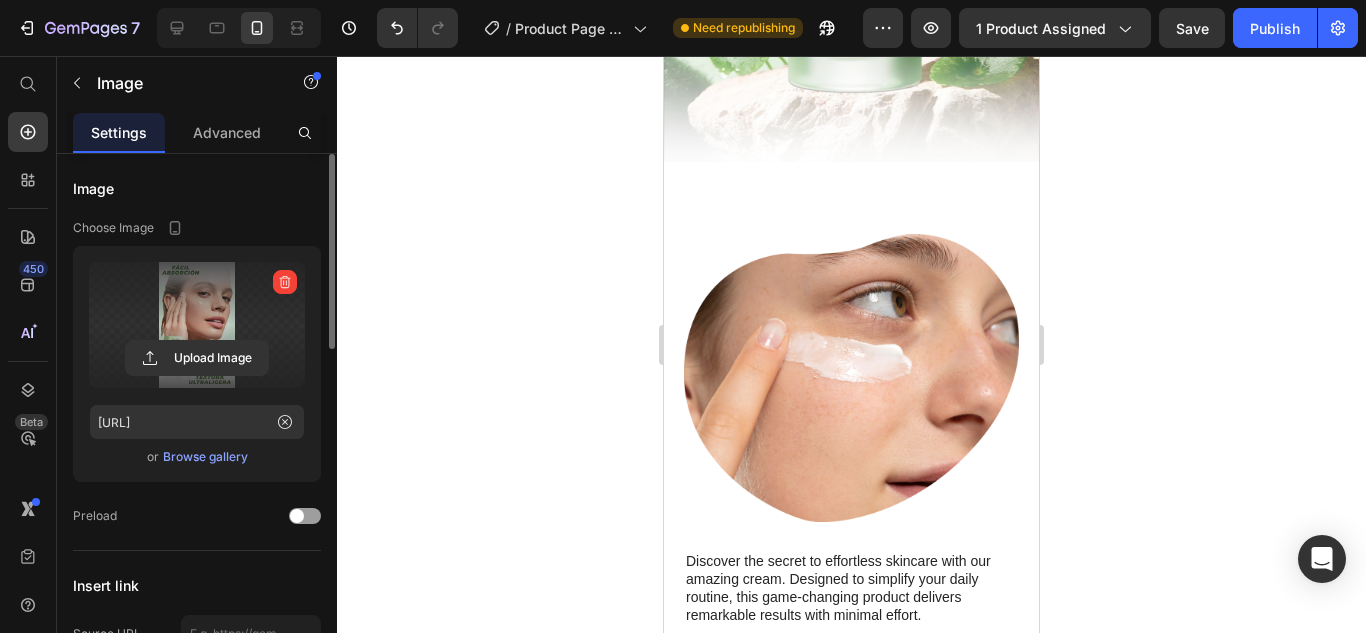 scroll, scrollTop: 3678, scrollLeft: 0, axis: vertical 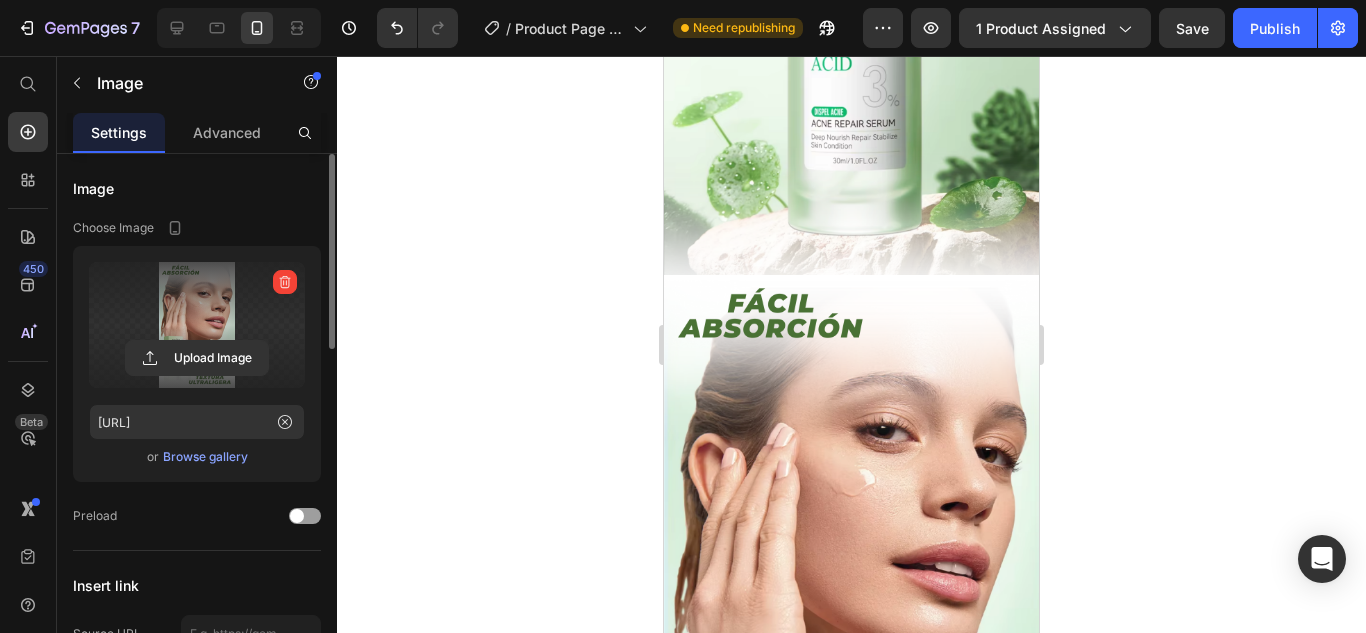 click at bounding box center [851, 587] 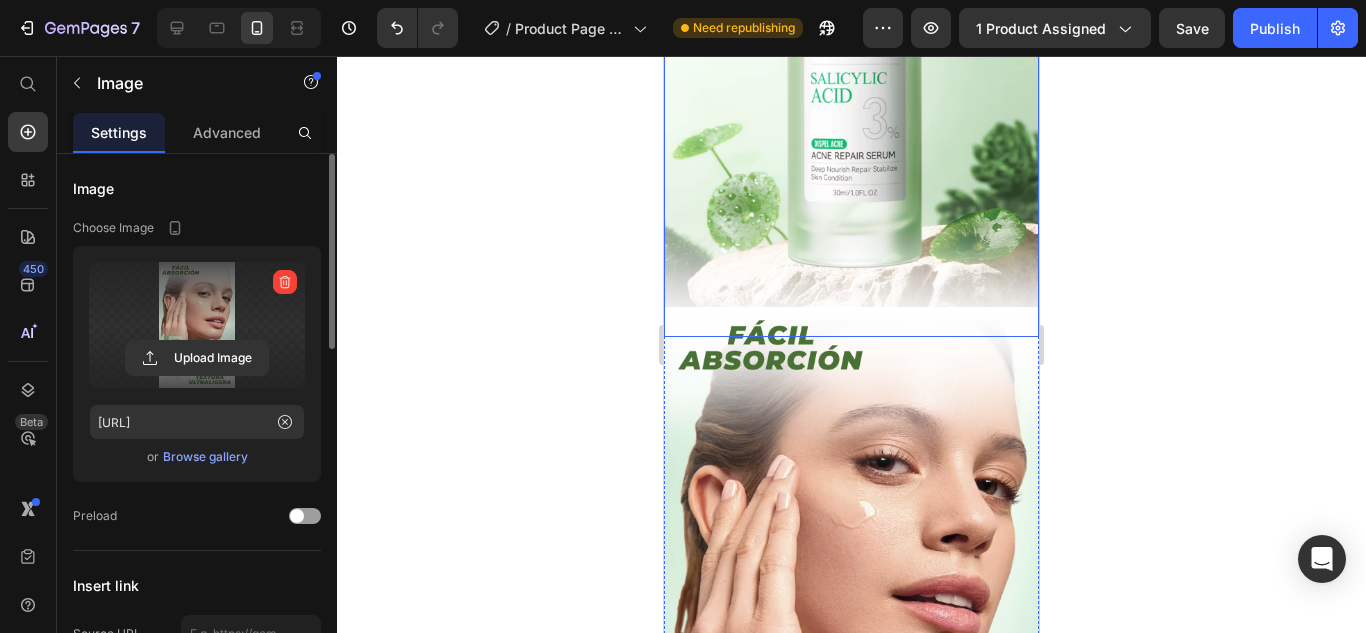 scroll, scrollTop: 3648, scrollLeft: 0, axis: vertical 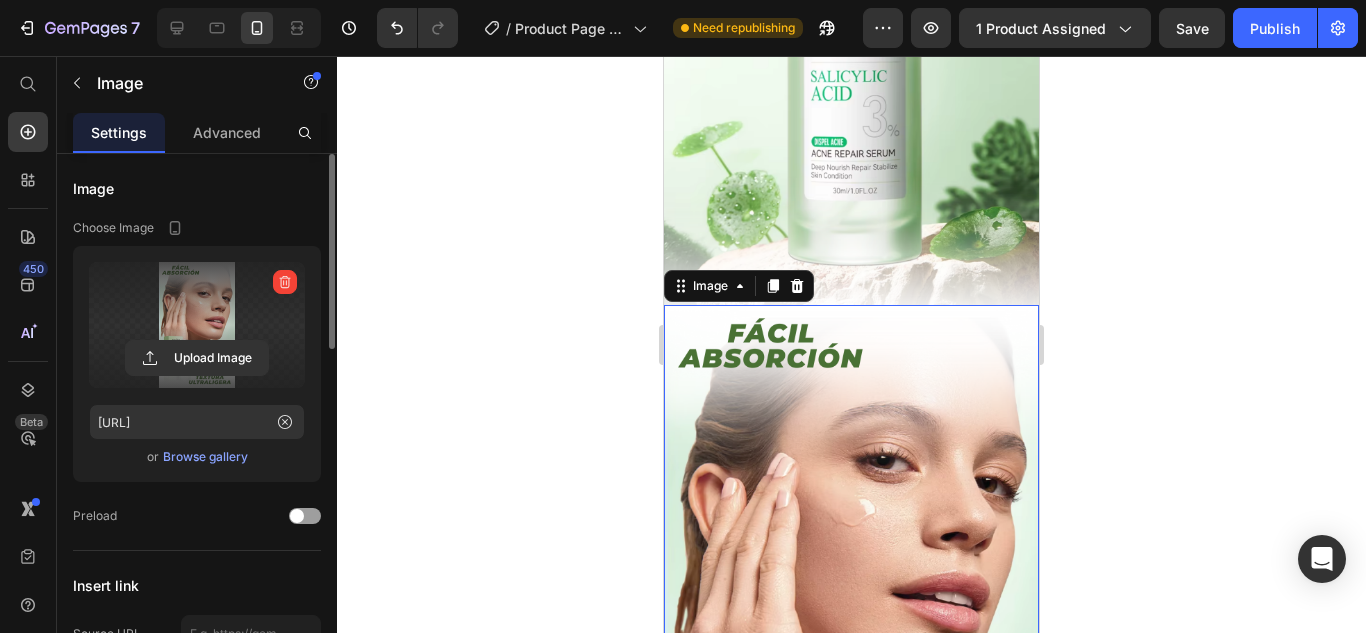 click at bounding box center (851, 617) 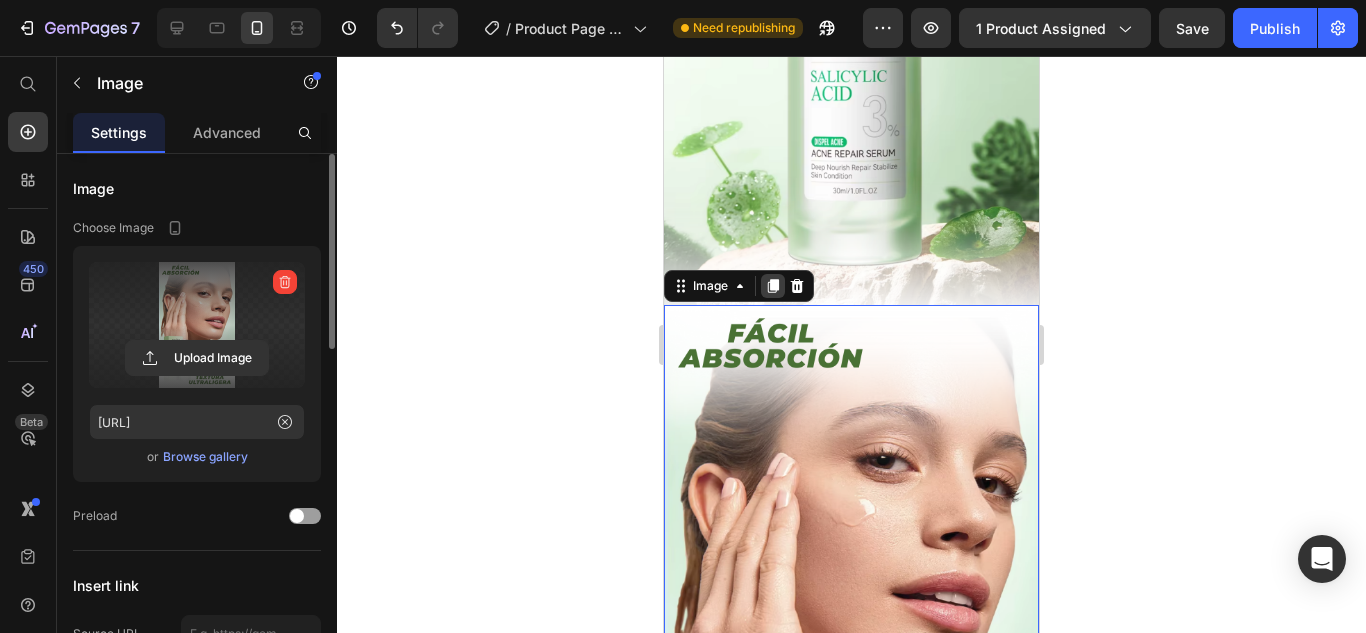 click 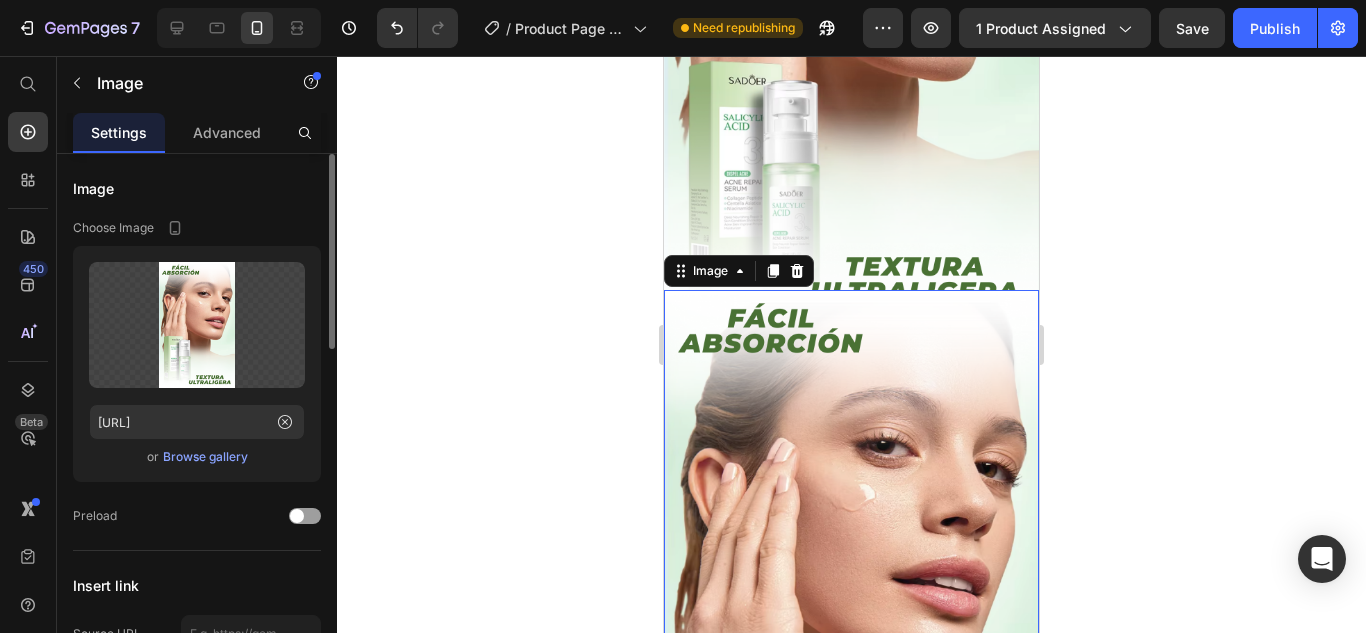 scroll, scrollTop: 4283, scrollLeft: 0, axis: vertical 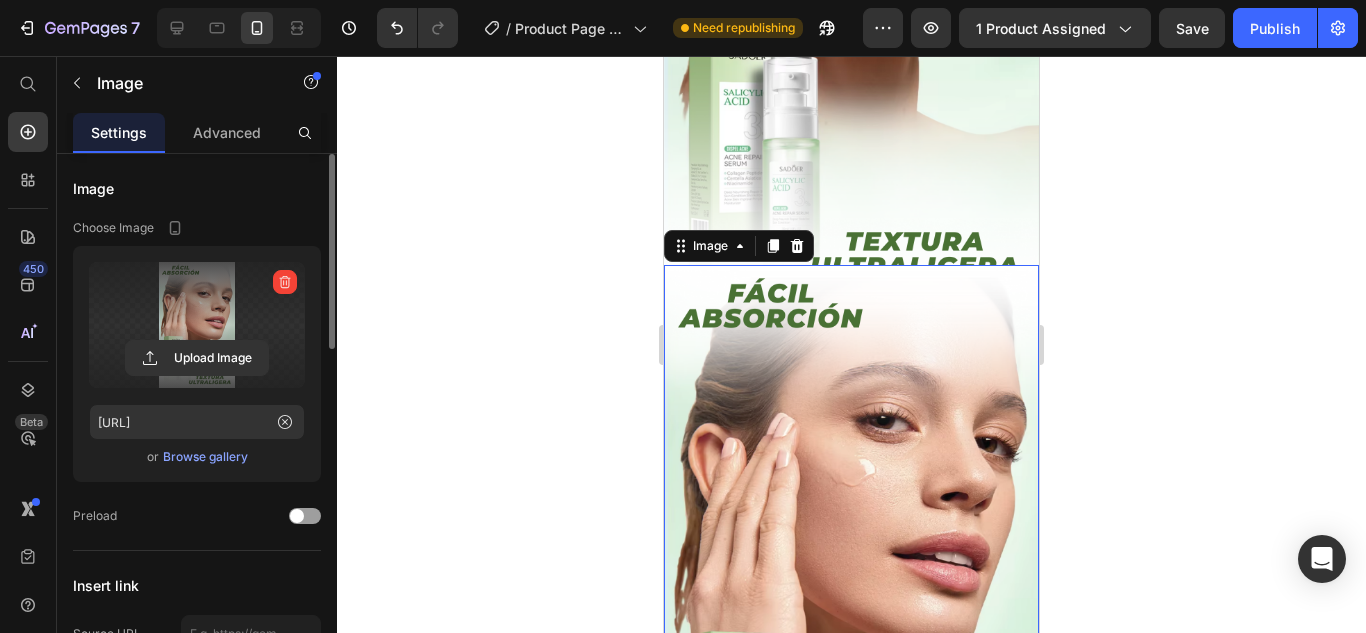 click at bounding box center [197, 325] 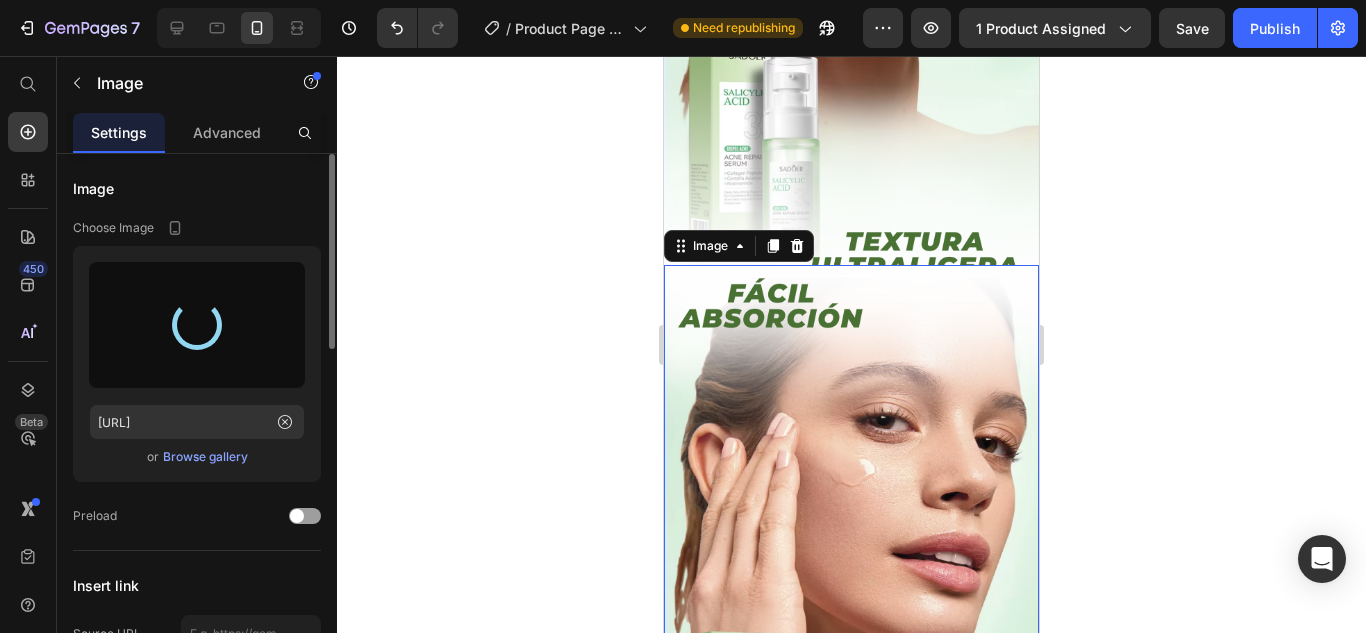 type on "https://cdn.shopify.com/s/files/1/0636/4882/5480/files/gempages_574864107237278949-a5d017ca-d7a2-4786-9ded-5ed325a55417.png" 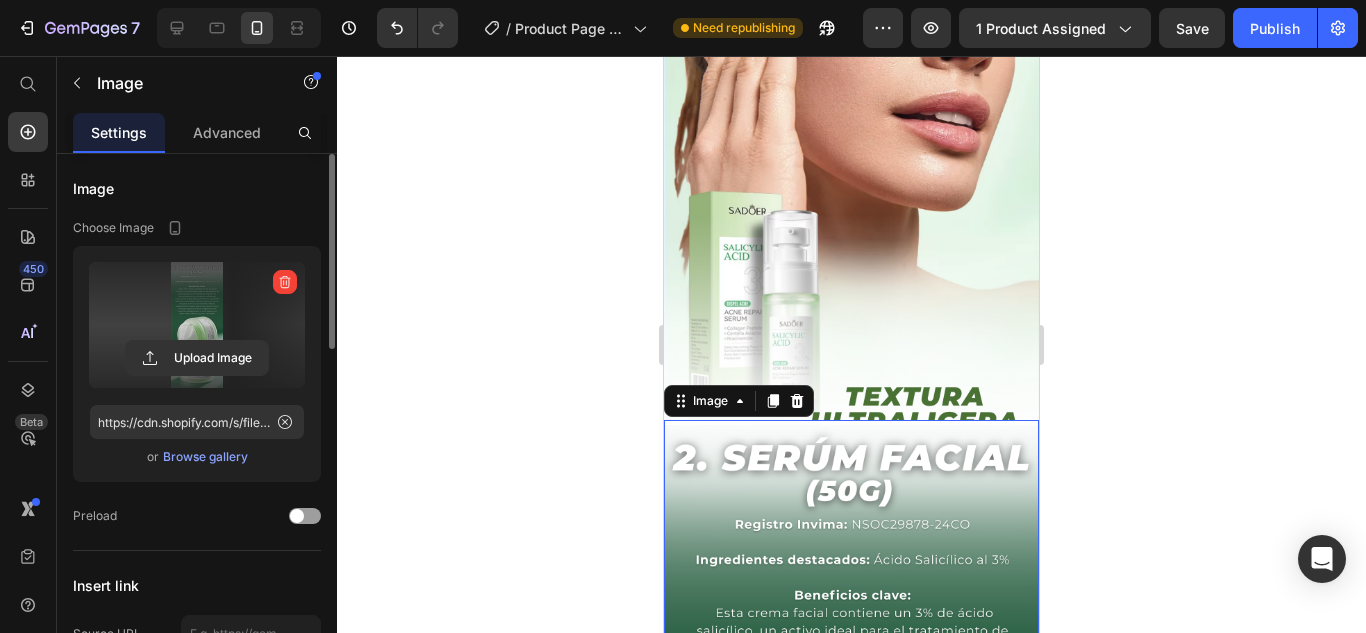 scroll, scrollTop: 4166, scrollLeft: 0, axis: vertical 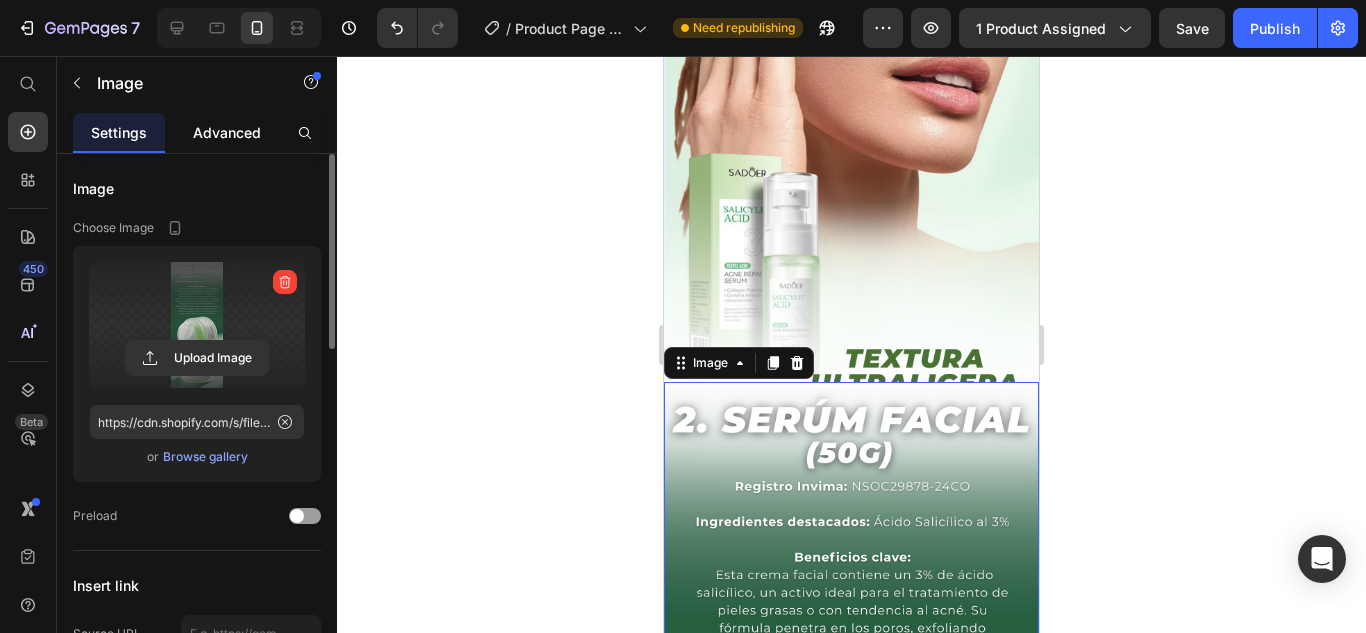 click on "Advanced" 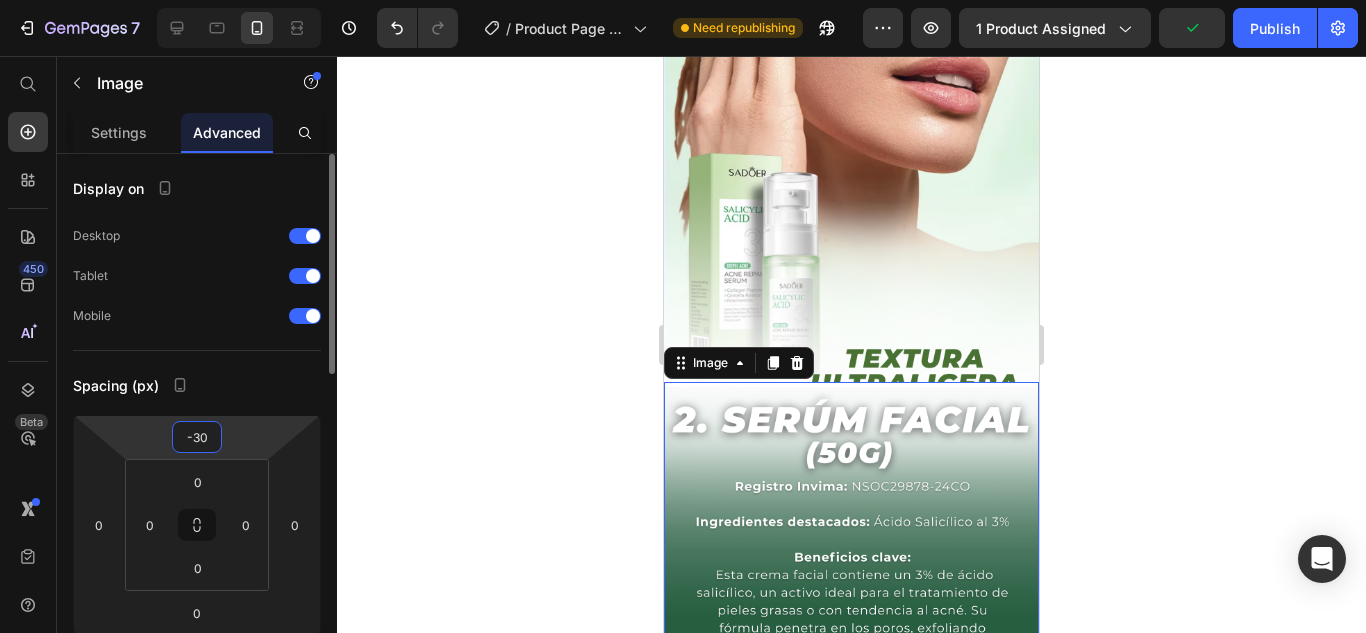 click on "-30" at bounding box center (197, 437) 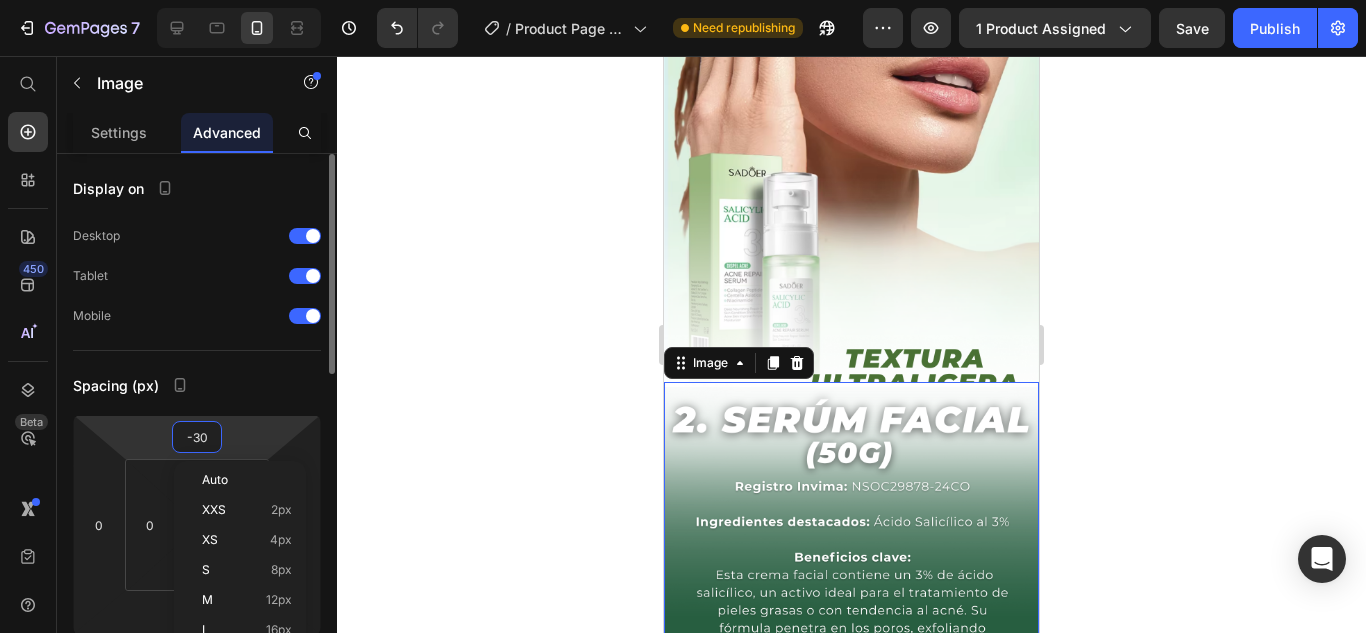 type 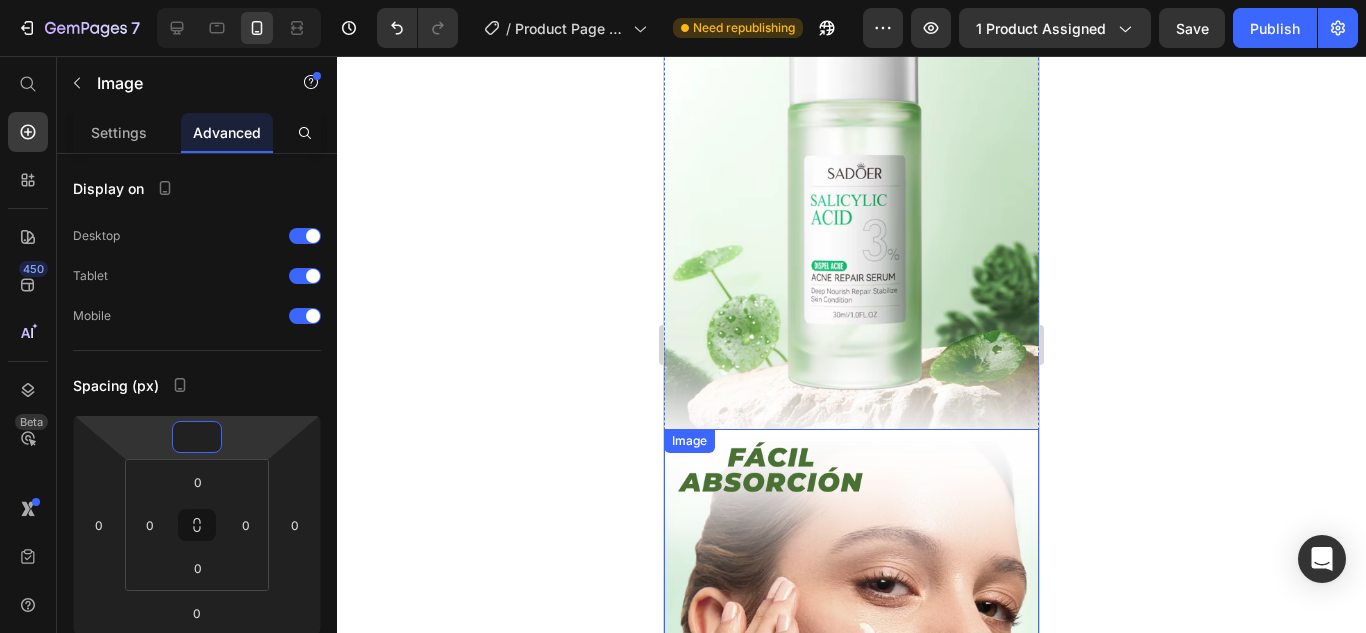 scroll, scrollTop: 3513, scrollLeft: 0, axis: vertical 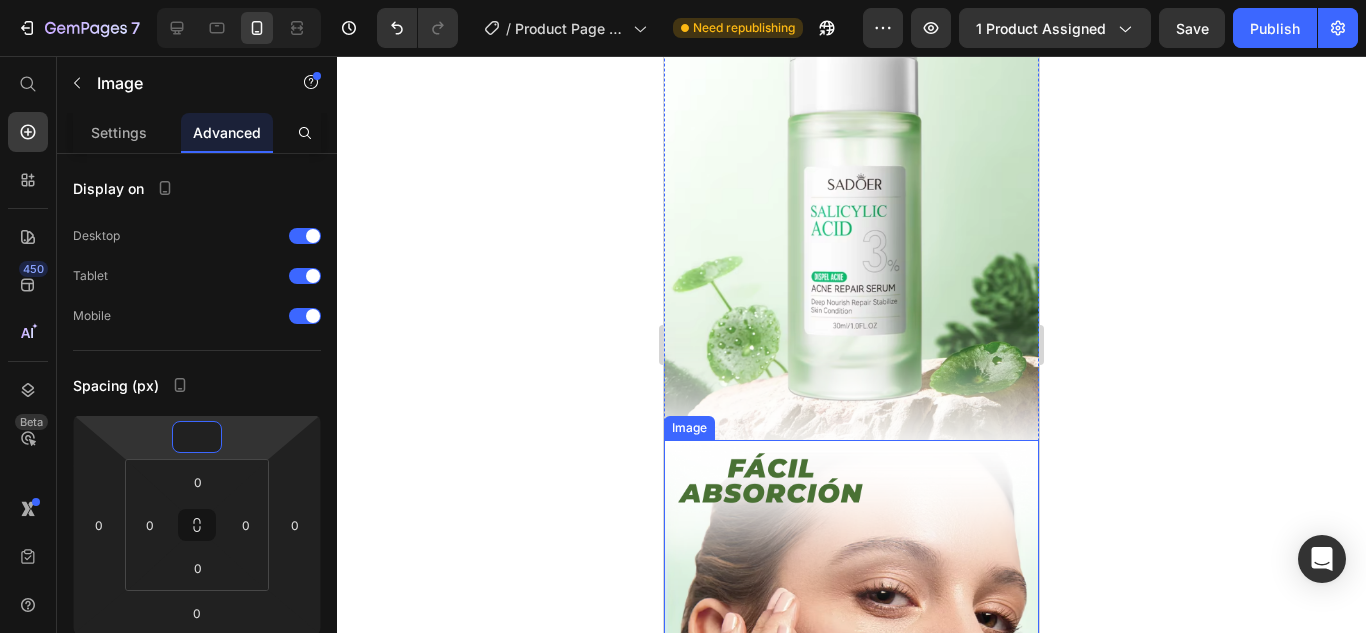 click at bounding box center (851, 752) 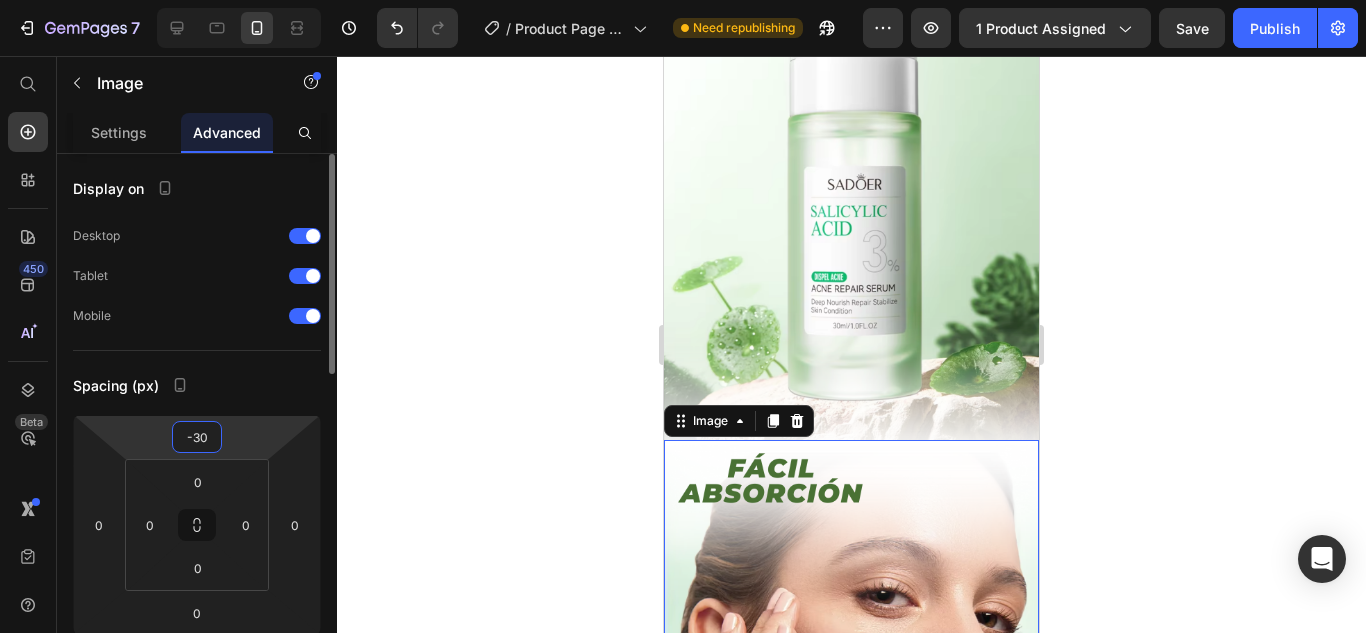 click on "-30" at bounding box center (197, 437) 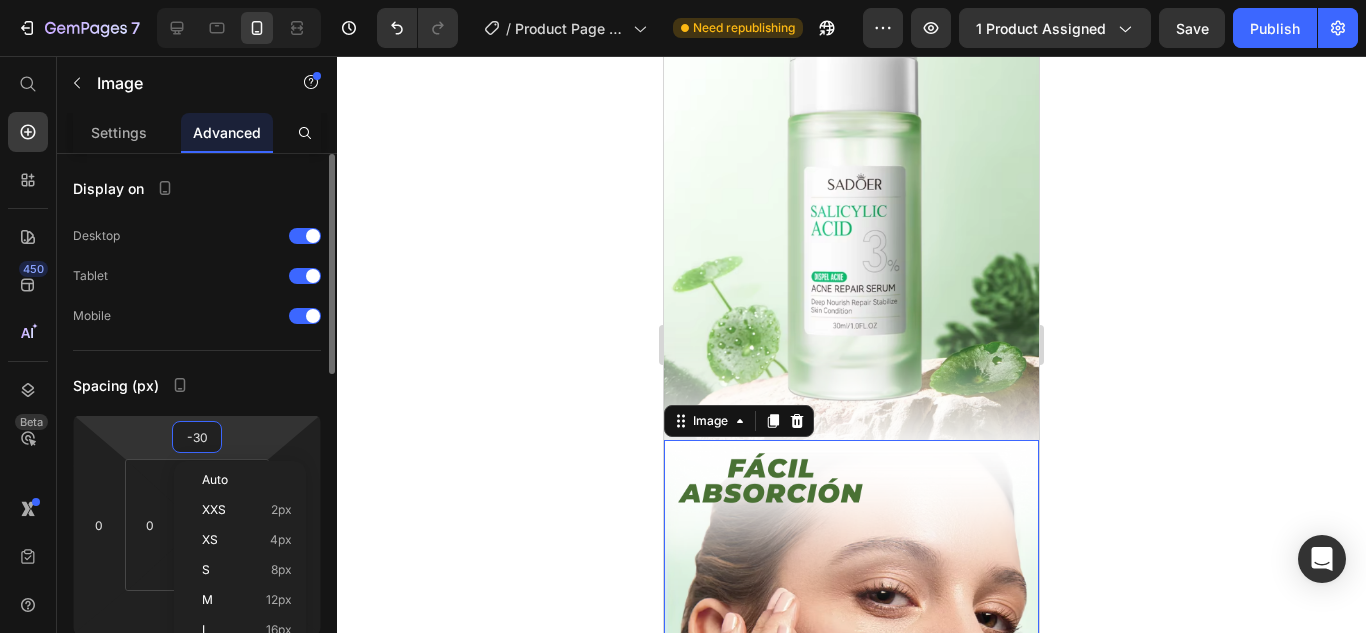 type 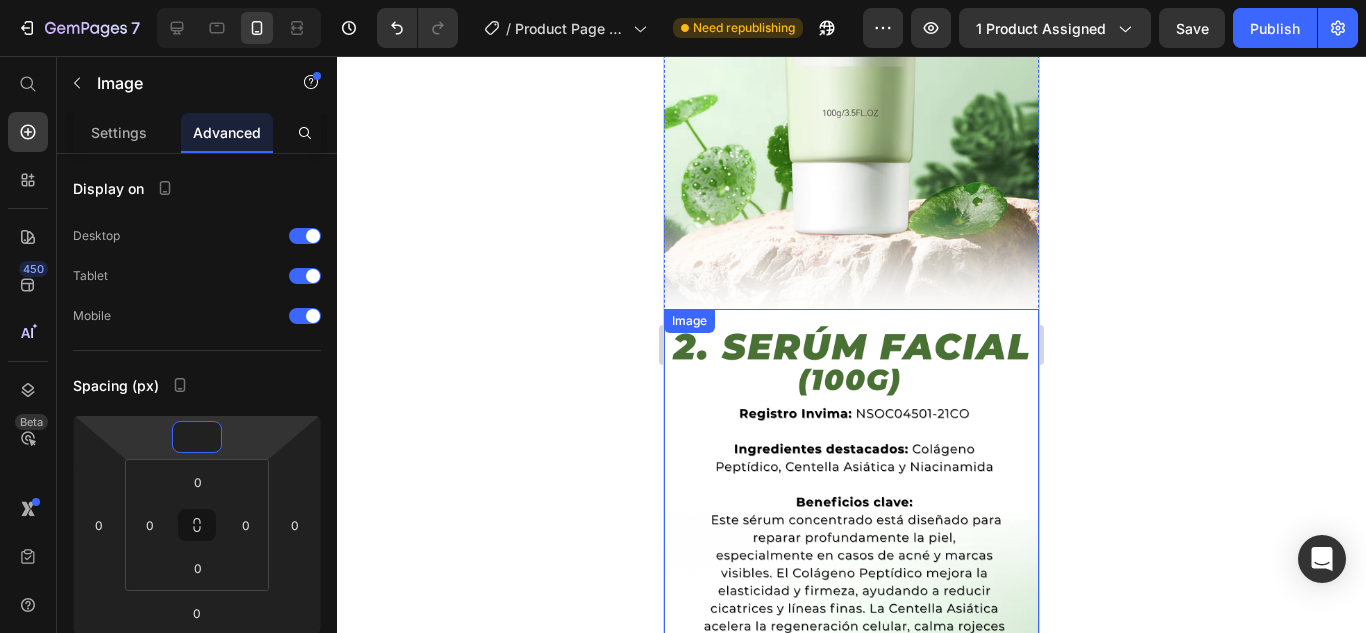 scroll, scrollTop: 2666, scrollLeft: 0, axis: vertical 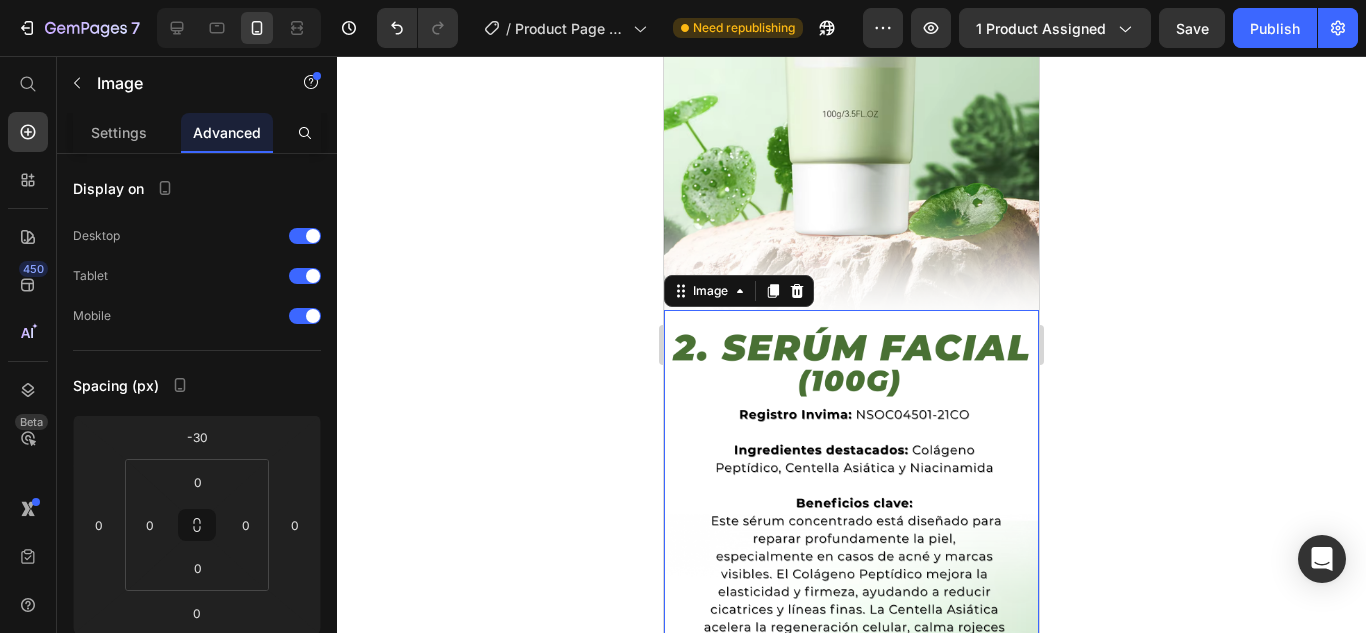 click at bounding box center [851, 813] 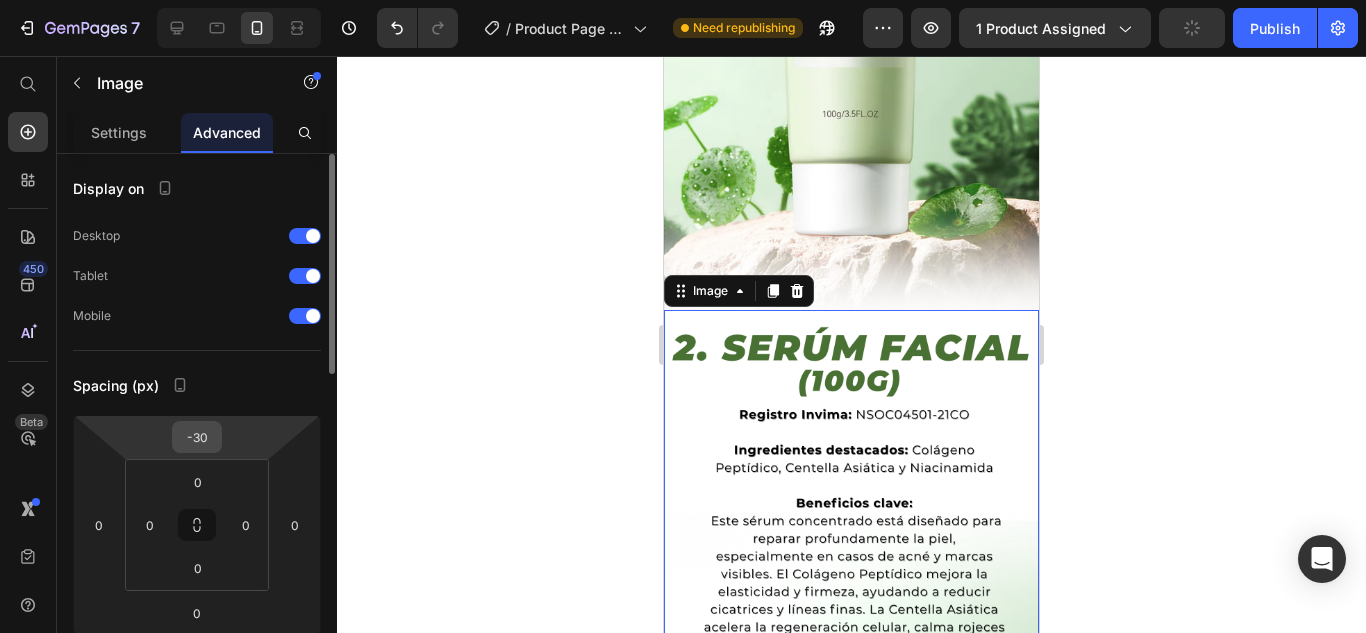 click on "-30" at bounding box center (197, 437) 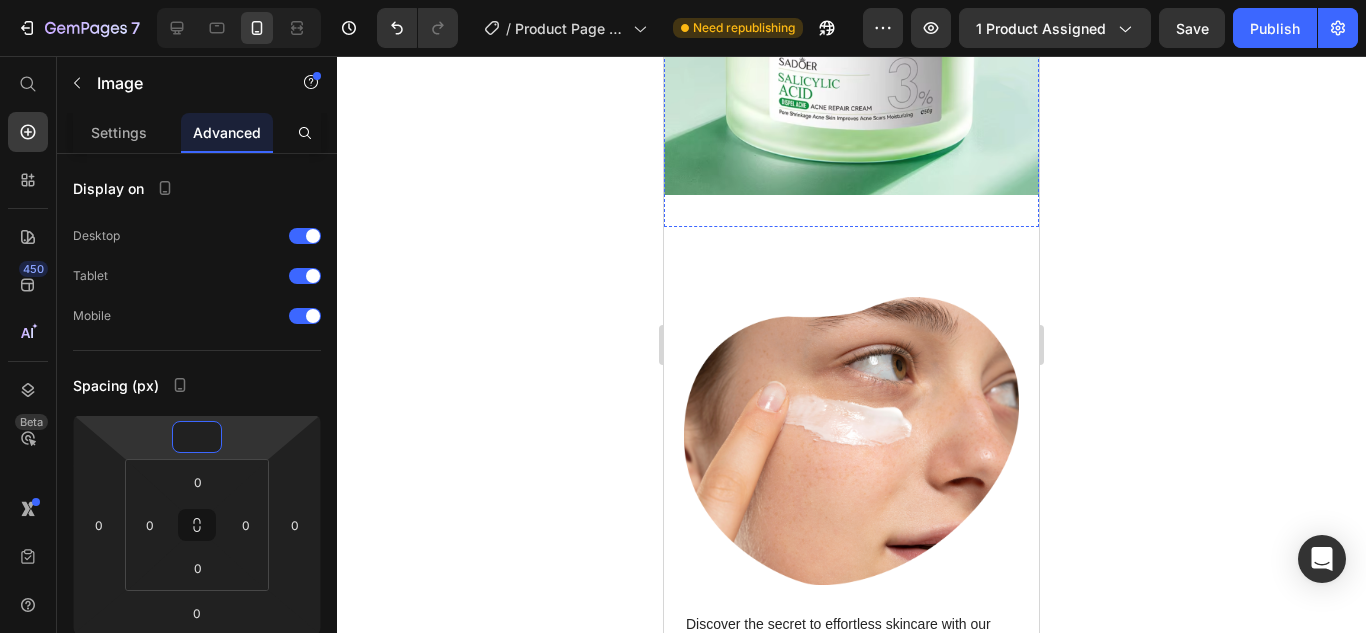 scroll, scrollTop: 5297, scrollLeft: 0, axis: vertical 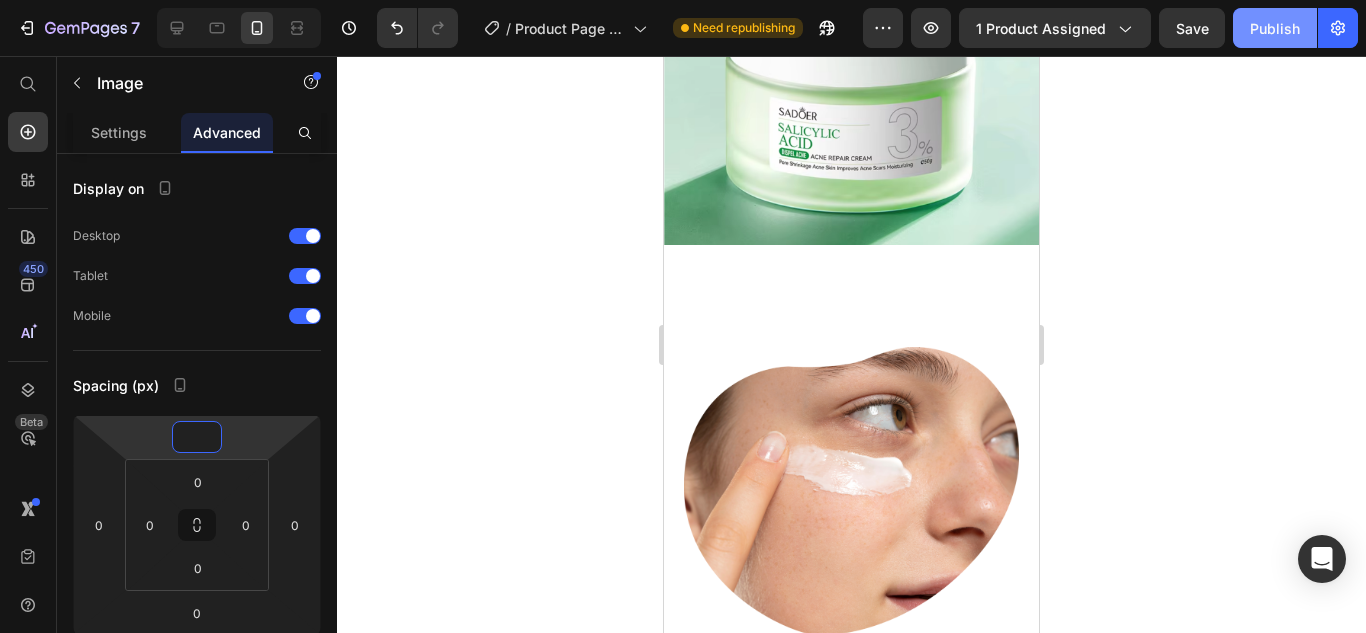 type on "0" 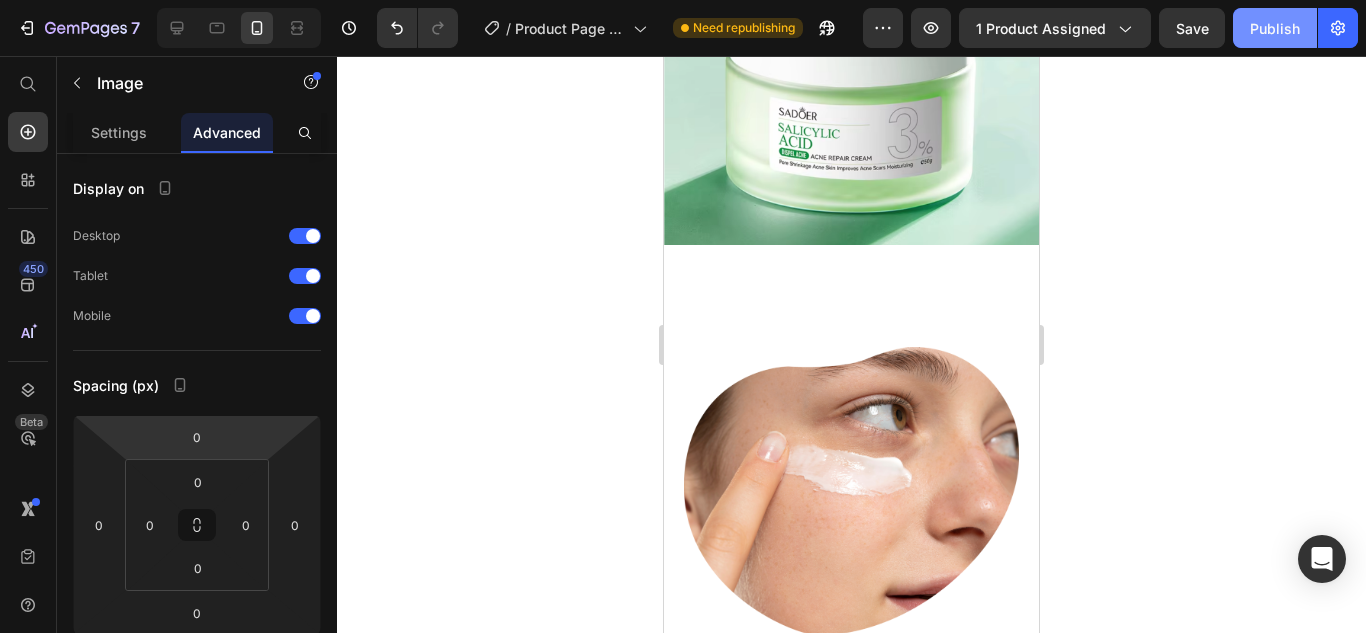click on "Publish" at bounding box center (1275, 28) 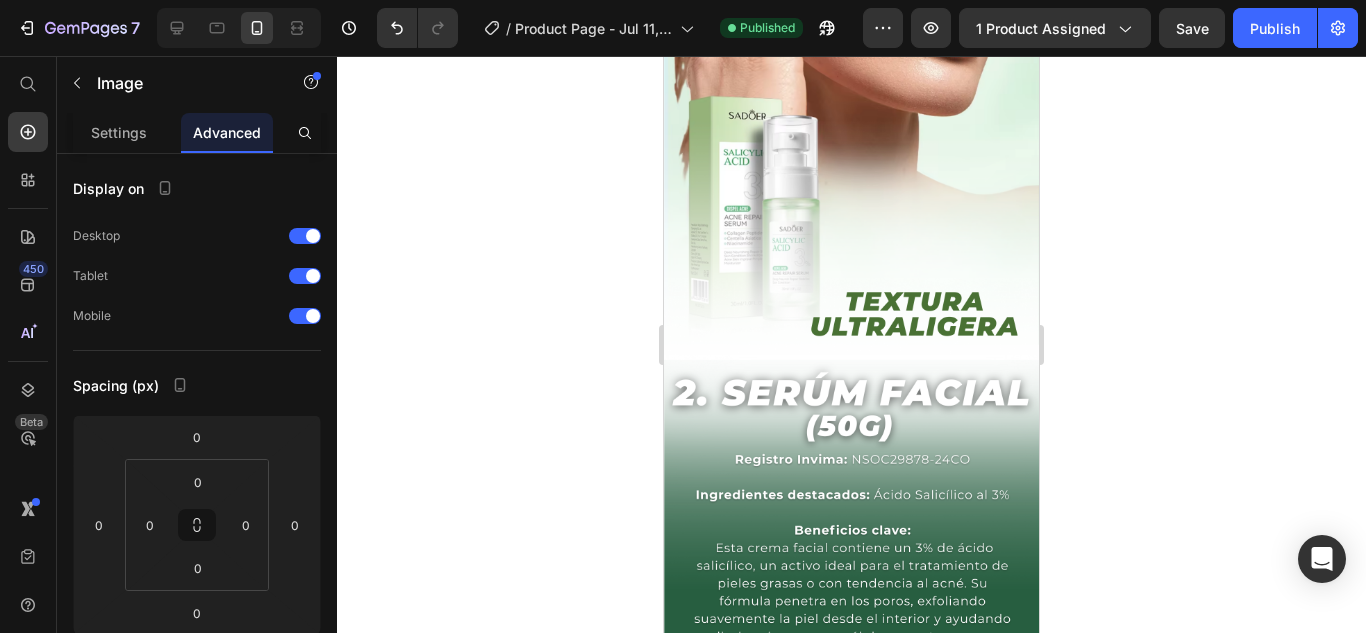 scroll, scrollTop: 4351, scrollLeft: 0, axis: vertical 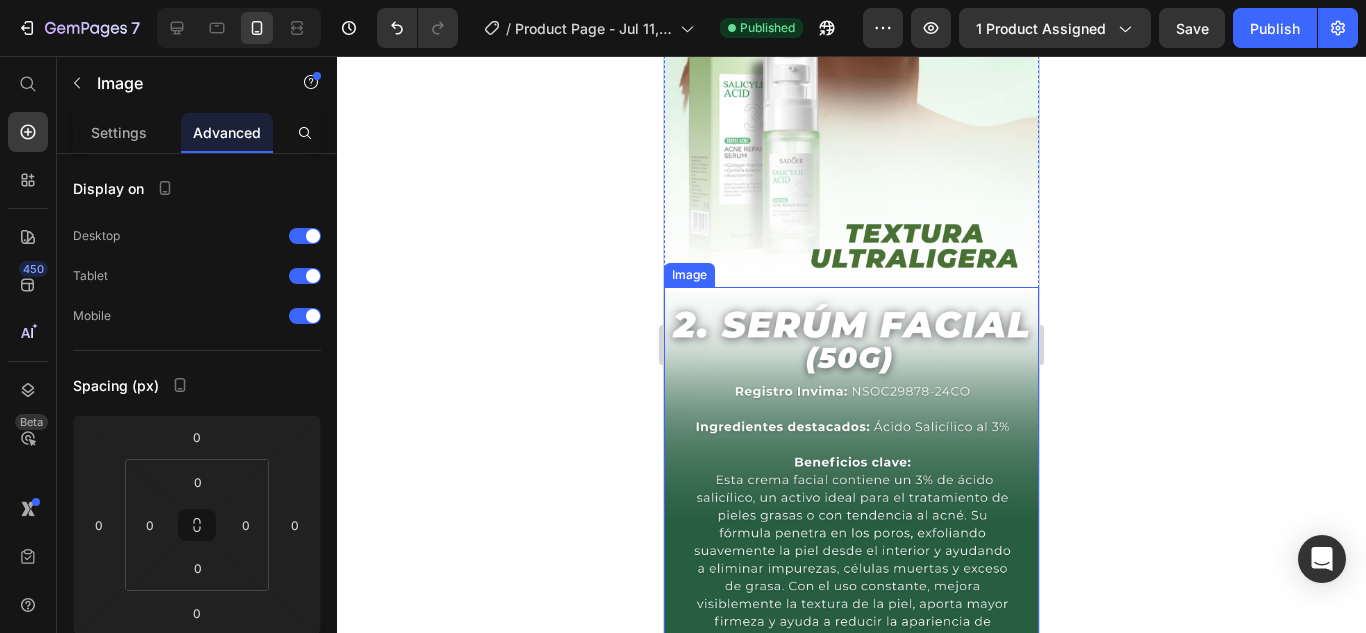 click at bounding box center [851, 739] 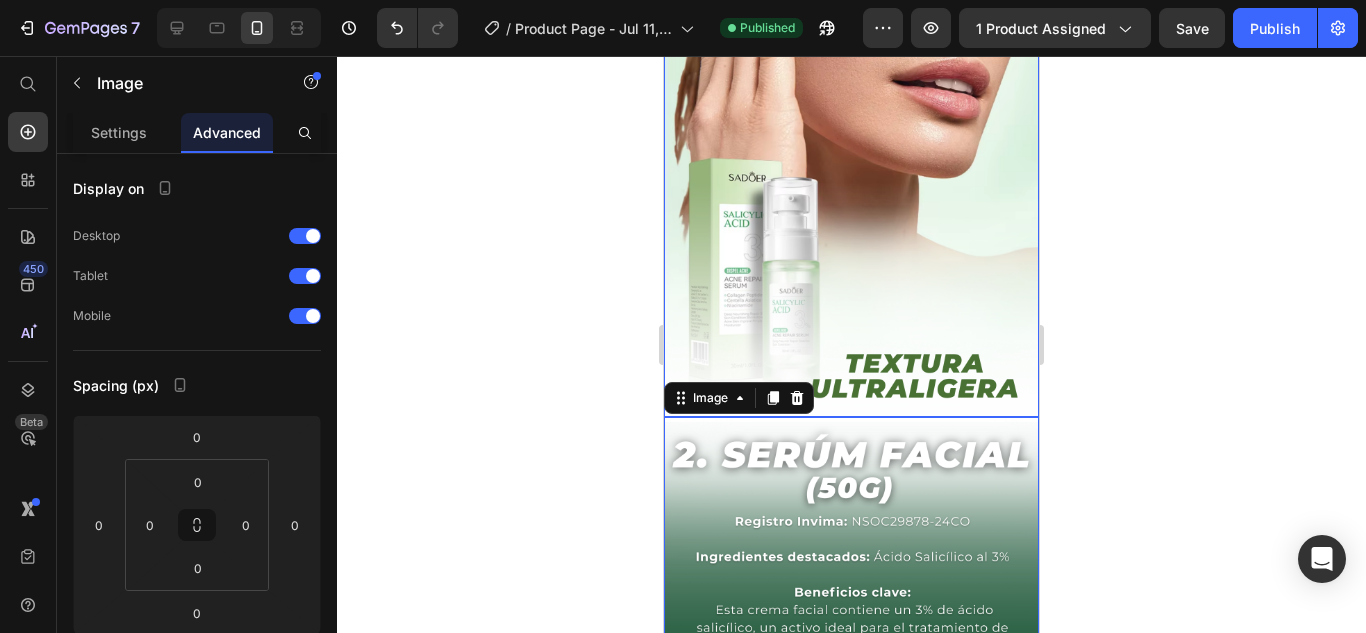 scroll, scrollTop: 4698, scrollLeft: 0, axis: vertical 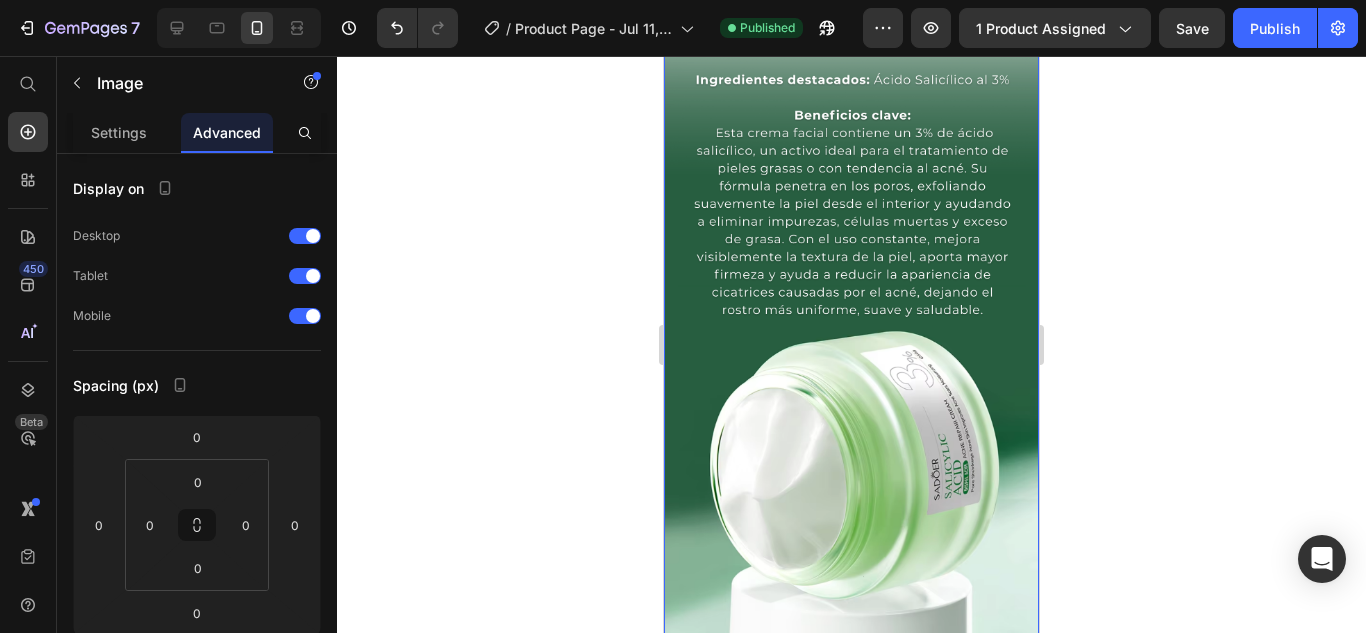 click at bounding box center (851, 392) 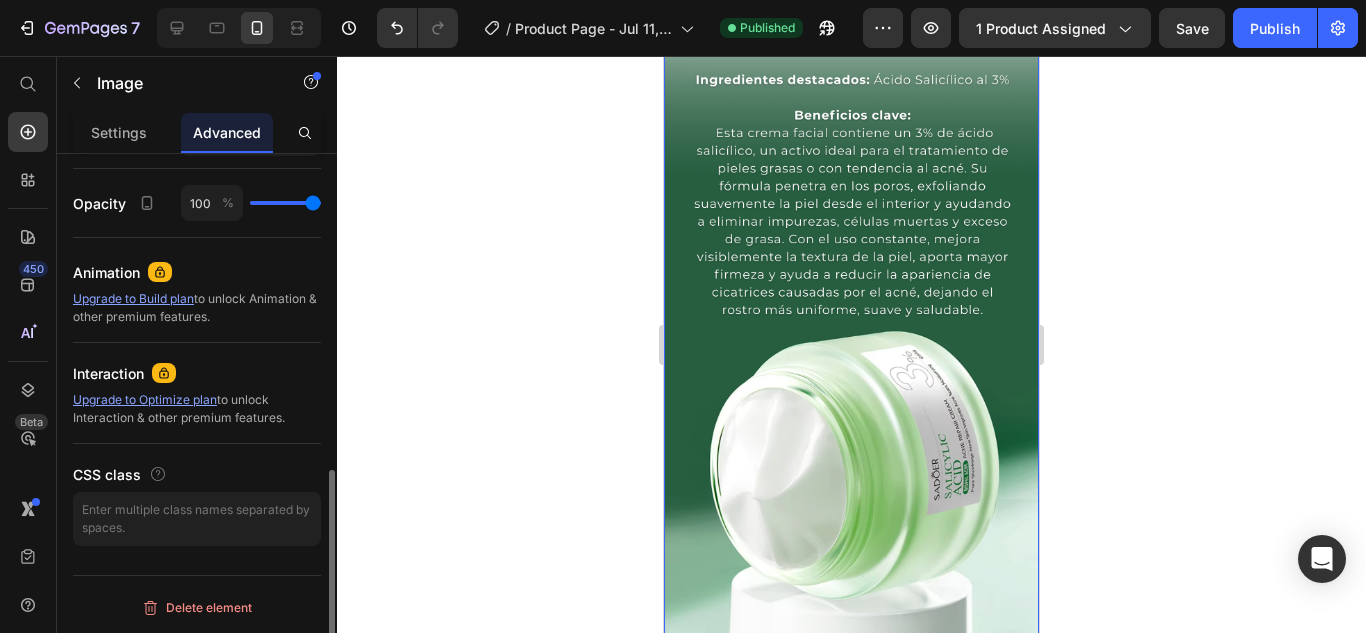 scroll, scrollTop: 0, scrollLeft: 0, axis: both 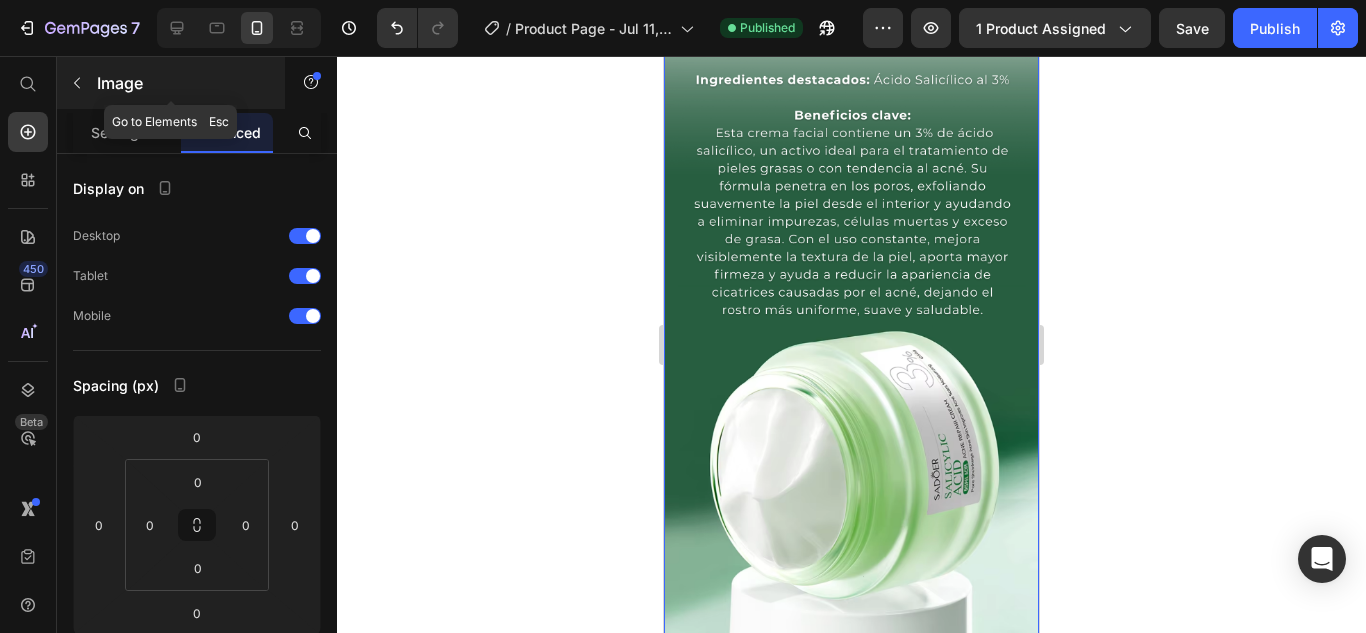 click at bounding box center (77, 83) 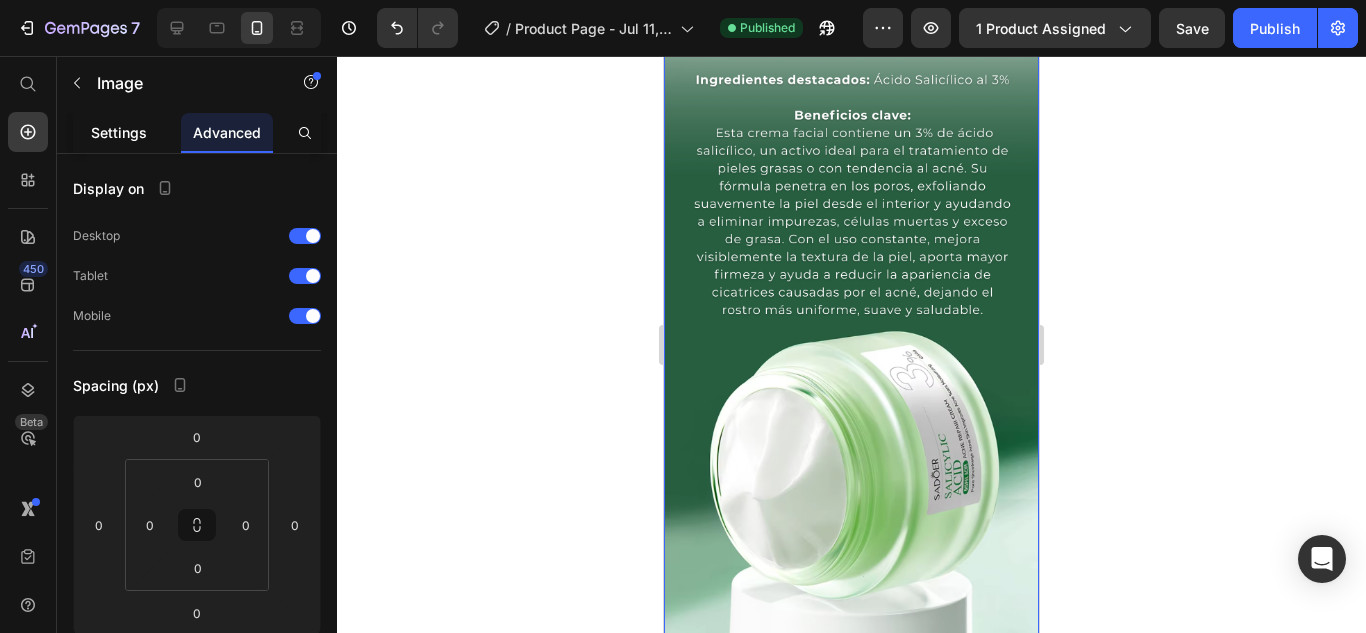 click on "Settings" at bounding box center [119, 132] 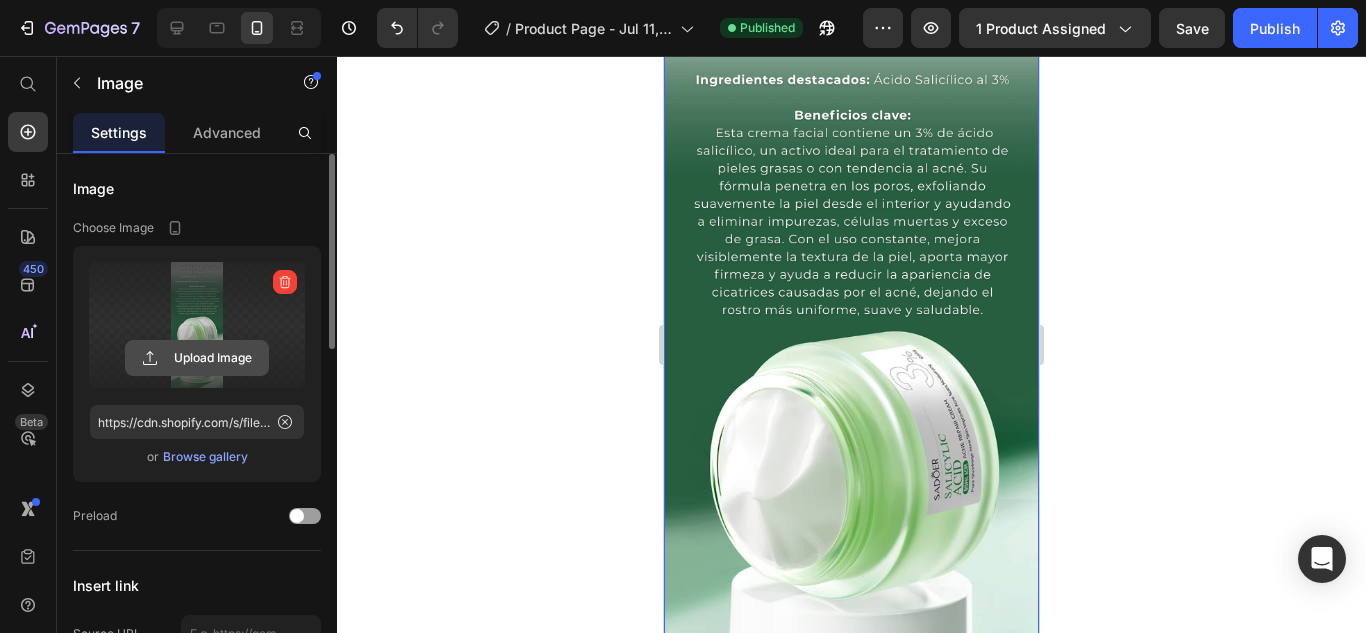 click 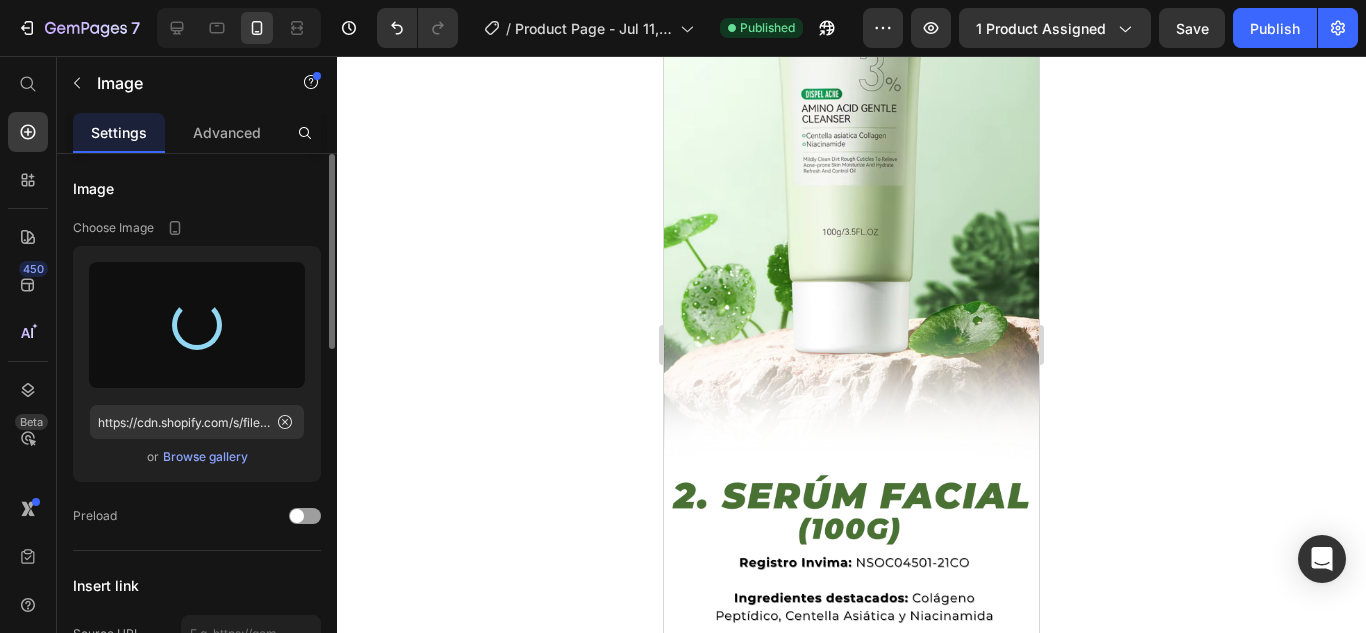scroll, scrollTop: 2503, scrollLeft: 0, axis: vertical 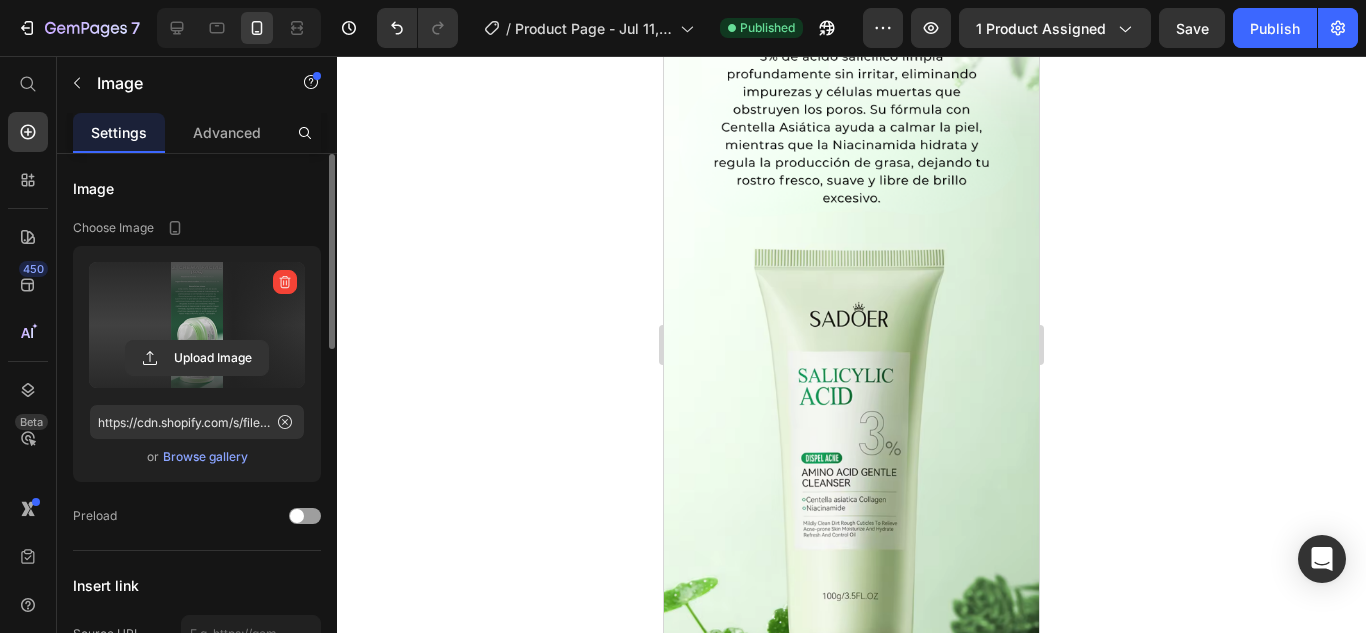 type on "[URL]" 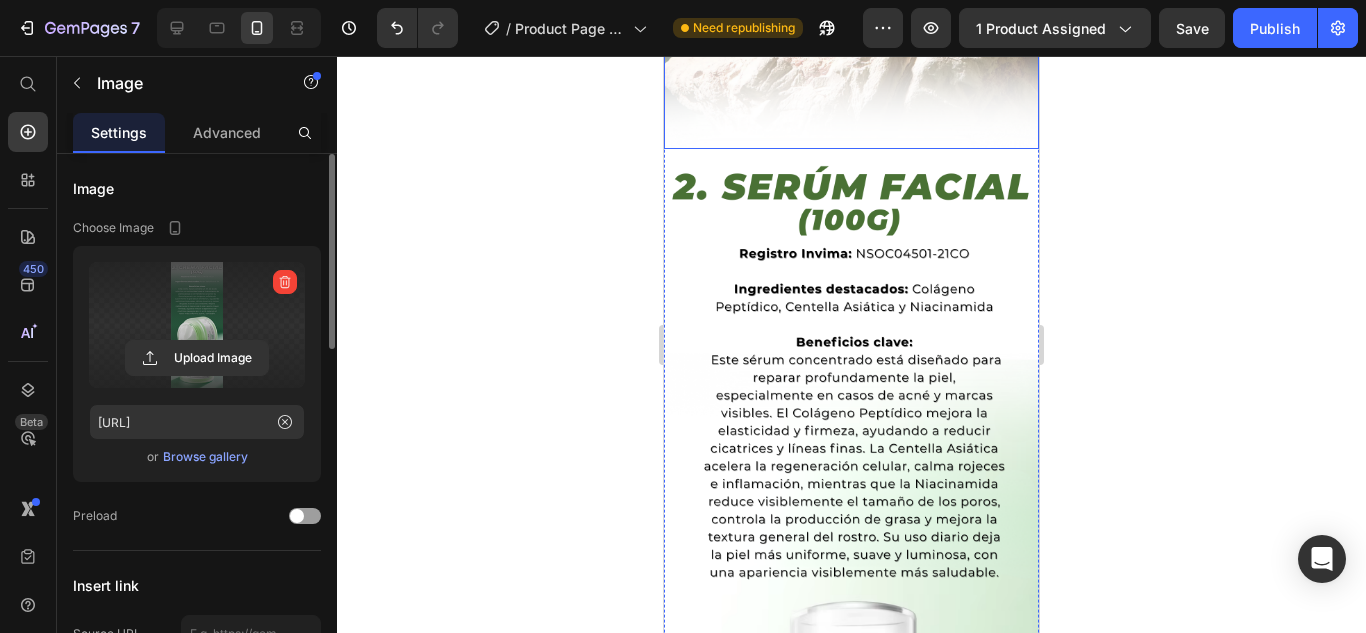 scroll, scrollTop: 2848, scrollLeft: 0, axis: vertical 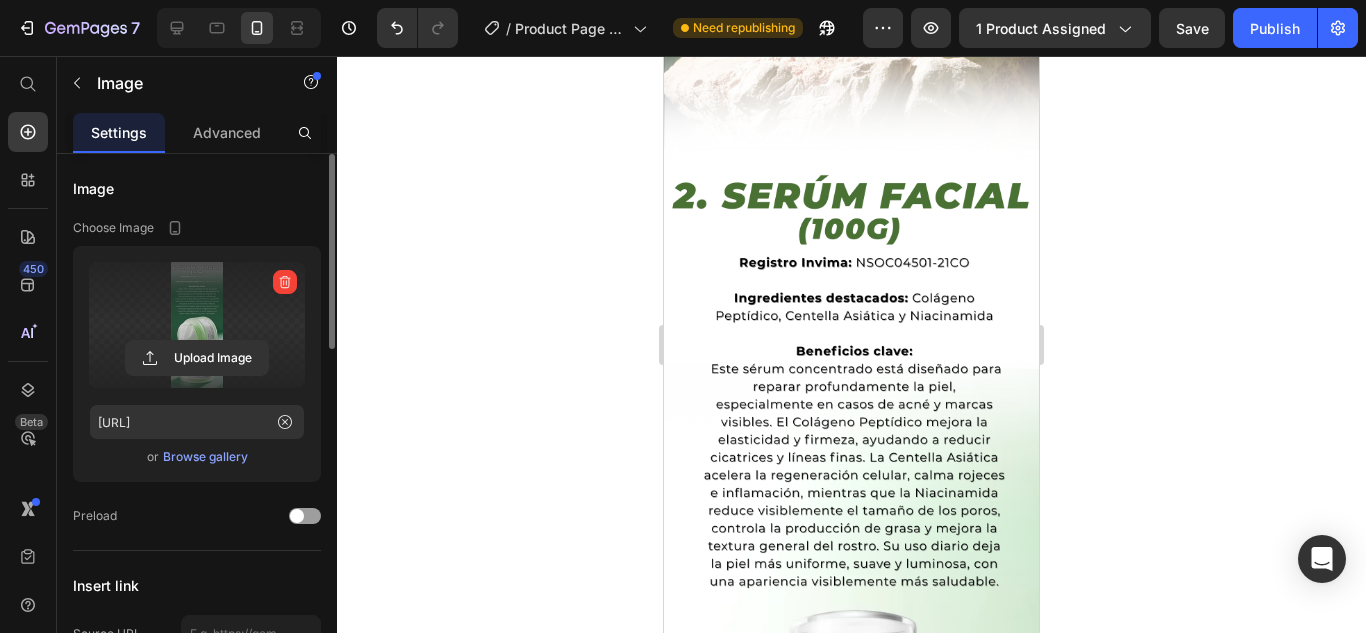 click at bounding box center [851, 661] 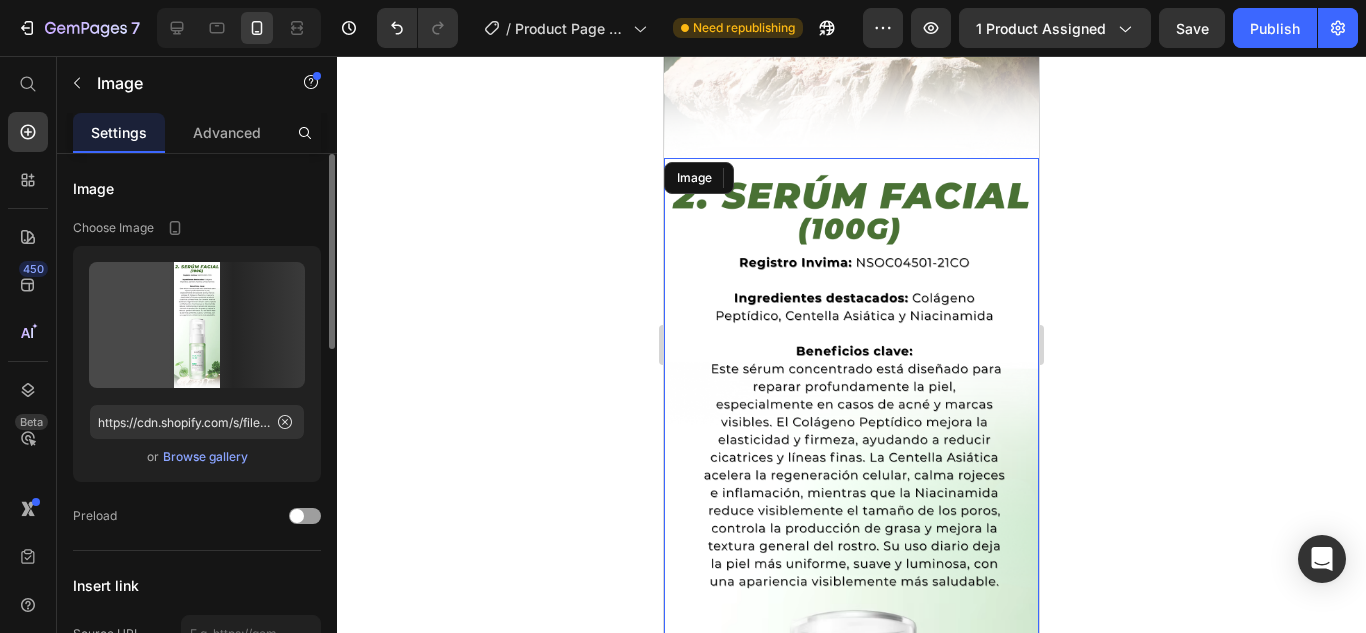 click at bounding box center (851, 661) 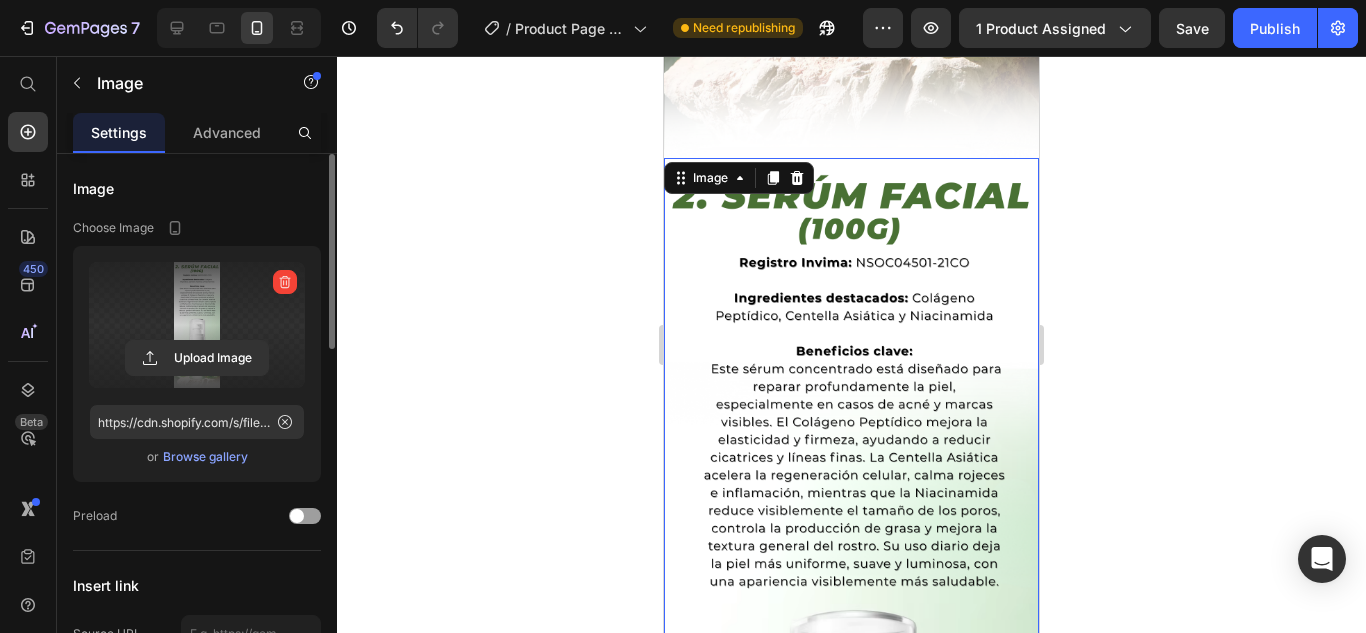 click at bounding box center (197, 325) 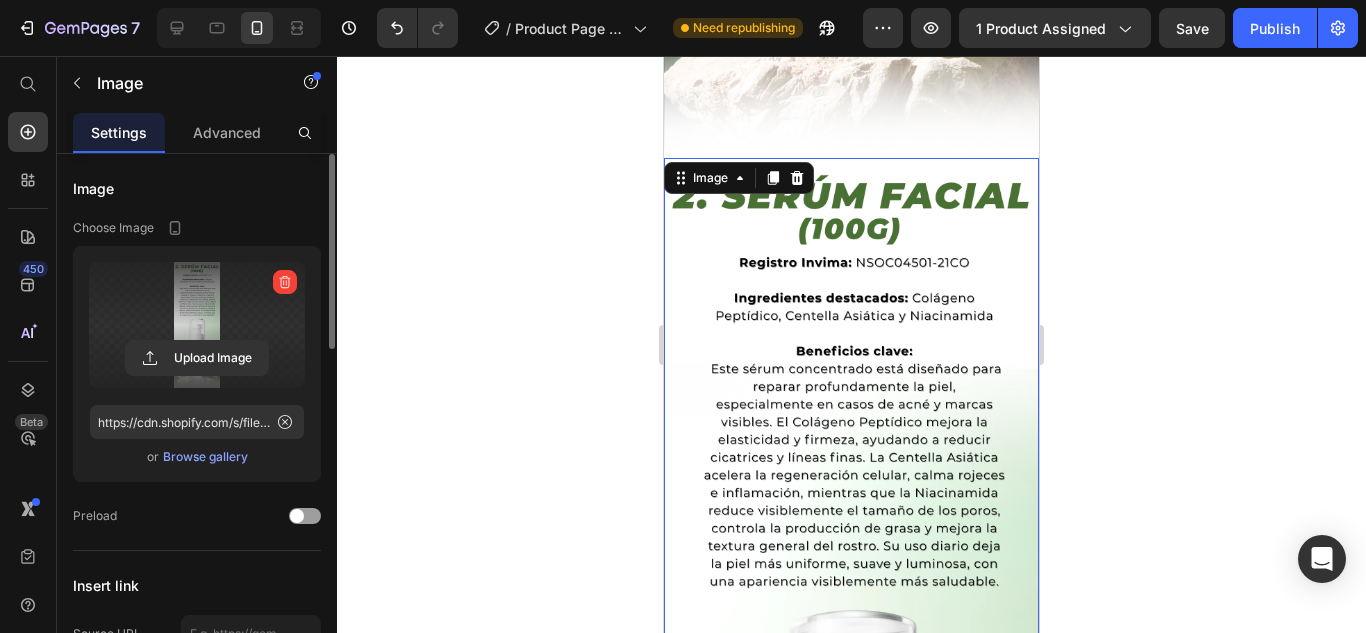 click 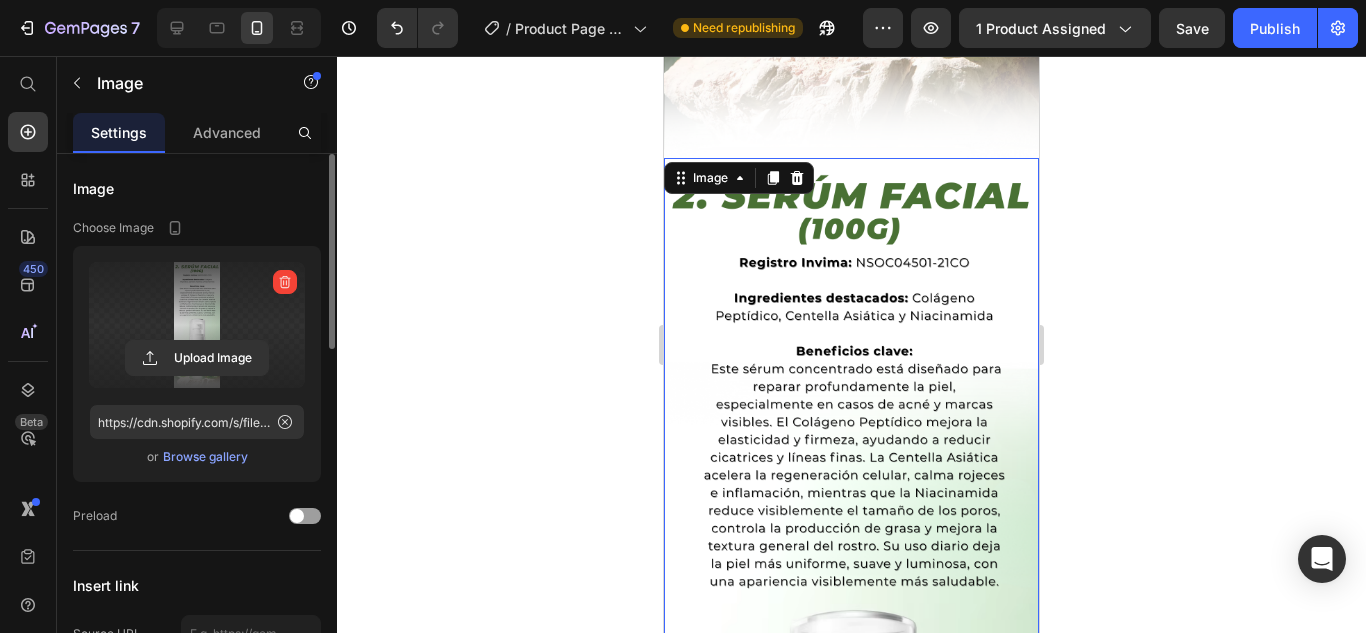 click at bounding box center (197, 325) 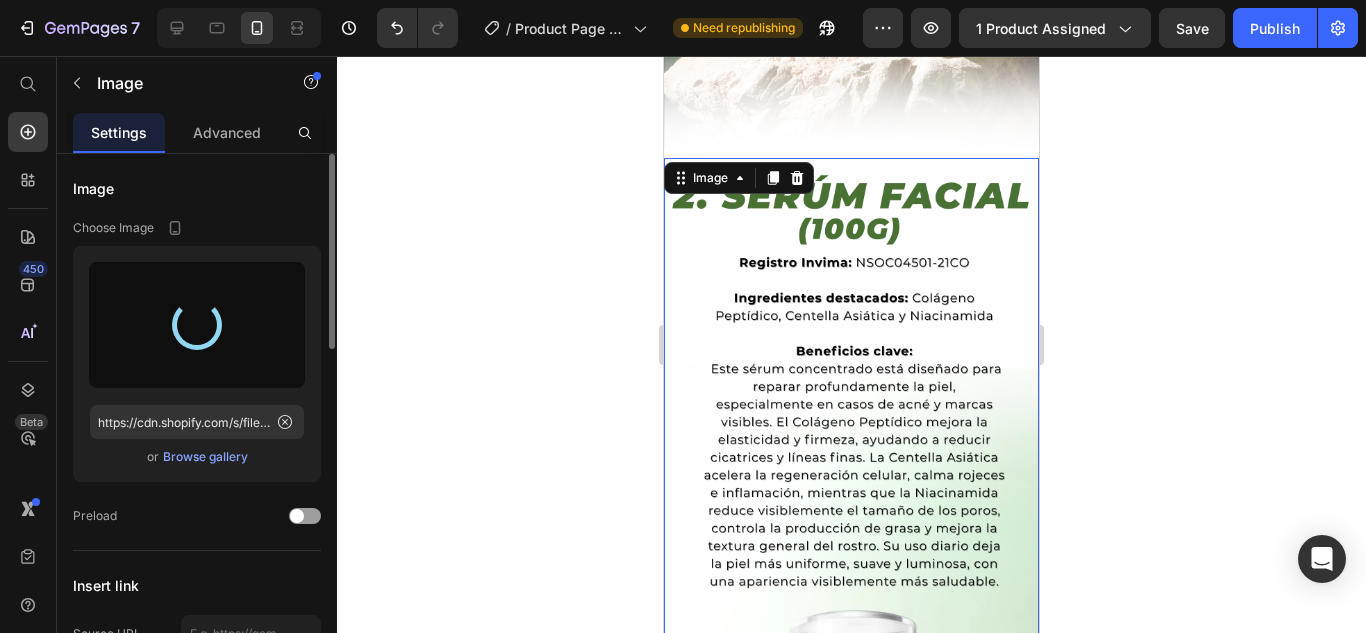 type on "https://cdn.shopify.com/s/files/1/0636/4882/5480/files/gempages_574864107237278949-9a8cffcc-9553-4ca0-9727-b3f60ef30d44.png" 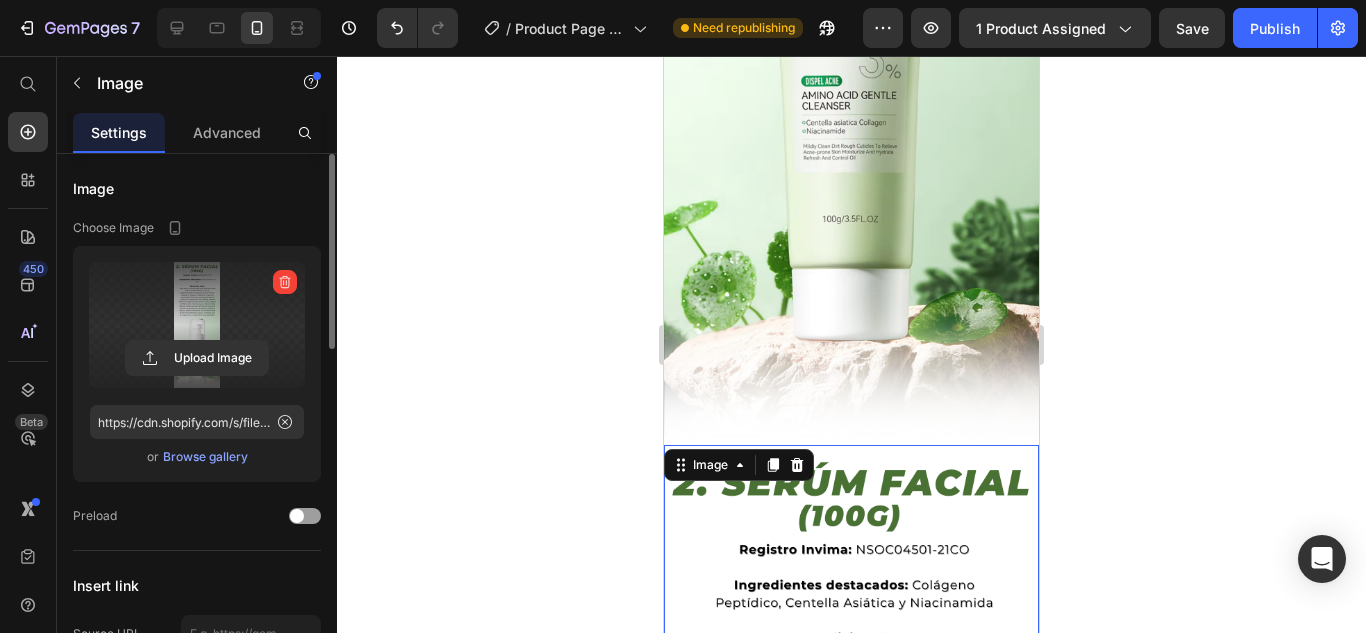 scroll, scrollTop: 2531, scrollLeft: 0, axis: vertical 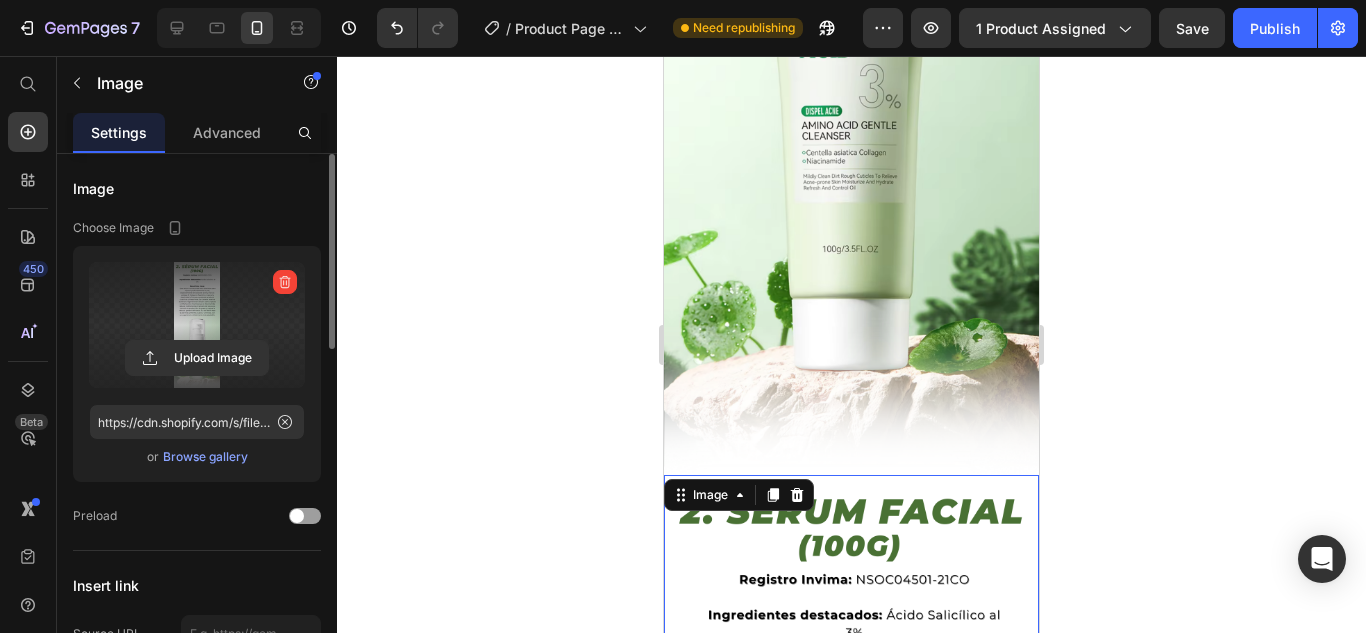 click at bounding box center [851, -29] 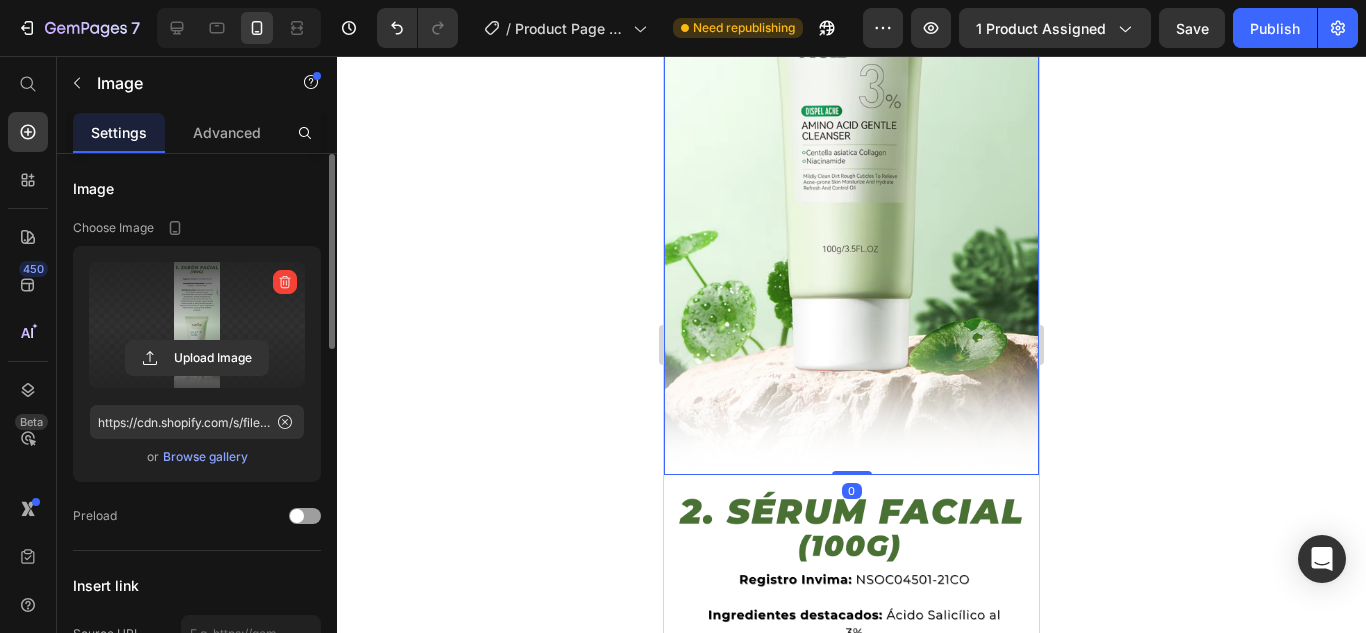 click at bounding box center [197, 325] 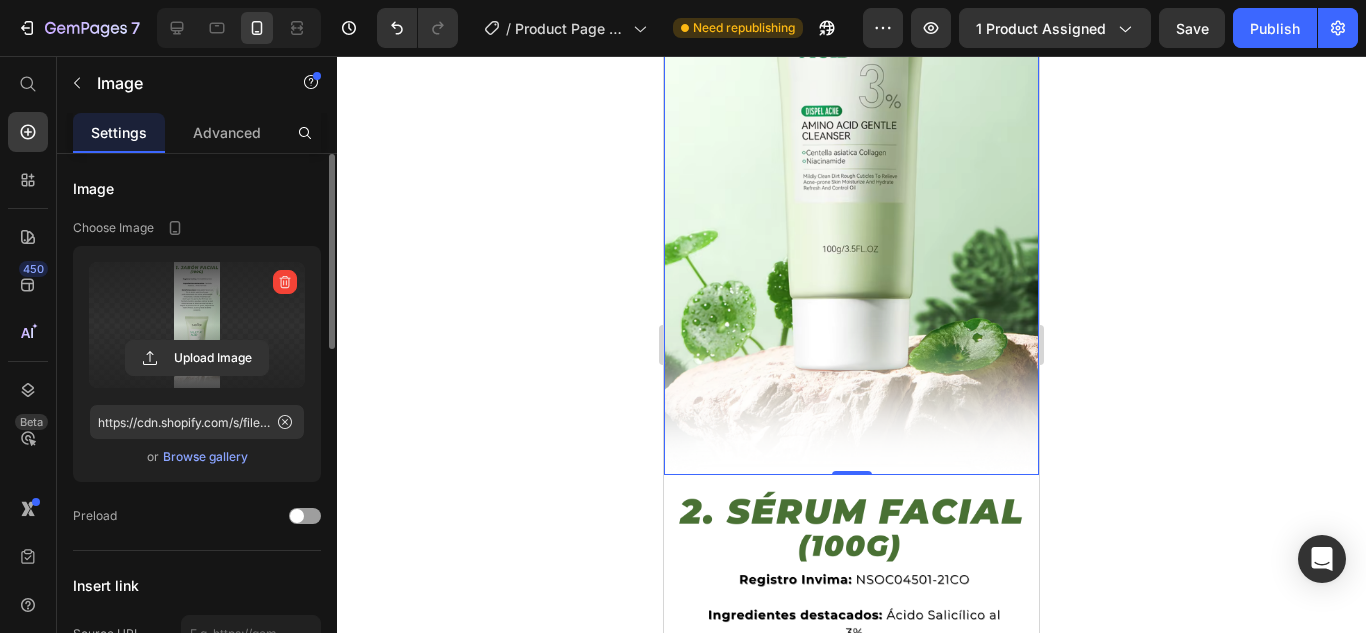 click at bounding box center [197, 325] 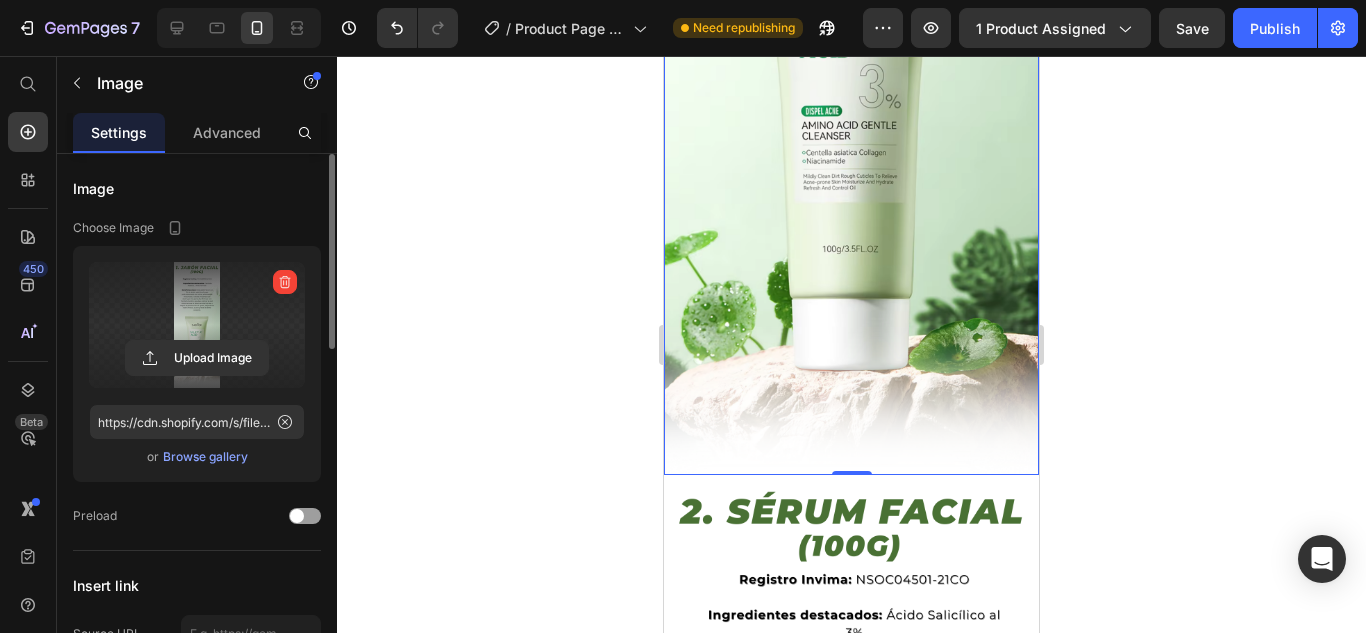 click 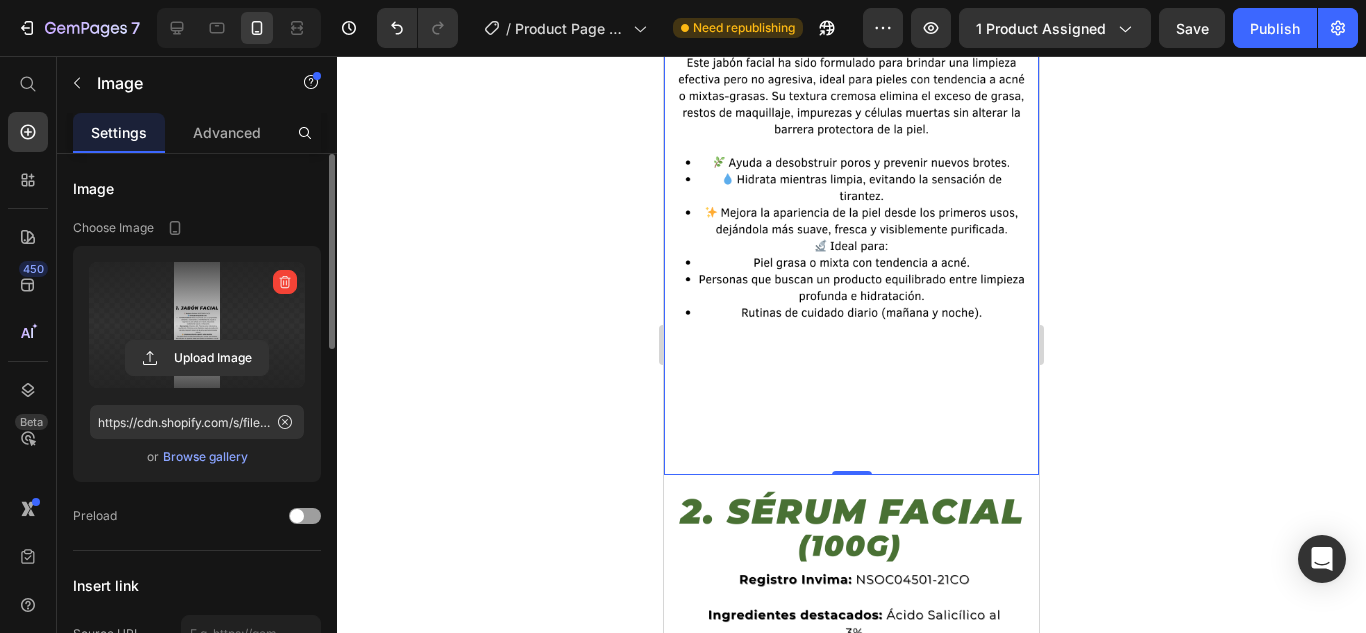 click at bounding box center (197, 325) 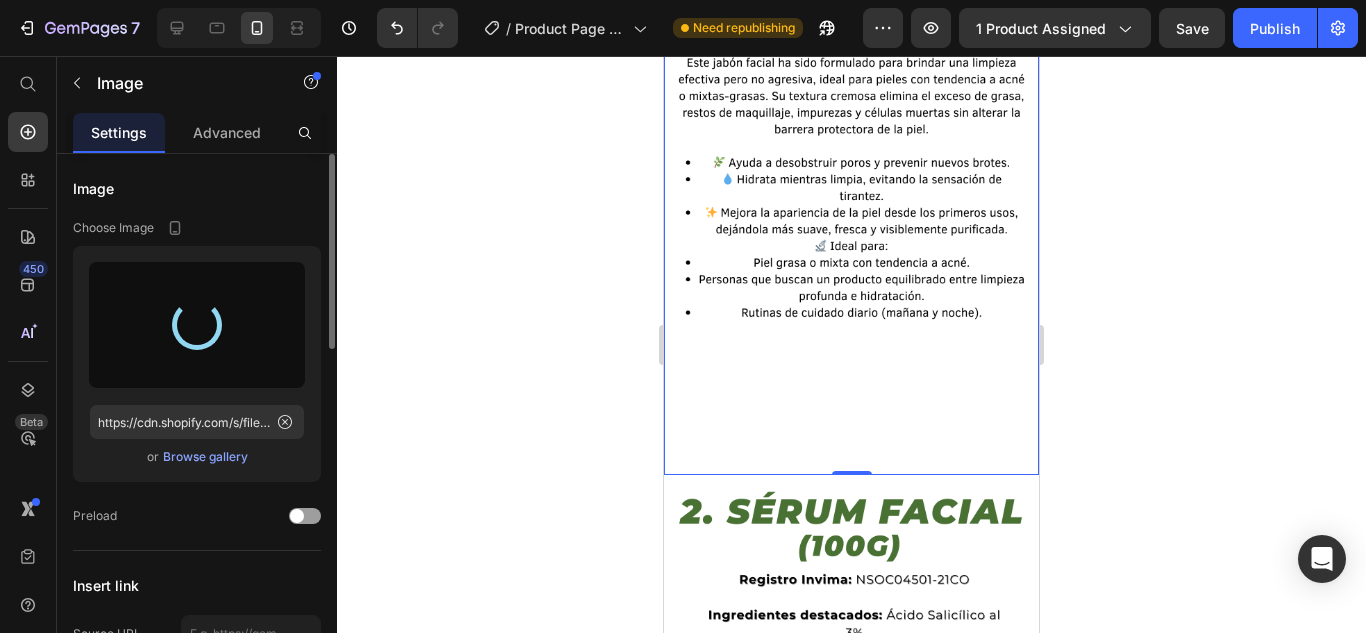 type on "[URL]" 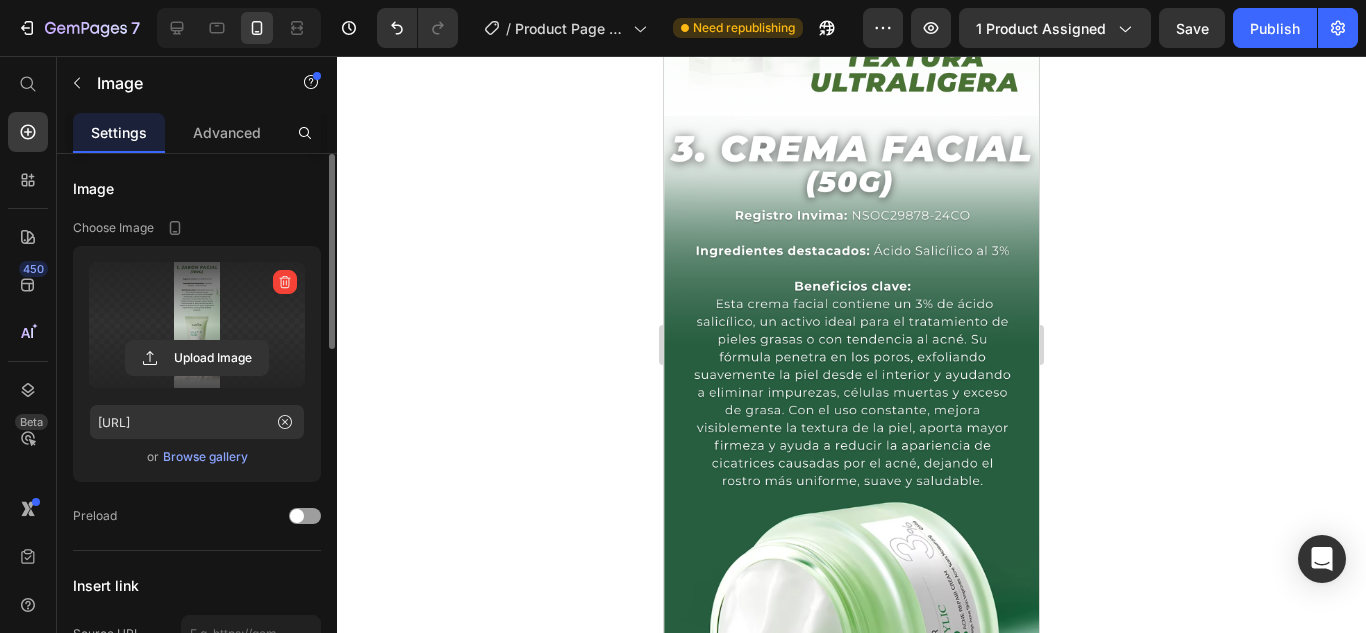 scroll, scrollTop: 4304, scrollLeft: 0, axis: vertical 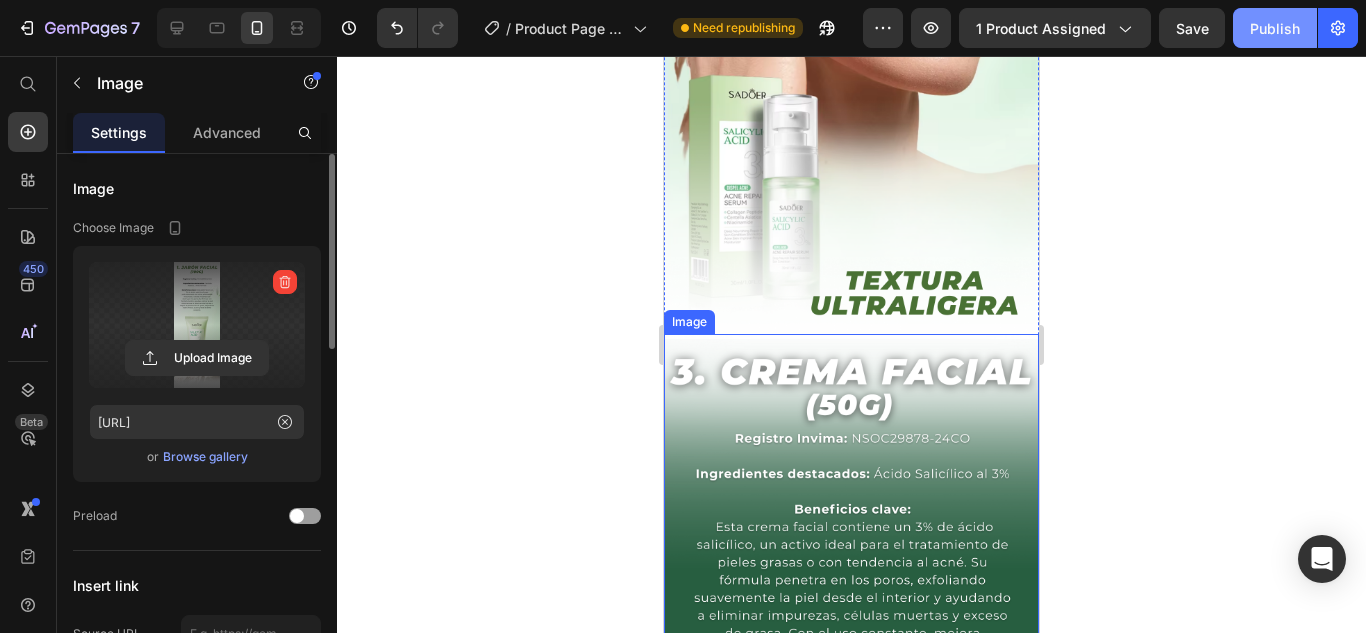 click on "Publish" at bounding box center [1275, 28] 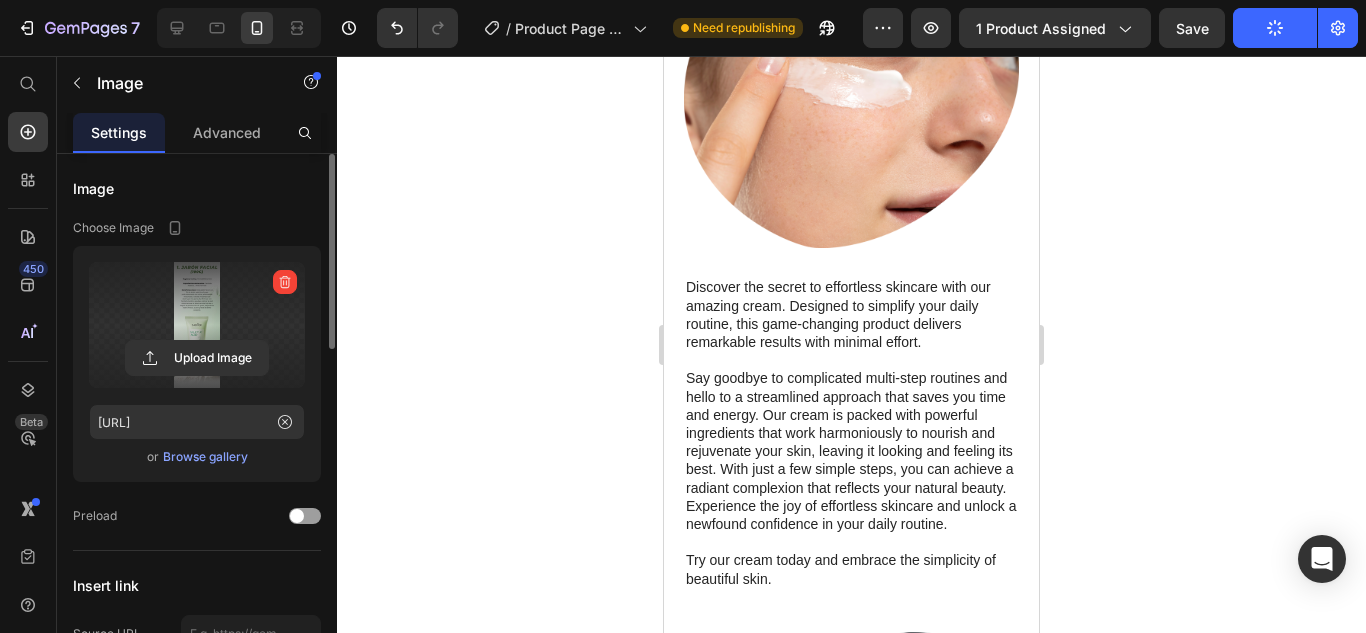 scroll, scrollTop: 5204, scrollLeft: 0, axis: vertical 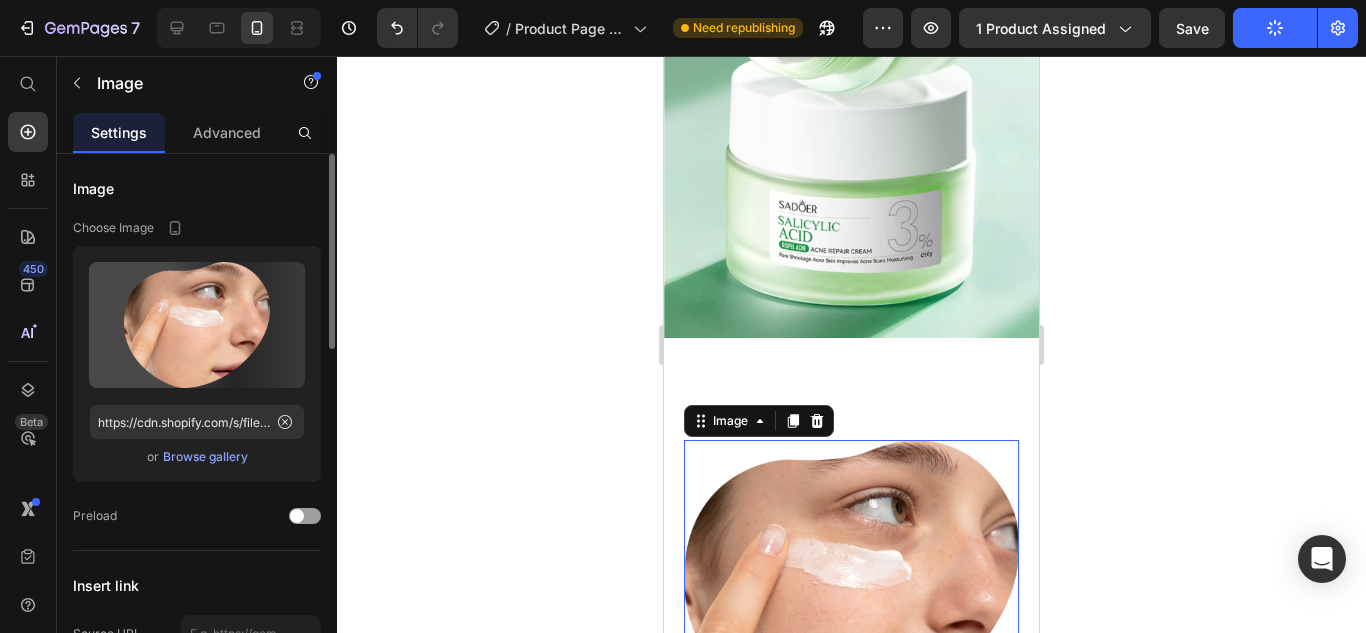 click at bounding box center [851, 584] 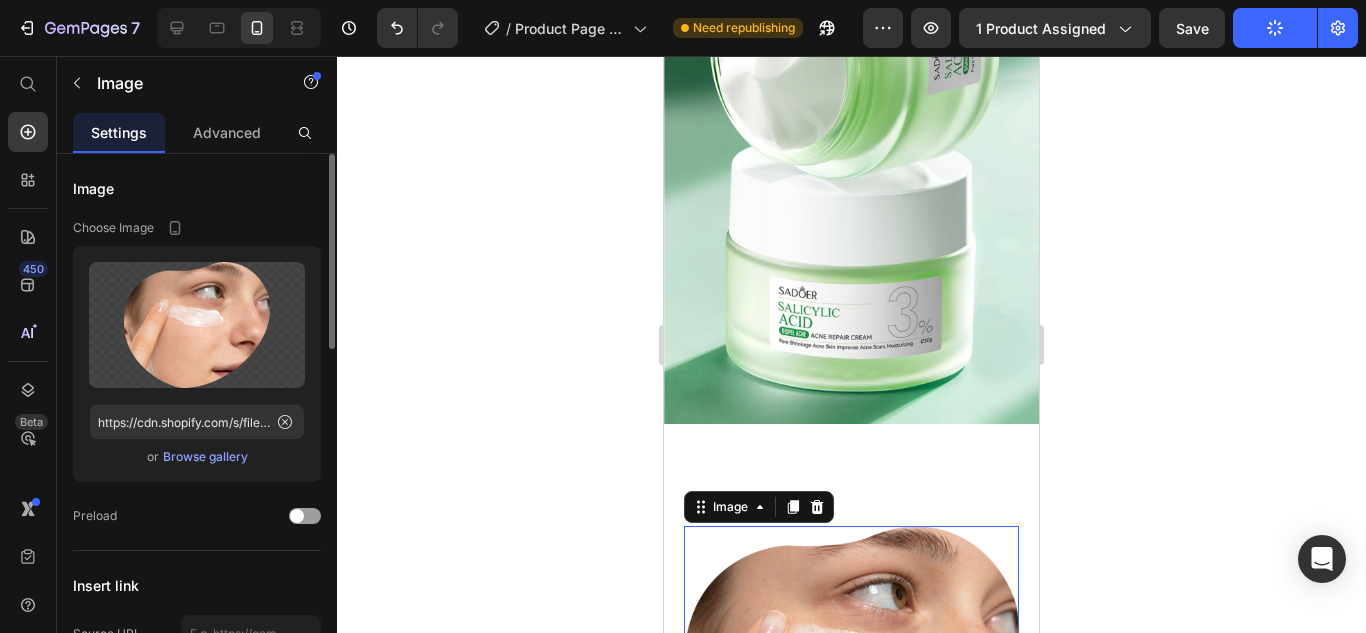 scroll, scrollTop: 5120, scrollLeft: 0, axis: vertical 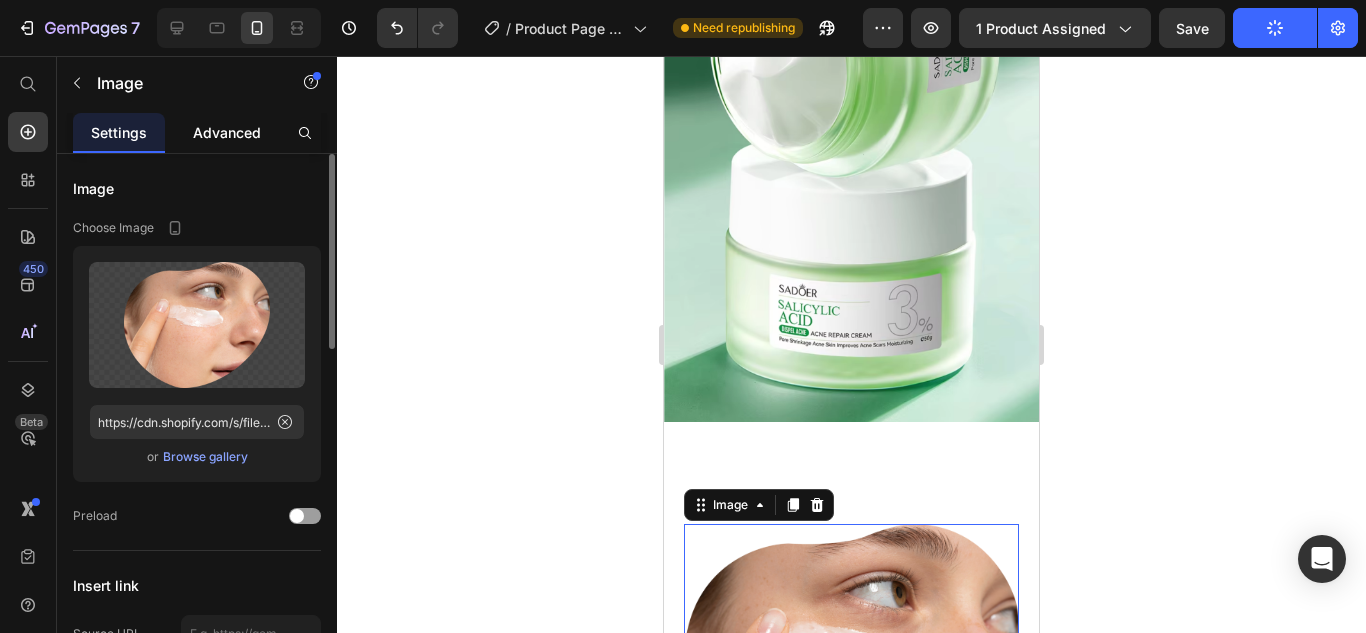 click on "Advanced" at bounding box center [227, 132] 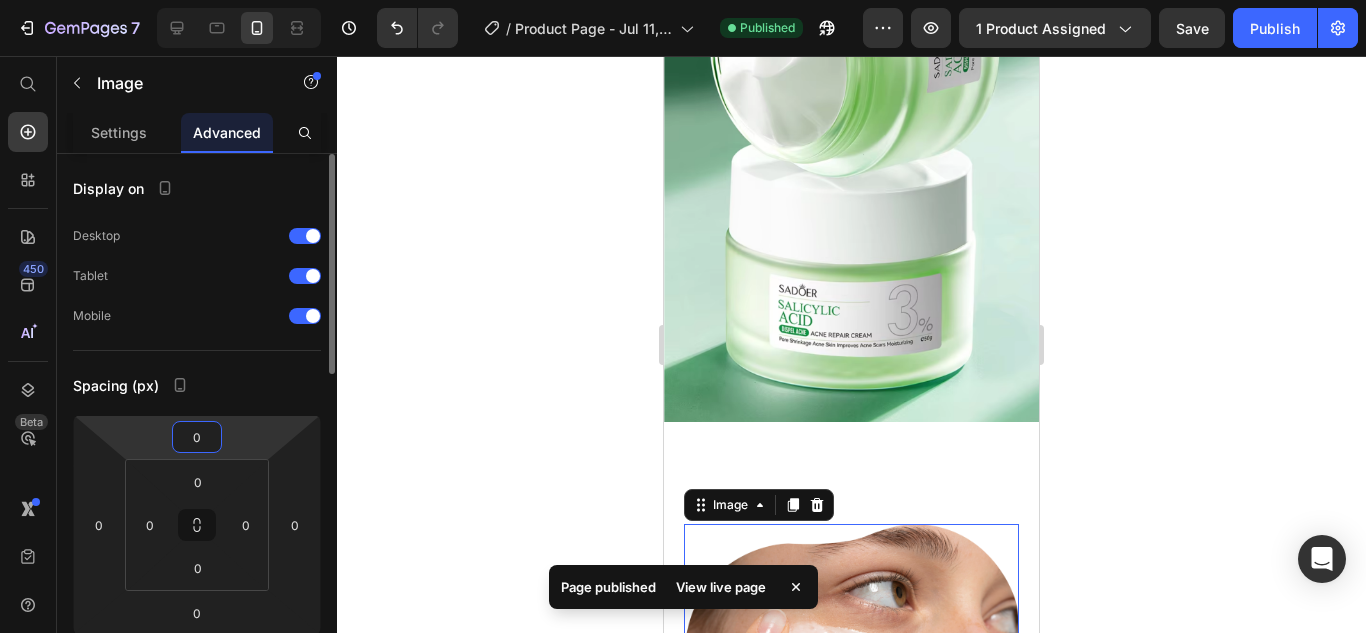 click on "0" at bounding box center (197, 437) 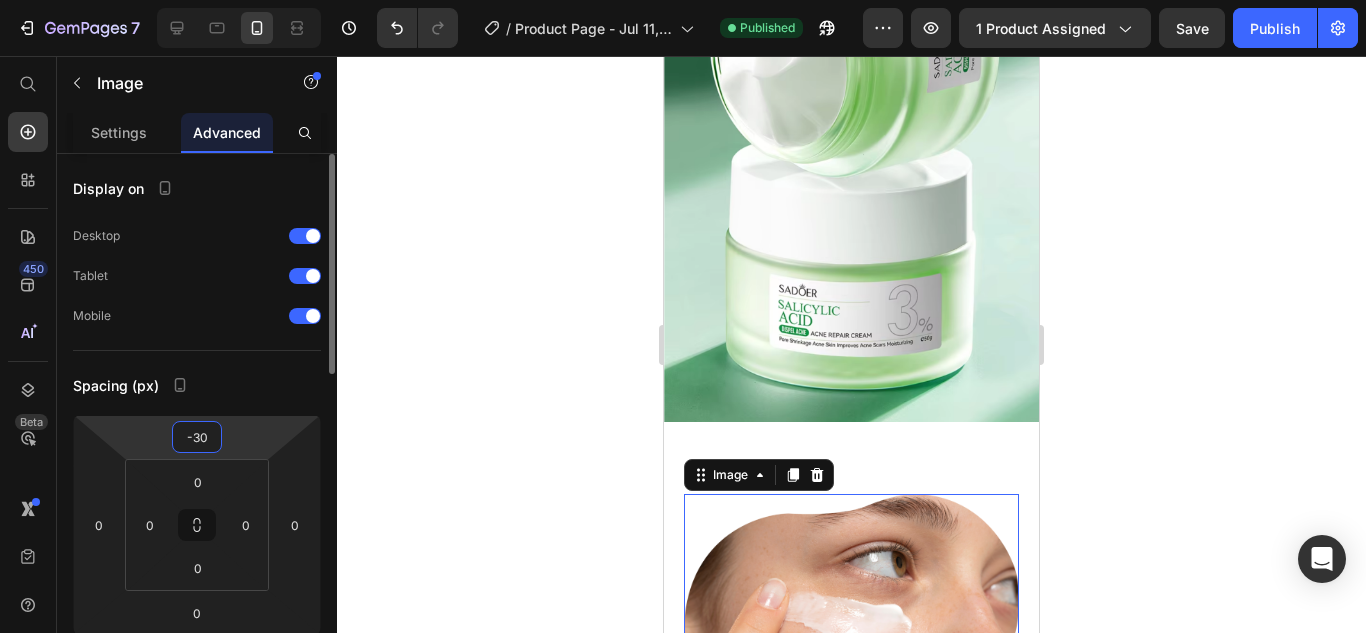 type on "-3" 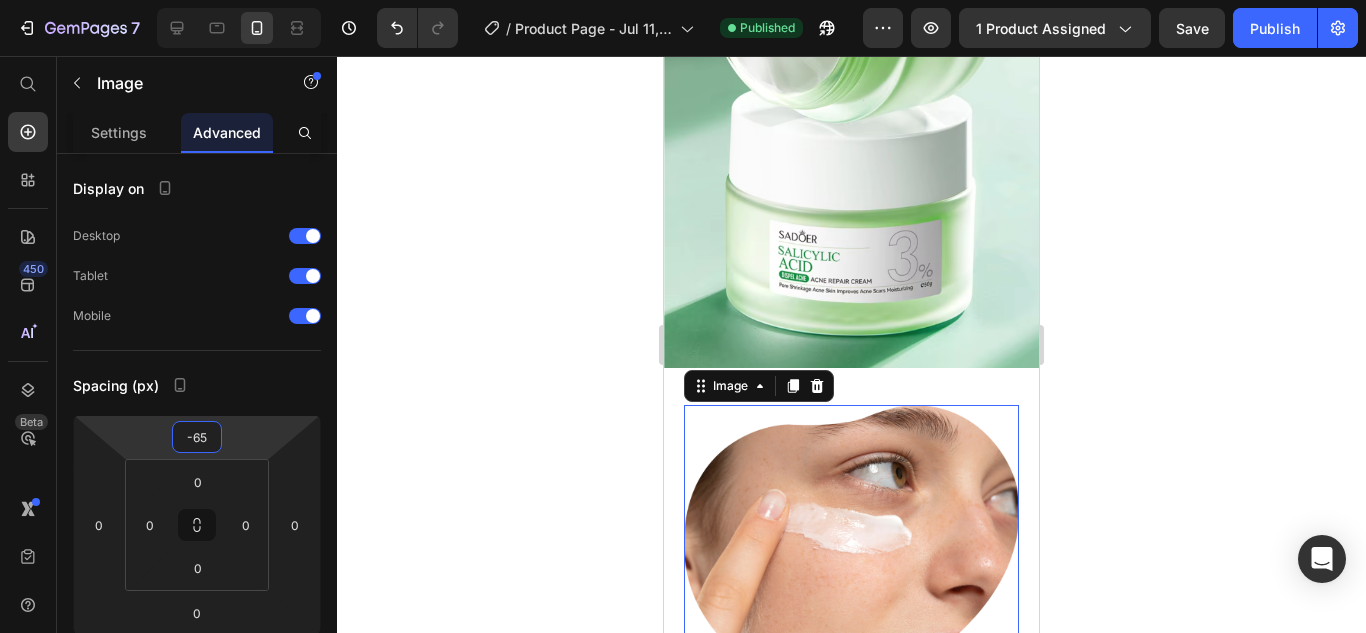 scroll, scrollTop: 5172, scrollLeft: 0, axis: vertical 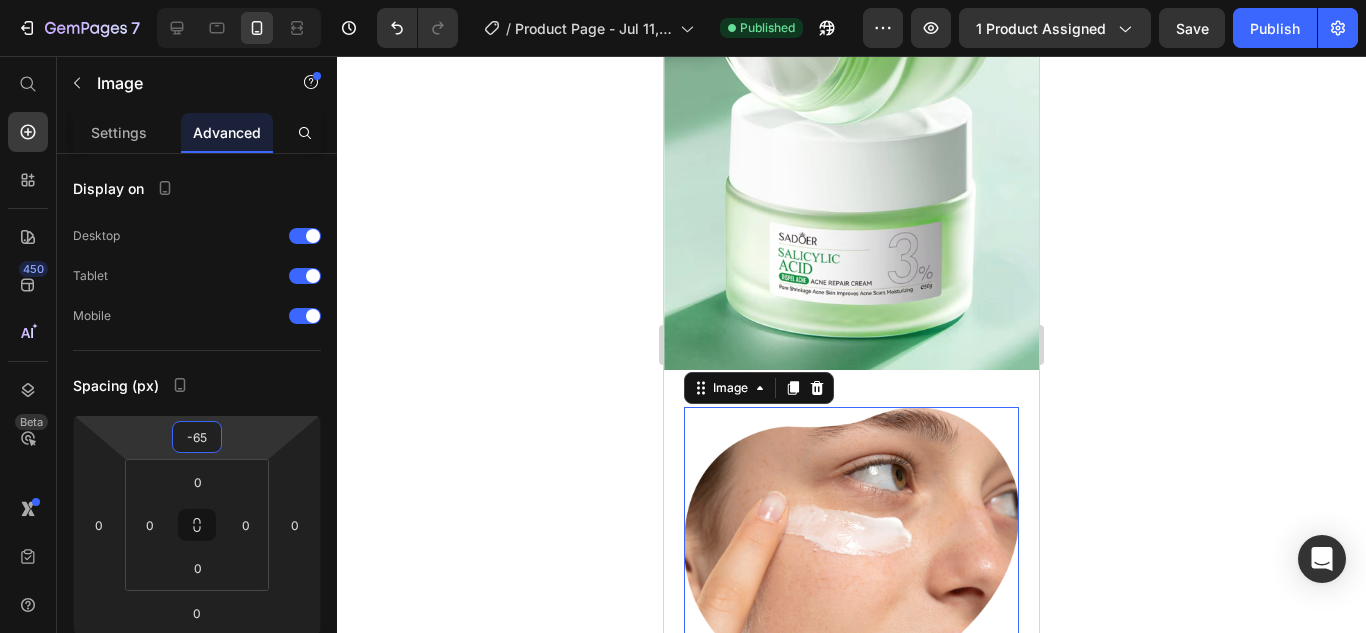 type on "-65" 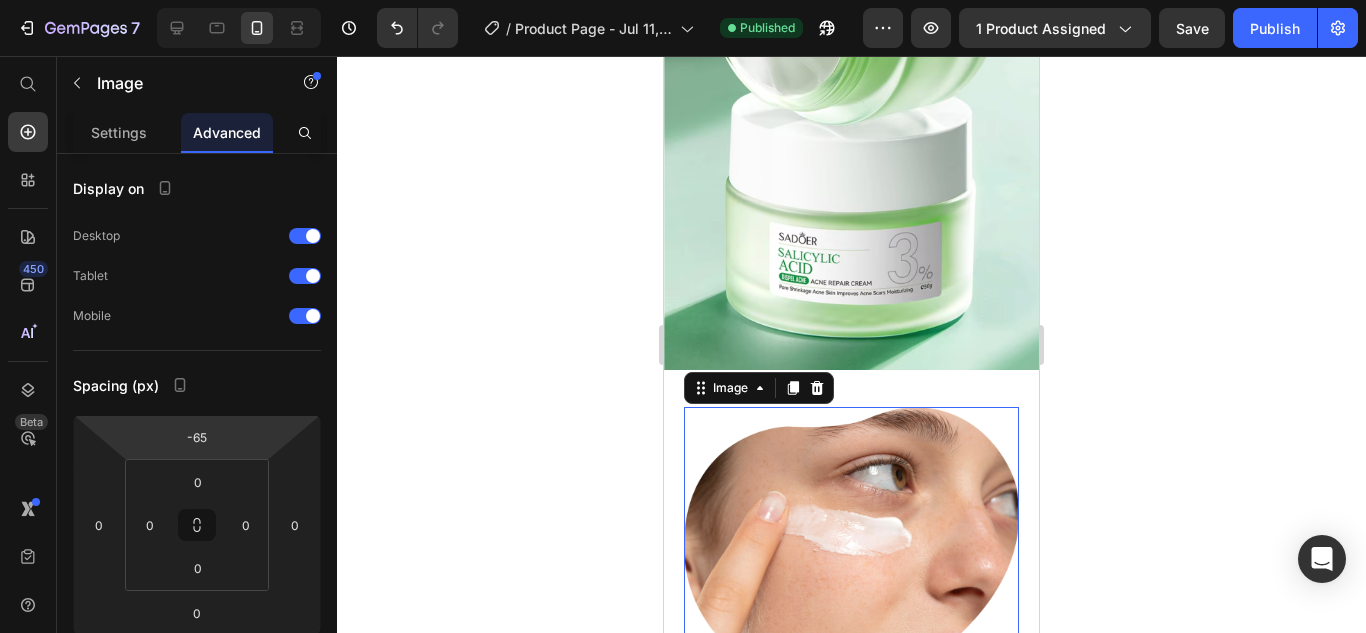 click 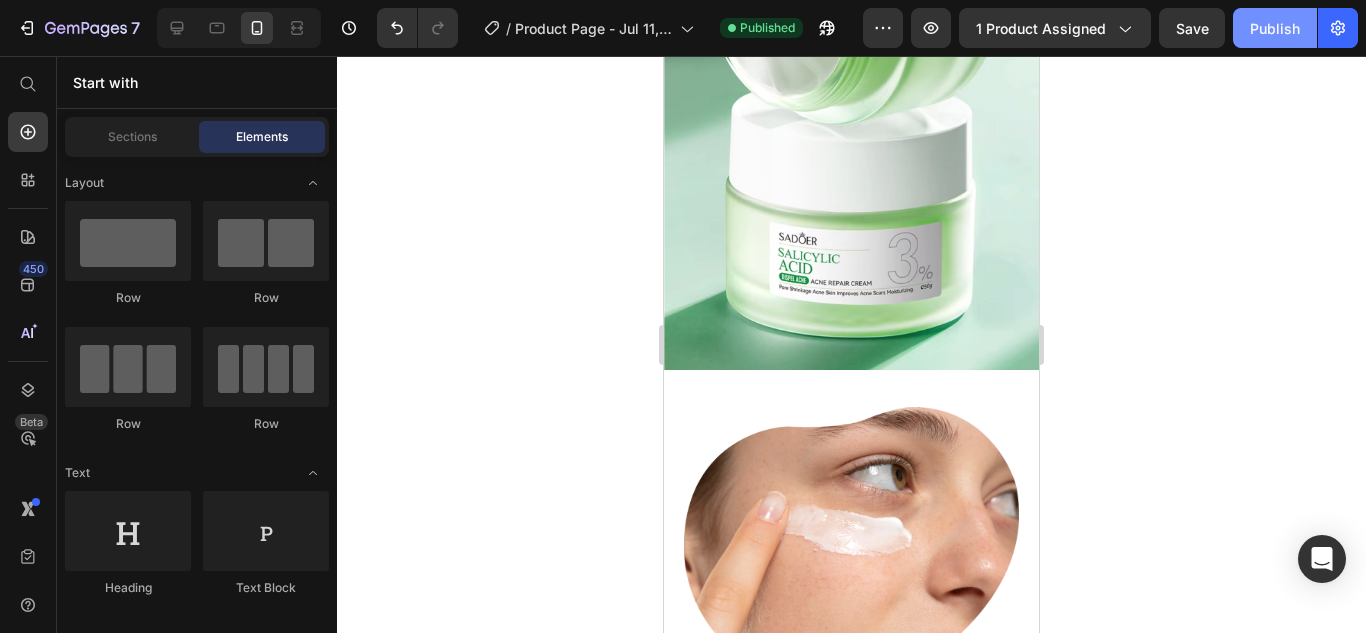 click on "Publish" at bounding box center (1275, 28) 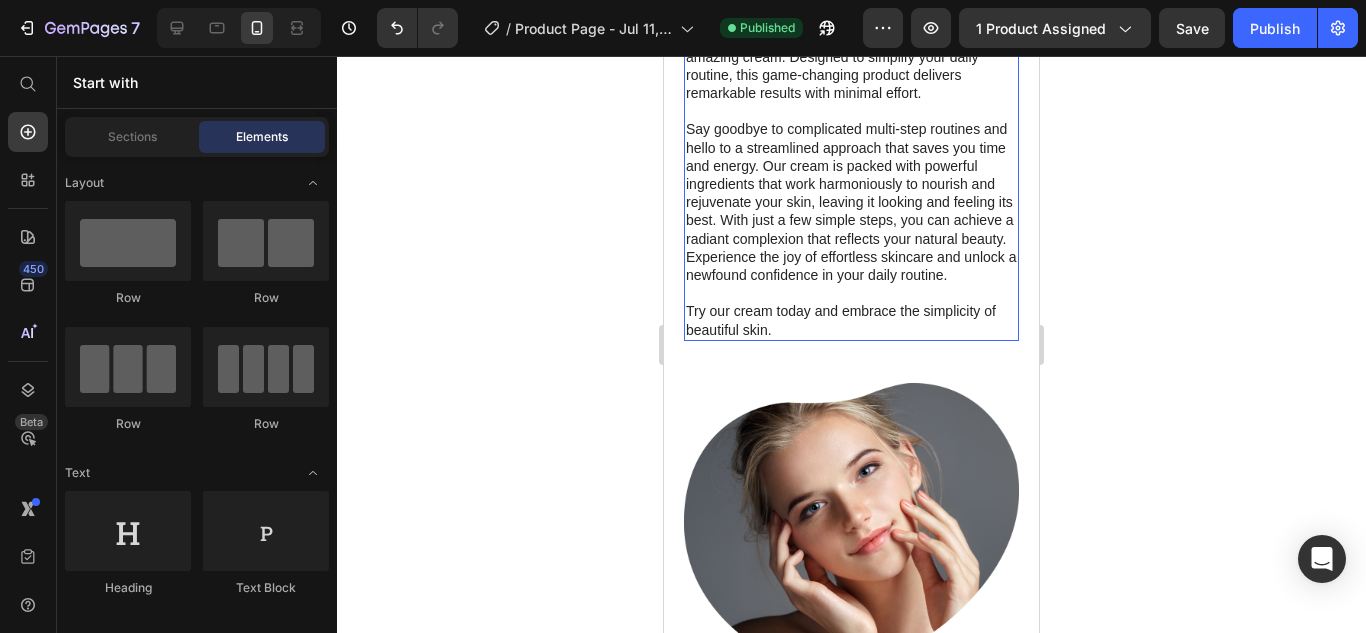 scroll, scrollTop: 5605, scrollLeft: 0, axis: vertical 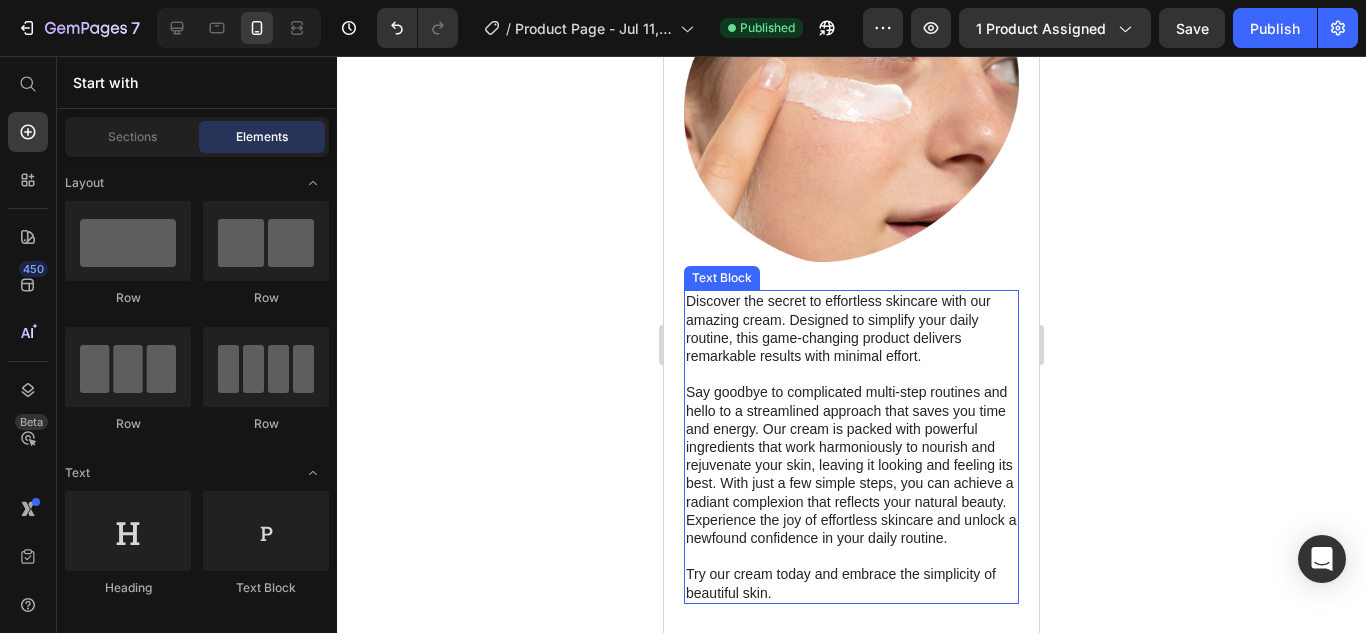 click on "Discover the secret to effortless skincare with our amazing cream. Designed to simplify your daily routine, this game-changing product delivers remarkable results with minimal effort." at bounding box center [851, 328] 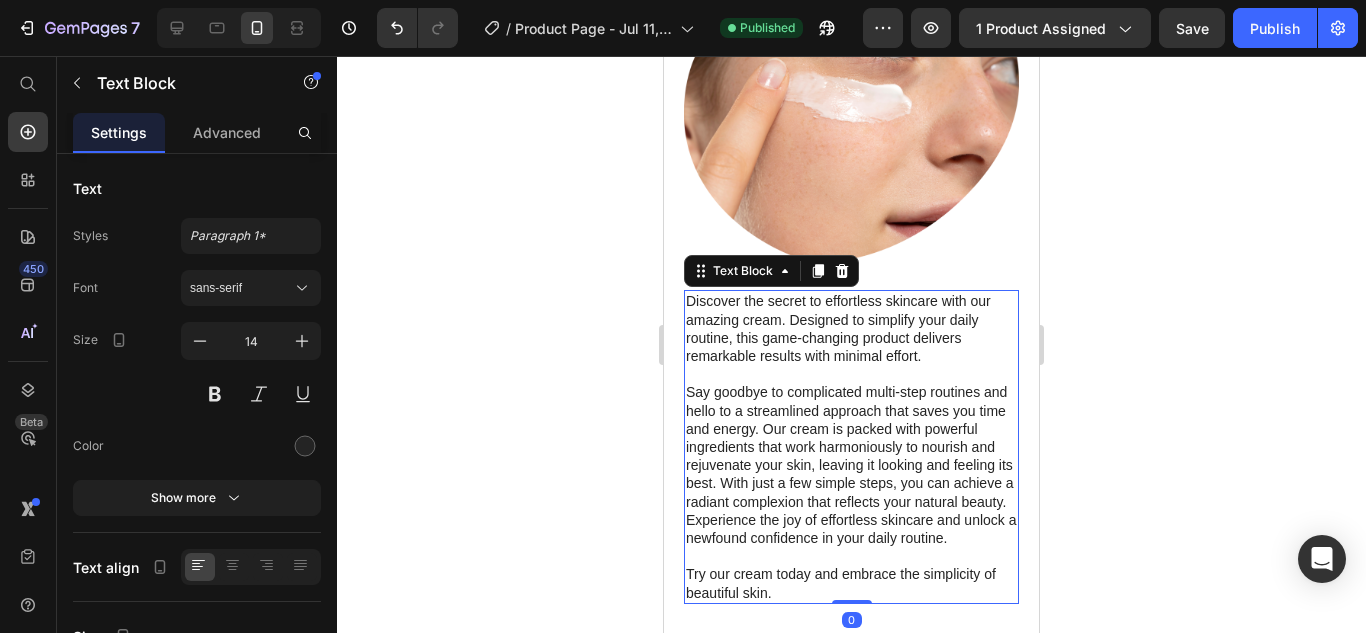 click on "Discover the secret to effortless skincare with our amazing cream. Designed to simplify your daily routine, this game-changing product delivers remarkable results with minimal effort." at bounding box center (851, 328) 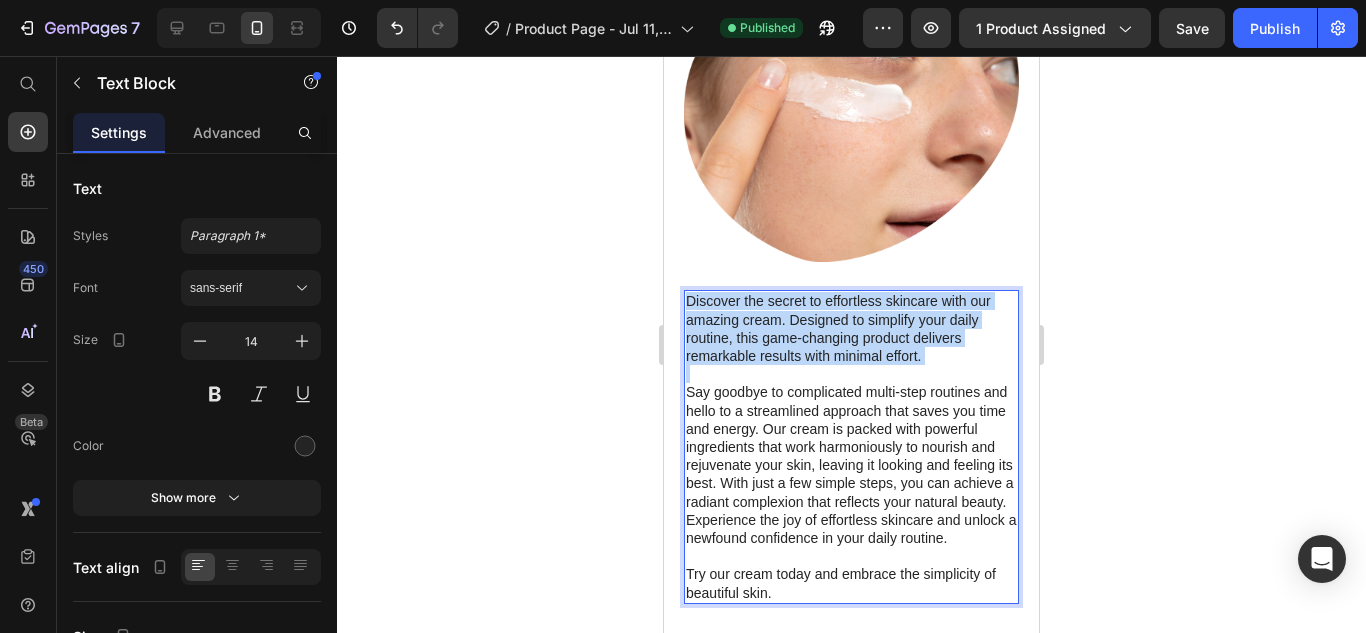 click on "Discover the secret to effortless skincare with our amazing cream. Designed to simplify your daily routine, this game-changing product delivers remarkable results with minimal effort." at bounding box center (851, 328) 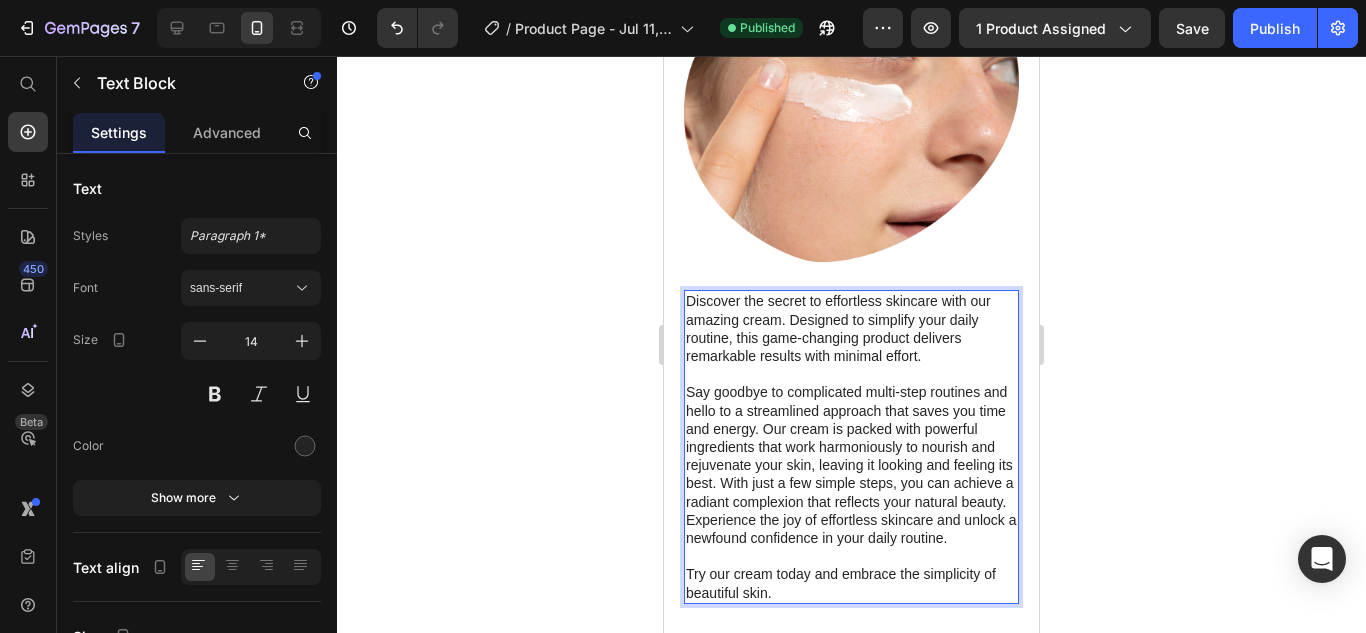 click on "Try our cream today and embrace the simplicity of beautiful skin." at bounding box center (851, 583) 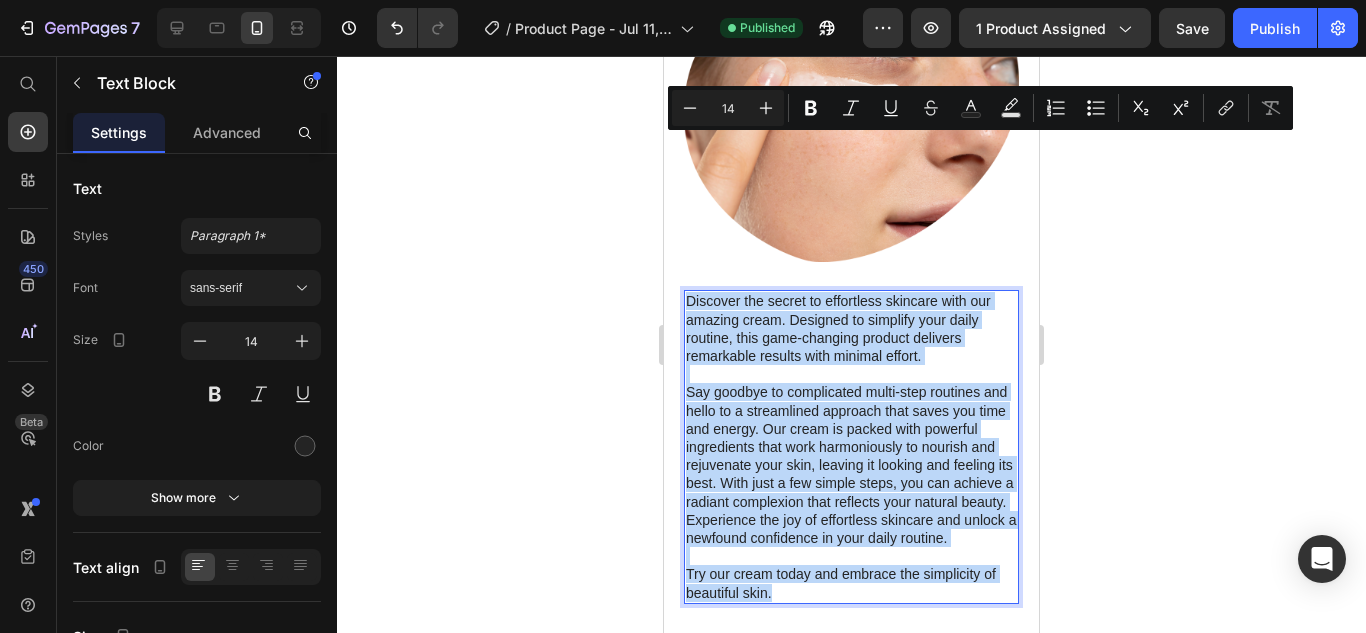 drag, startPoint x: 782, startPoint y: 455, endPoint x: 690, endPoint y: 147, distance: 321.44672 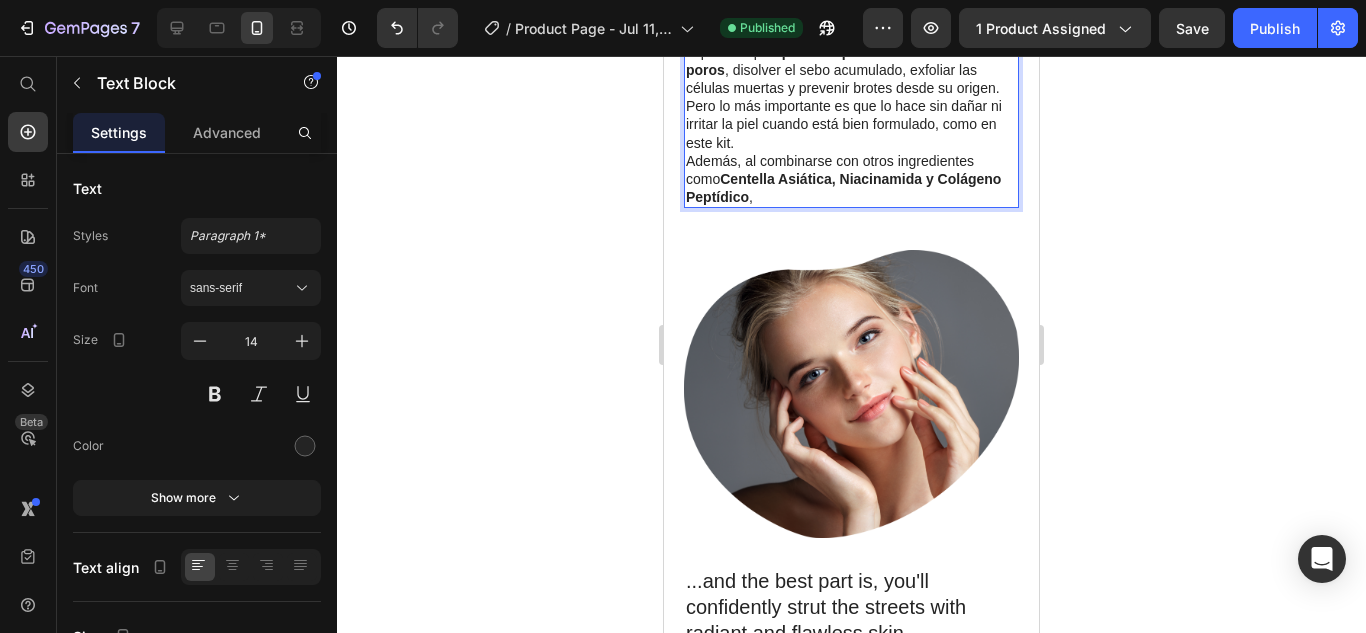 scroll, scrollTop: 6095, scrollLeft: 0, axis: vertical 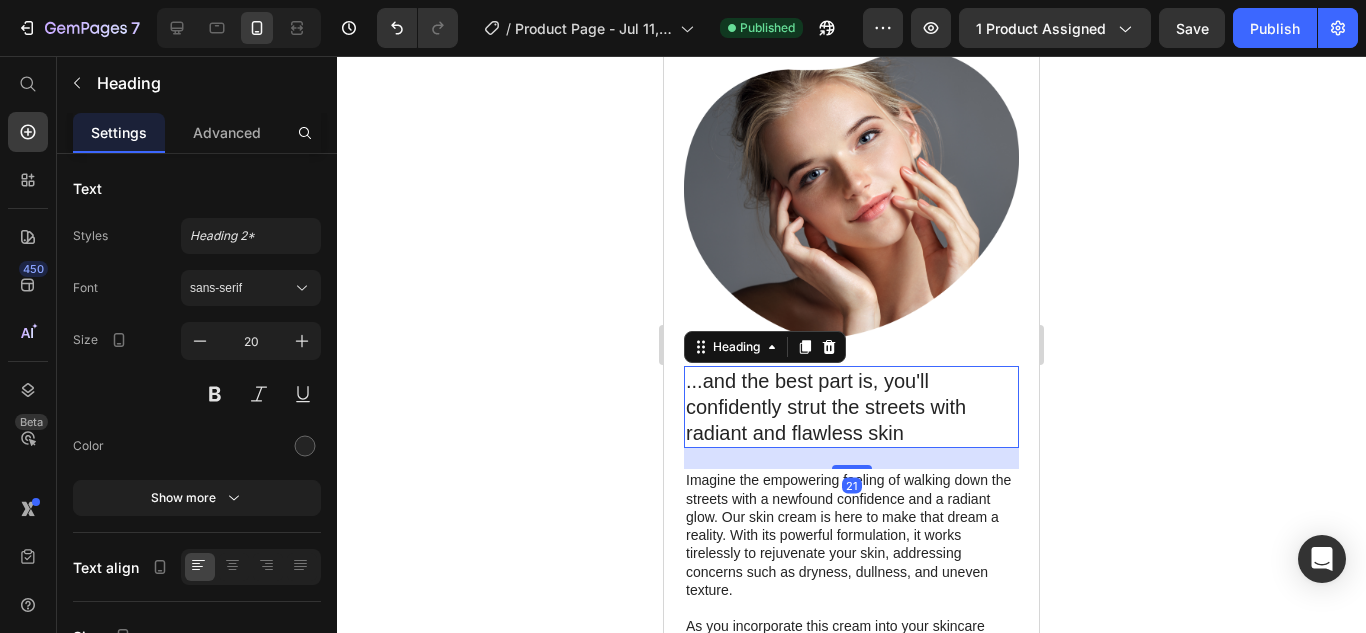 click on "...and the best part is, you'll confidently strut the streets with radiant and flawless skin" at bounding box center [851, 407] 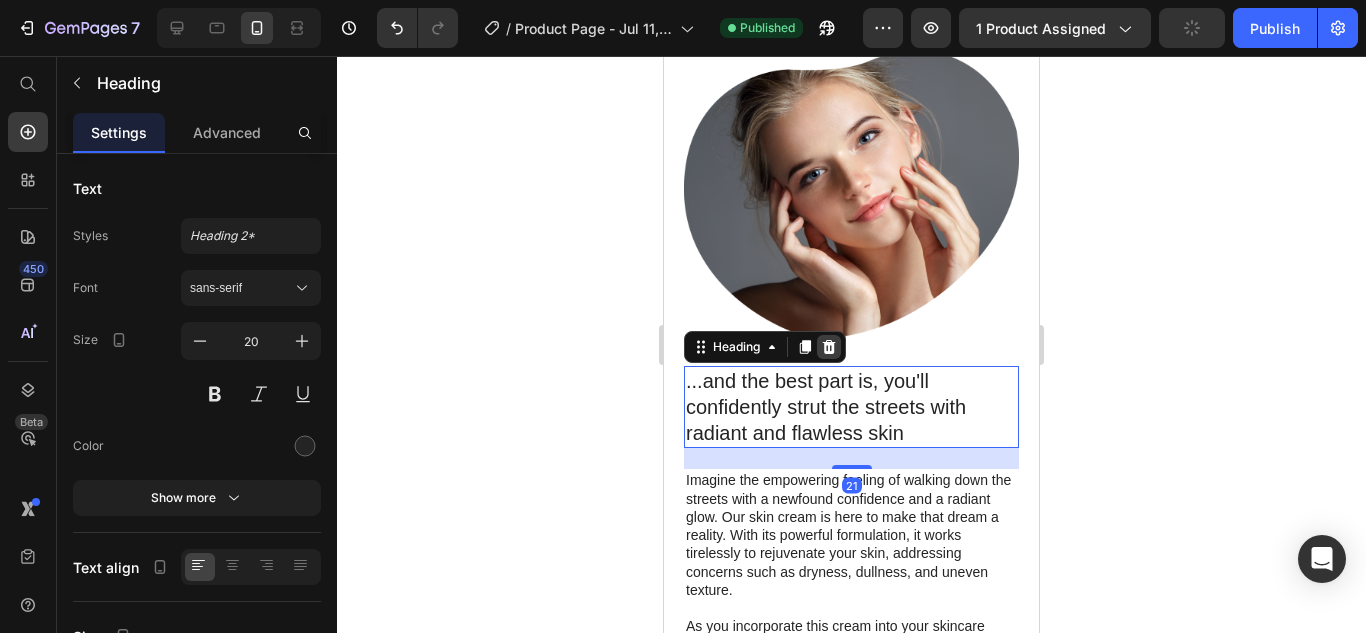 click 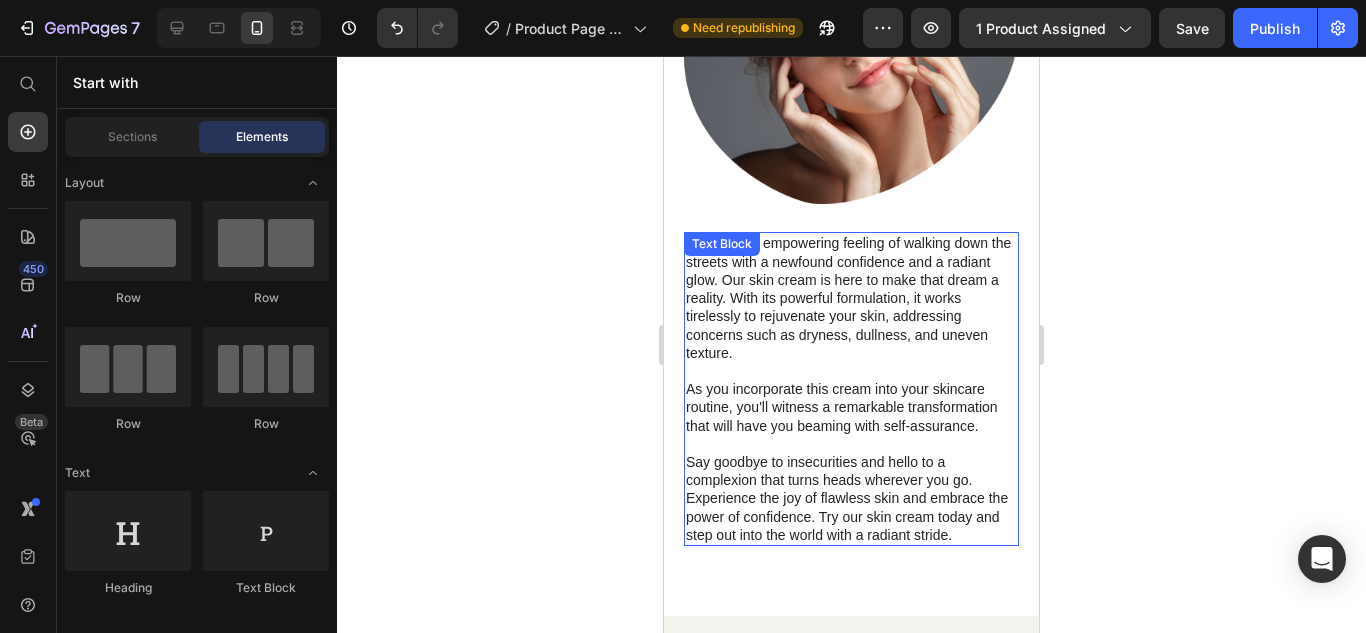 scroll, scrollTop: 6205, scrollLeft: 0, axis: vertical 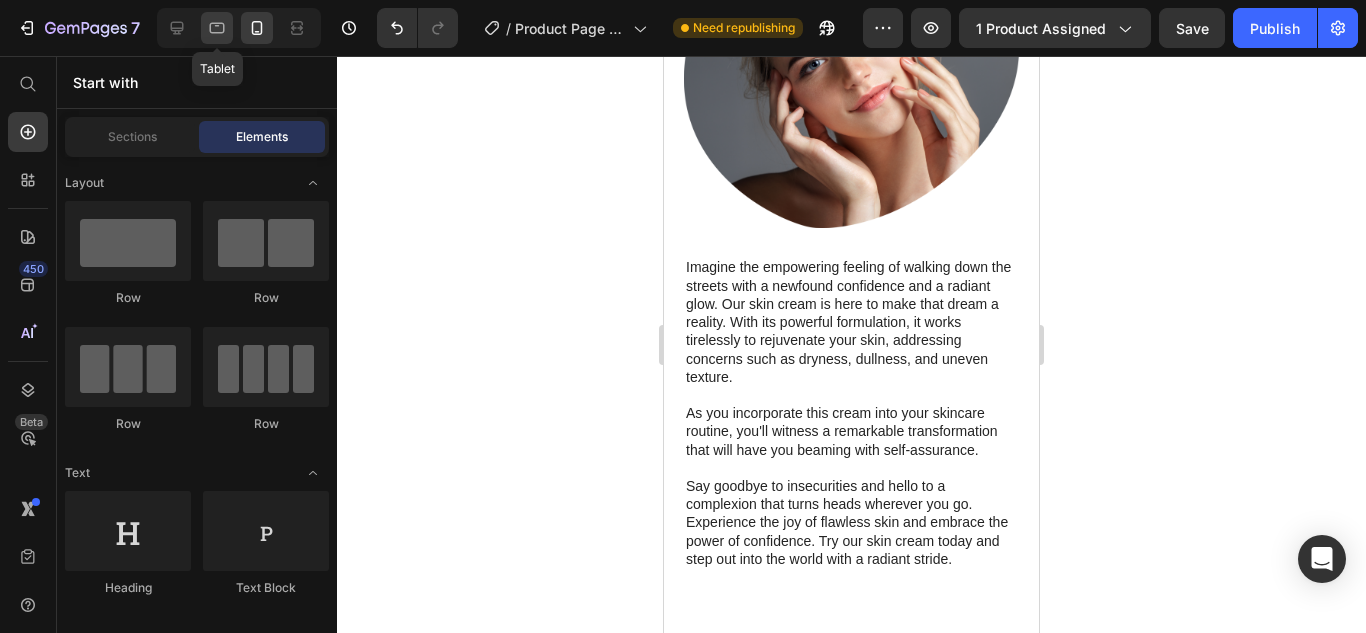 click 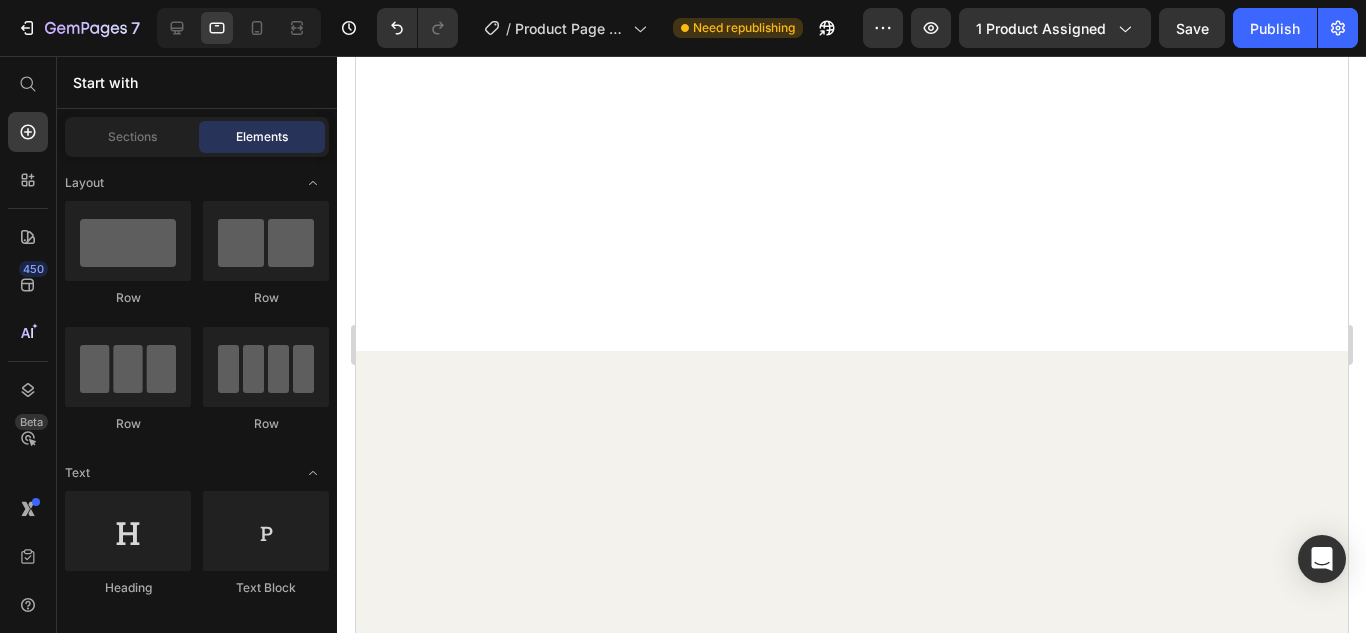 scroll, scrollTop: 2845, scrollLeft: 0, axis: vertical 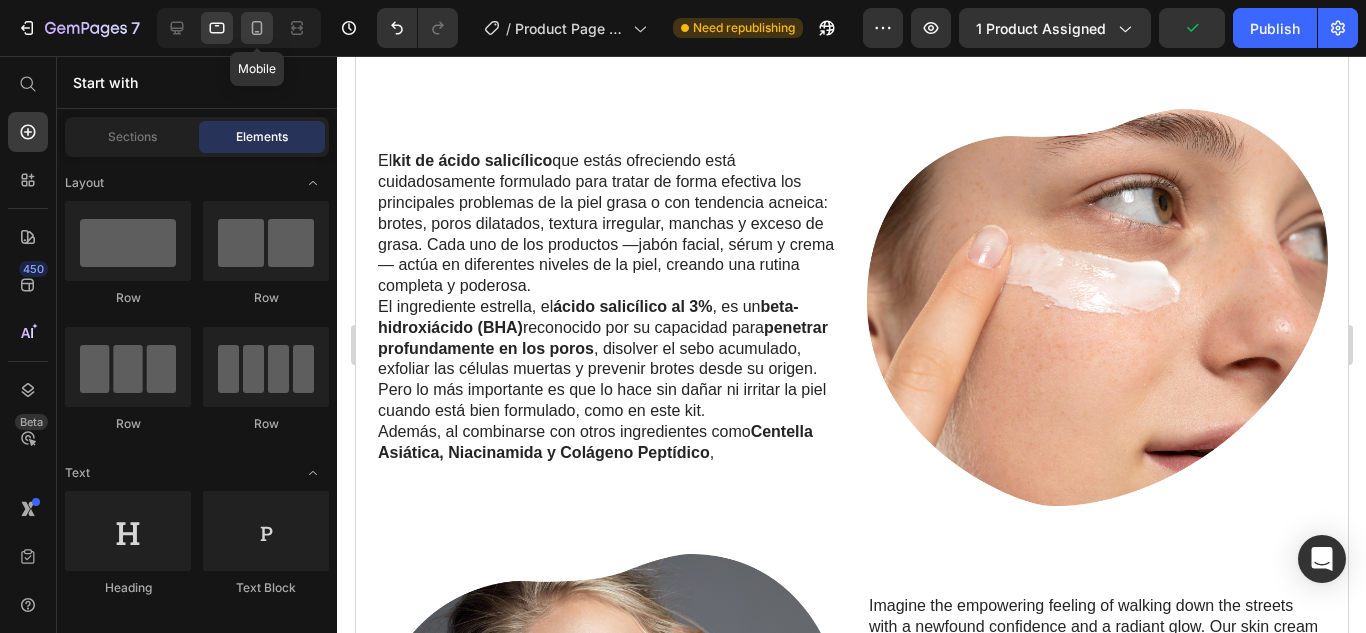 click 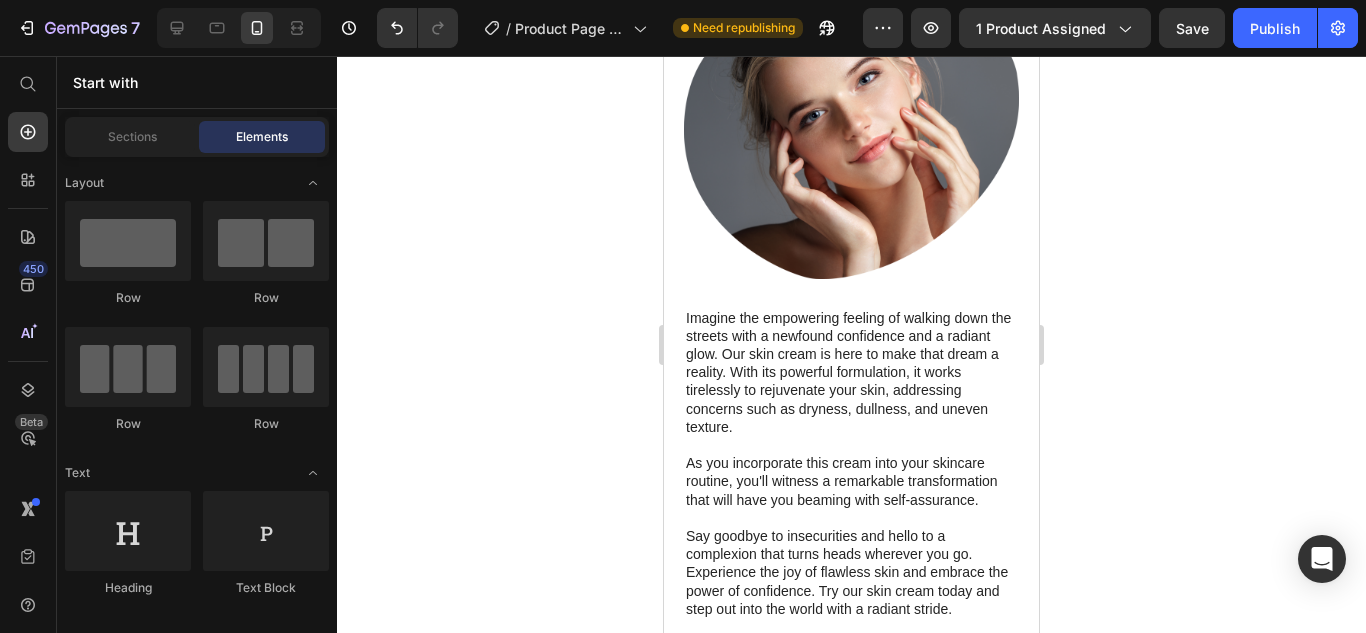 scroll, scrollTop: 5500, scrollLeft: 0, axis: vertical 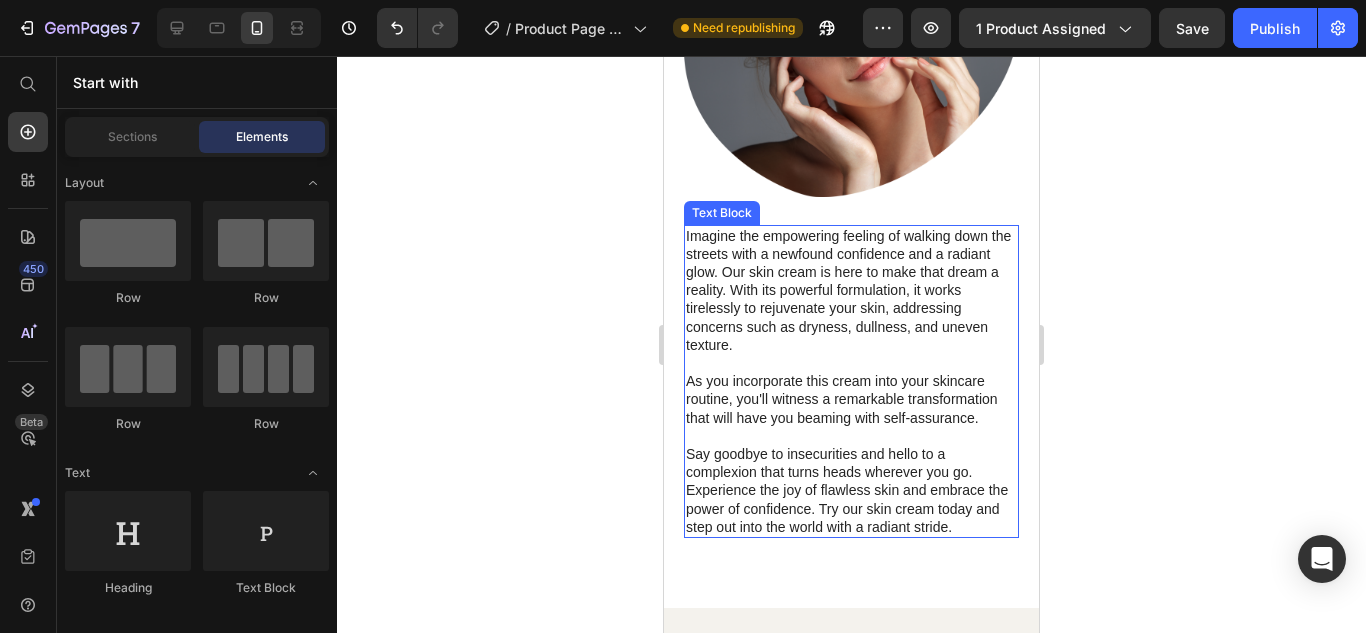 click on "Imagine the empowering feeling of walking down the streets with a newfound confidence and a radiant glow. Our skin cream is here to make that dream a reality. With its powerful formulation, it works tirelessly to rejuvenate your skin, addressing concerns such as dryness, dullness, and uneven texture." at bounding box center (851, 290) 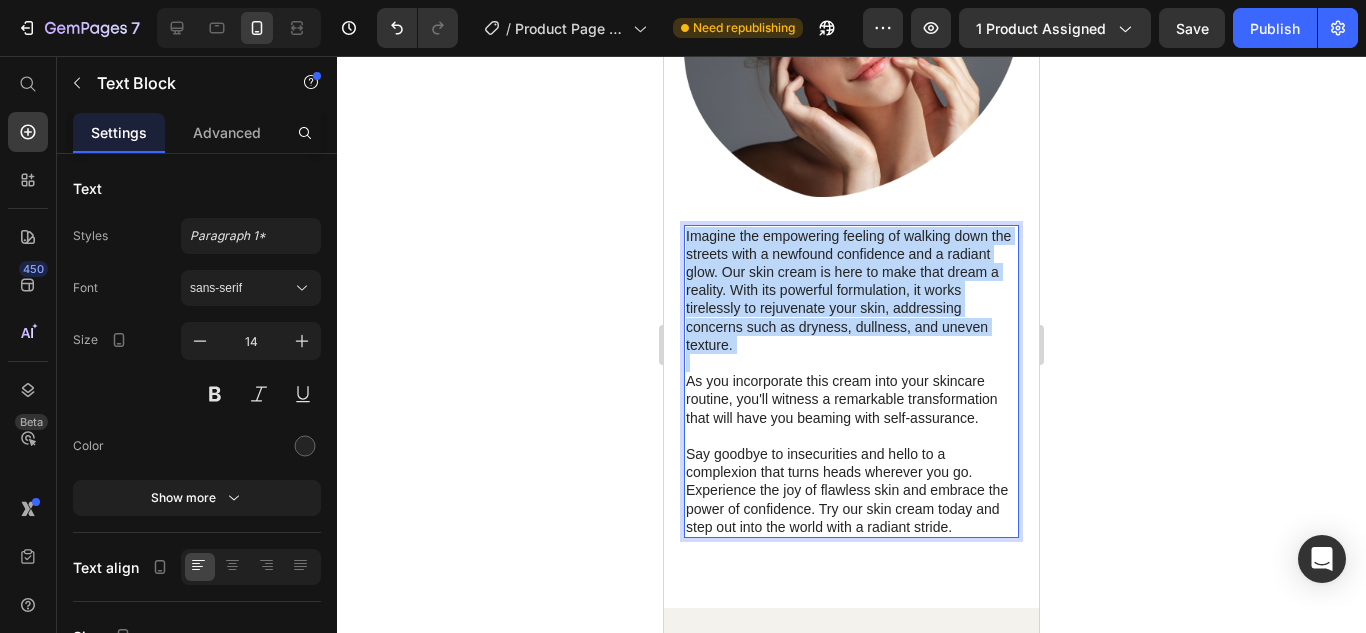 click on "Imagine the empowering feeling of walking down the streets with a newfound confidence and a radiant glow. Our skin cream is here to make that dream a reality. With its powerful formulation, it works tirelessly to rejuvenate your skin, addressing concerns such as dryness, dullness, and uneven texture." at bounding box center (851, 290) 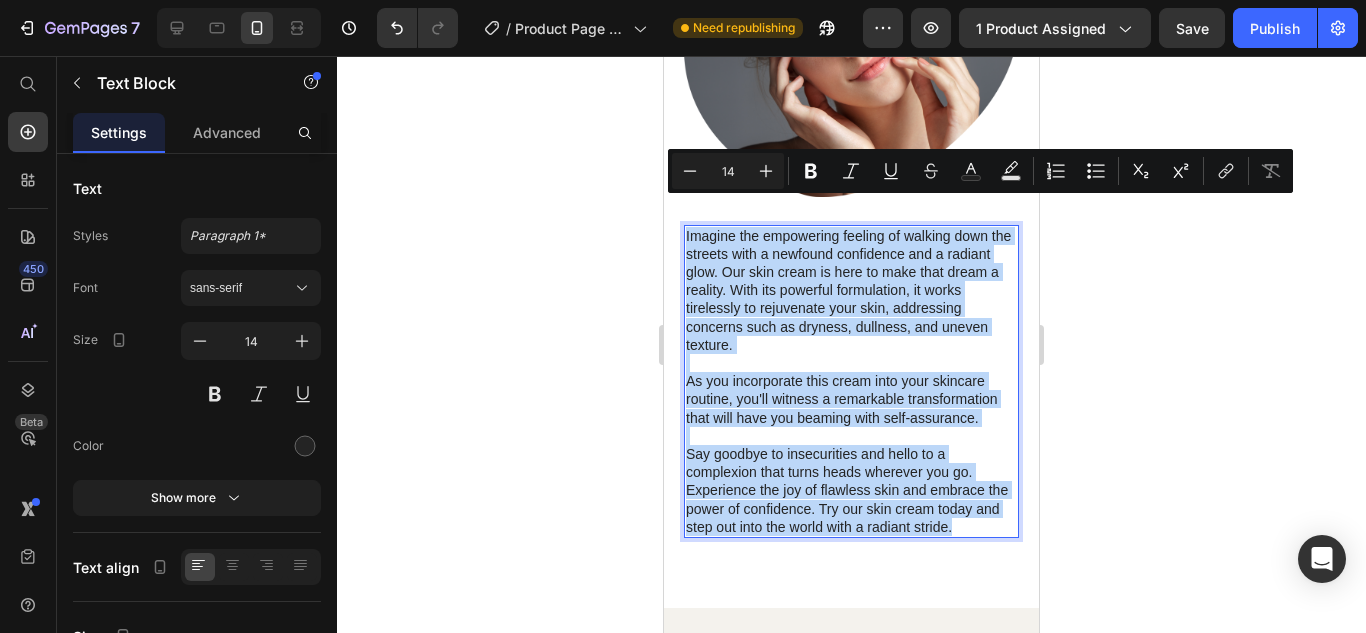 drag, startPoint x: 986, startPoint y: 504, endPoint x: 687, endPoint y: 212, distance: 417.9294 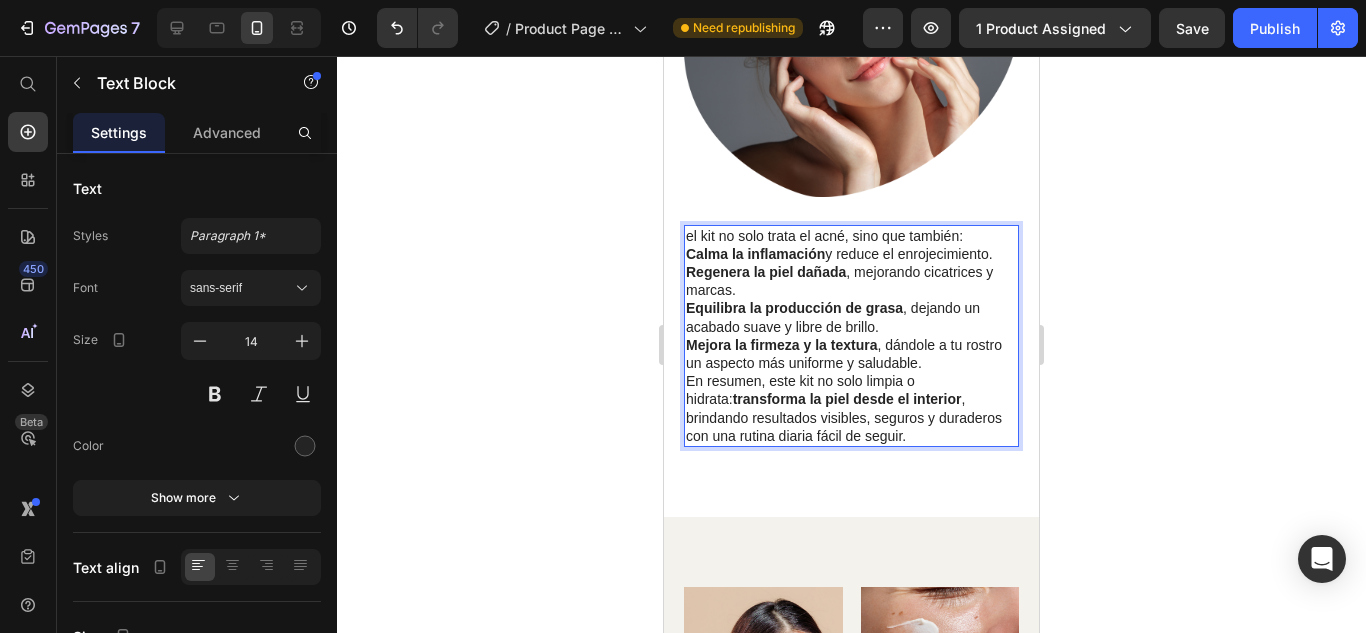 click on "En resumen, este kit no solo limpia o hidrata:  transforma la piel desde el interior , brindando resultados visibles, seguros y duraderos con una rutina diaria fácil de seguir." at bounding box center [851, 408] 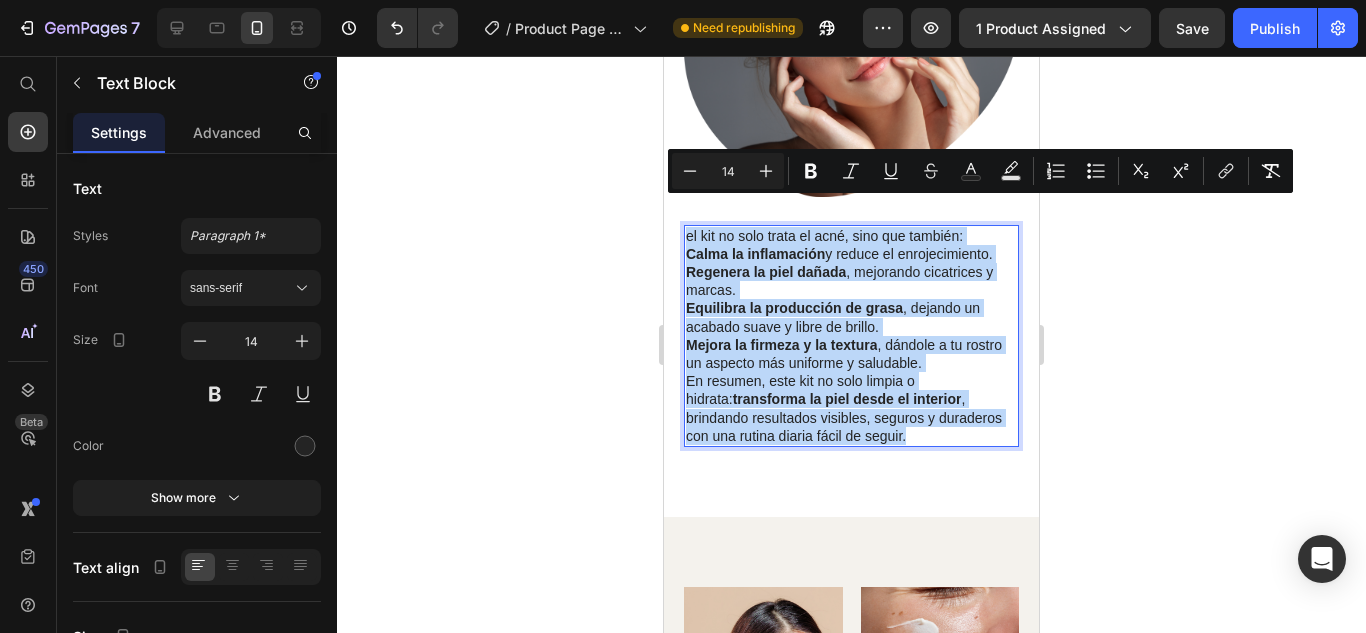 drag, startPoint x: 863, startPoint y: 409, endPoint x: 684, endPoint y: 206, distance: 270.64737 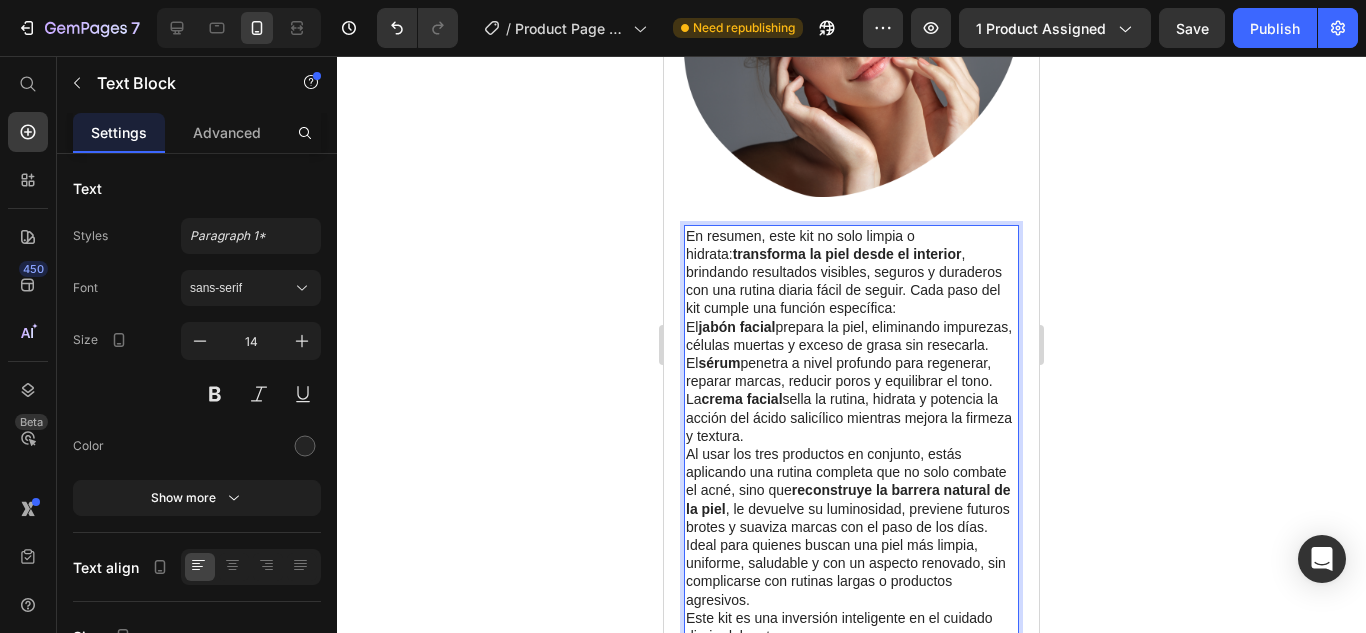 scroll, scrollTop: 5542, scrollLeft: 0, axis: vertical 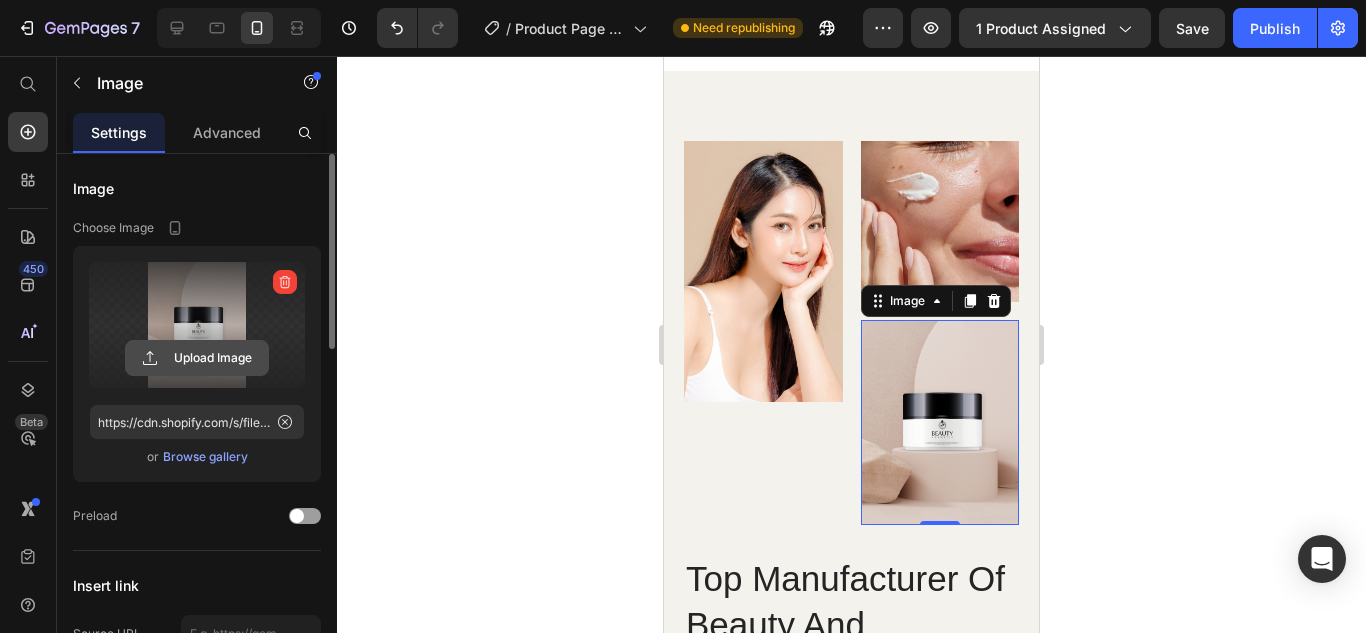 click 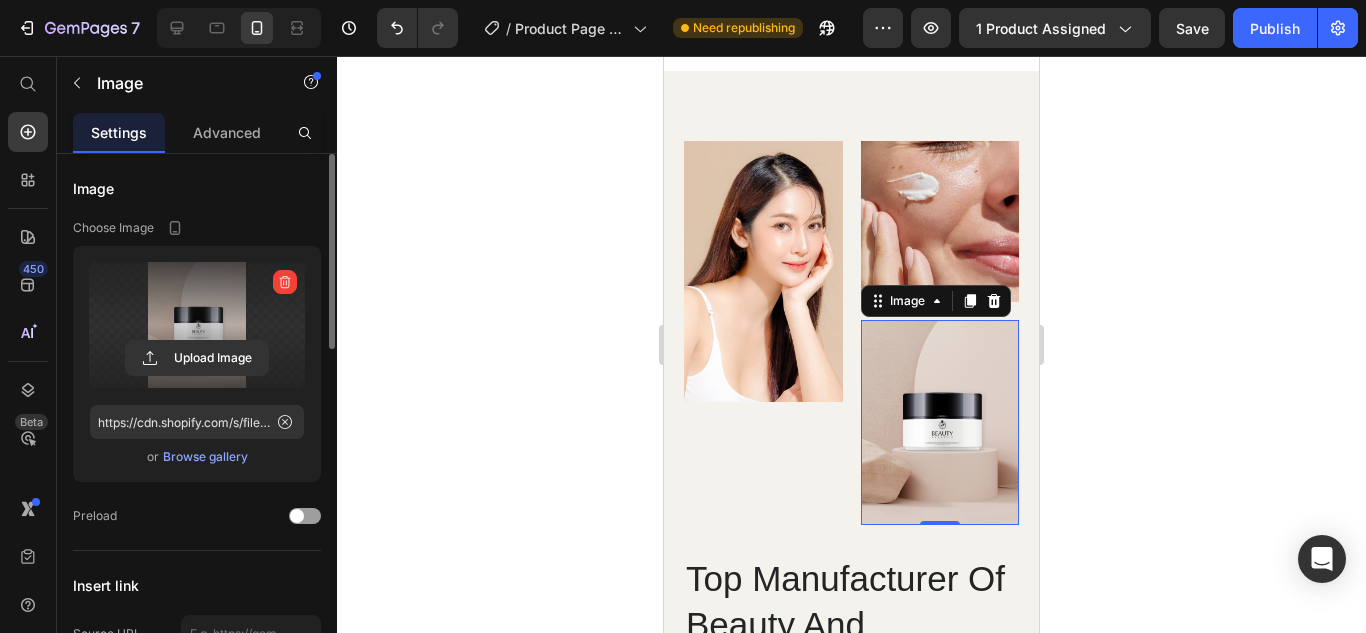 click at bounding box center [197, 325] 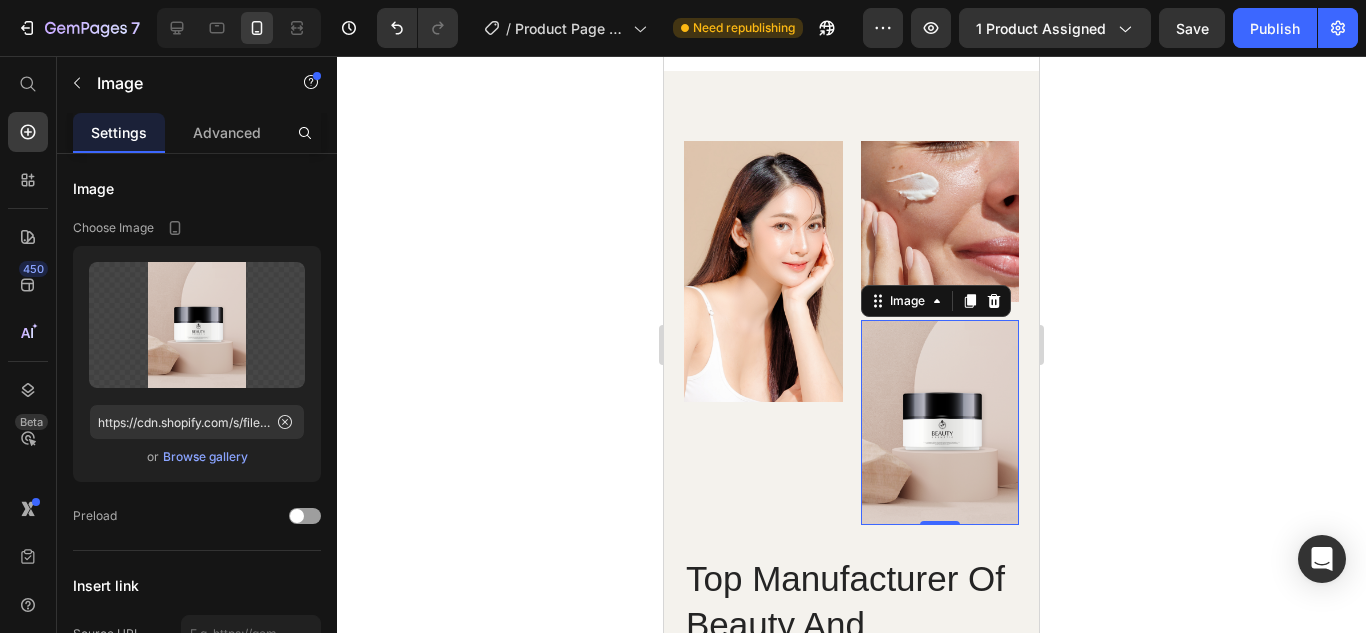 click 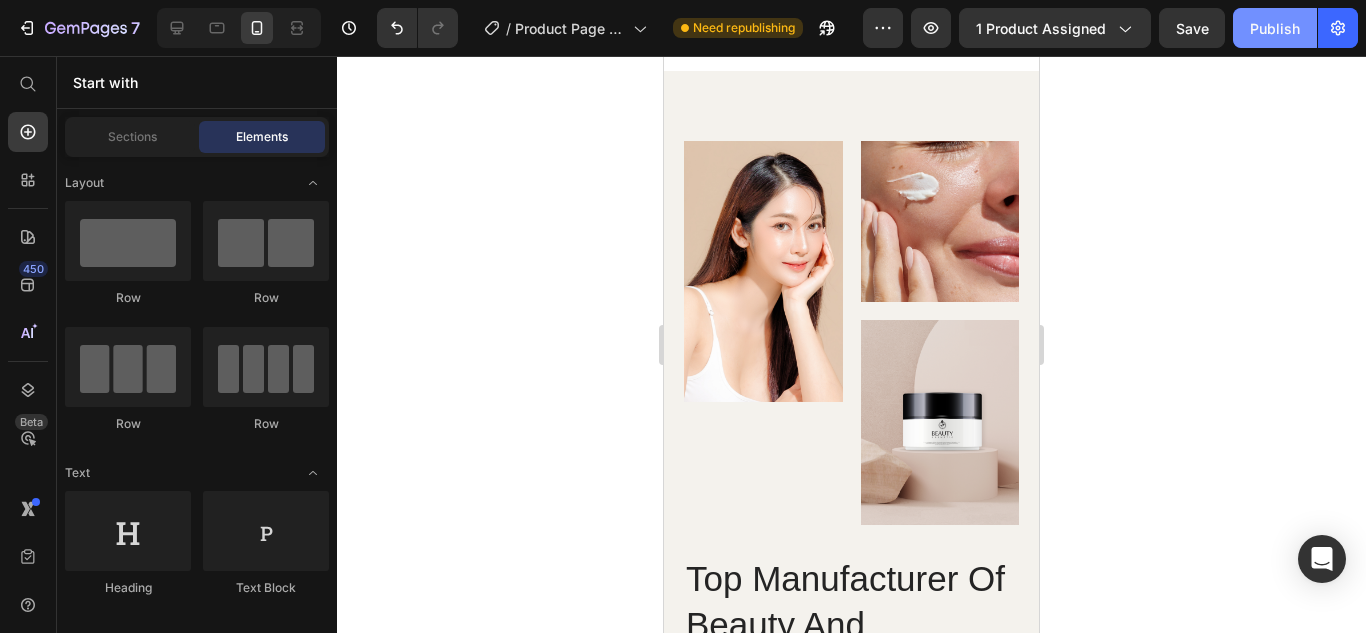 click on "Publish" 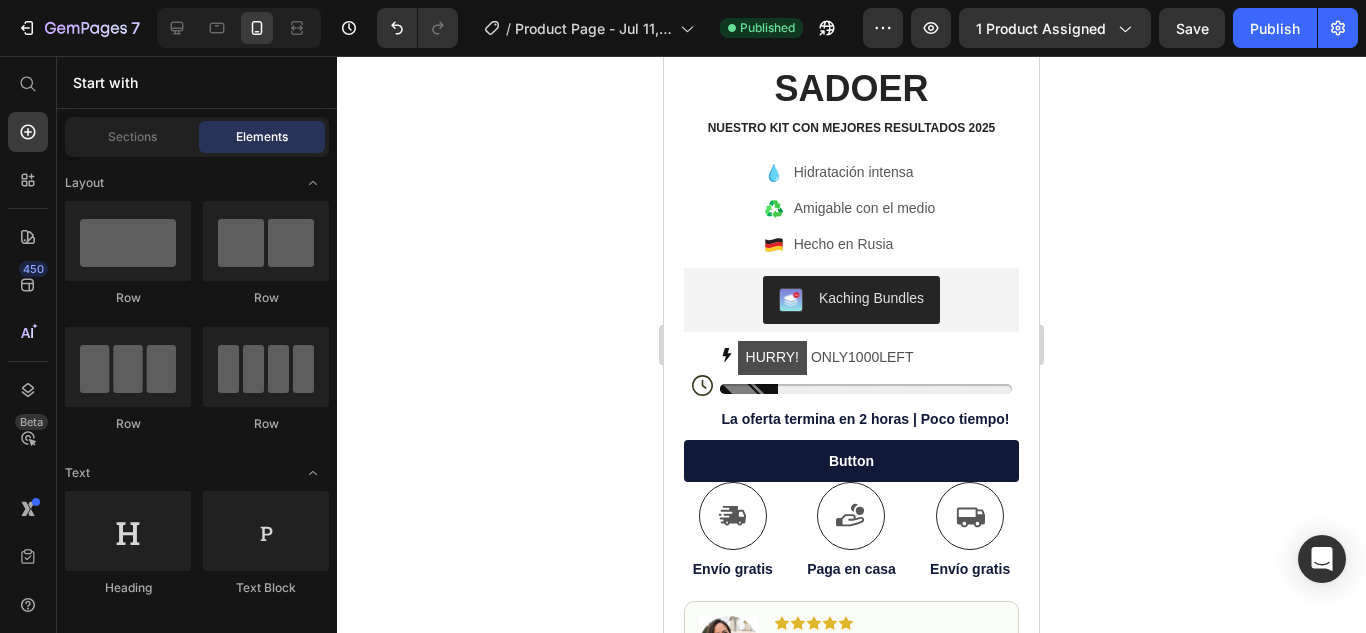 scroll, scrollTop: 666, scrollLeft: 0, axis: vertical 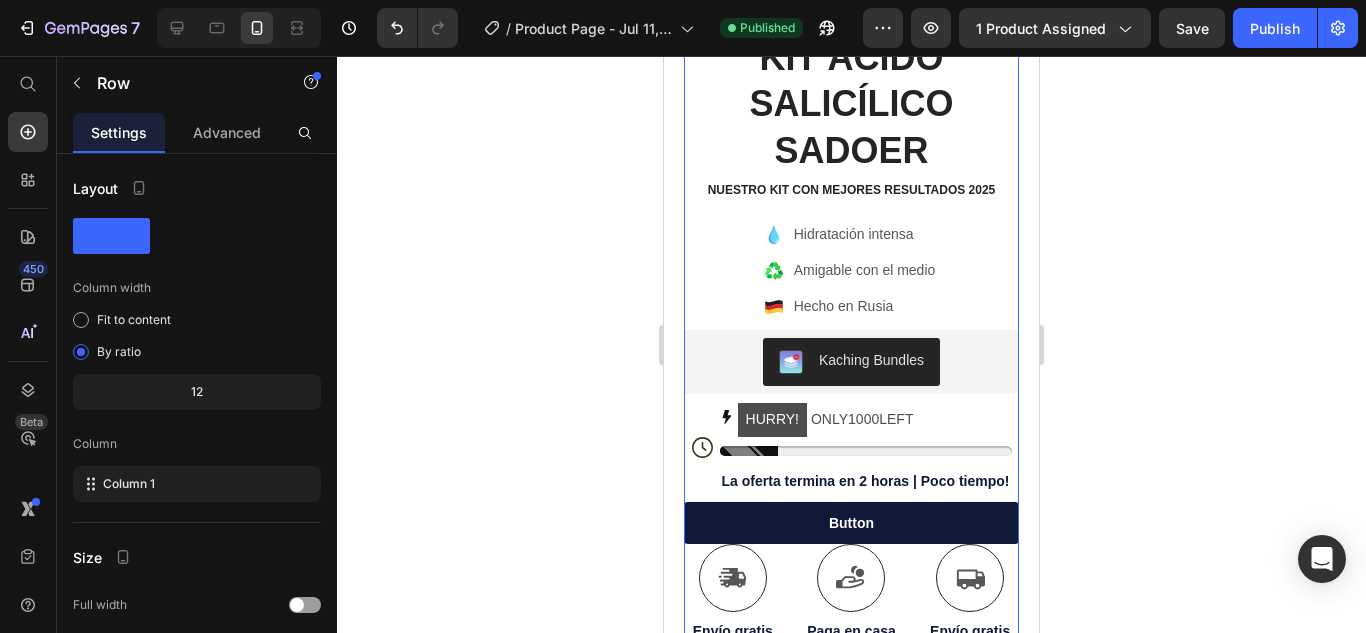 click on "Icon Icon Icon Icon Icon Icon List (1349 Reviews) Text Block Row KIT ÁCIDO SALICÍLICO SADOER Product Title NUESTRO KIT CON MEJORES RESULTADOS 2025 Text Block Hydrate, rejuvenate, and glow with our revolutionary cream. Unleash your skin's potential today. Text Block
Hidratación intensa
Amigable con el medio
Hecho en Rusia Item List Kaching Bundles Kaching Bundles
Icon
HURRY!  ONLY  1000  LEFT Stock Counter La oferta termina en 2 horas | Poco tiempo! Text Block Row button Button
Icon Envío gratis Text Block
Icon Paga en casa Text Block
Icon Envío gratis Text Block Row Image Icon Icon Icon Icon Icon Icon List Text Block
Icon [NAME]. ([CITY]) Text Block Row Row
Benefits
Ingredients
How to use Accordion Image Image Image Image Image" at bounding box center [851, 604] 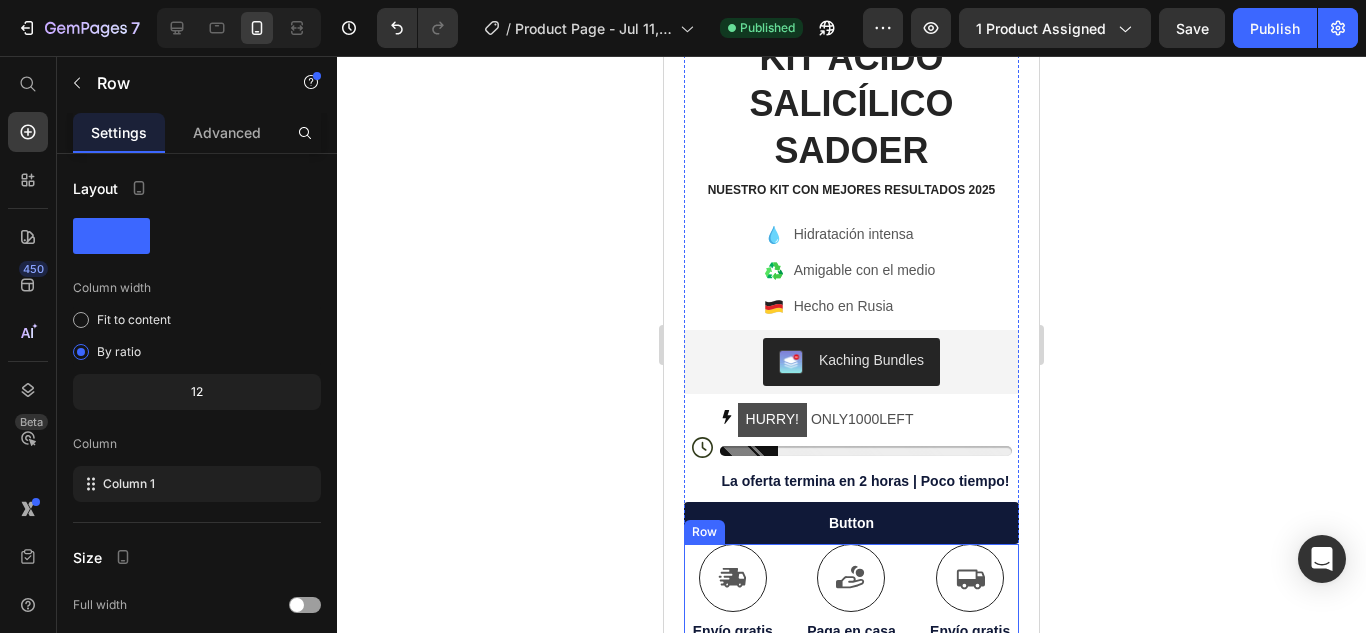 click on "Icon Envío gratis Text Block
Icon Paga en casa Text Block
Icon Envío gratis Text Block Row" at bounding box center (851, 593) 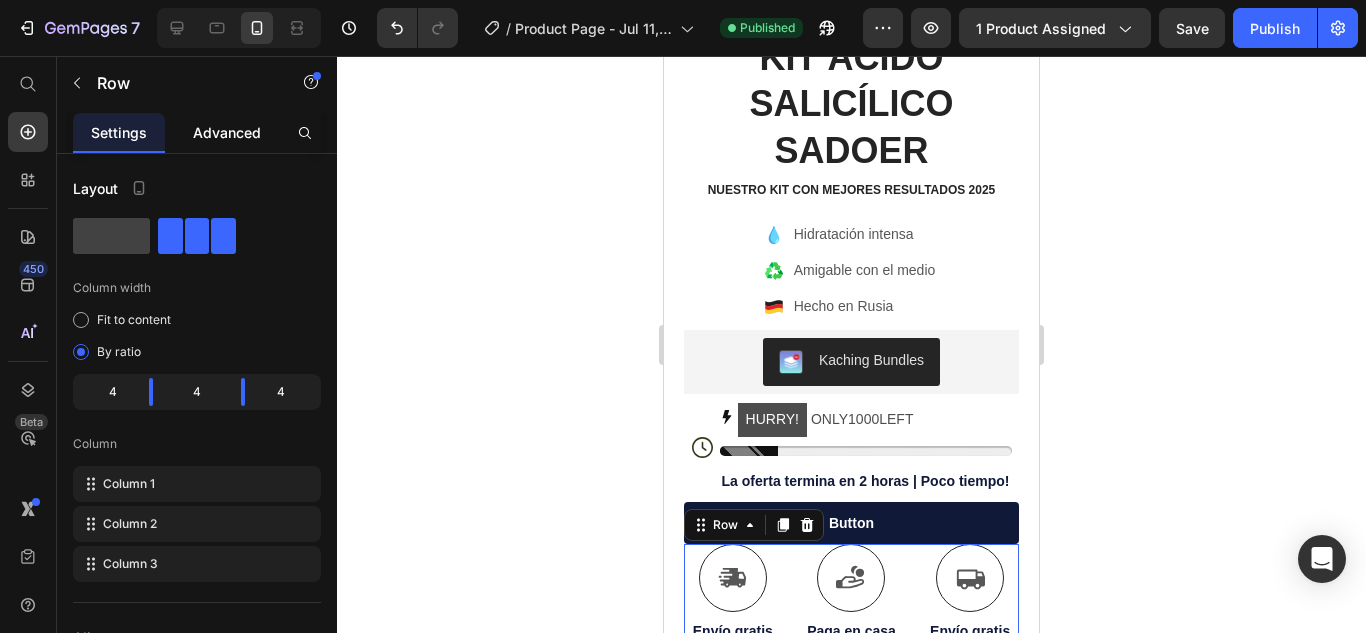 click on "Advanced" 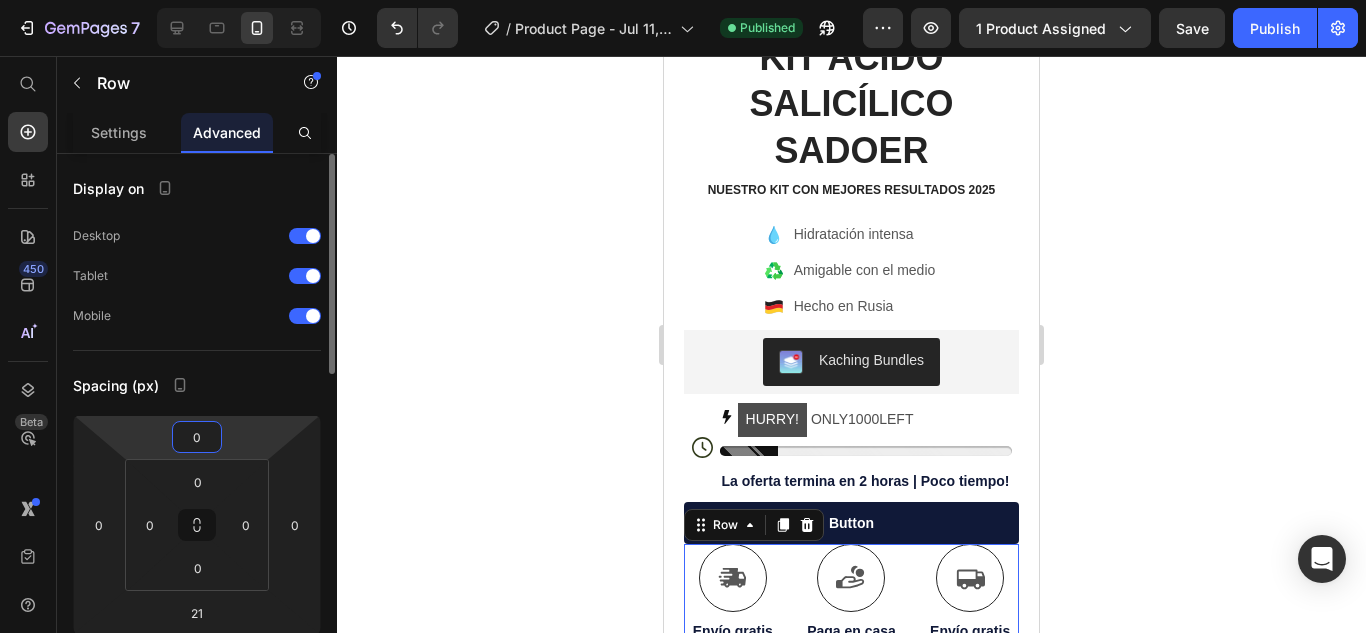 click on "0" at bounding box center [197, 437] 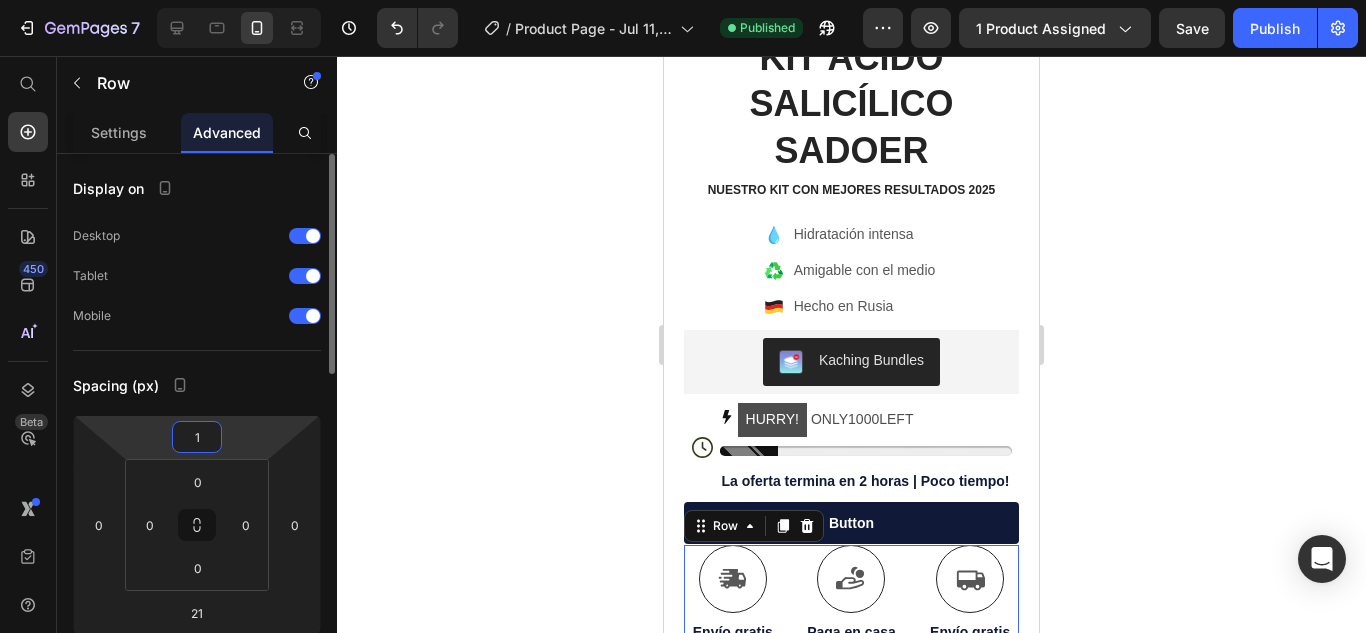 type on "10" 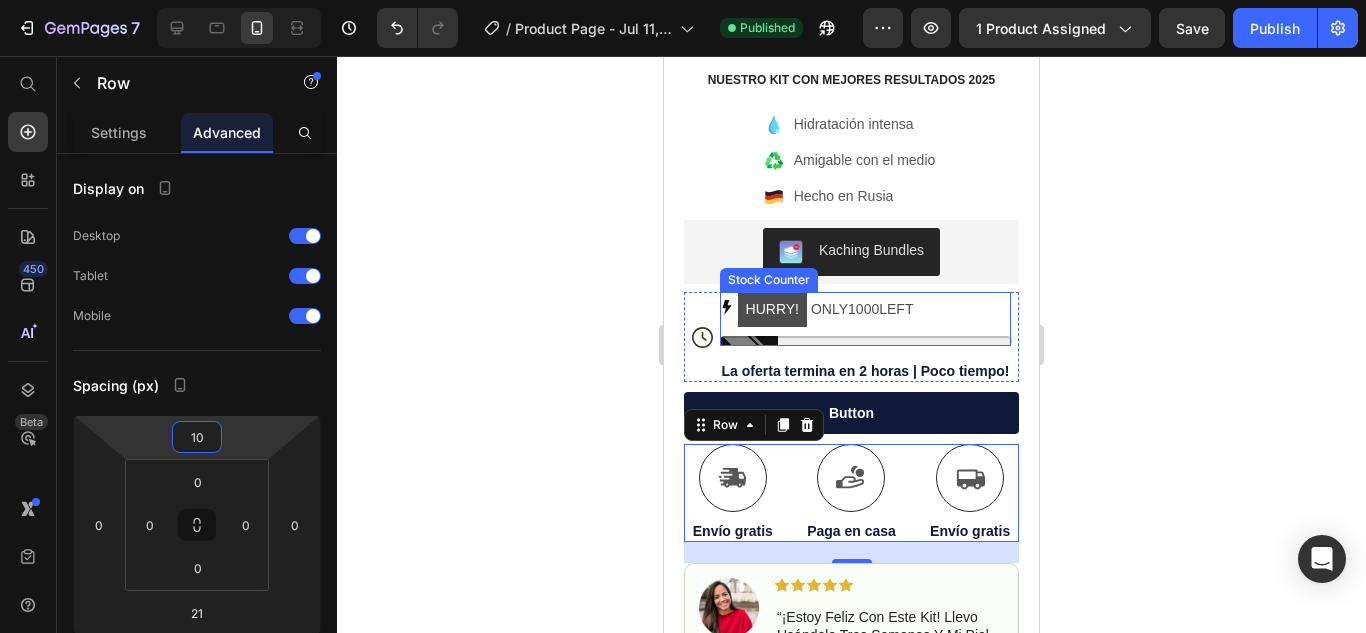 scroll, scrollTop: 866, scrollLeft: 0, axis: vertical 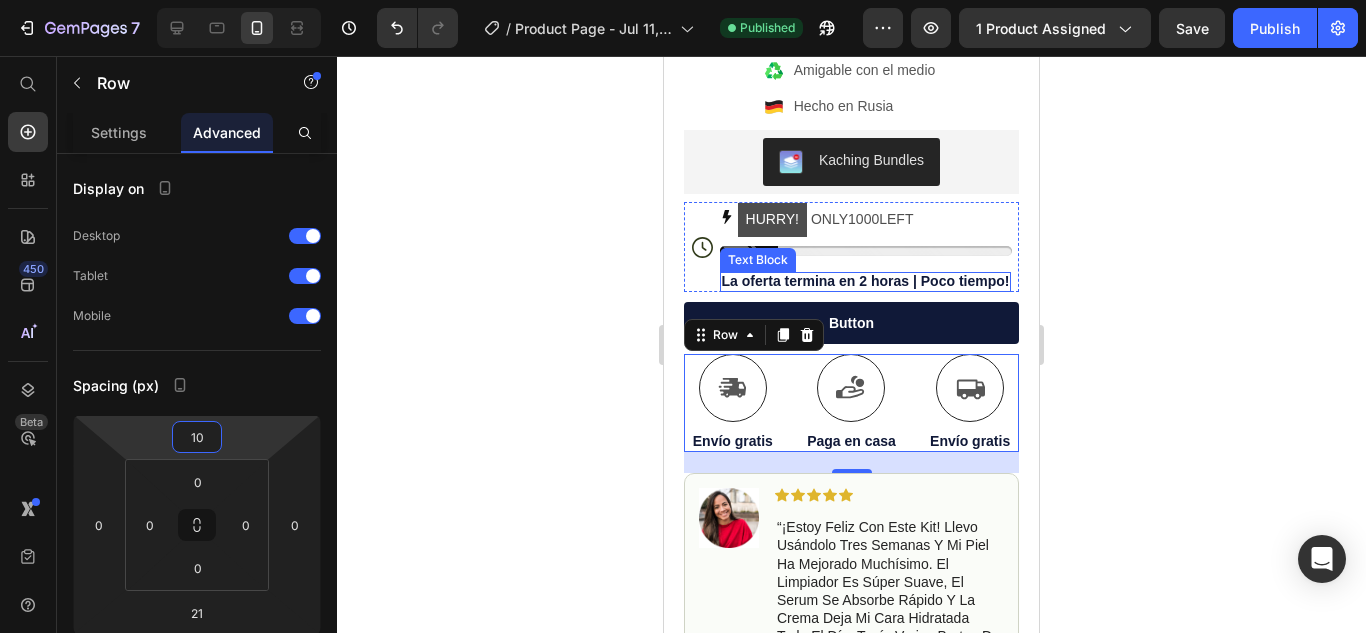 click on "La oferta termina en 2 horas | Poco tiempo!" at bounding box center (866, 281) 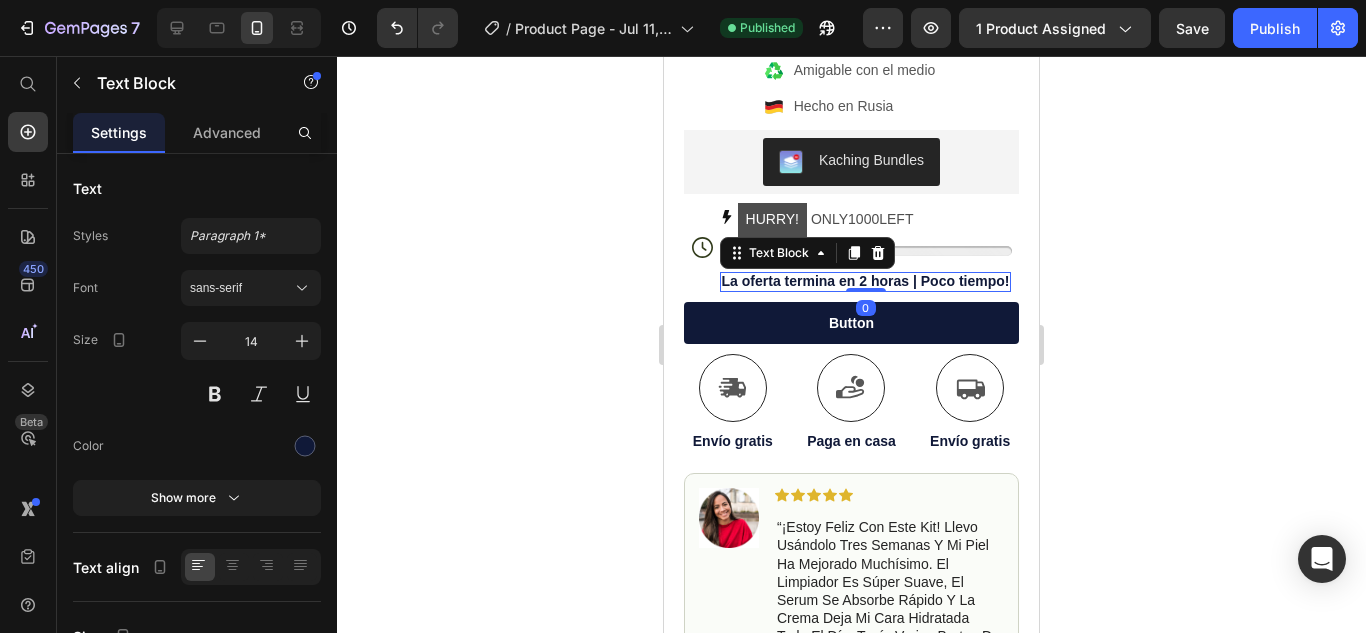 click on "La oferta termina en 2 horas | Poco tiempo!" at bounding box center (866, 281) 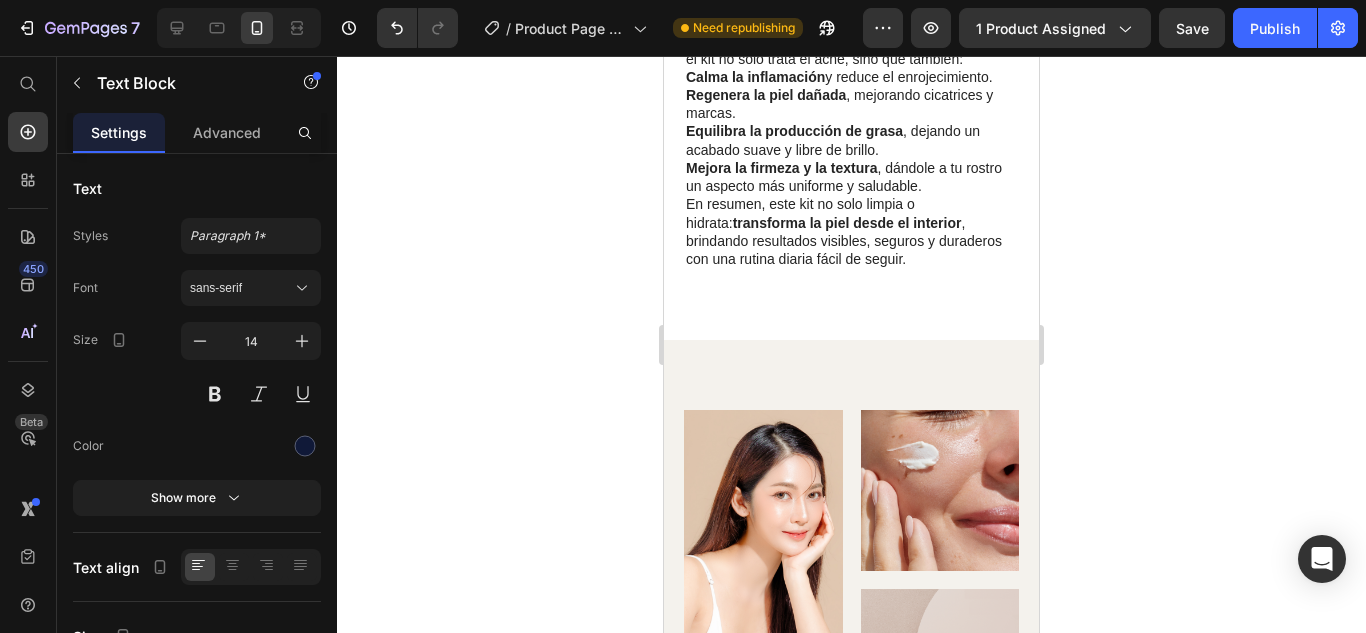 scroll, scrollTop: 6648, scrollLeft: 0, axis: vertical 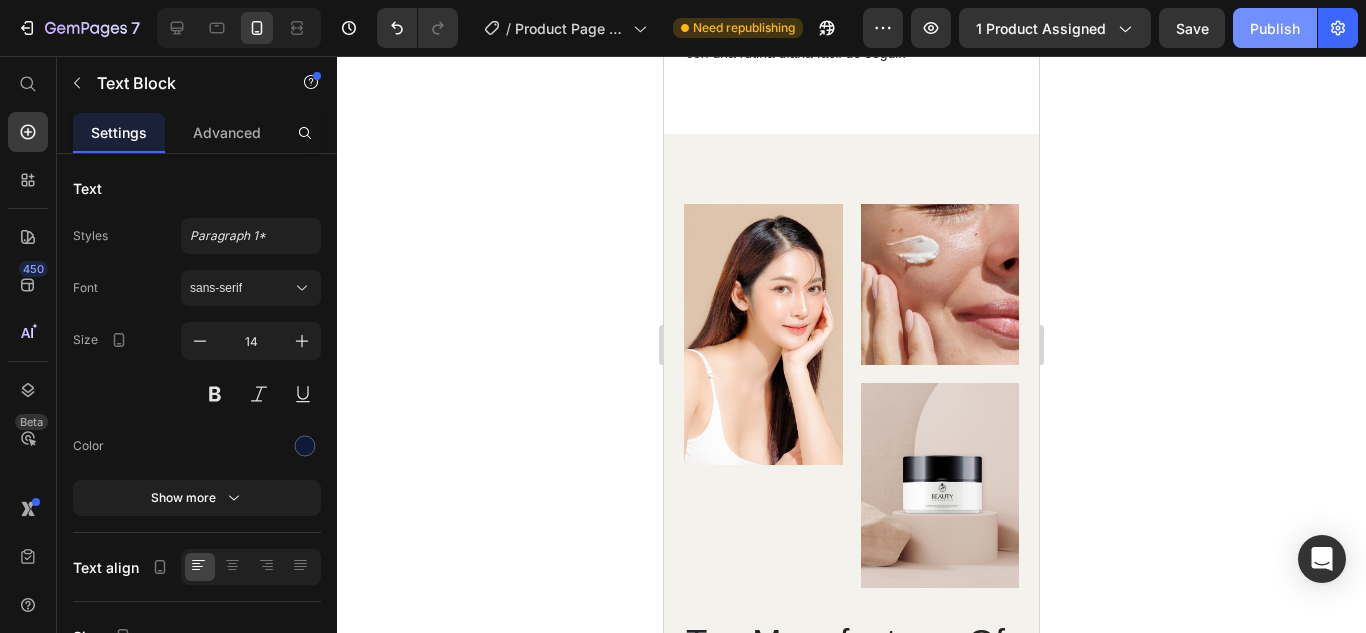 click on "Publish" at bounding box center (1275, 28) 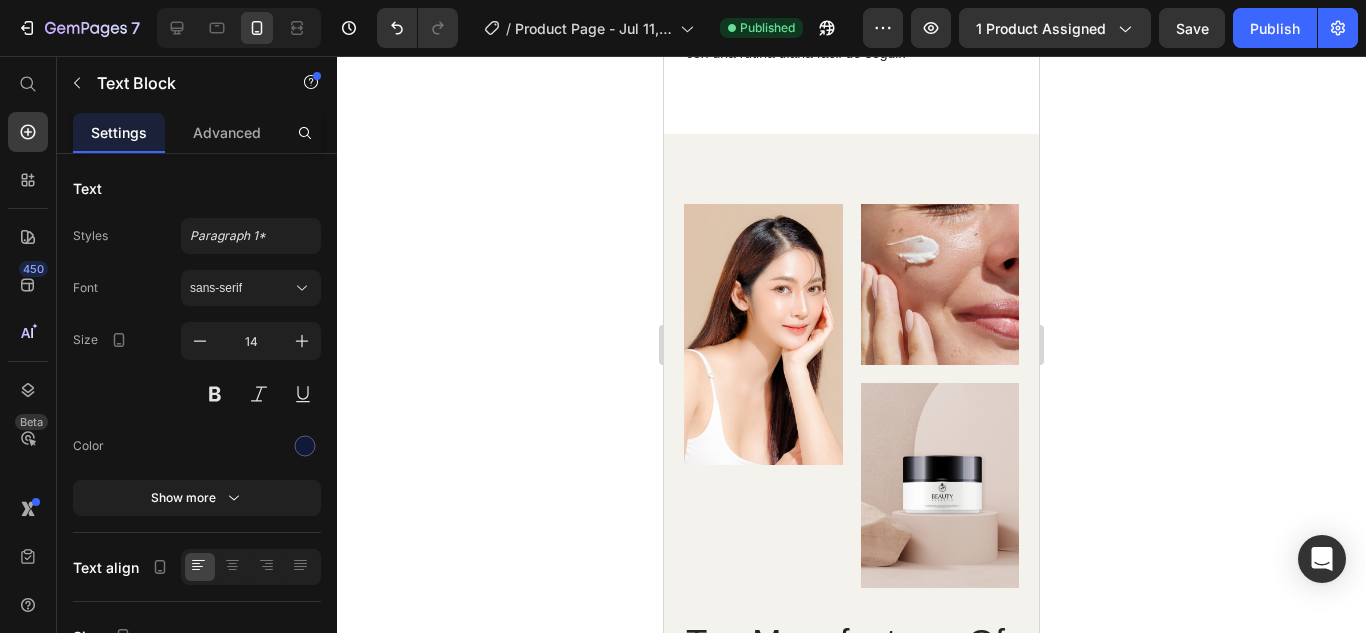 click at bounding box center (940, 485) 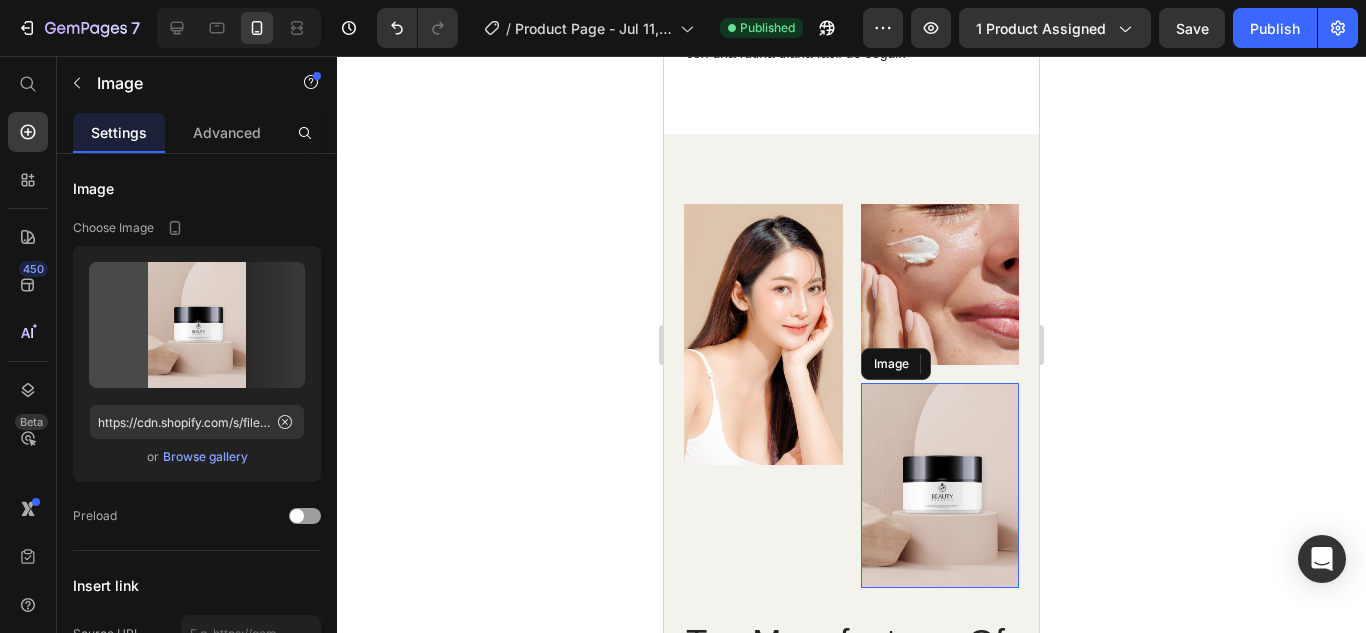 click at bounding box center [940, 485] 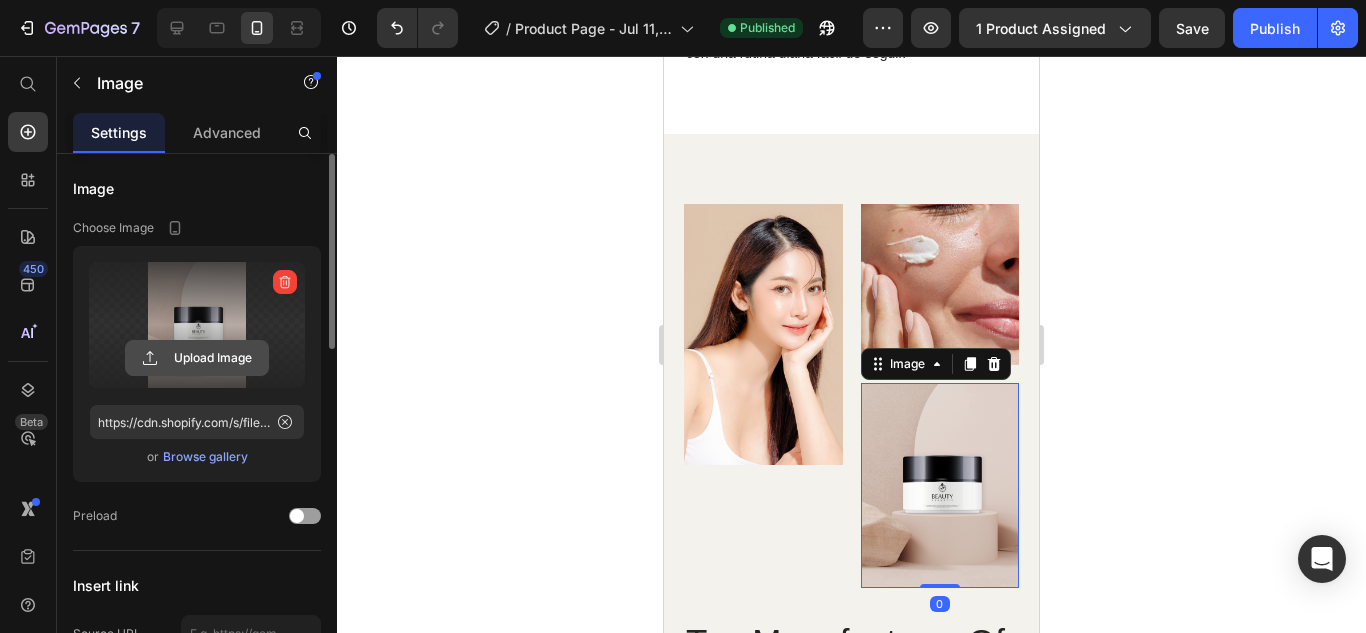 click 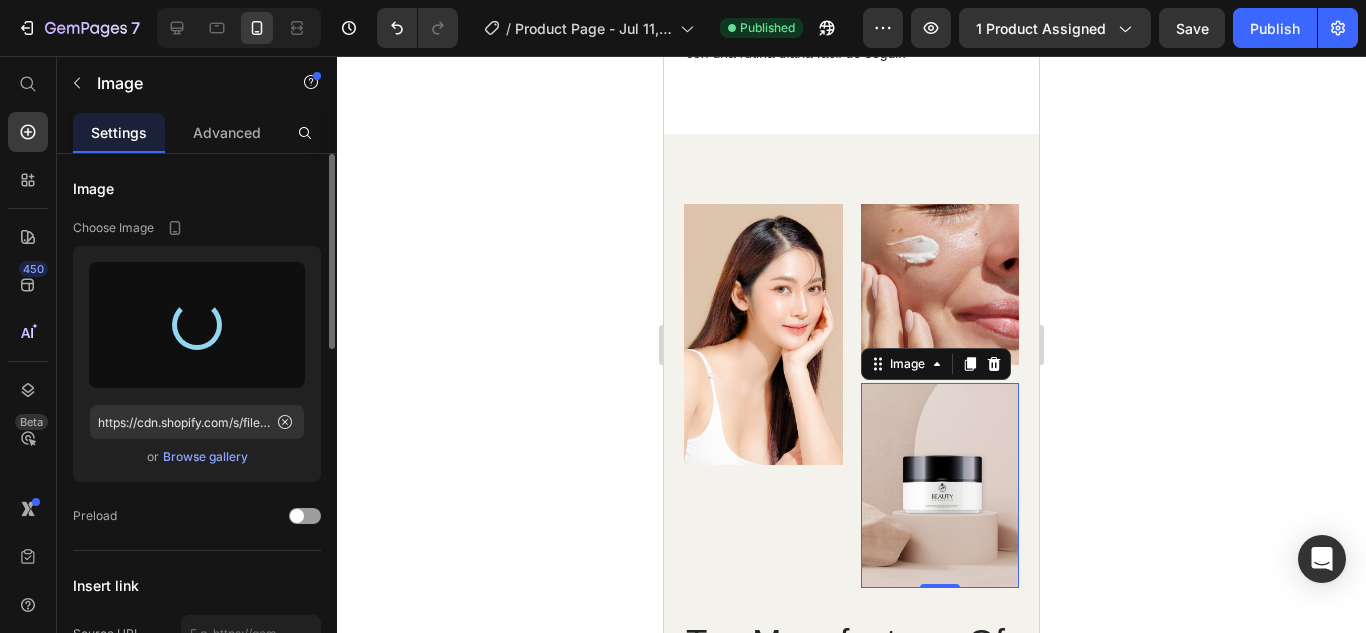 type on "https://cdn.shopify.com/s/files/1/0636/4882/5480/files/gempages_574864107237278949-03fa56ca-285c-4044-b389-9c7d4d90d08d.png" 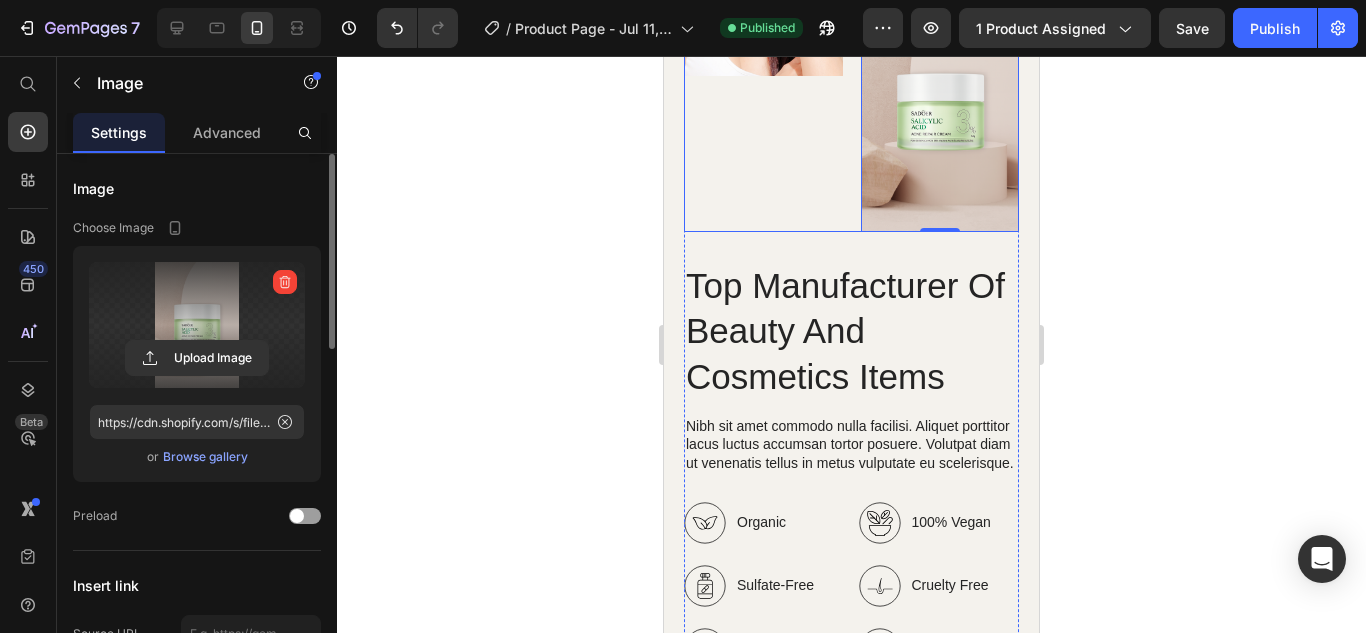 scroll, scrollTop: 7115, scrollLeft: 0, axis: vertical 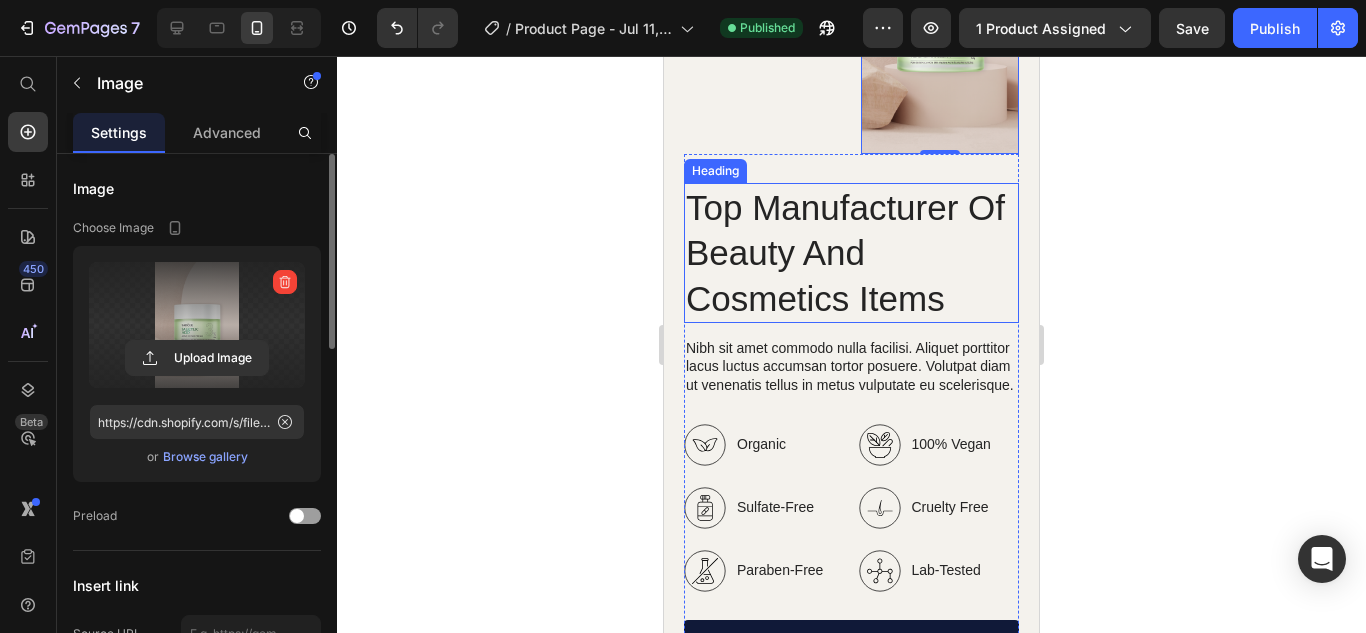 click on "Top Manufacturer Of Beauty And Cosmetics Items" at bounding box center (851, 253) 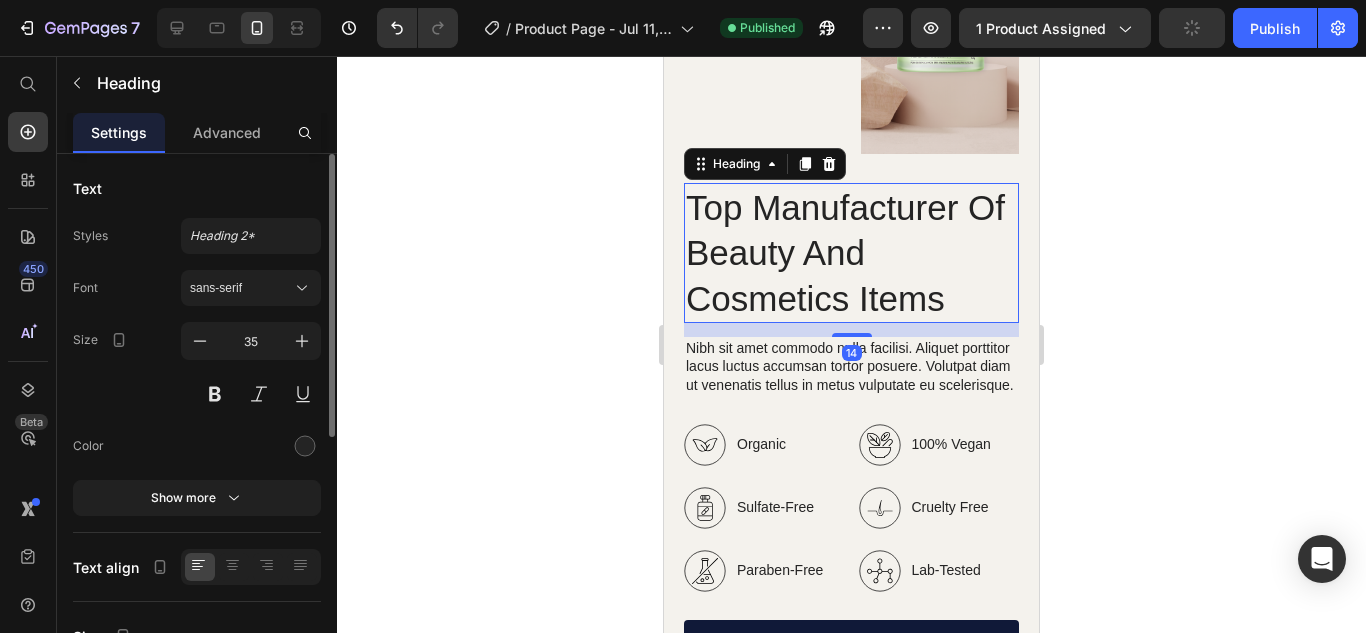 click on "Top Manufacturer Of Beauty And Cosmetics Items" at bounding box center (851, 253) 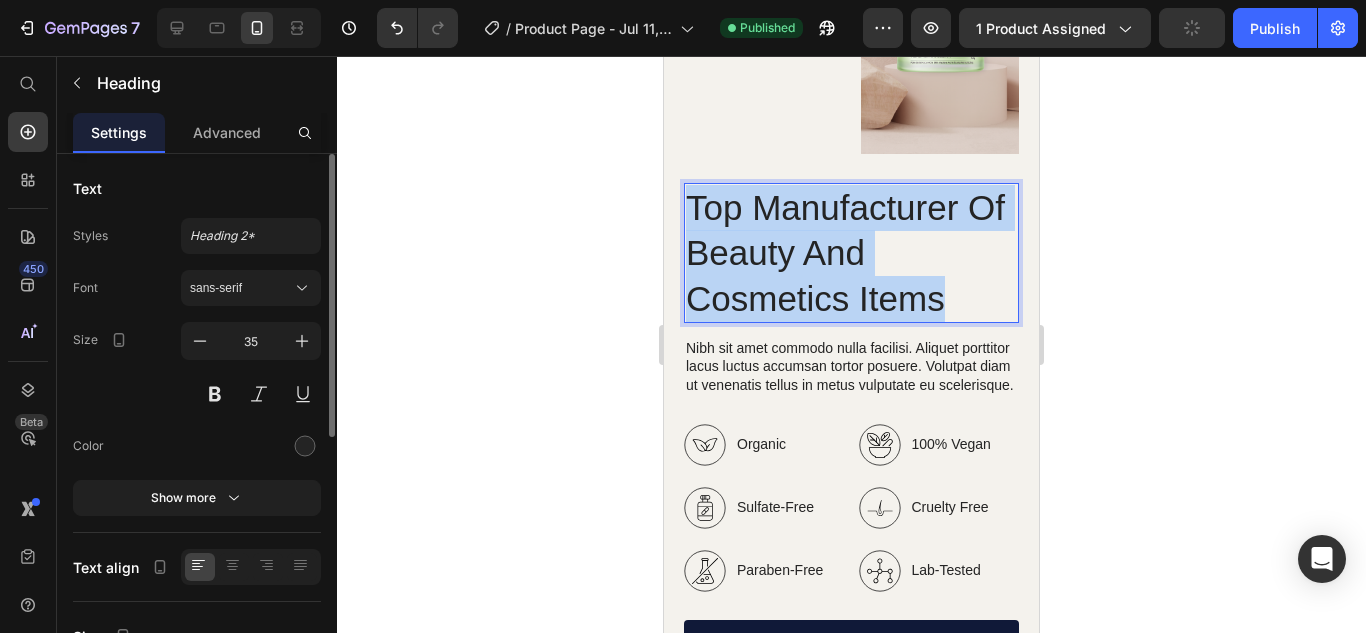 click on "Top Manufacturer Of Beauty And Cosmetics Items" at bounding box center (851, 253) 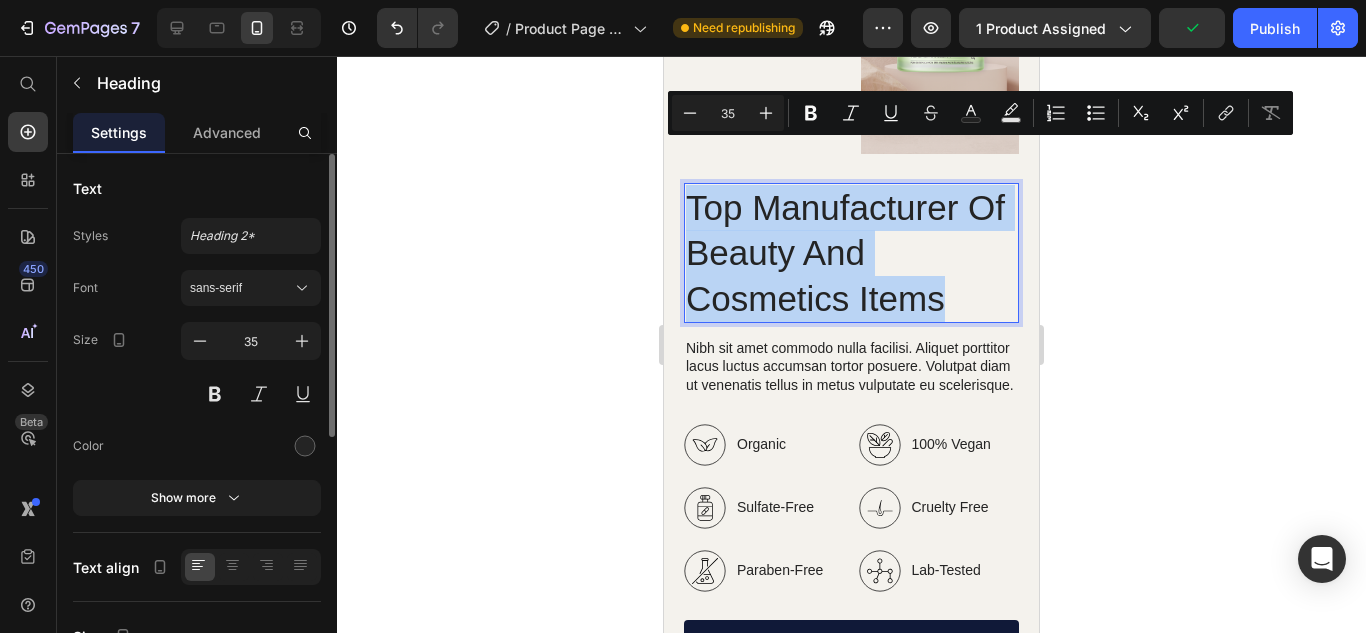 copy on "Top Manufacturer Of Beauty And Cosmetics Items" 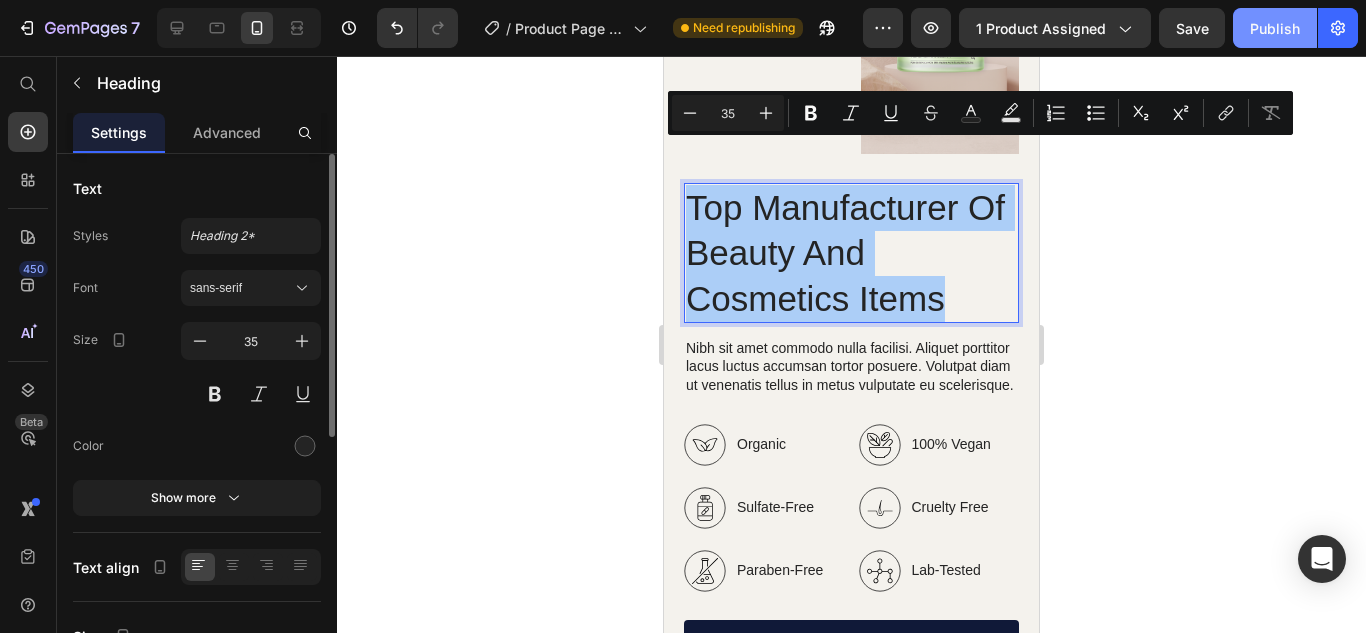 click on "Publish" at bounding box center (1275, 28) 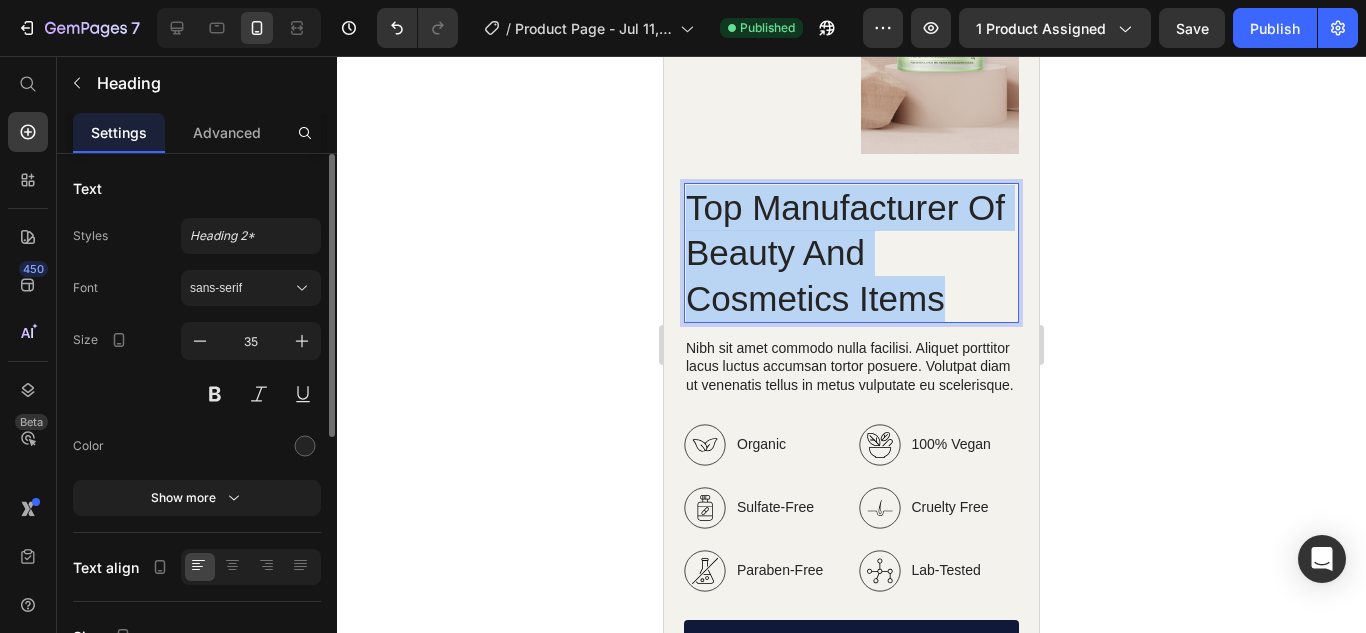 click on "Top Manufacturer Of Beauty And Cosmetics Items" at bounding box center (851, 253) 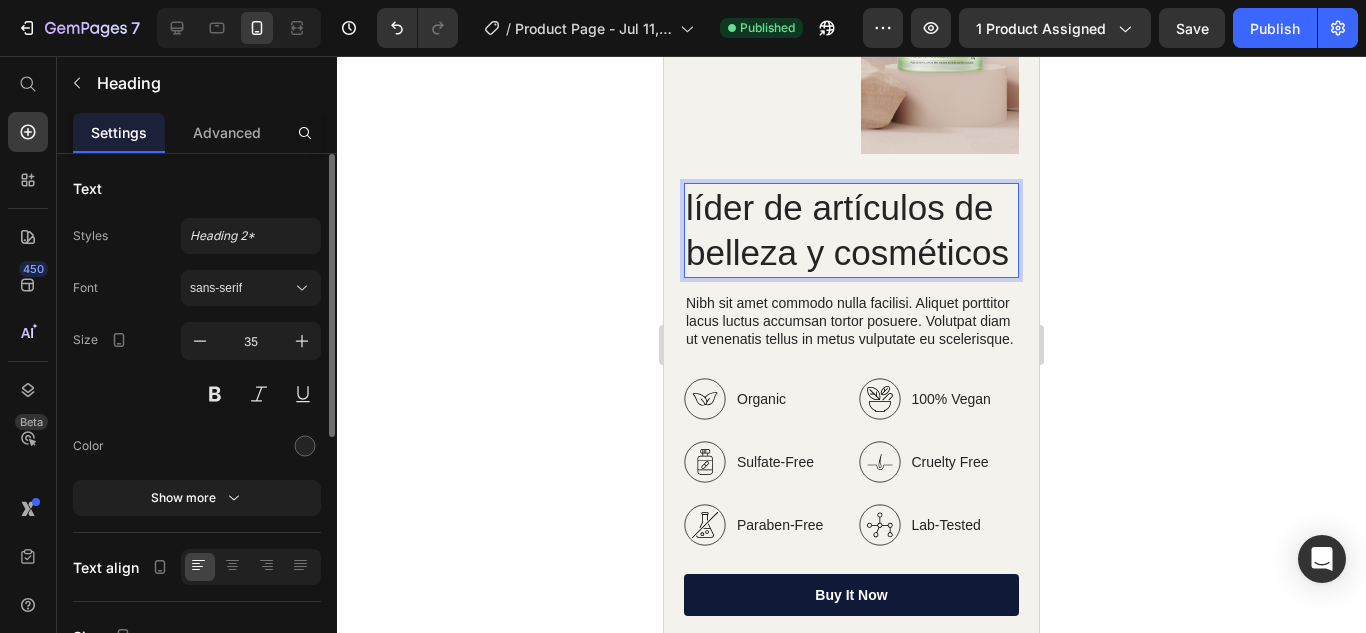 click on "líder de artículos de belleza y cosméticos" at bounding box center [851, 230] 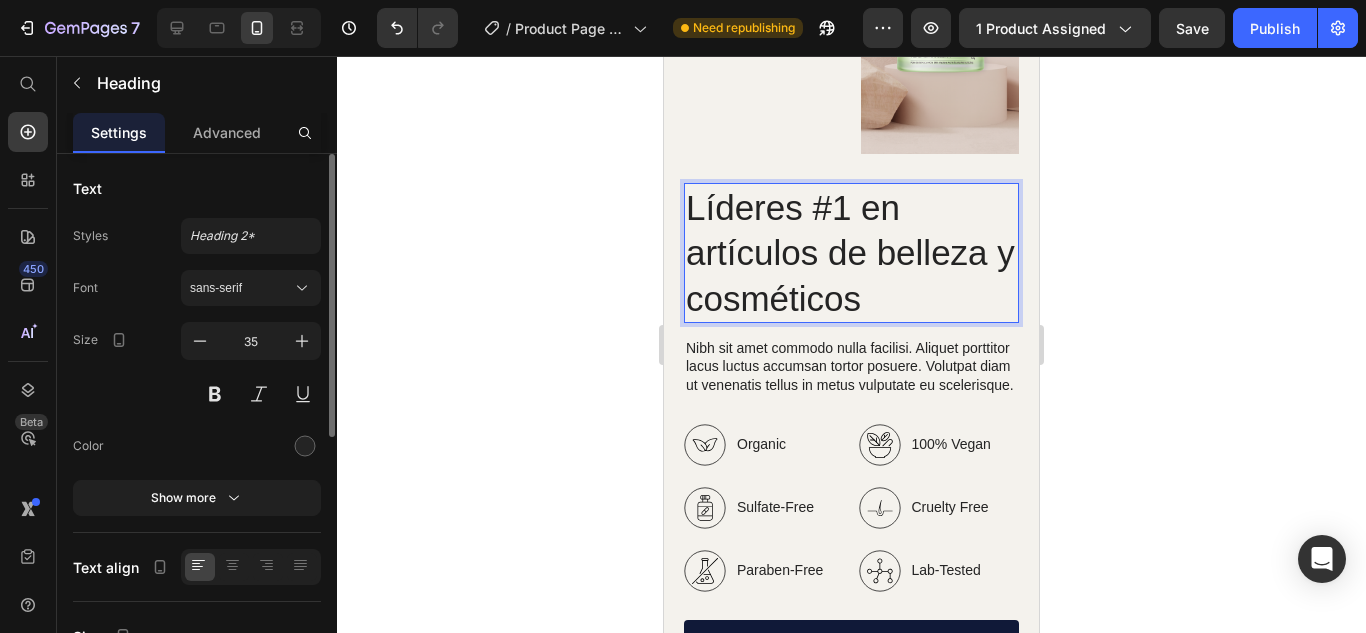 click on "Líderes #1 en artículos de belleza y cosméticos" at bounding box center [851, 253] 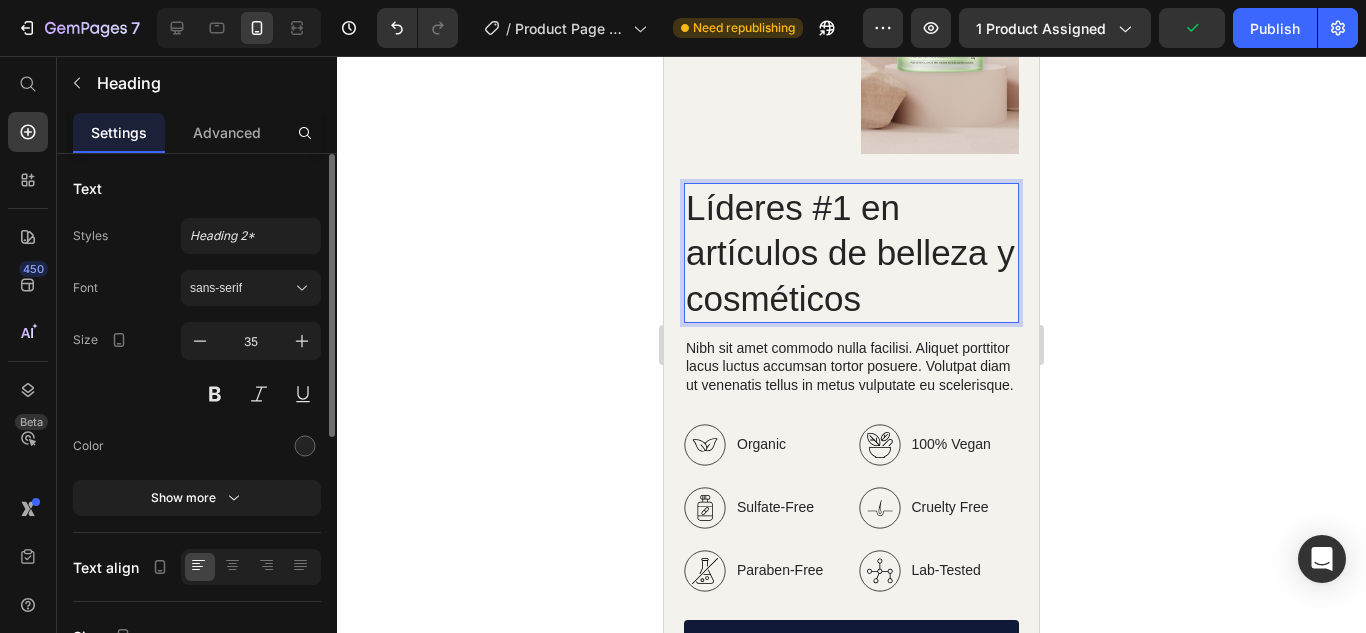 click on "Líderes #1 en artículos de belleza y cosméticos" at bounding box center [851, 253] 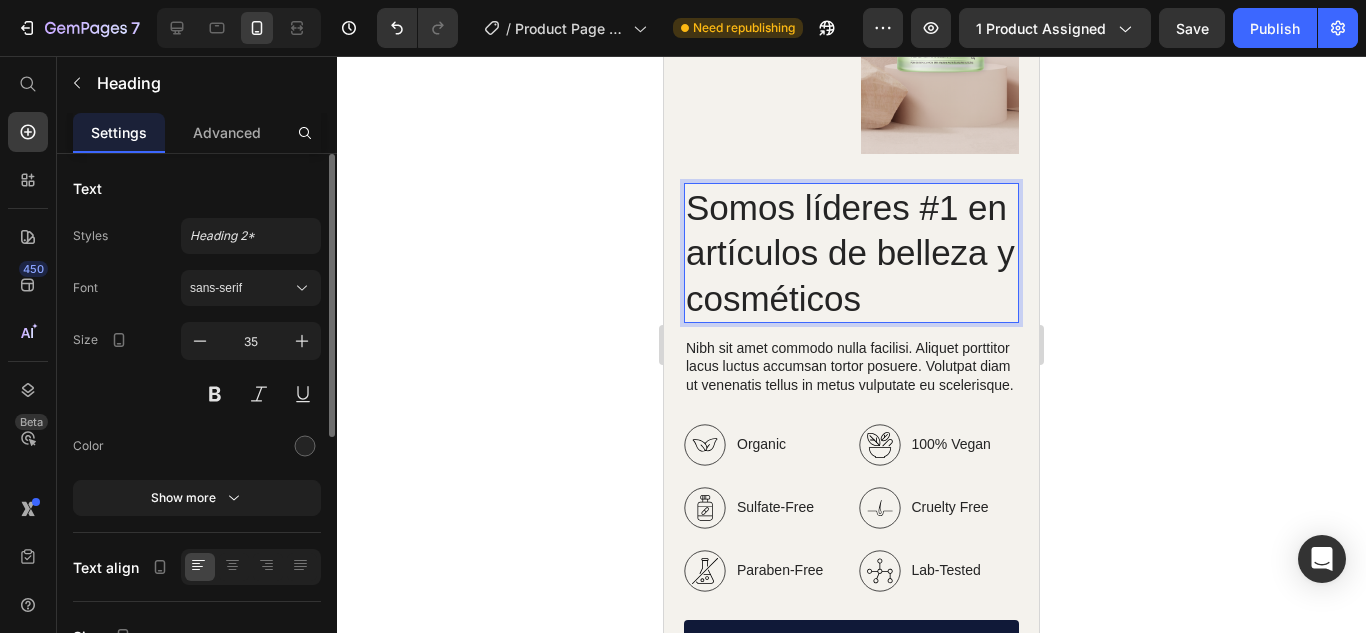 click 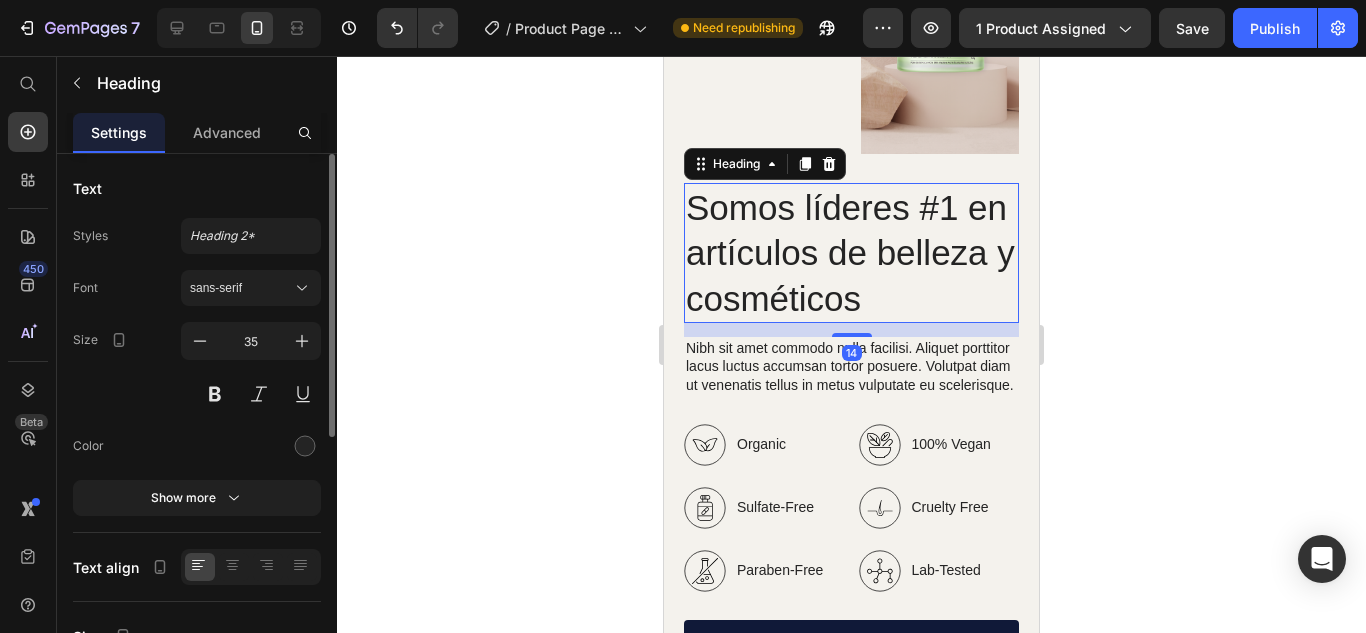 click on "Somos líderes #1 en artículos de belleza y cosméticos" at bounding box center [851, 253] 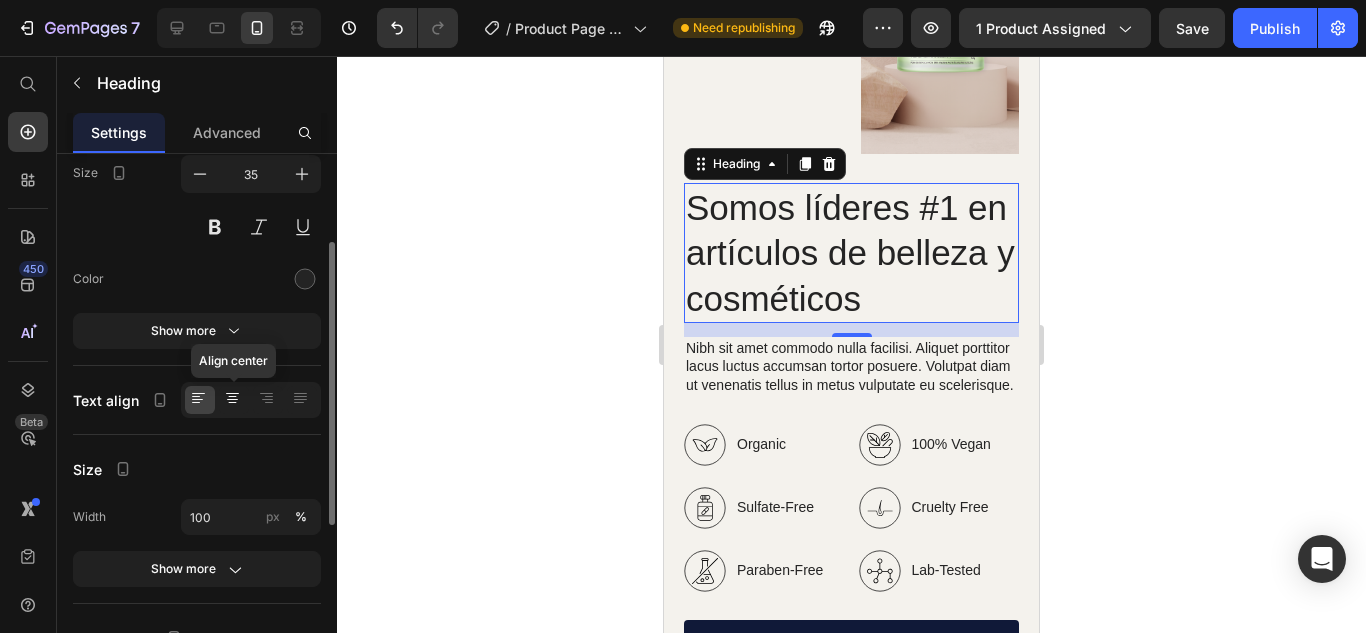 click 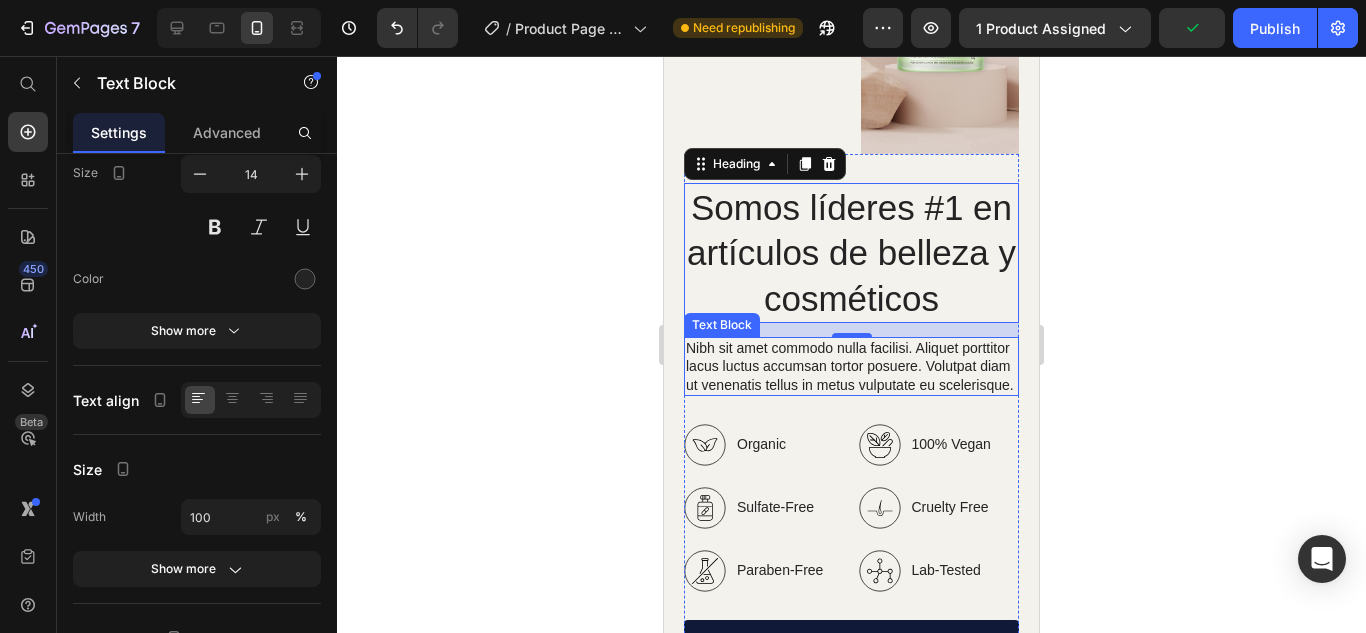 click on "Nibh sit amet commodo nulla facilisi. Aliquet porttitor lacus luctus accumsan tortor posuere. Volutpat diam ut venenatis tellus in metus vulputate eu scelerisque." at bounding box center (851, 366) 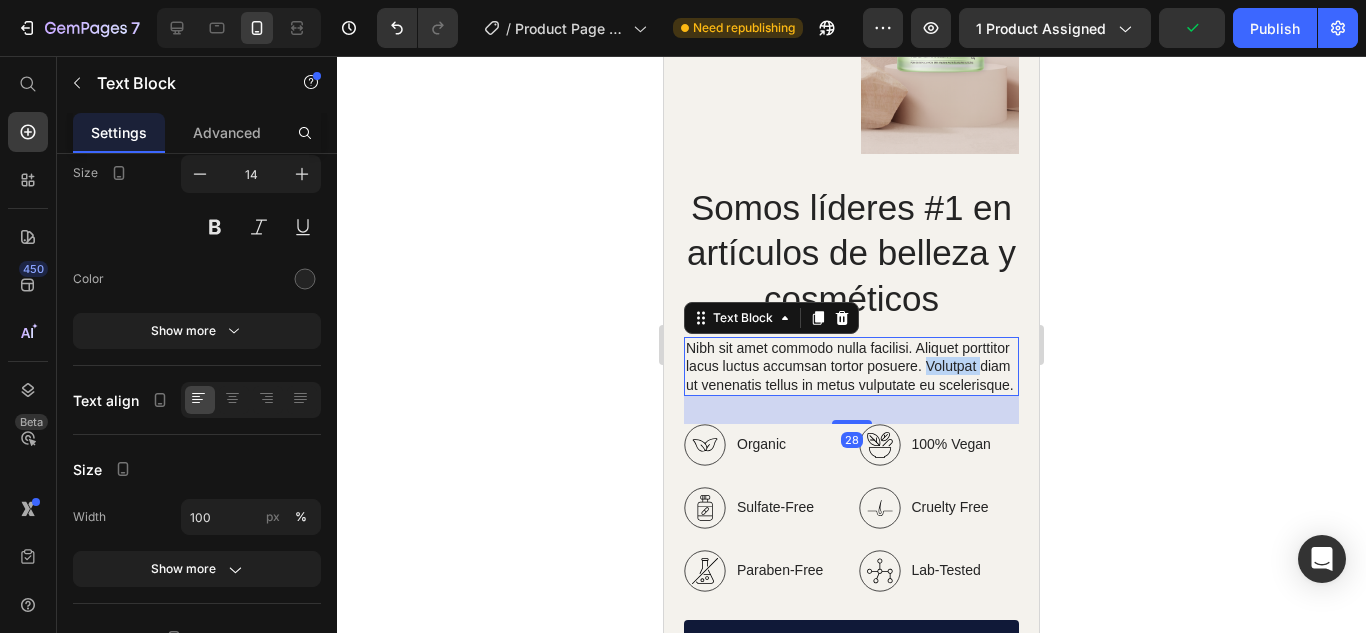 scroll, scrollTop: 0, scrollLeft: 0, axis: both 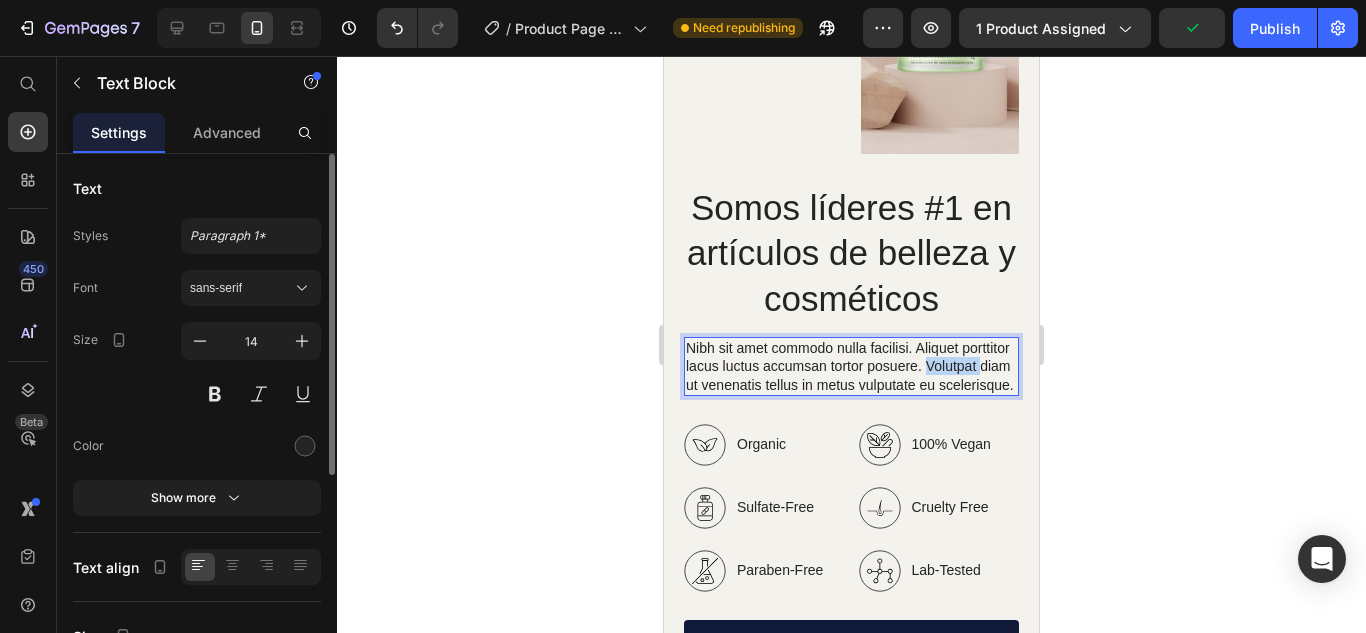 click on "Nibh sit amet commodo nulla facilisi. Aliquet porttitor lacus luctus accumsan tortor posuere. Volutpat diam ut venenatis tellus in metus vulputate eu scelerisque." at bounding box center (851, 366) 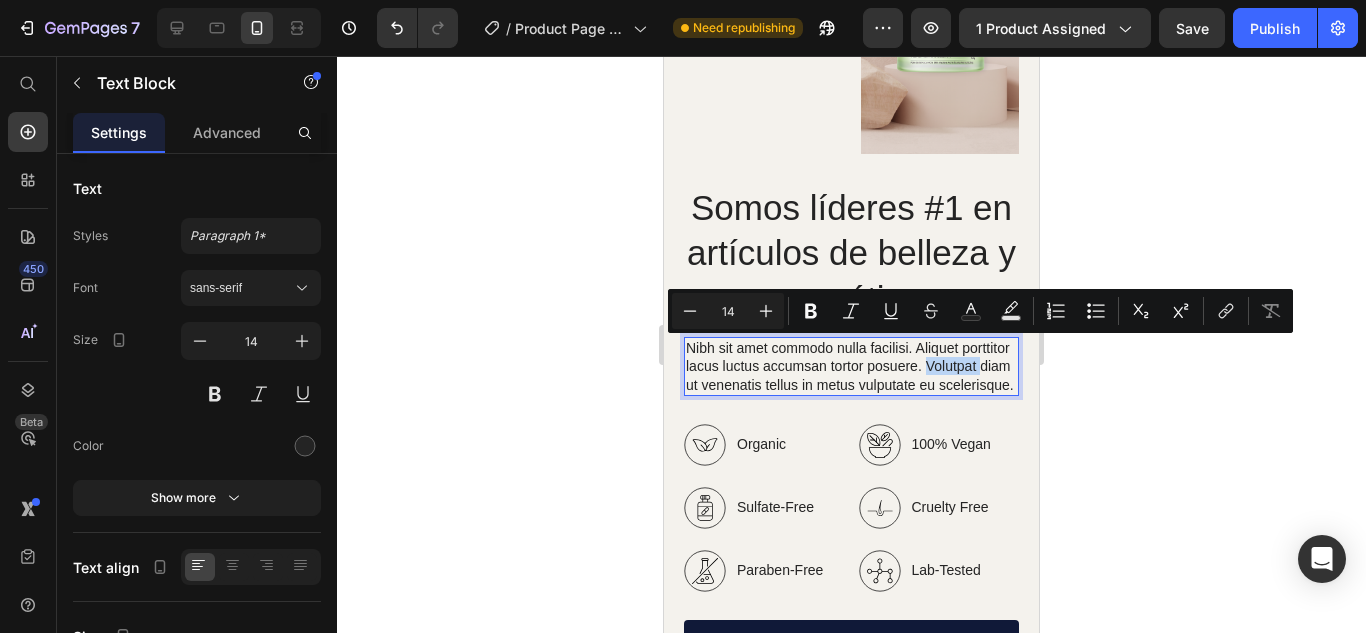 copy on "Nibh sit amet commodo nulla facilisi. Aliquet porttitor lacus luctus accumsan tortor posuere. Volutpat diam ut venenatis tellus in metus vulputate eu scelerisque." 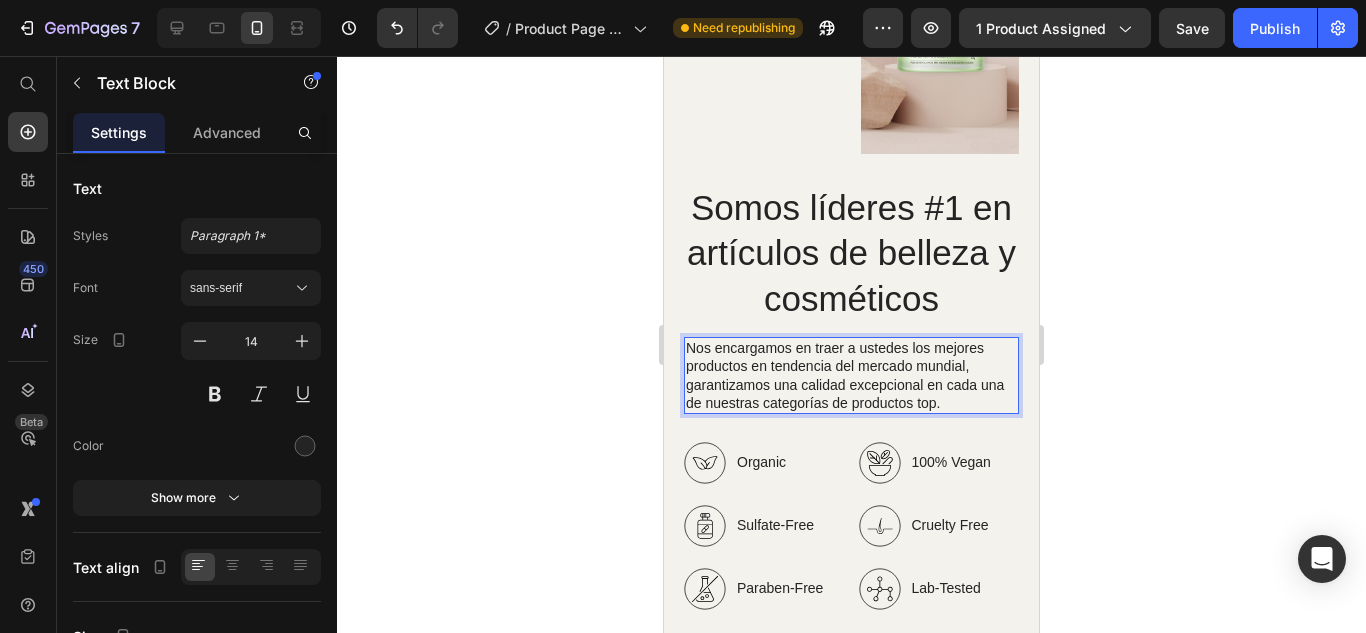 click 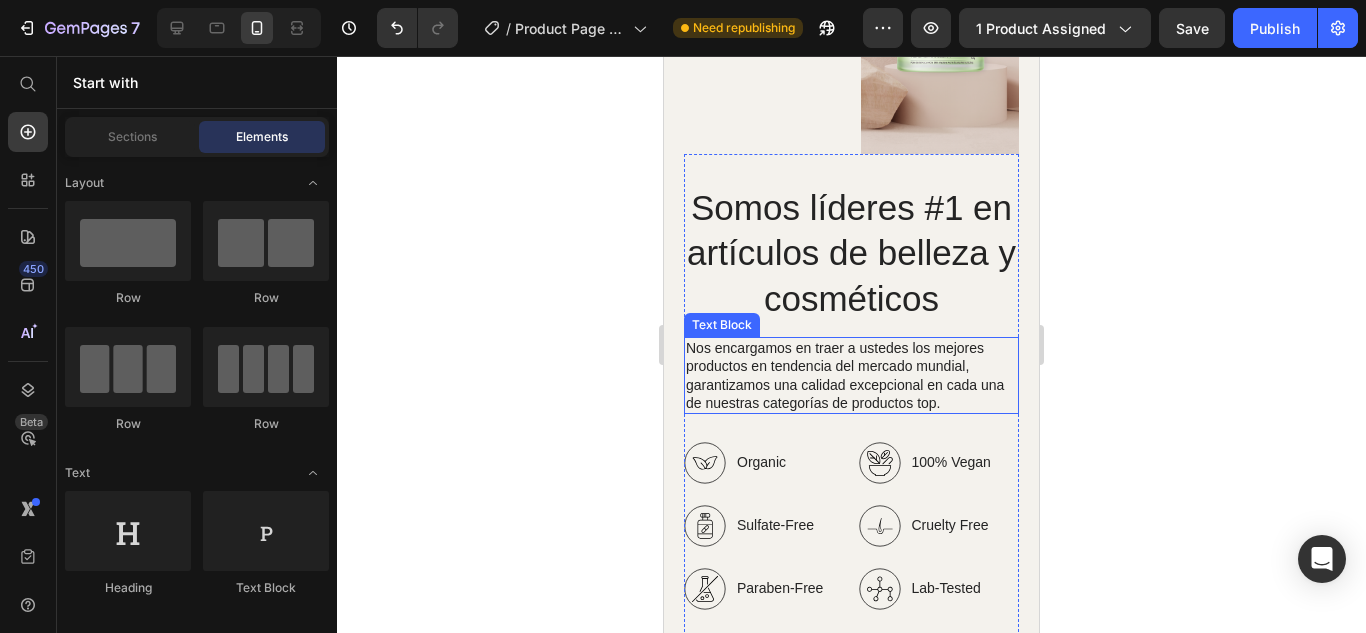 click on "Nos encargamos en traer a ustedes los mejores productos en tendencia del mercado mundial, garantizamos una calidad excepcional en cada una de nuestras categorías de productos top." at bounding box center [851, 375] 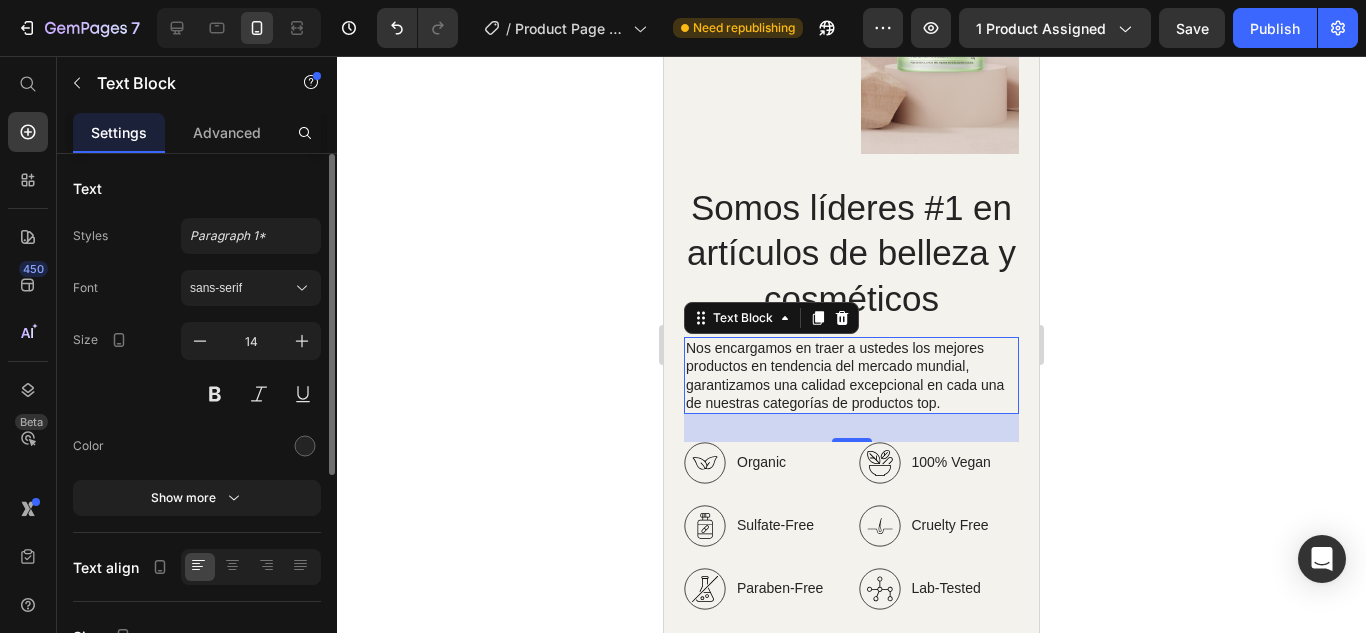 scroll, scrollTop: 202, scrollLeft: 0, axis: vertical 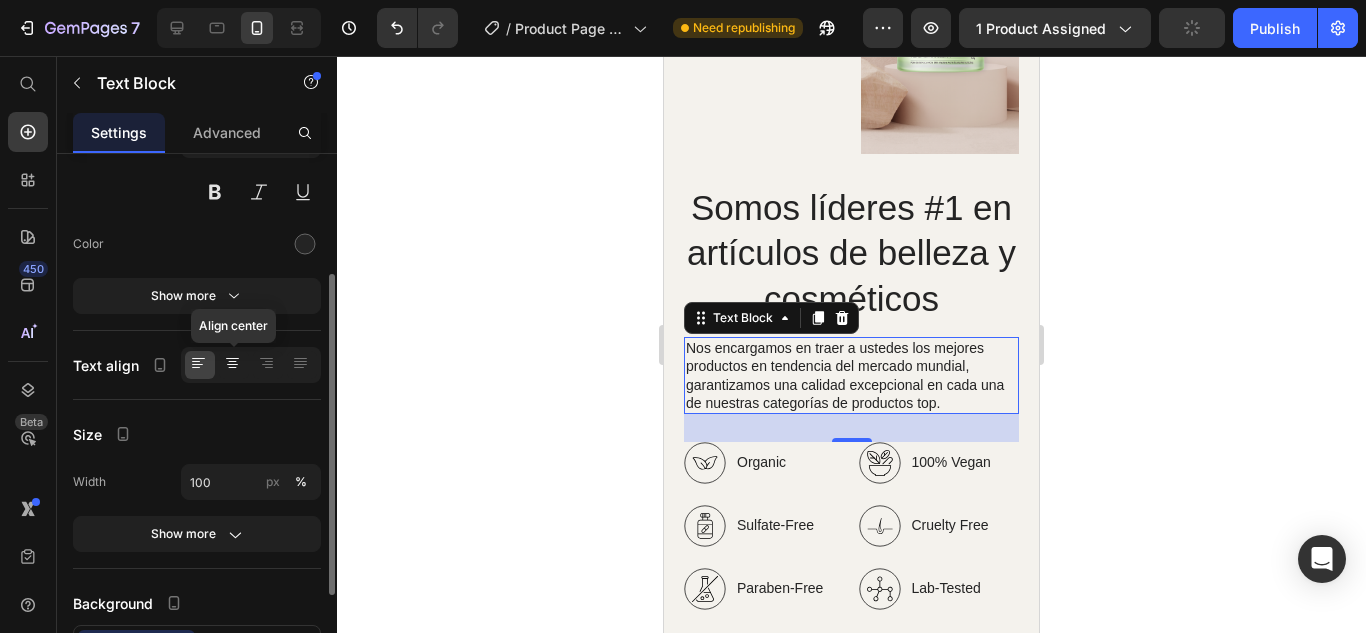 click 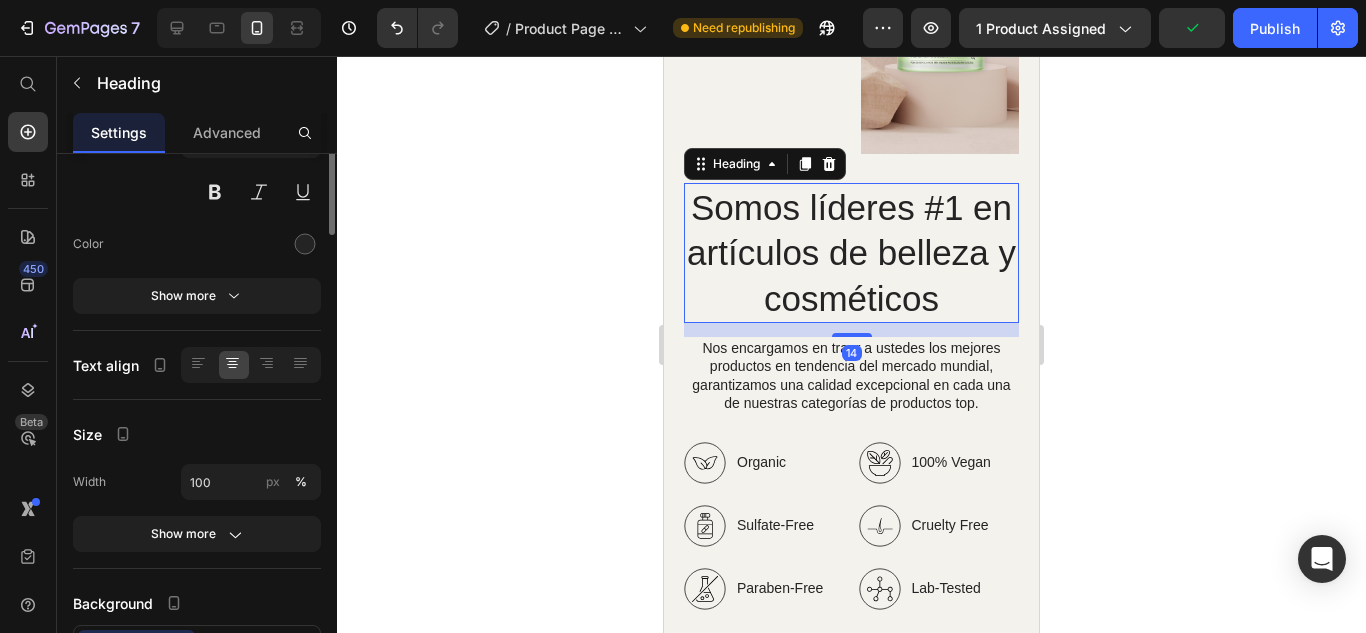 scroll, scrollTop: 0, scrollLeft: 0, axis: both 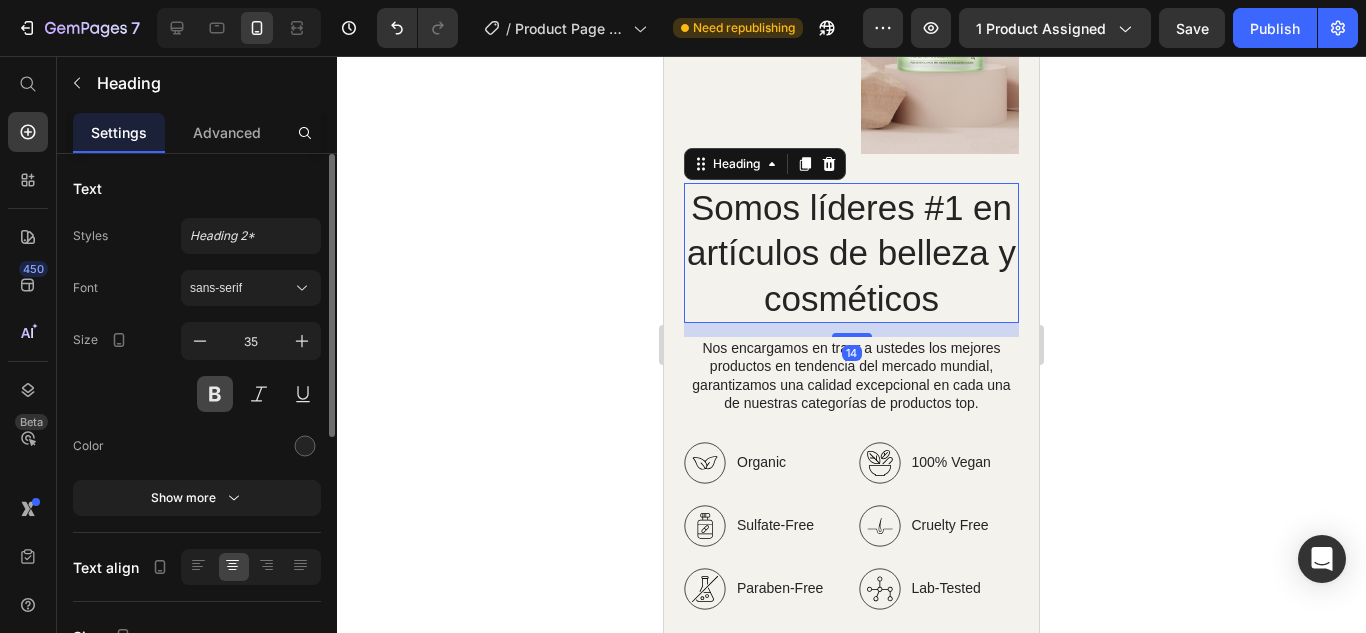 click at bounding box center [215, 394] 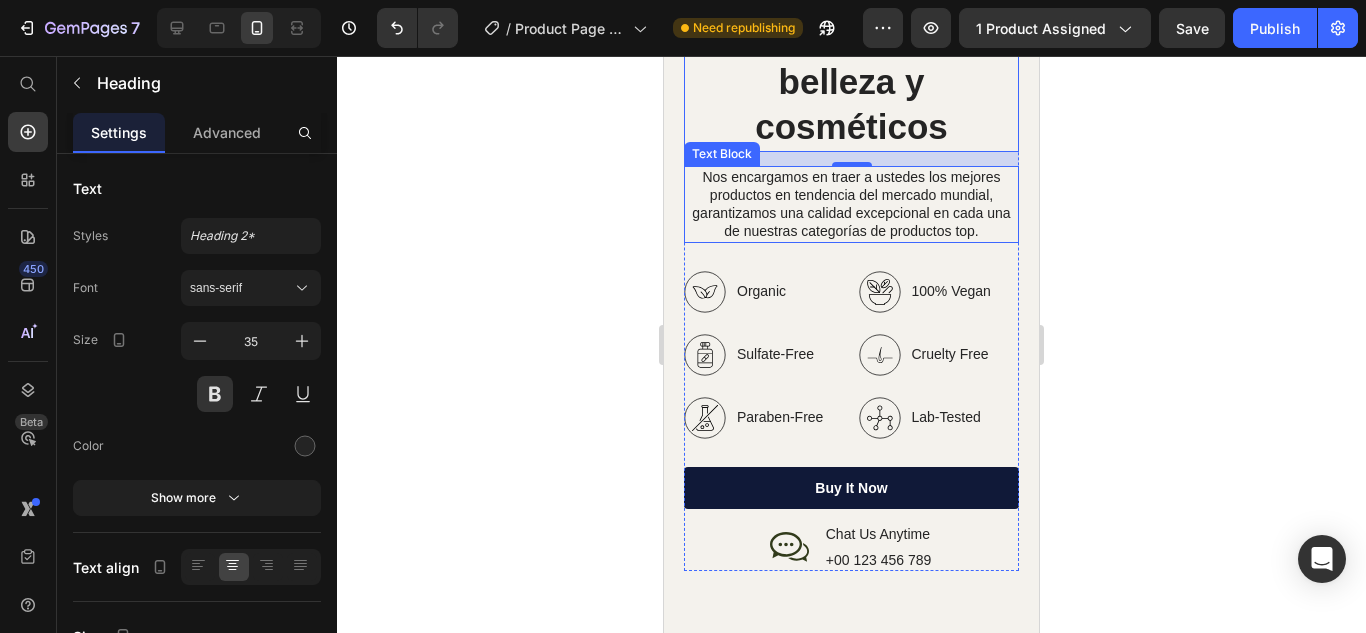 scroll, scrollTop: 7308, scrollLeft: 0, axis: vertical 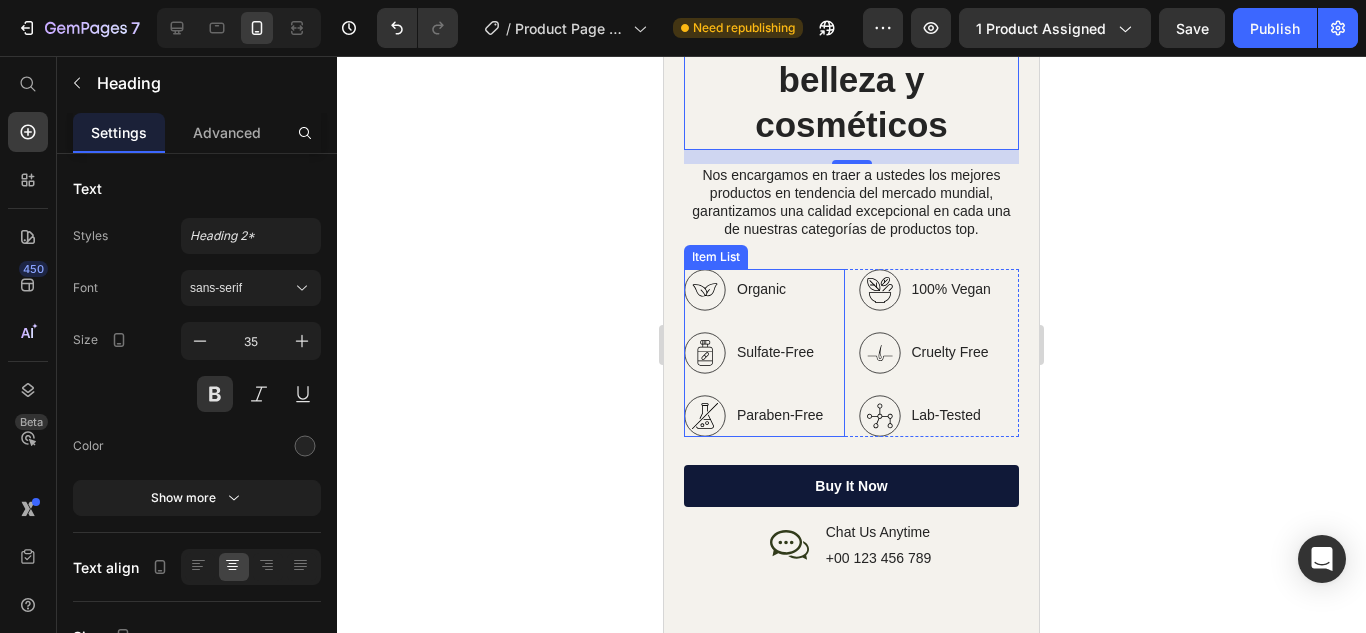 click on "Organic" at bounding box center (780, 289) 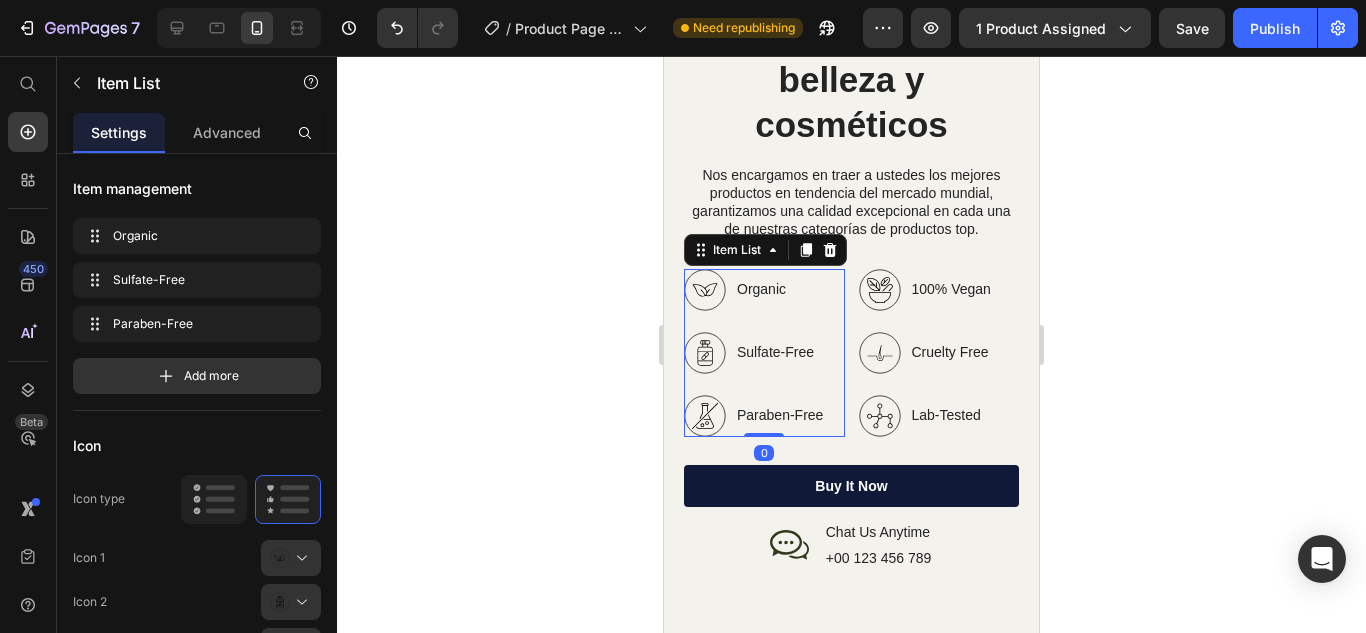 click on "Organic" at bounding box center (780, 289) 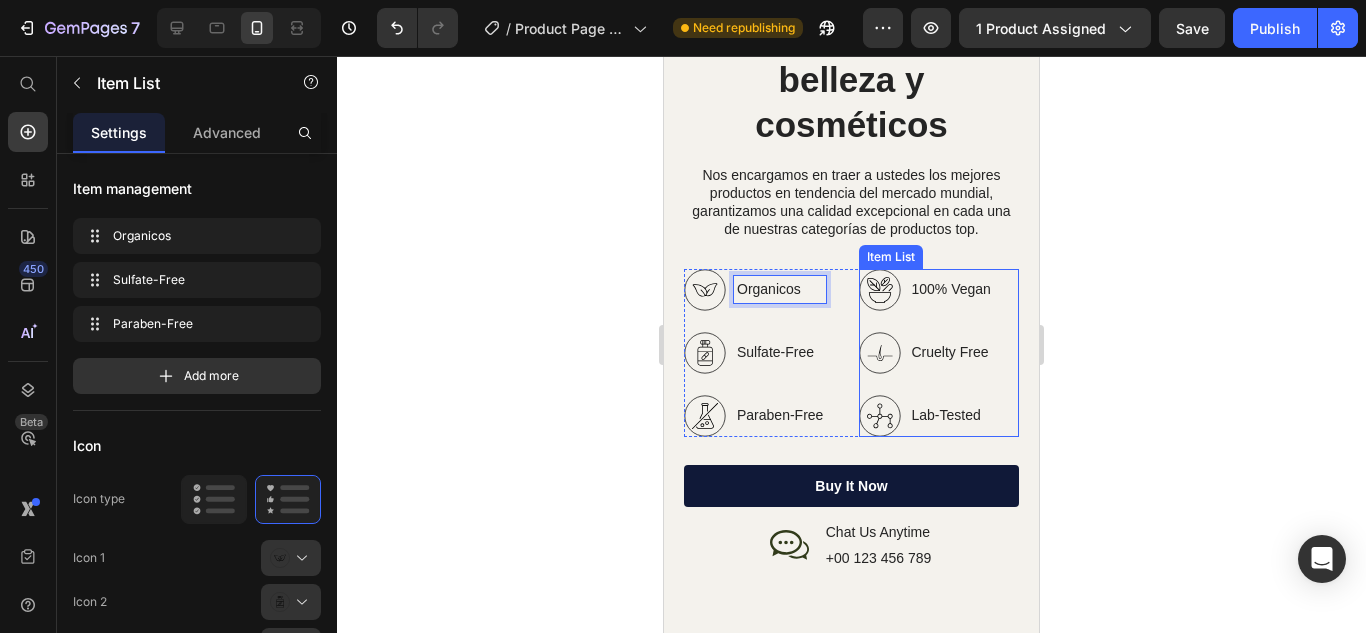 click on "100% Vegan" at bounding box center [951, 289] 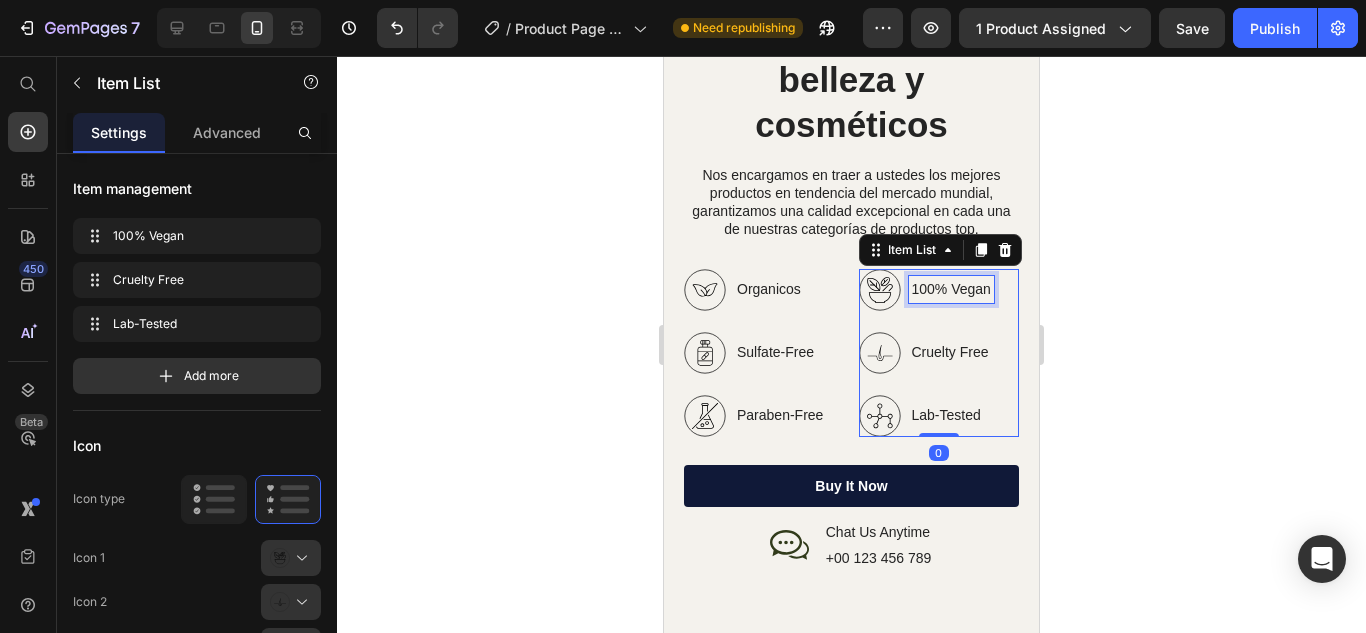 click on "100% Vegan" at bounding box center (951, 289) 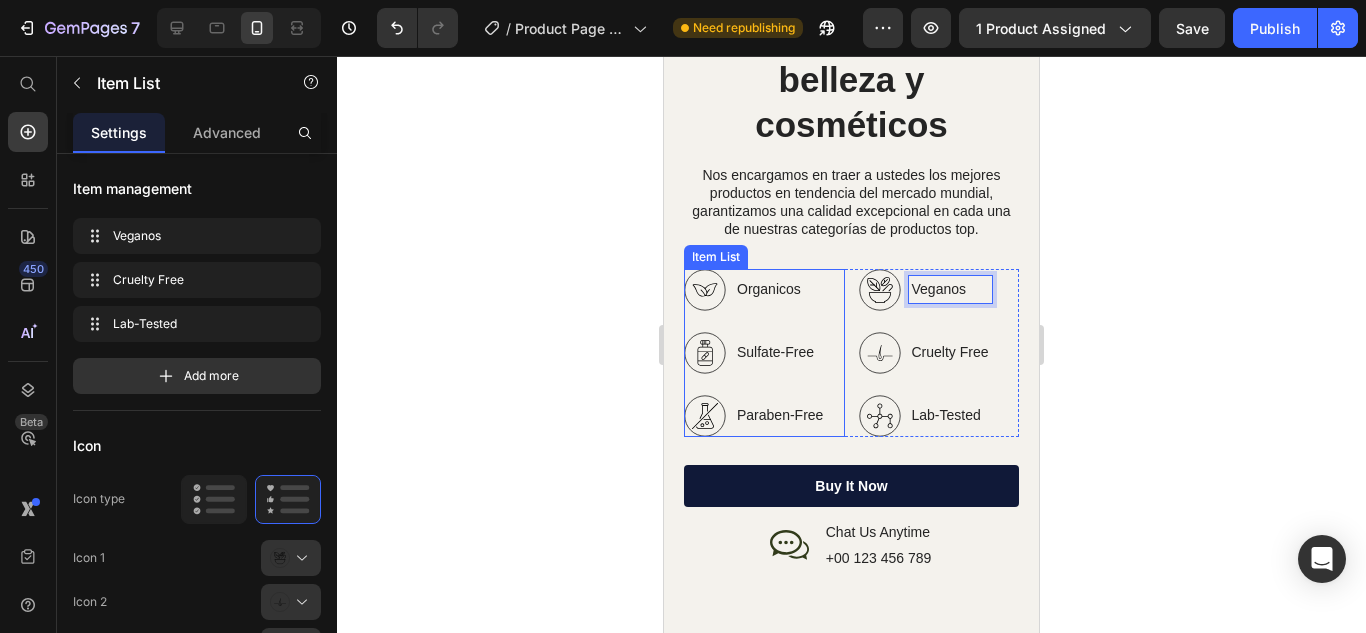 click on "Sulfate-Free" at bounding box center [780, 352] 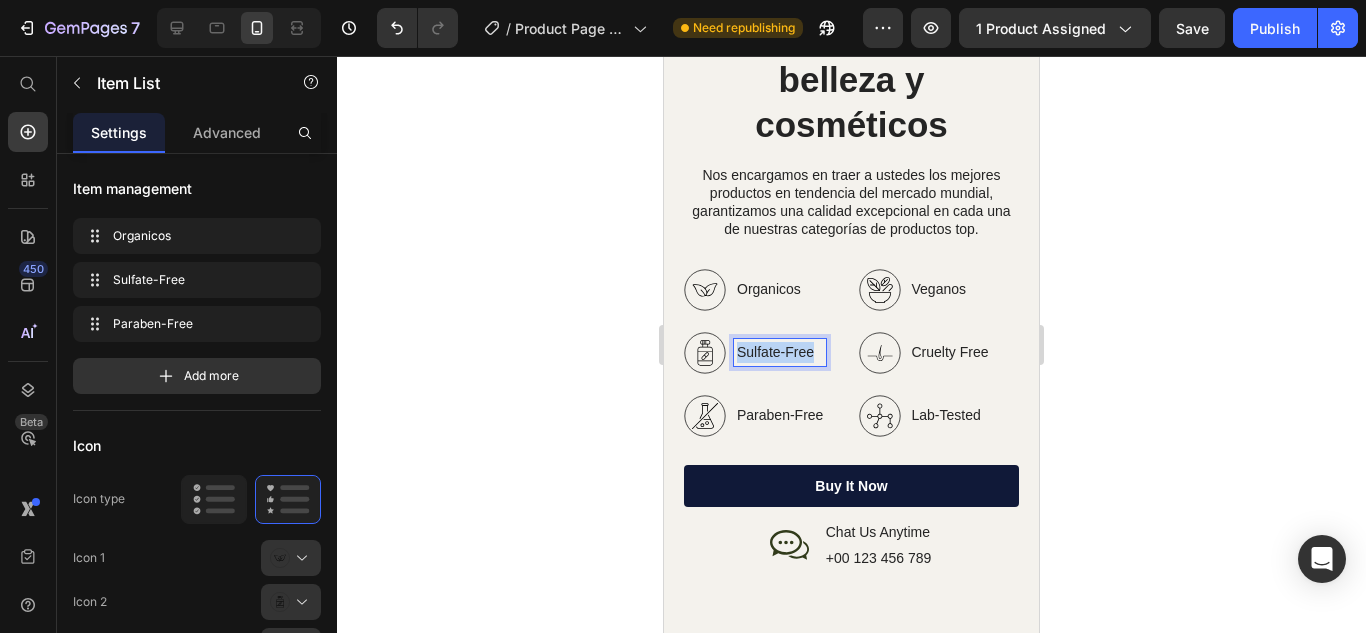 click on "Sulfate-Free" at bounding box center [780, 352] 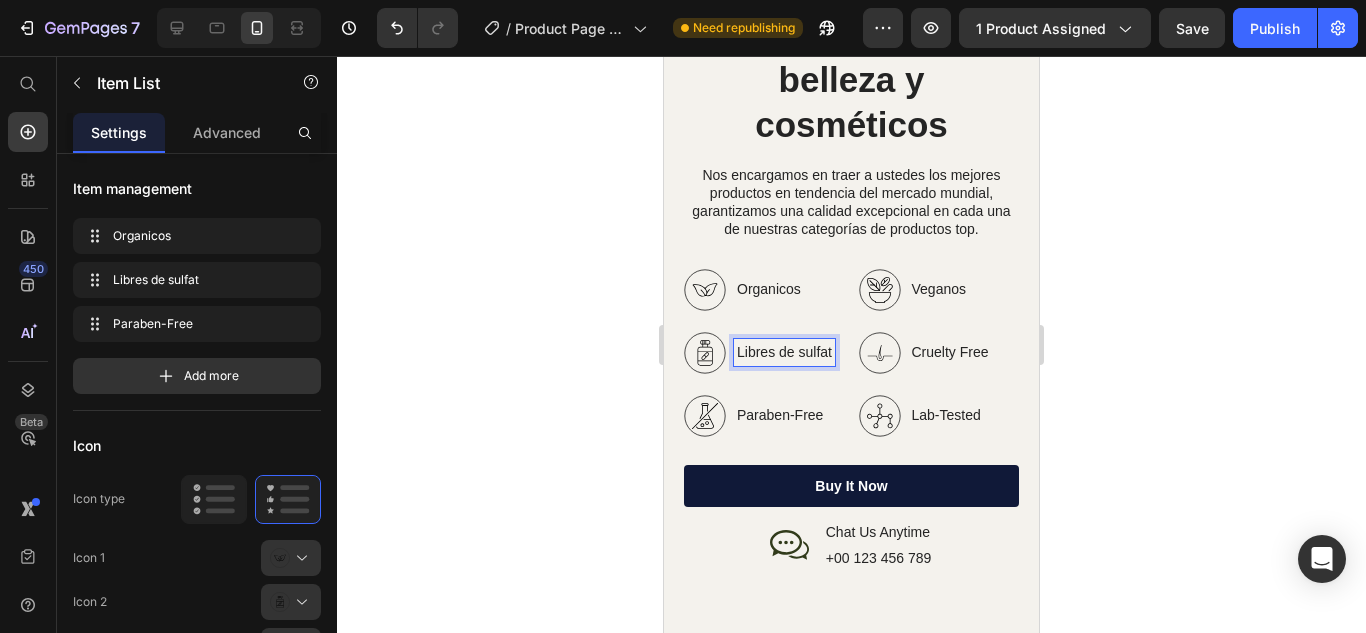scroll, scrollTop: 7301, scrollLeft: 0, axis: vertical 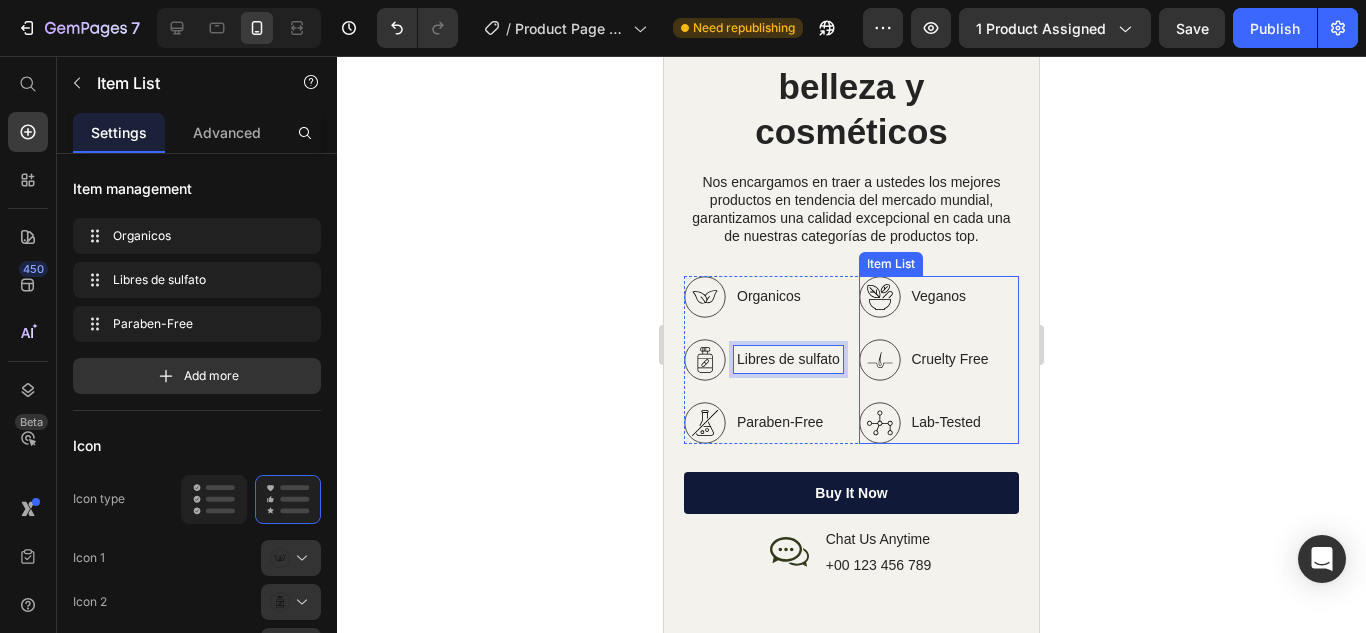 click on "Cruelty Free" at bounding box center (950, 359) 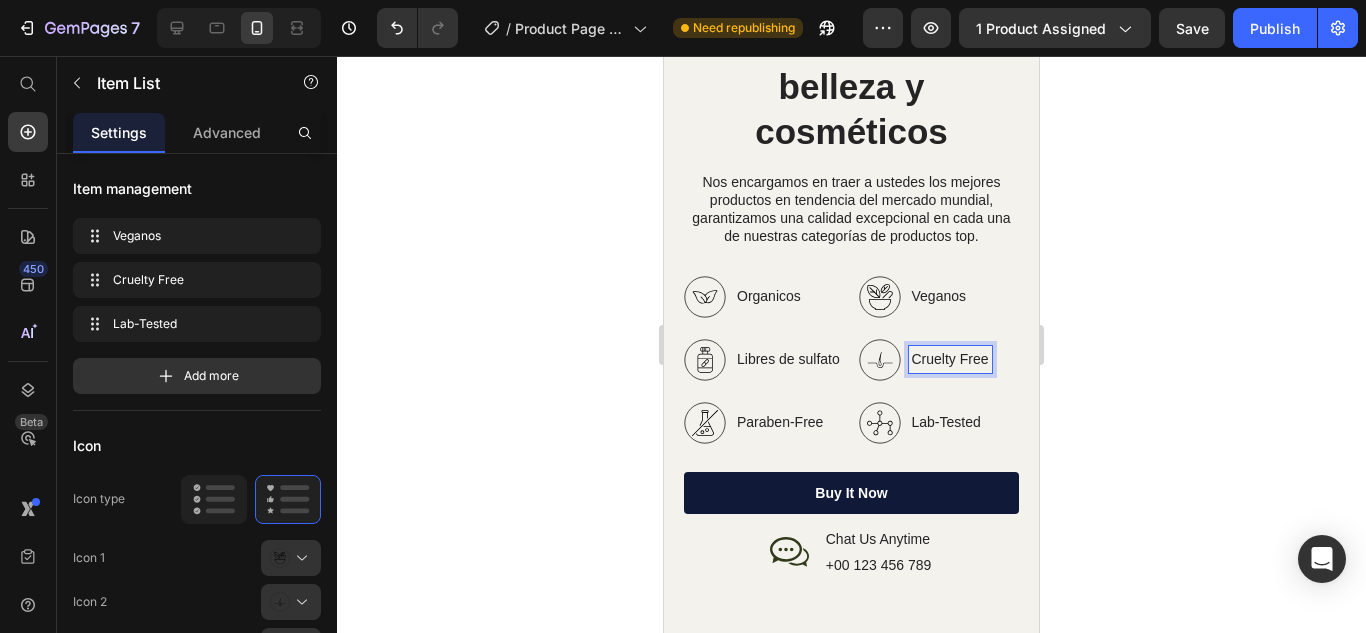 click on "Cruelty Free" at bounding box center (950, 359) 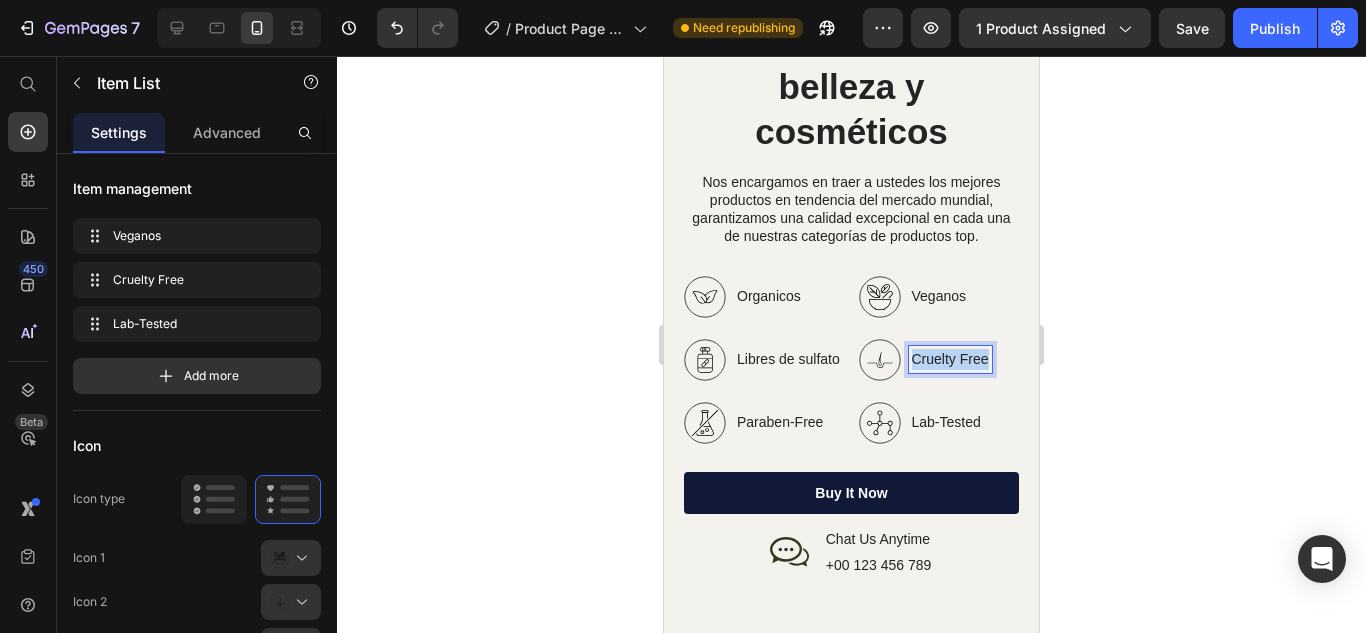 click on "Cruelty Free" at bounding box center (950, 359) 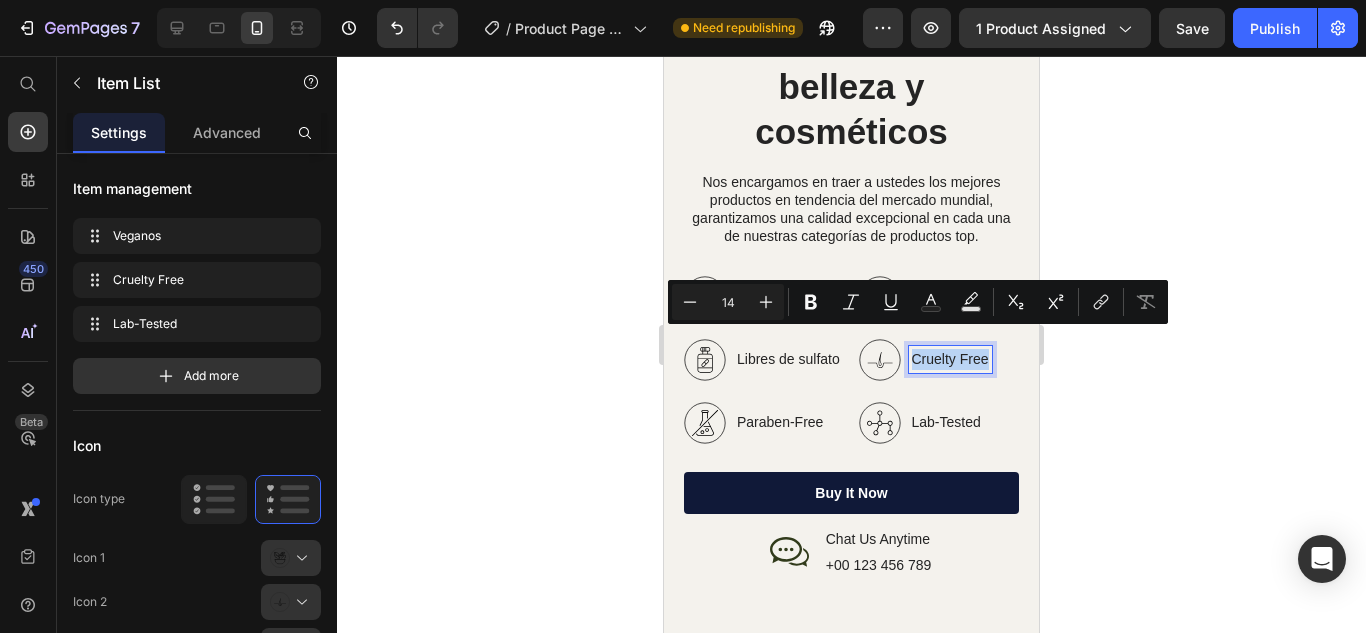 copy on "Cruelty Free" 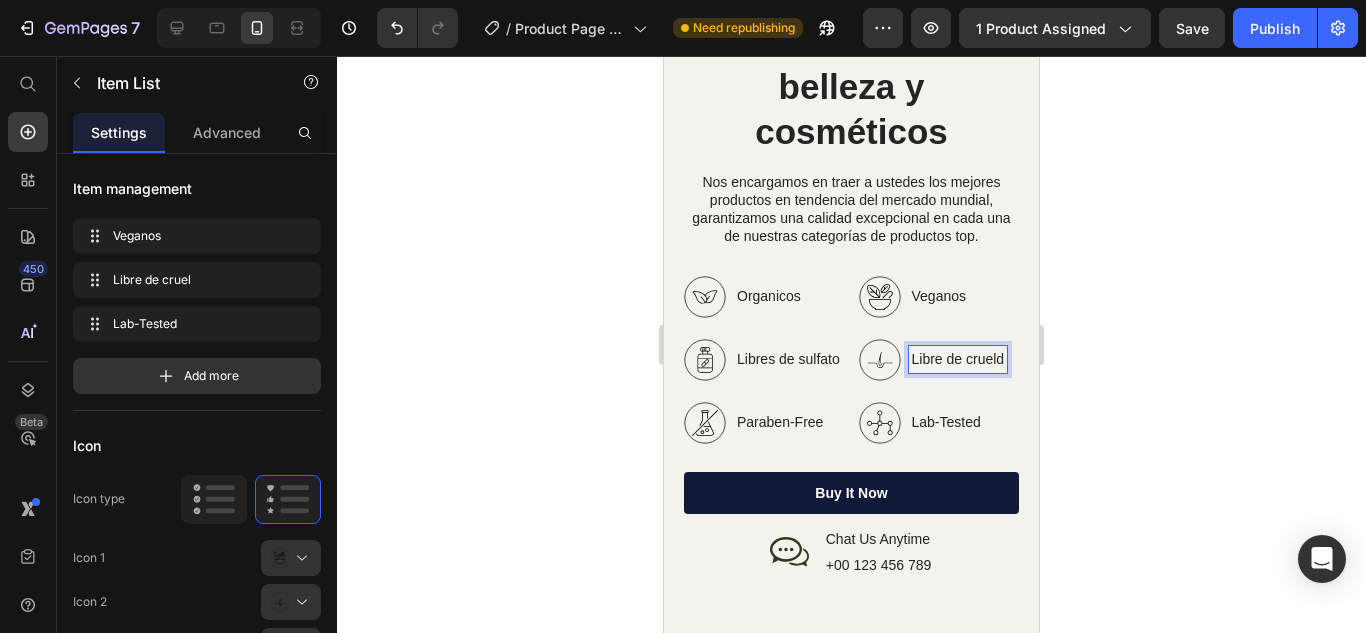 scroll, scrollTop: 7294, scrollLeft: 0, axis: vertical 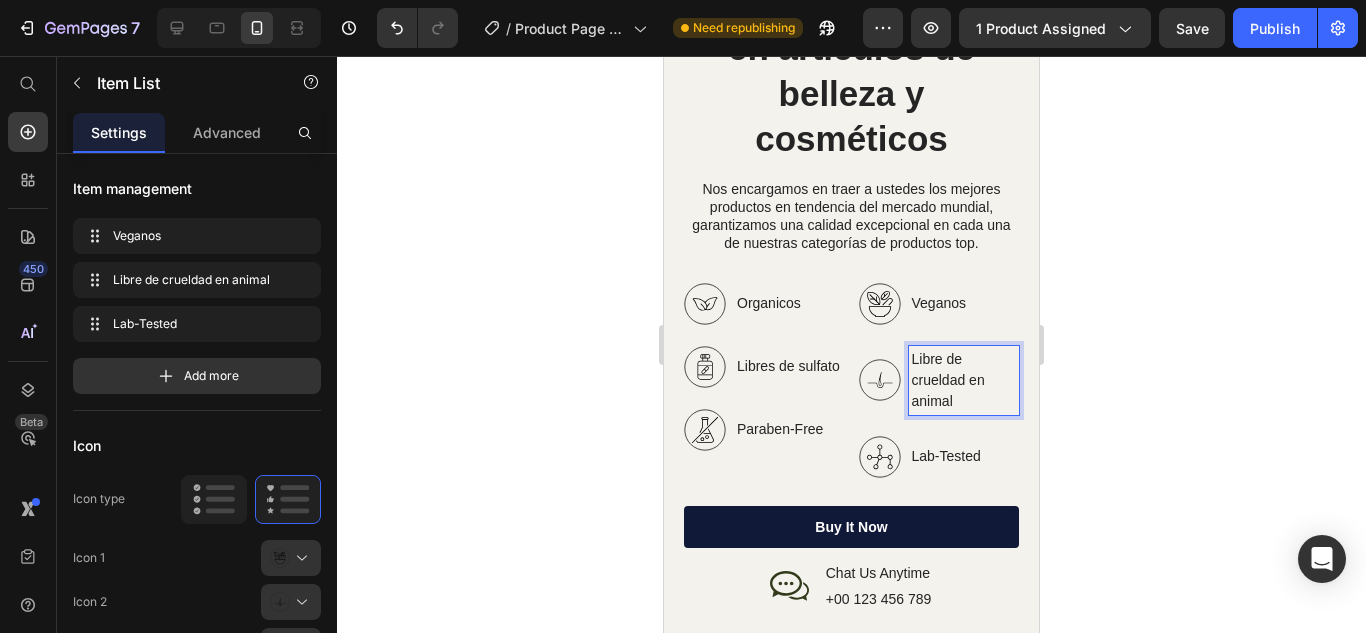 click 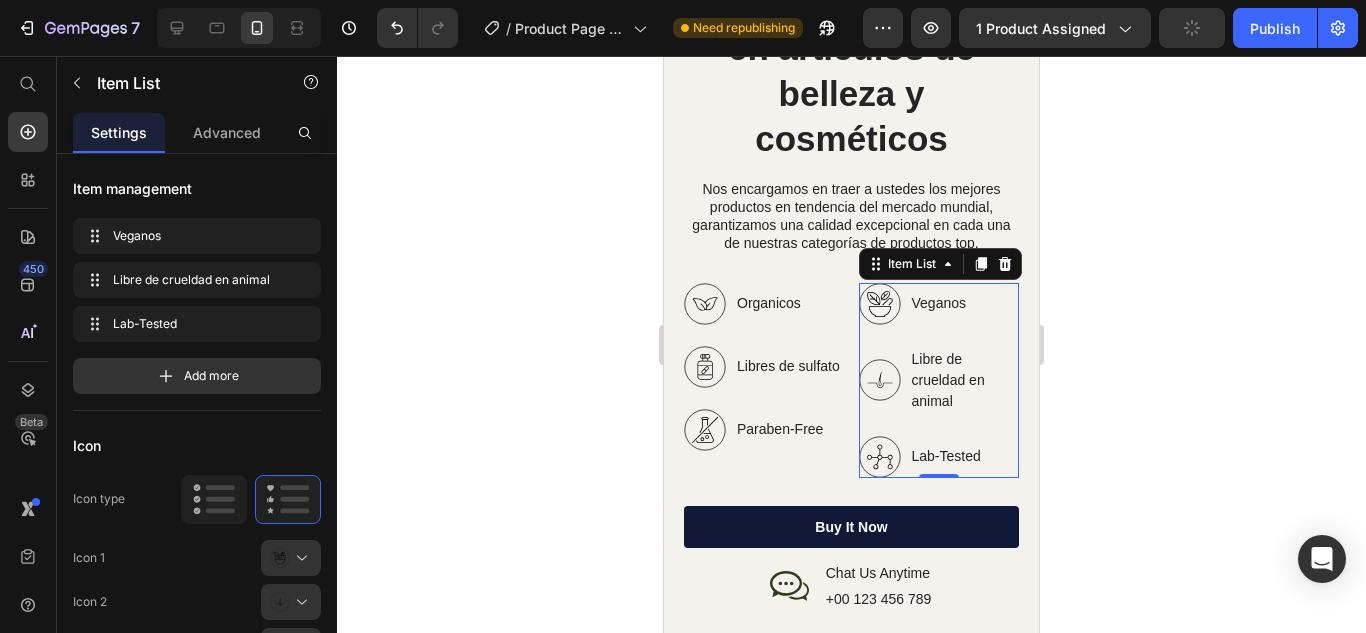 click 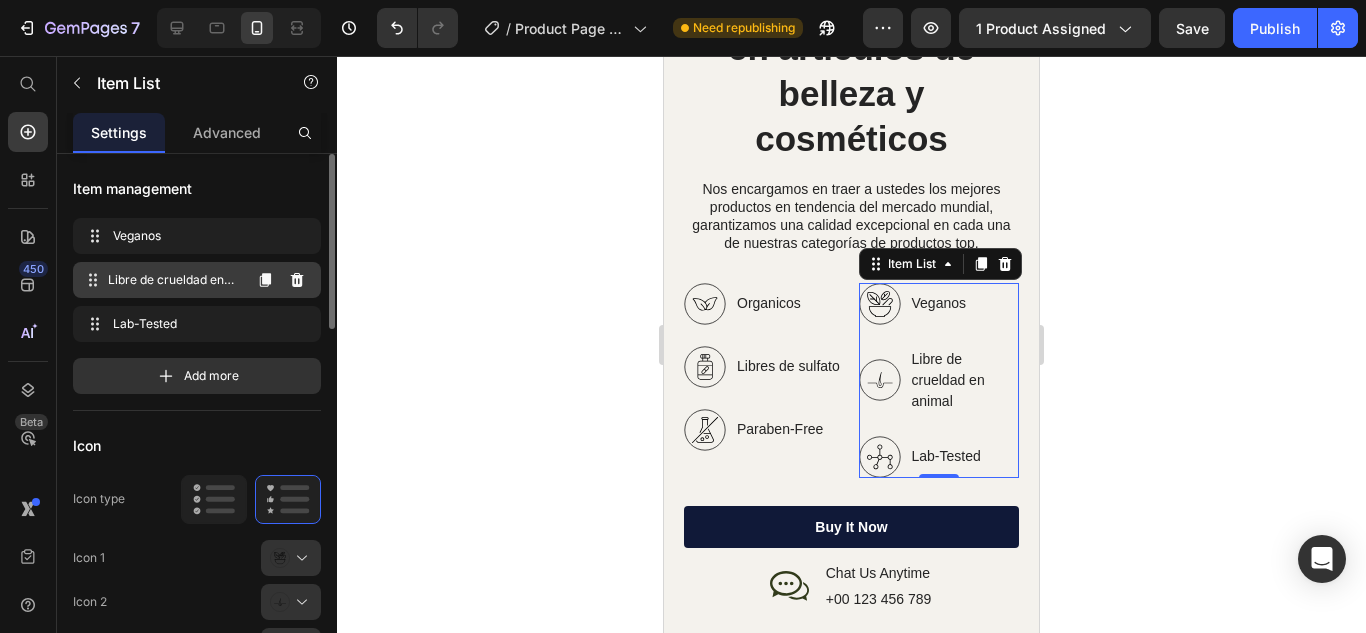 click on "Libre de crueldad en animal" at bounding box center (174, 280) 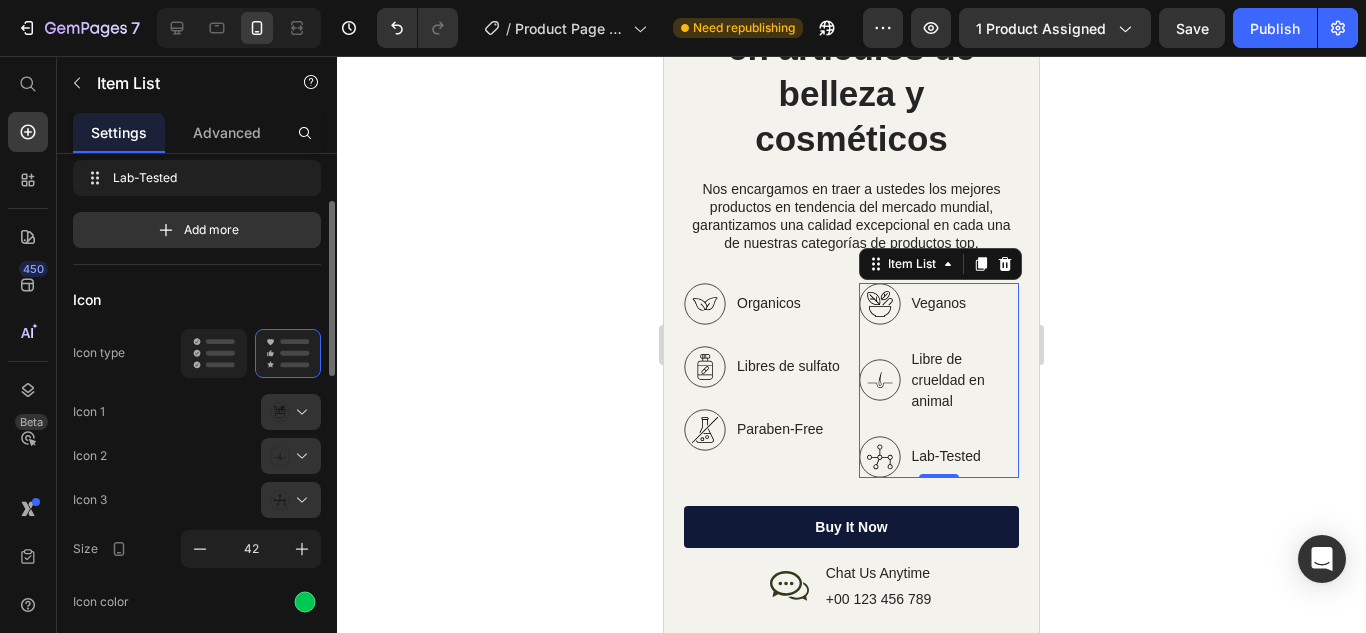 scroll, scrollTop: 193, scrollLeft: 0, axis: vertical 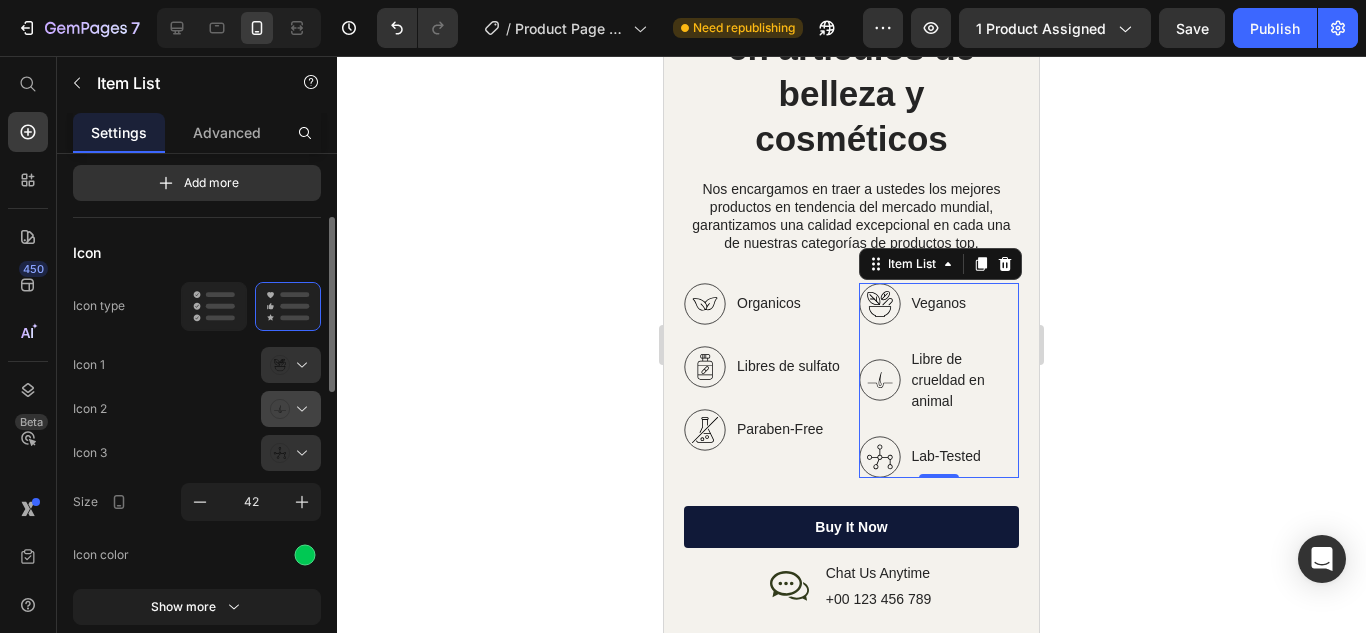 click at bounding box center [299, 409] 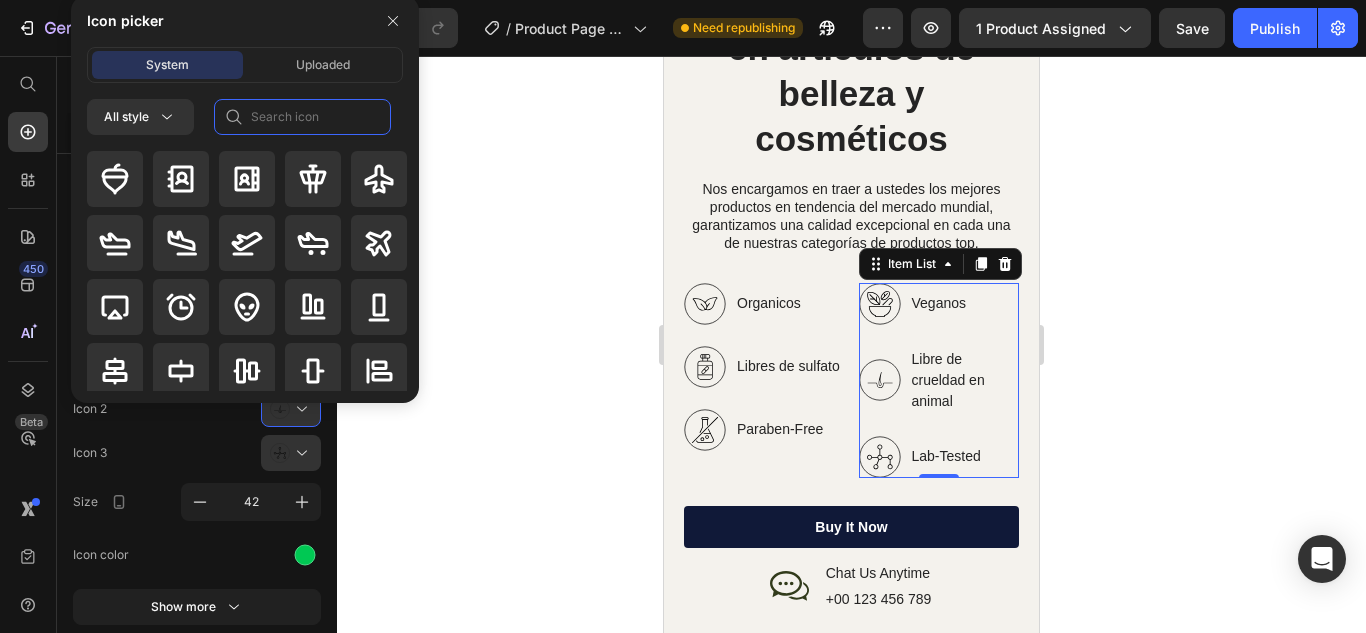 click 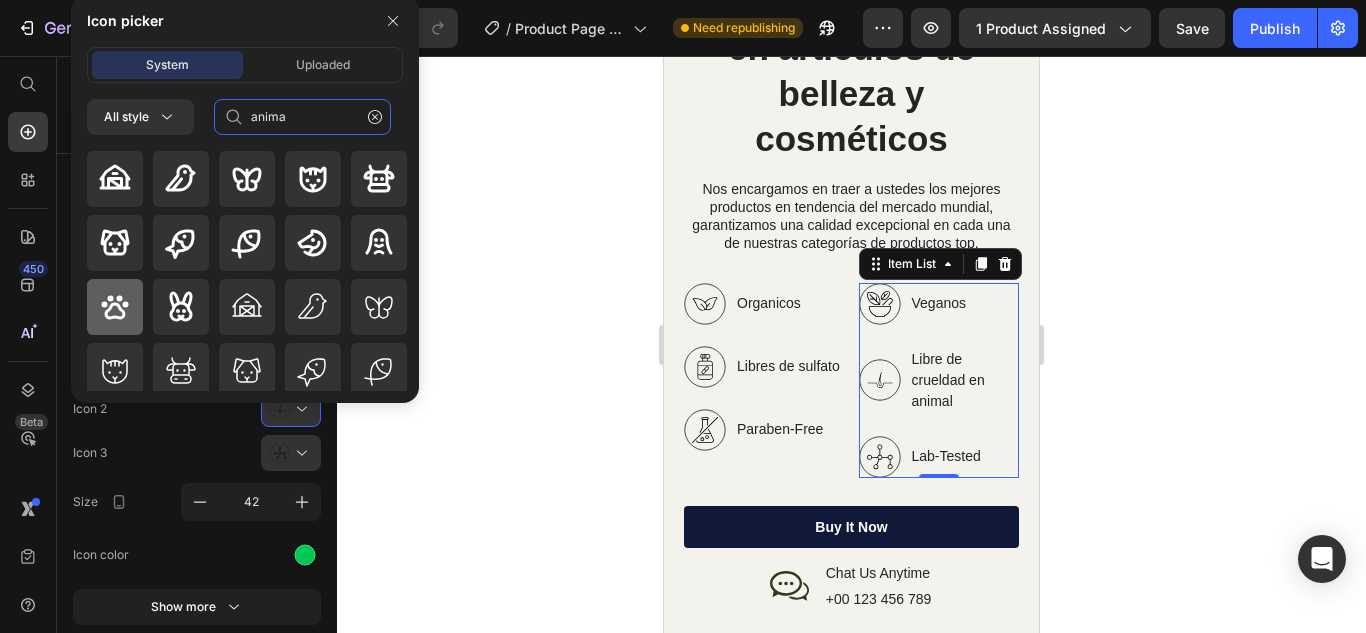 type on "anima" 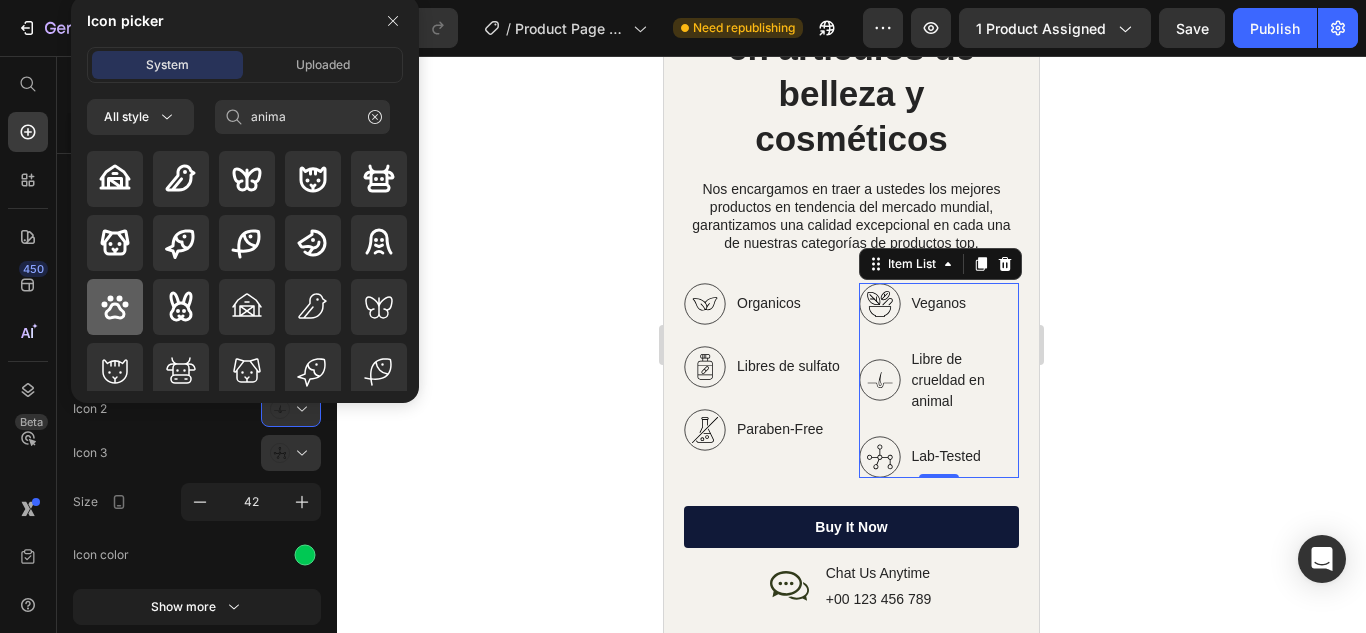 click 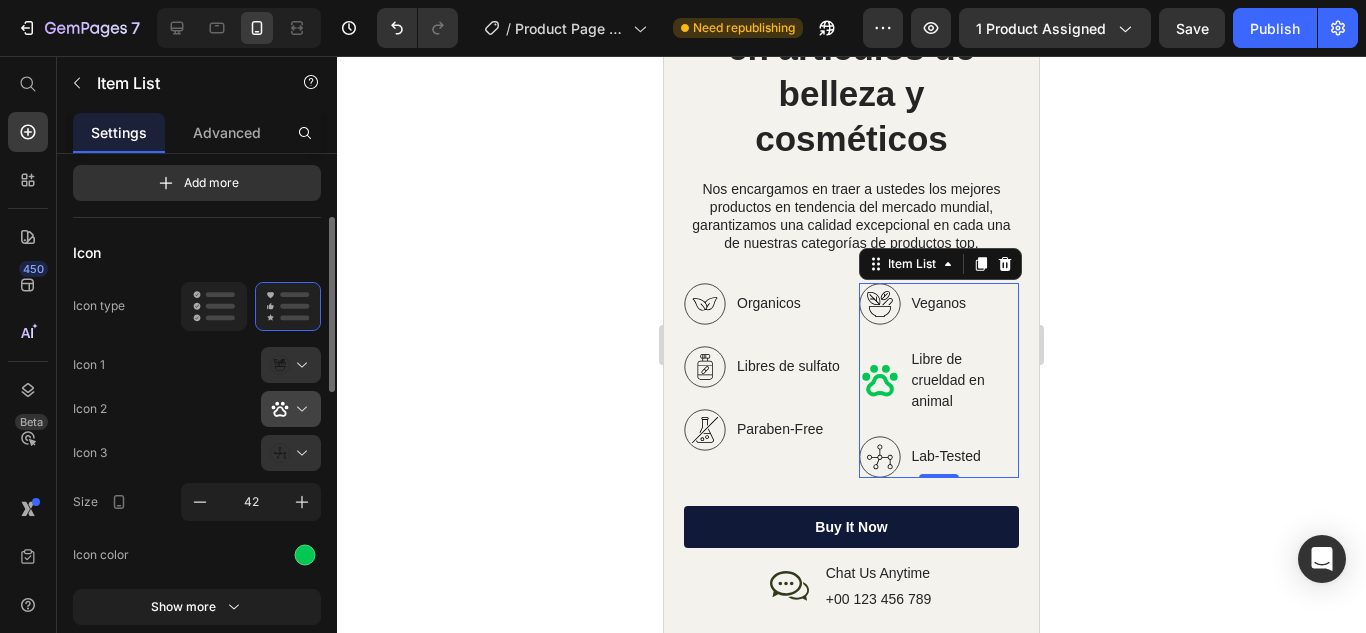 click at bounding box center (299, 409) 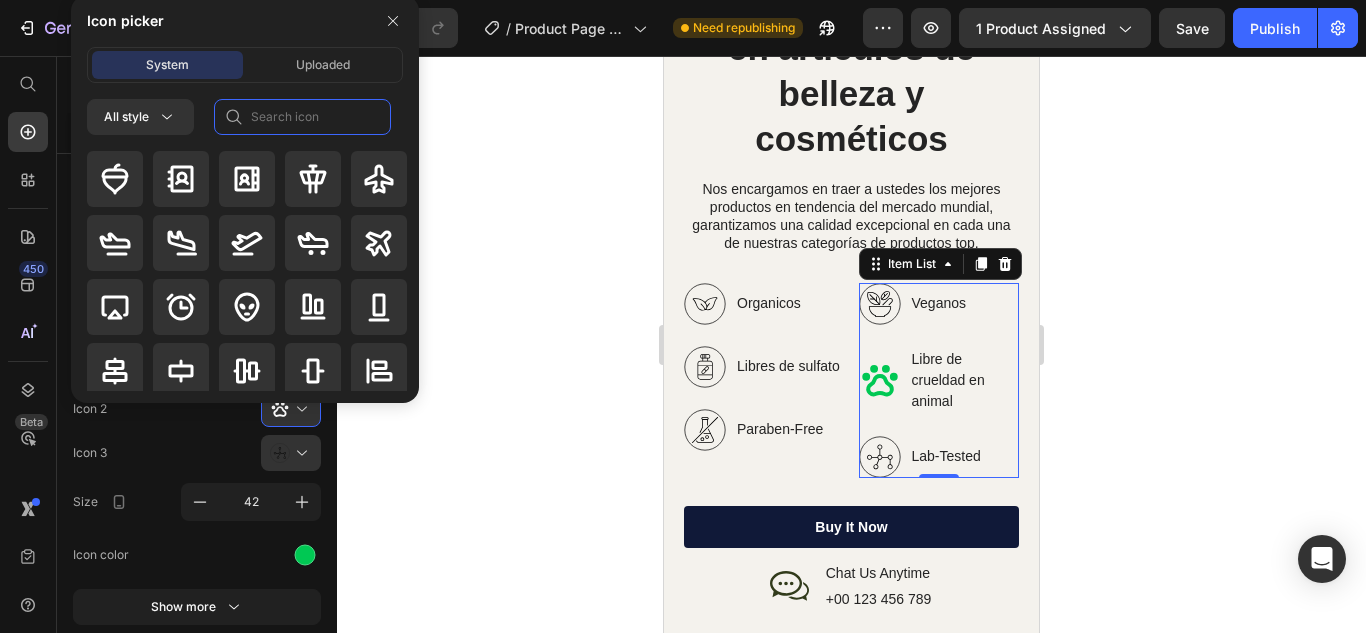 click 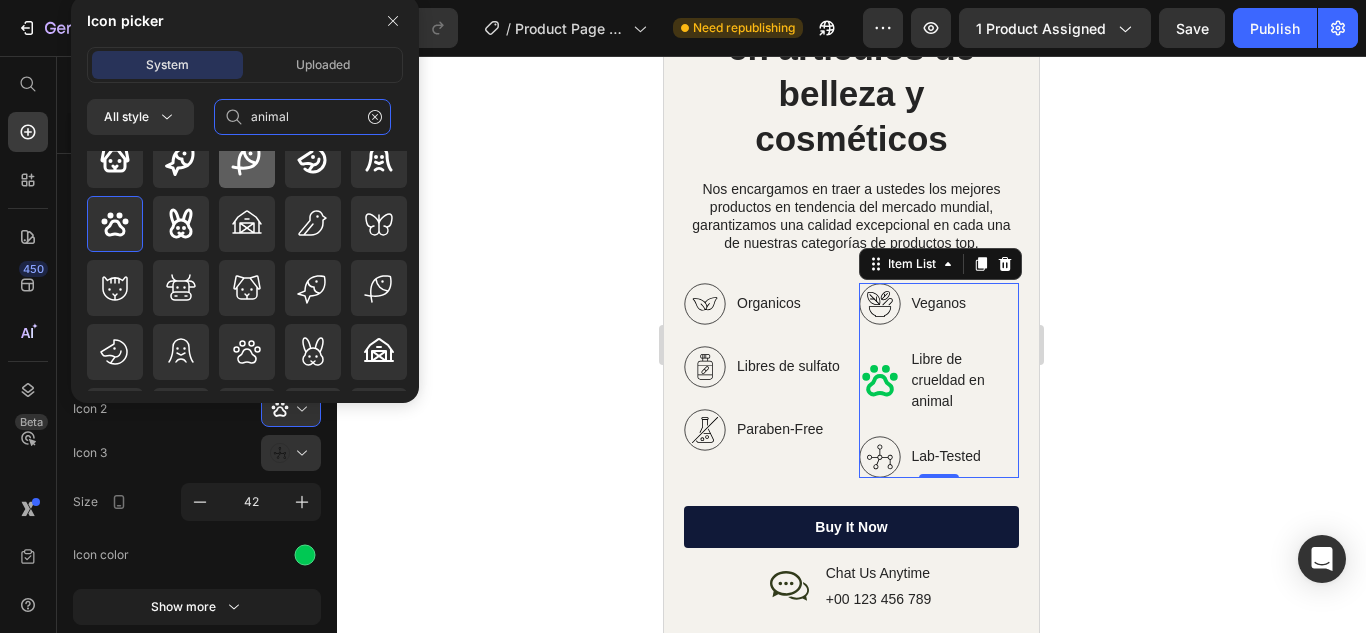 scroll, scrollTop: 93, scrollLeft: 0, axis: vertical 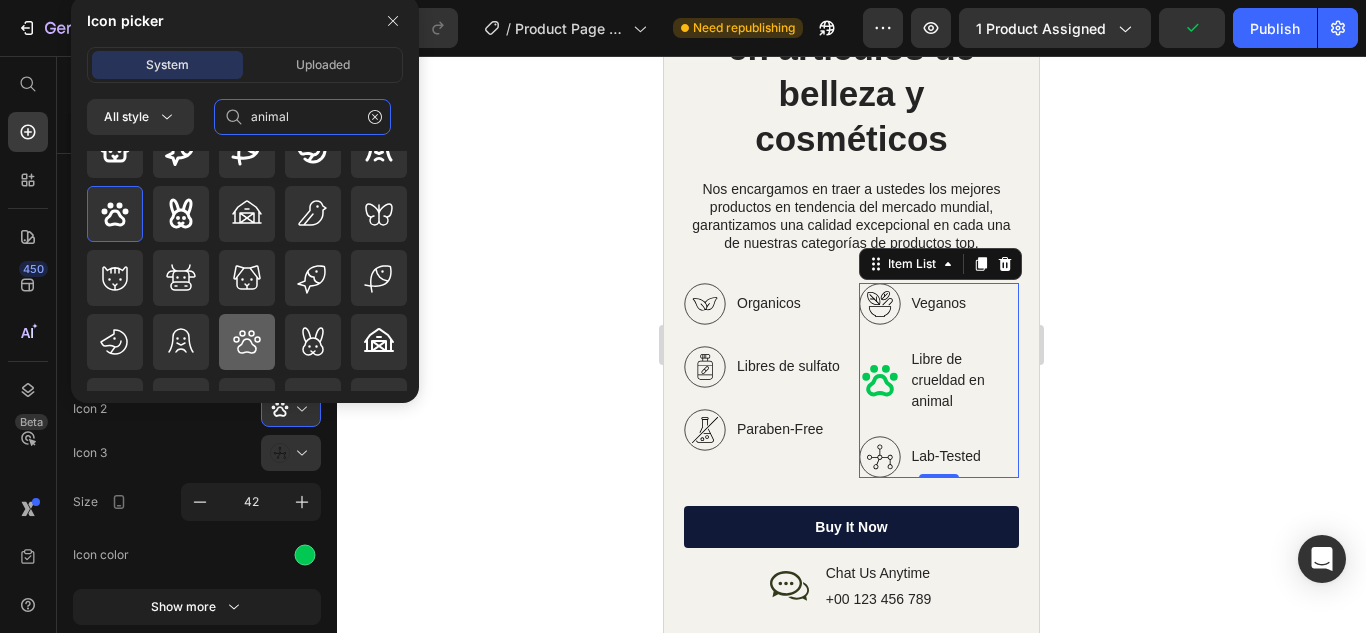 type on "animal" 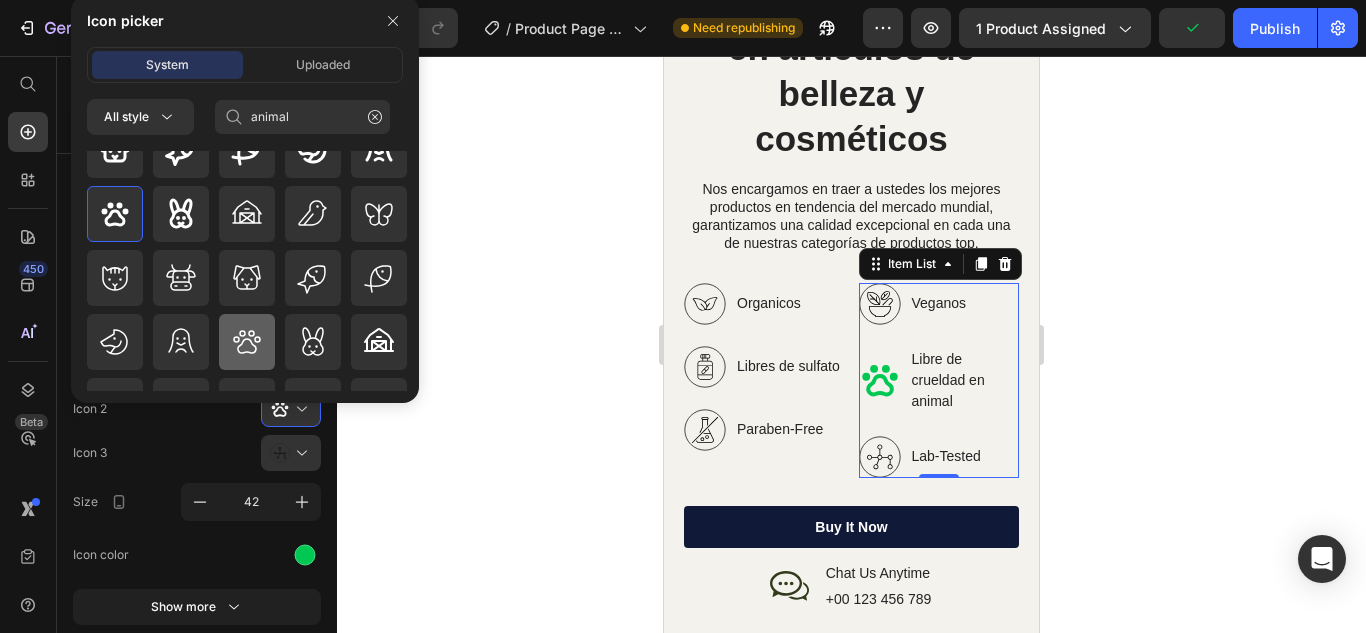 click 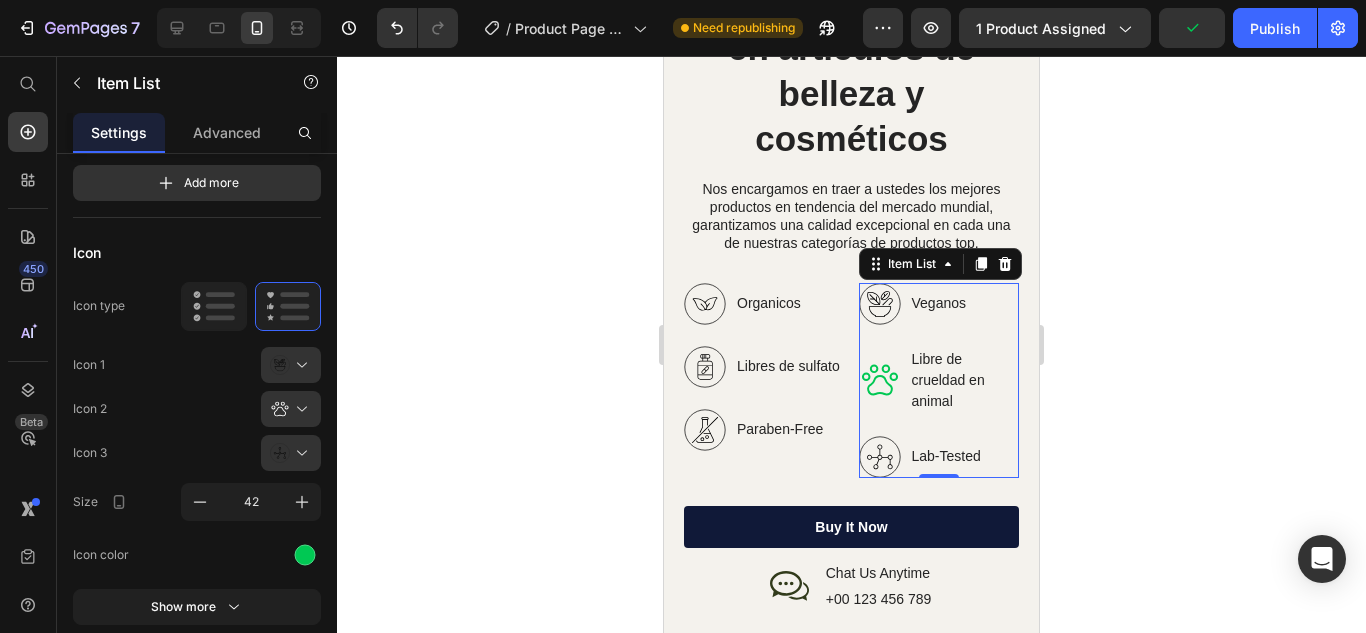 scroll, scrollTop: 0, scrollLeft: 0, axis: both 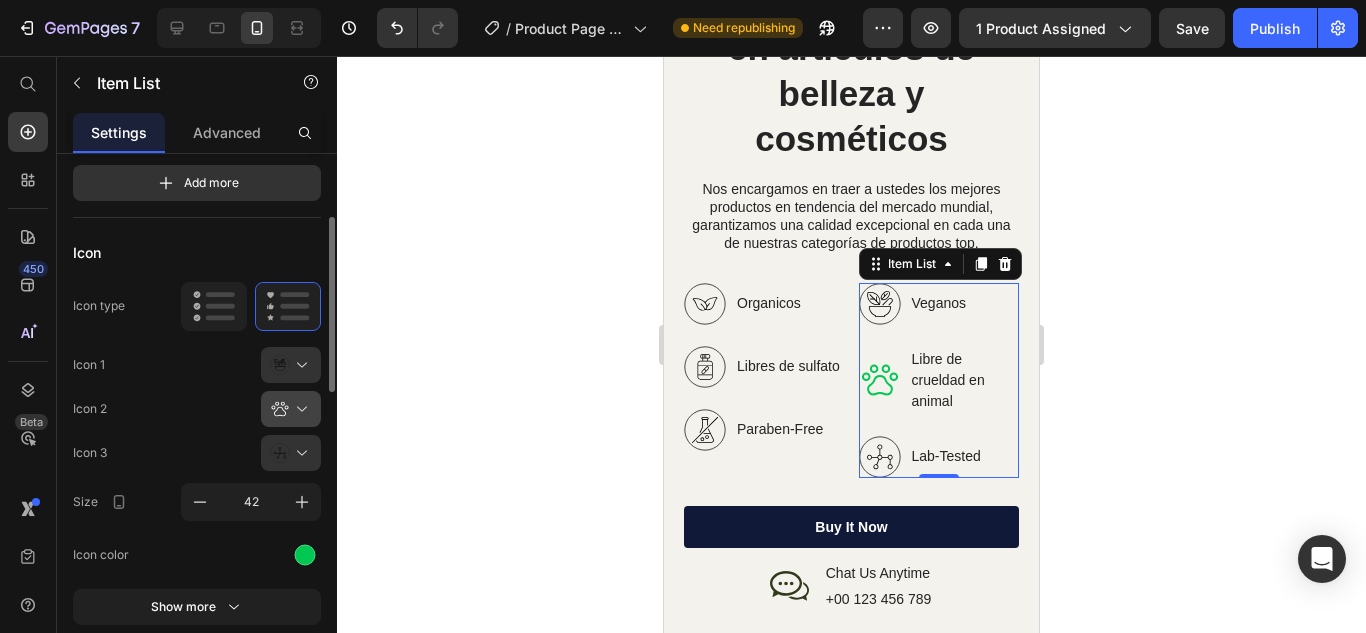 click at bounding box center (299, 409) 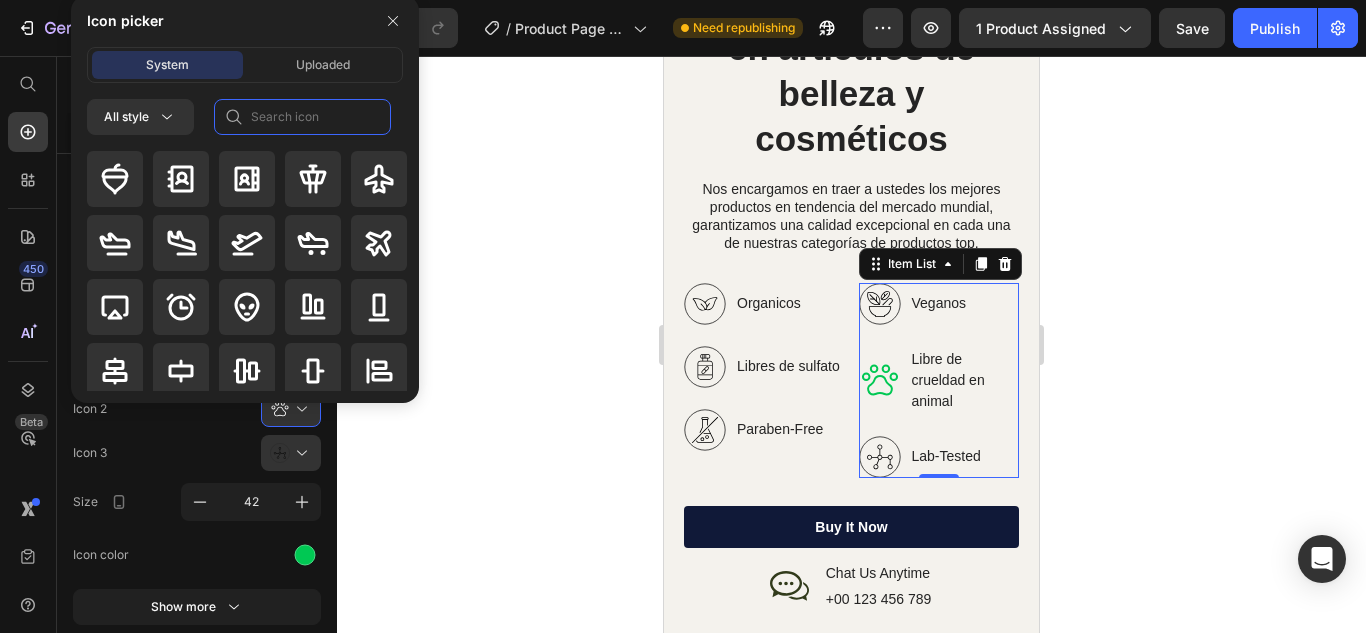click 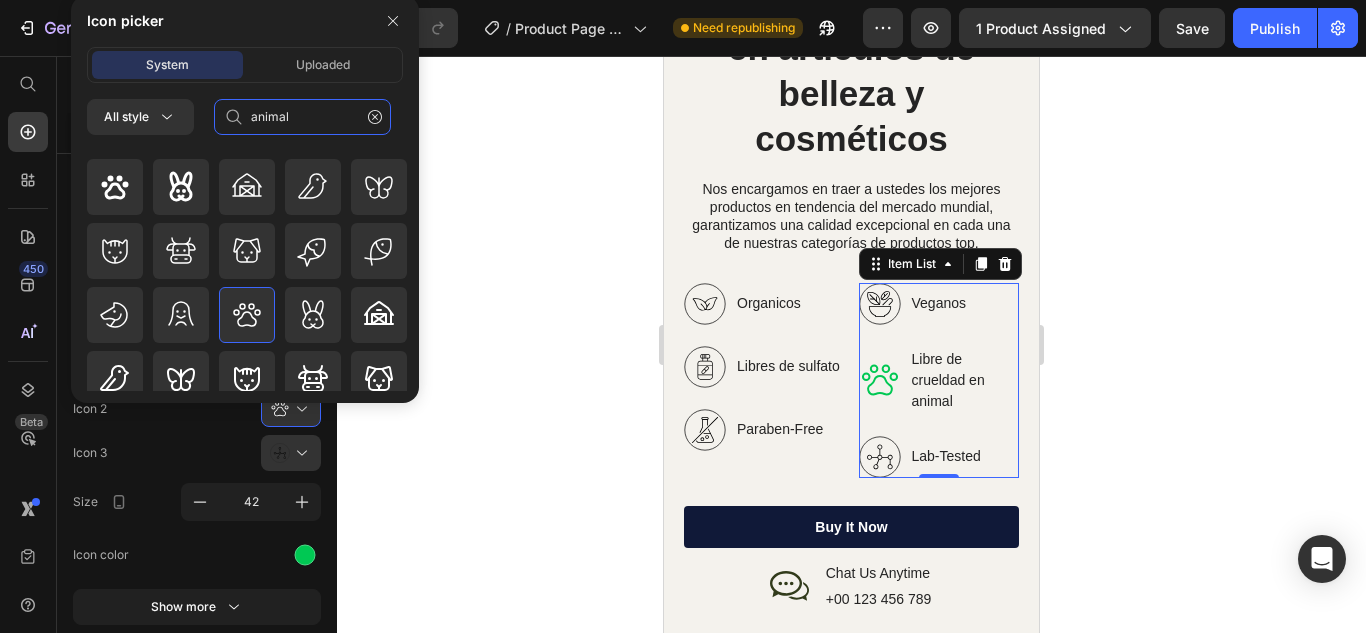 scroll, scrollTop: 115, scrollLeft: 0, axis: vertical 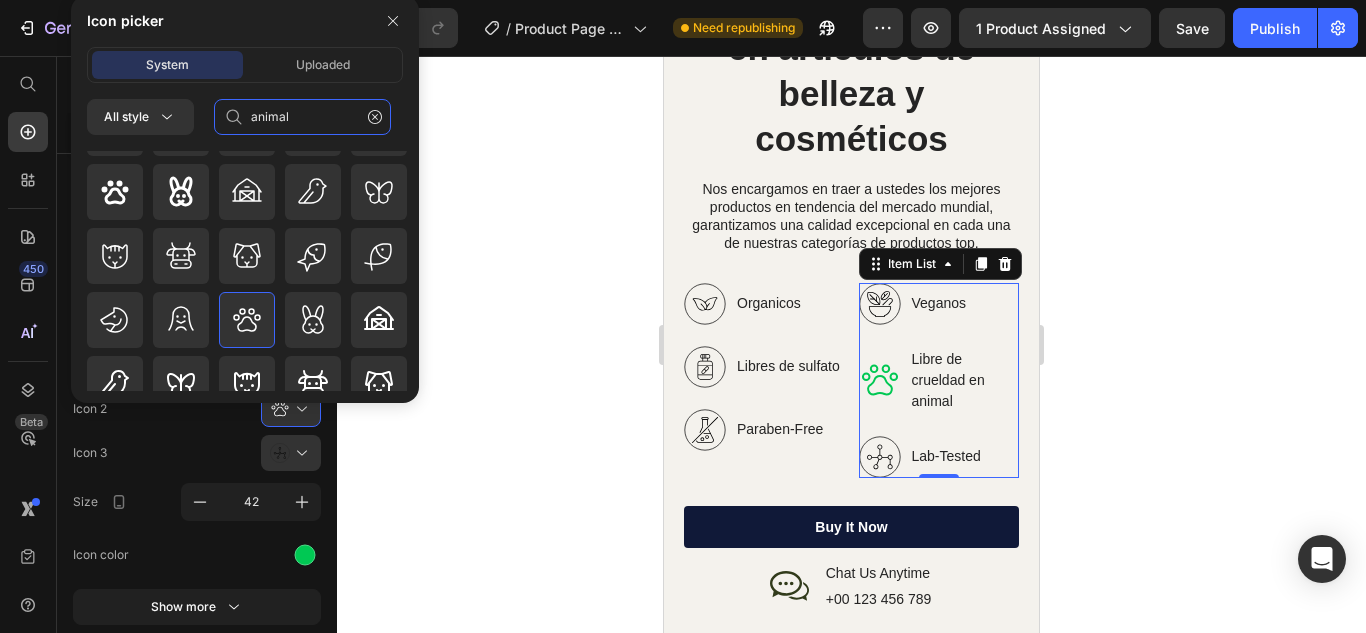 type on "animal" 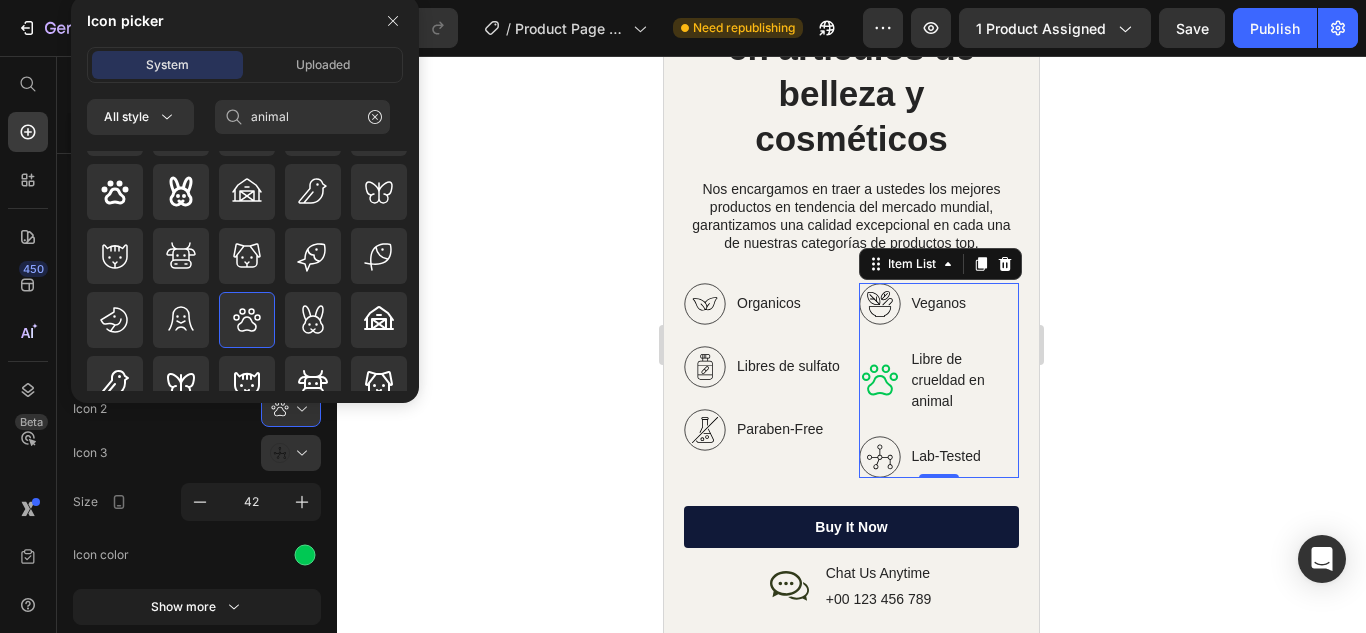 click on "Icon 2" 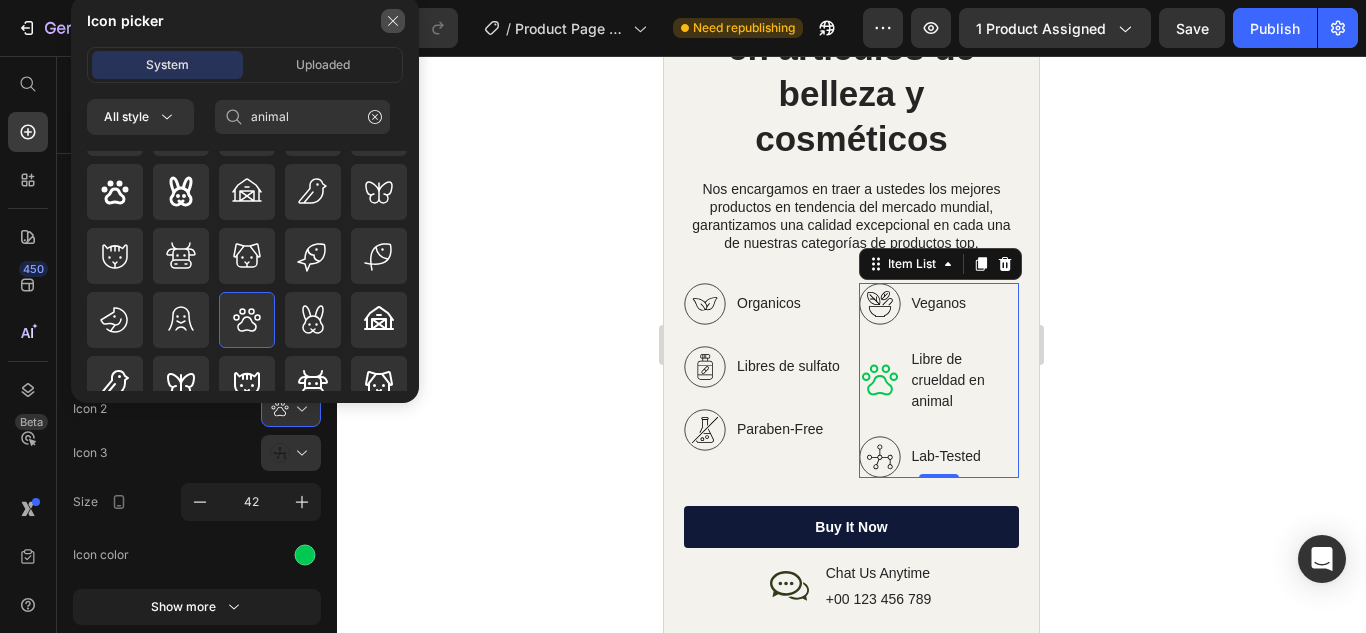 click 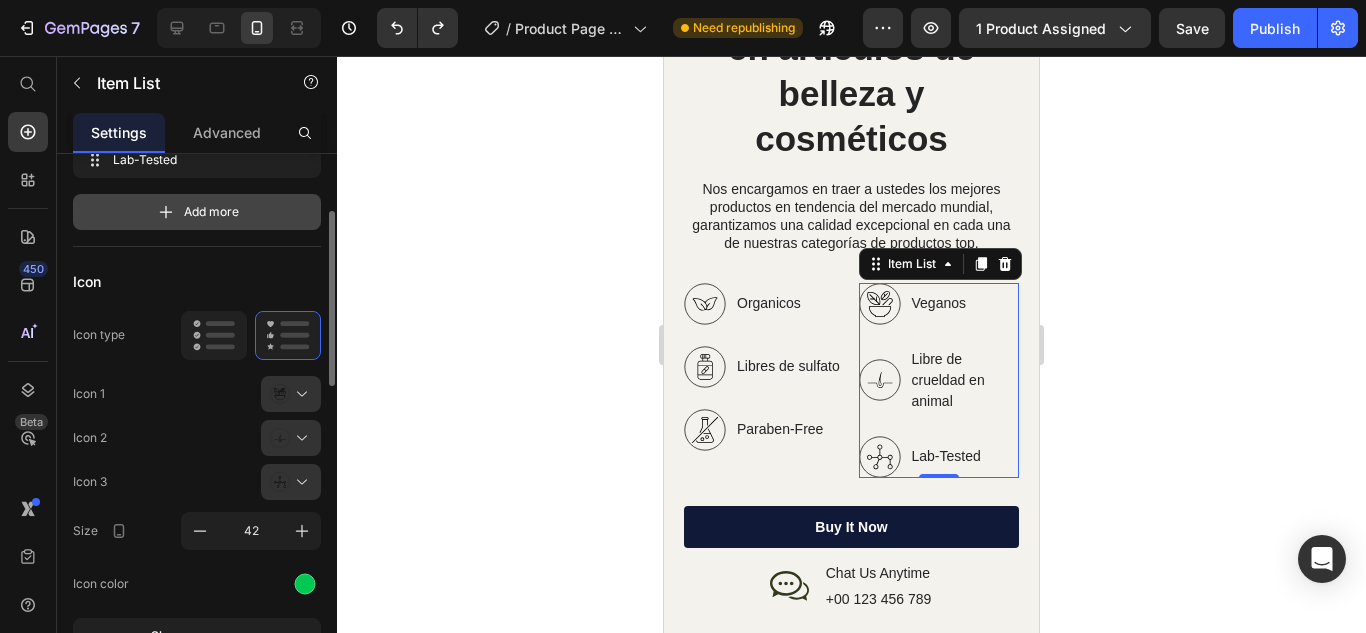 scroll, scrollTop: 167, scrollLeft: 0, axis: vertical 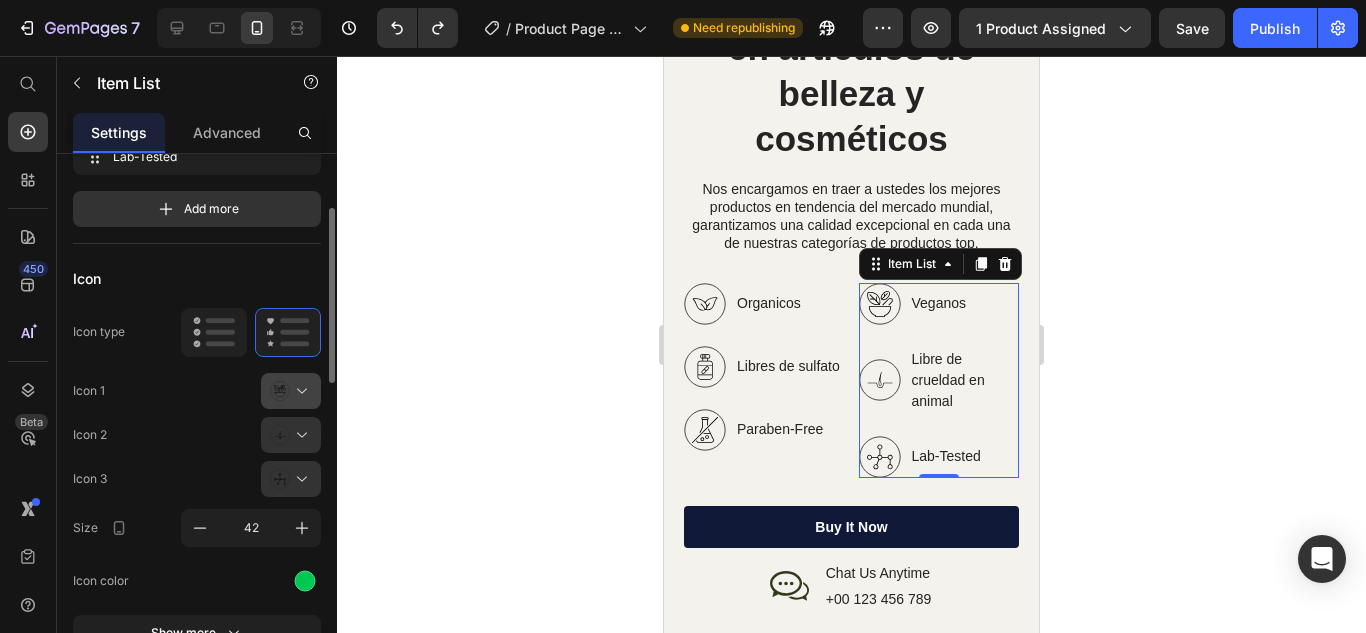 click at bounding box center [299, 391] 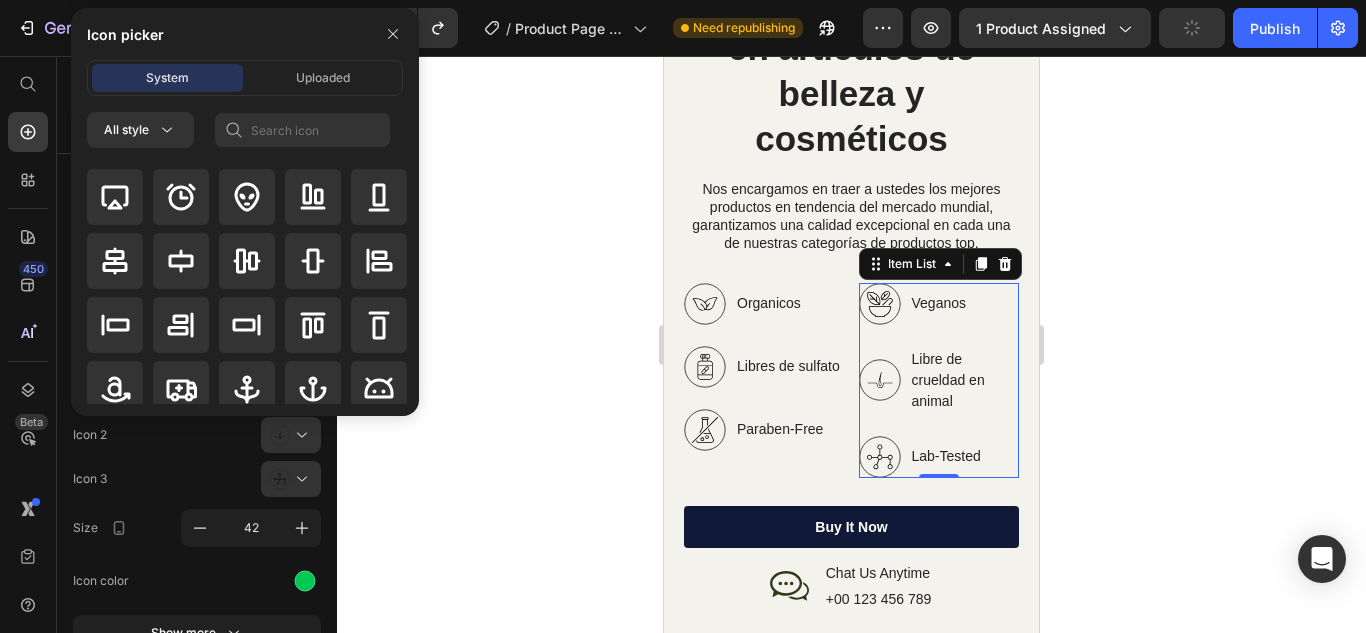scroll, scrollTop: 69, scrollLeft: 0, axis: vertical 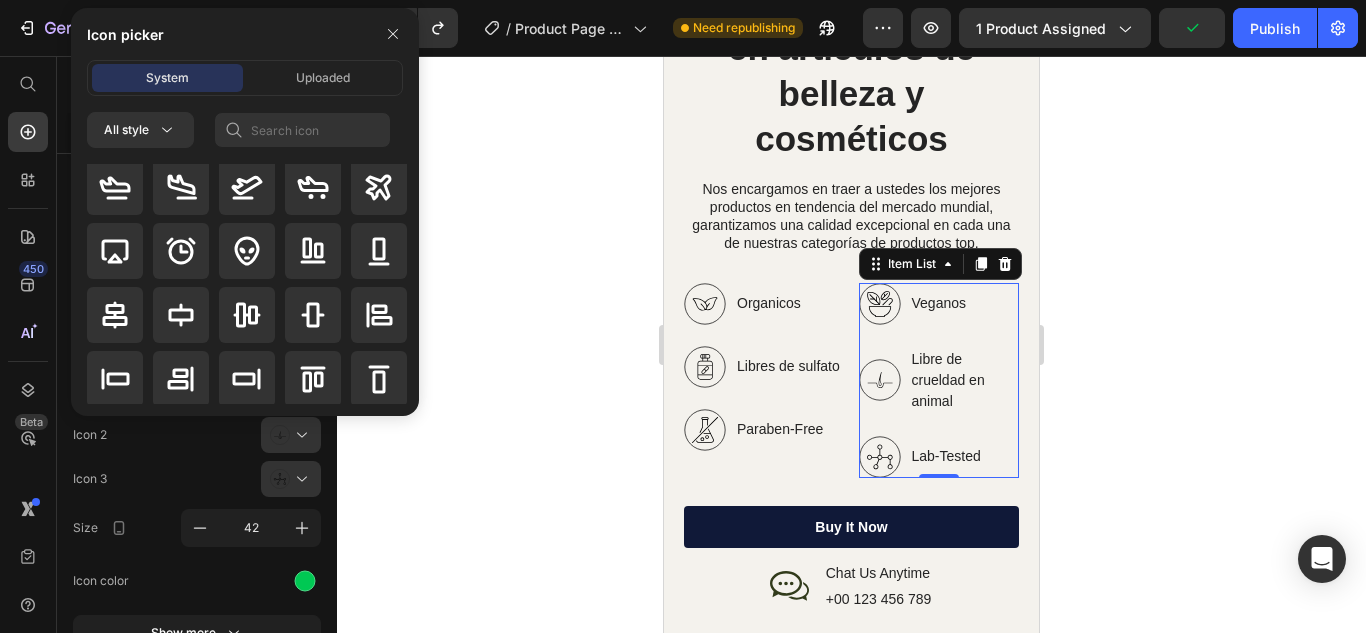 click 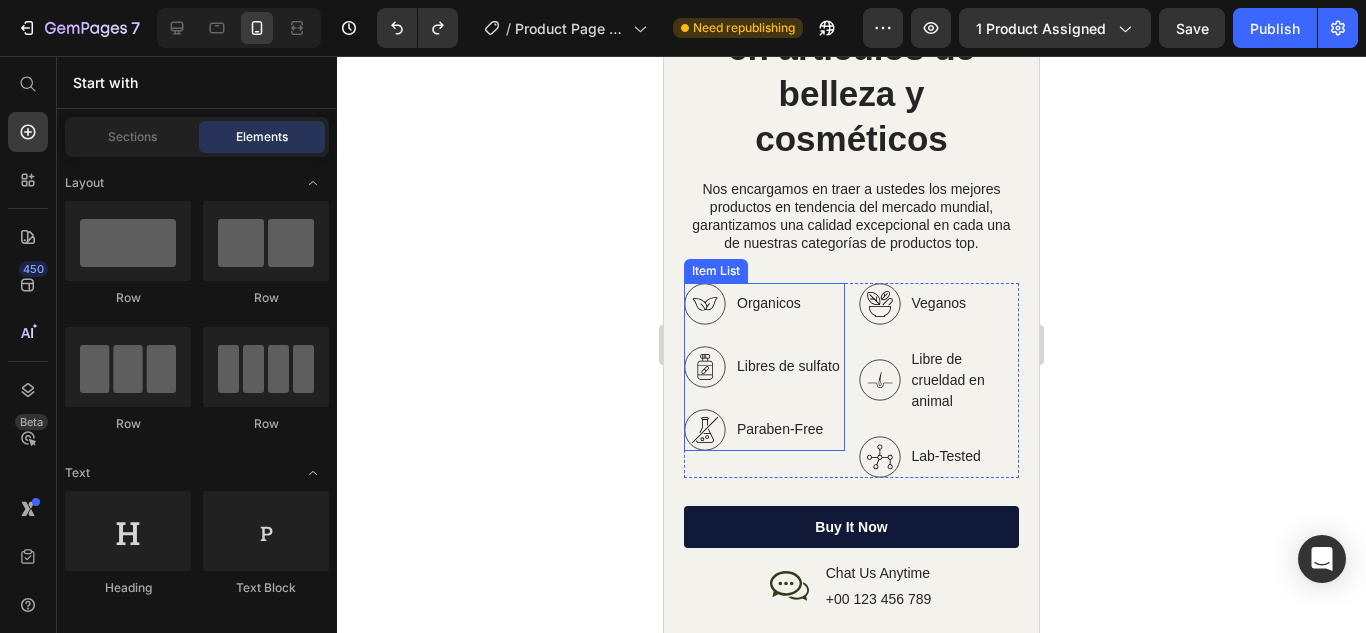click on "Paraben-Free" at bounding box center [788, 429] 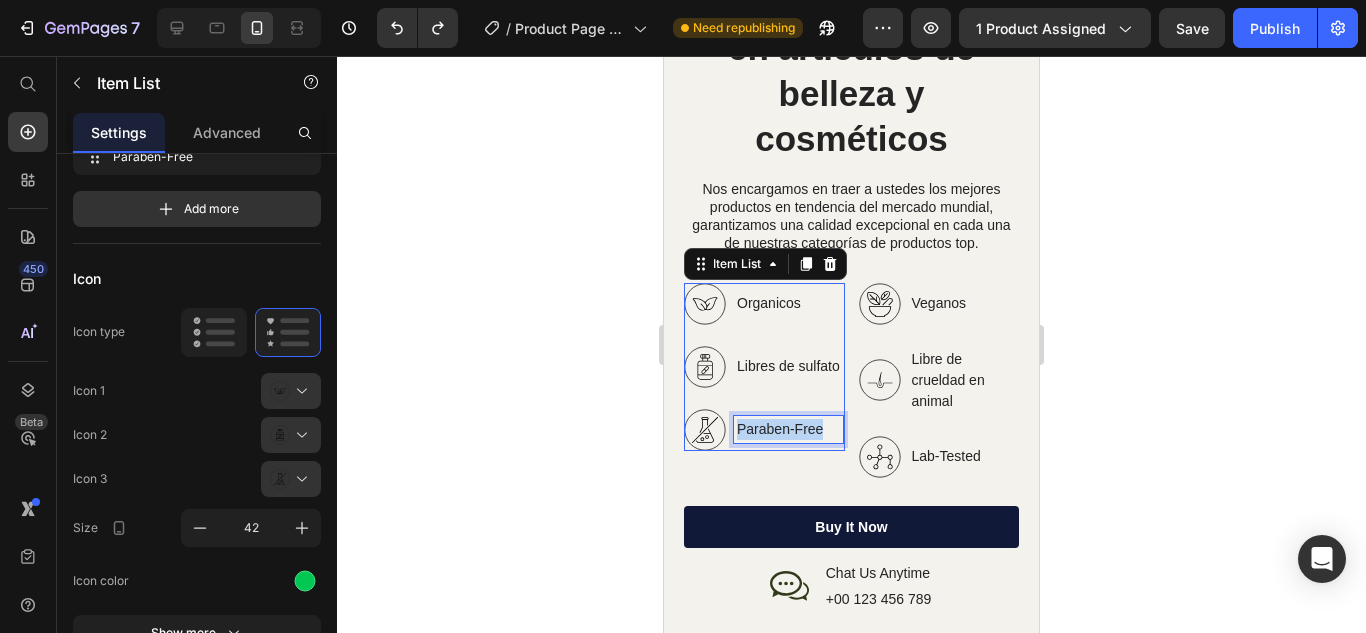 click on "Paraben-Free" at bounding box center [788, 429] 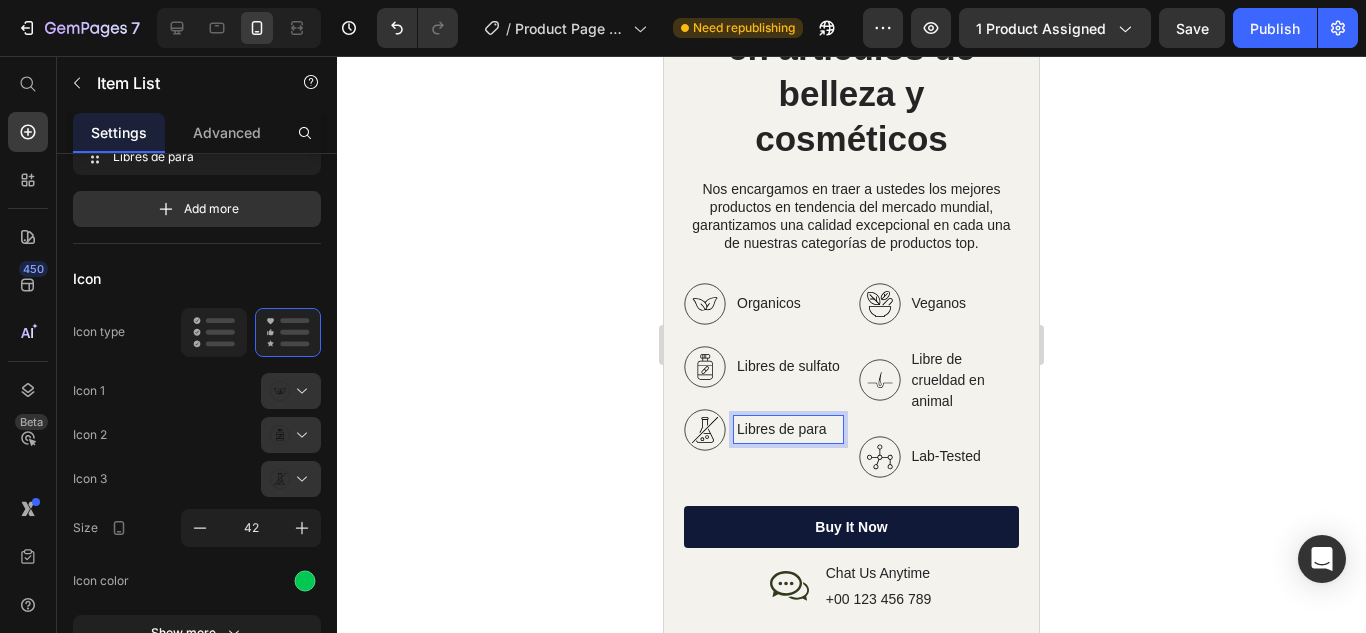 scroll, scrollTop: 7287, scrollLeft: 0, axis: vertical 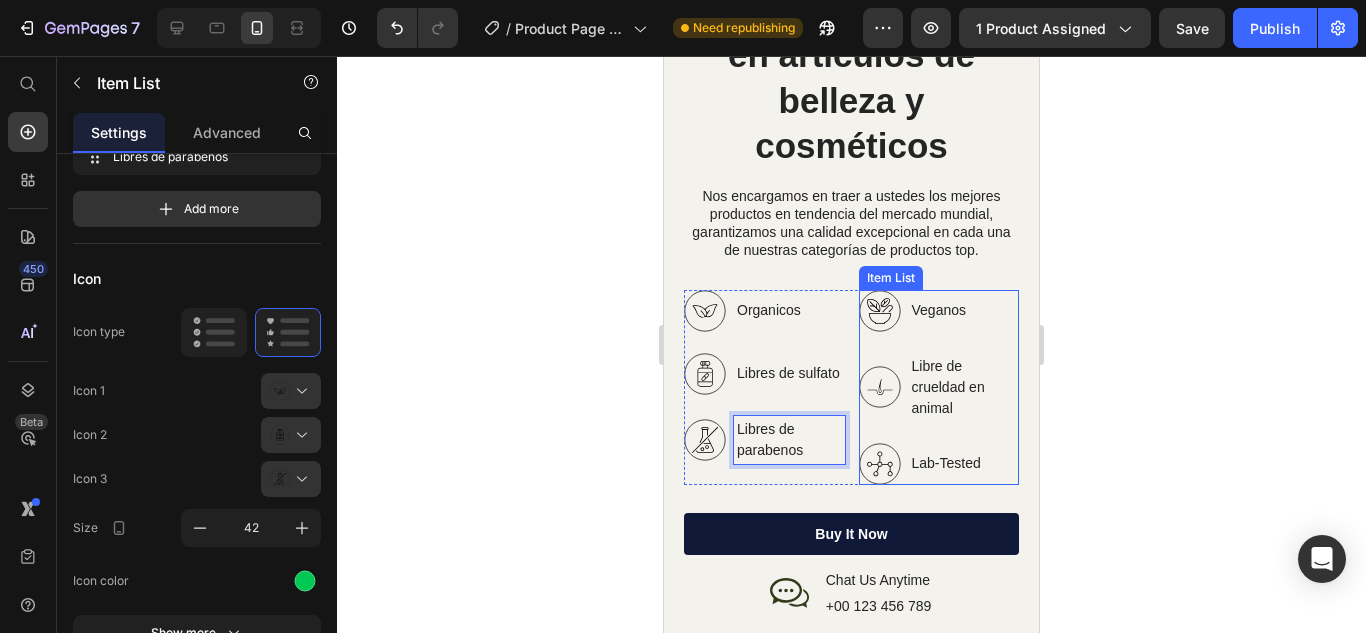 click on "Lab-Tested" at bounding box center [964, 463] 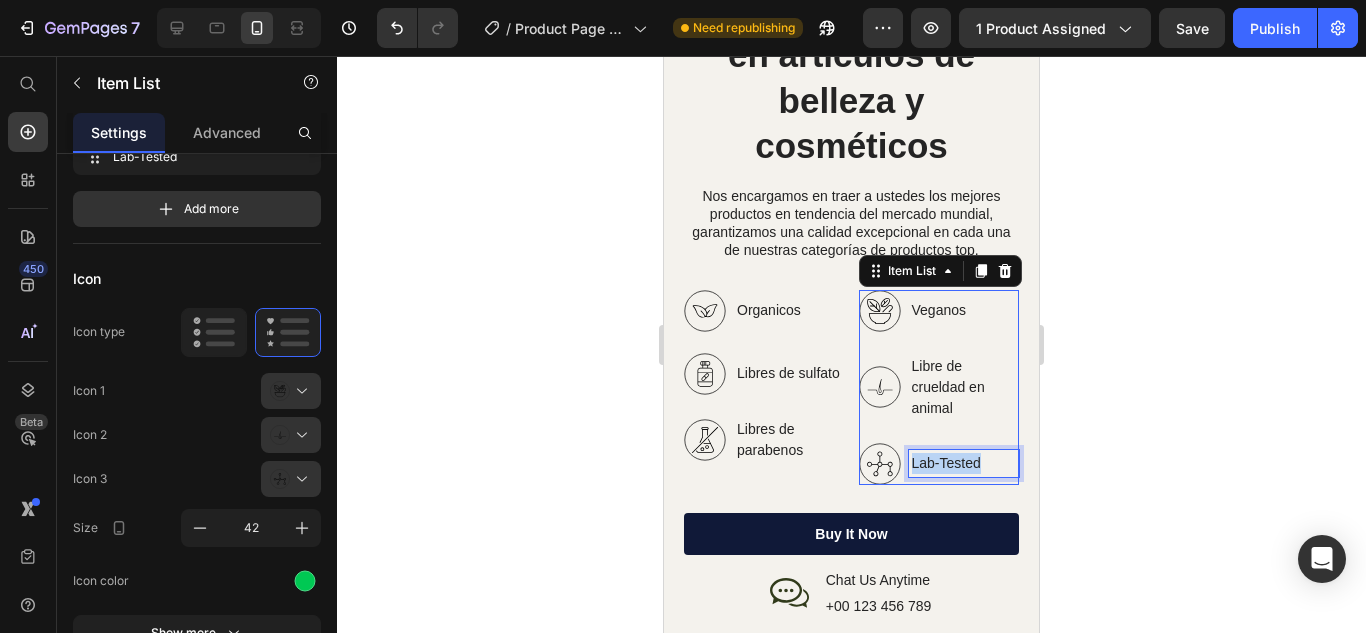 click on "Lab-Tested" at bounding box center (964, 463) 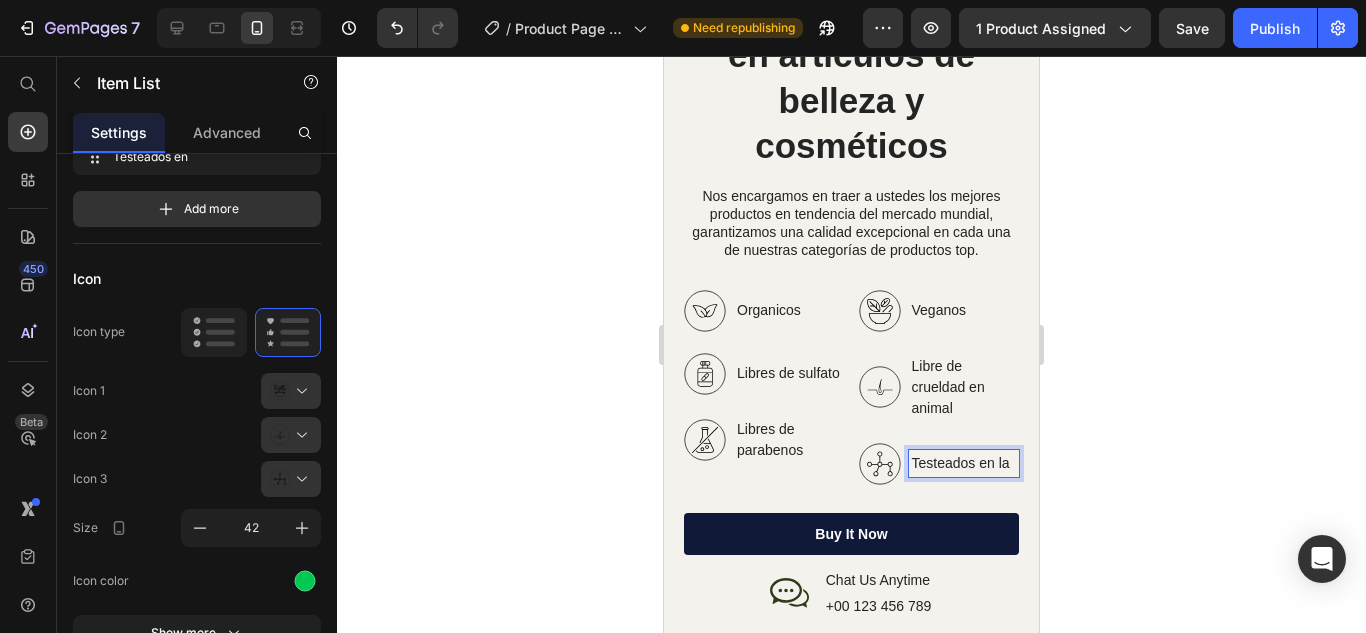 scroll, scrollTop: 7280, scrollLeft: 0, axis: vertical 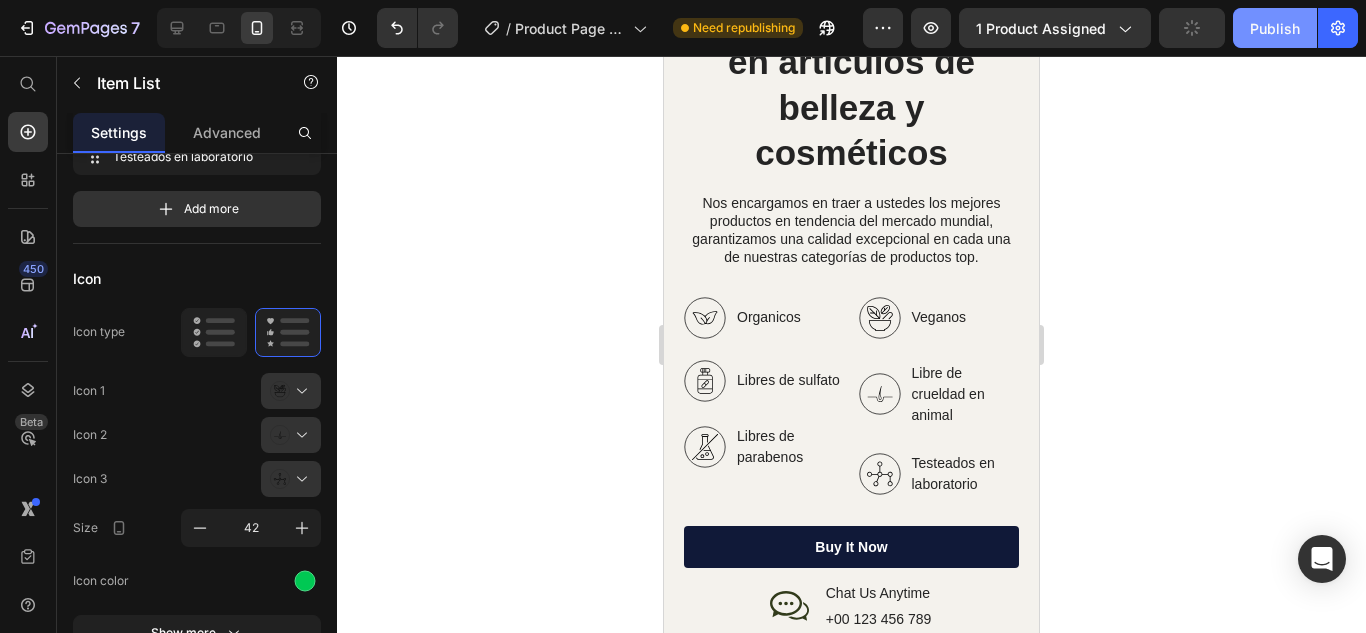 click on "Publish" at bounding box center (1275, 28) 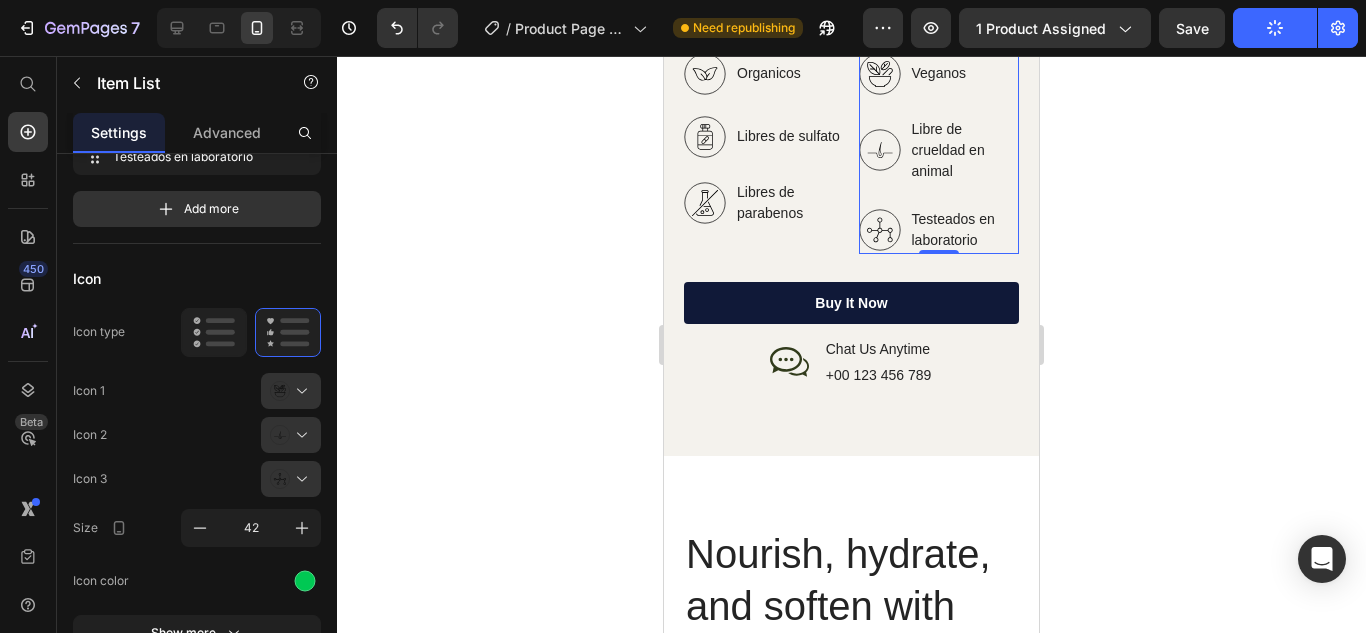 scroll, scrollTop: 7580, scrollLeft: 0, axis: vertical 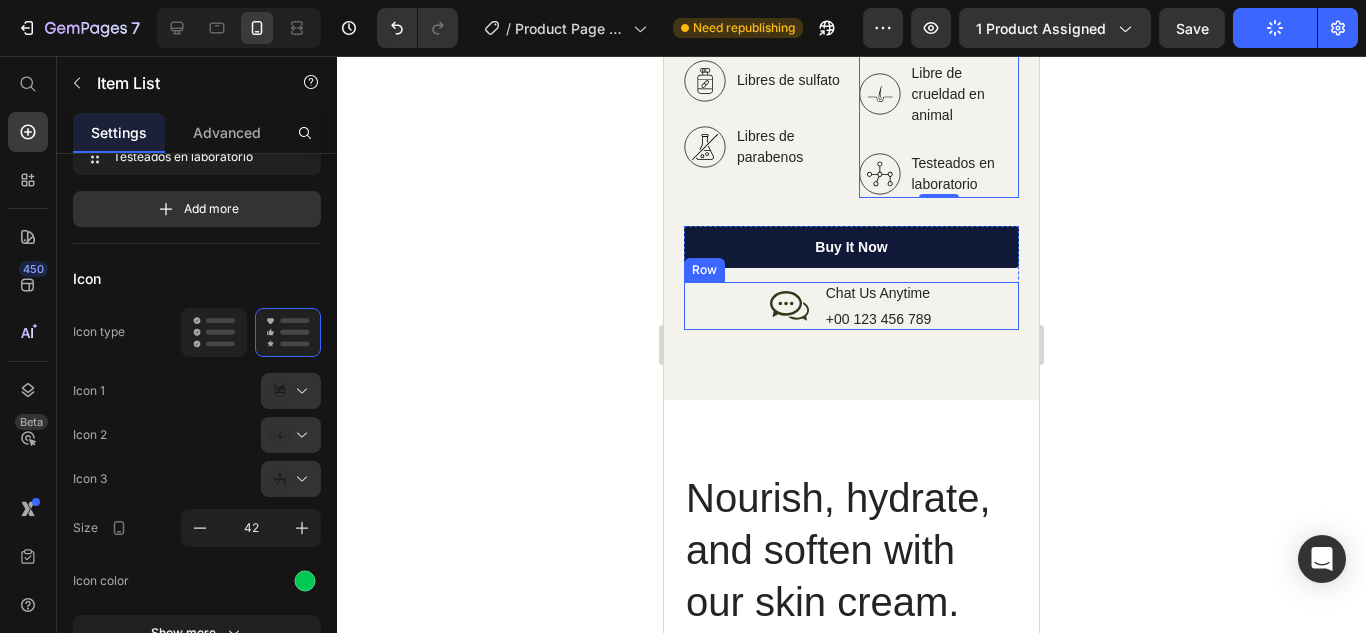 click on "Icon Chat Us Anytime Text Block +[PHONE] Text Block Row" at bounding box center [851, 306] 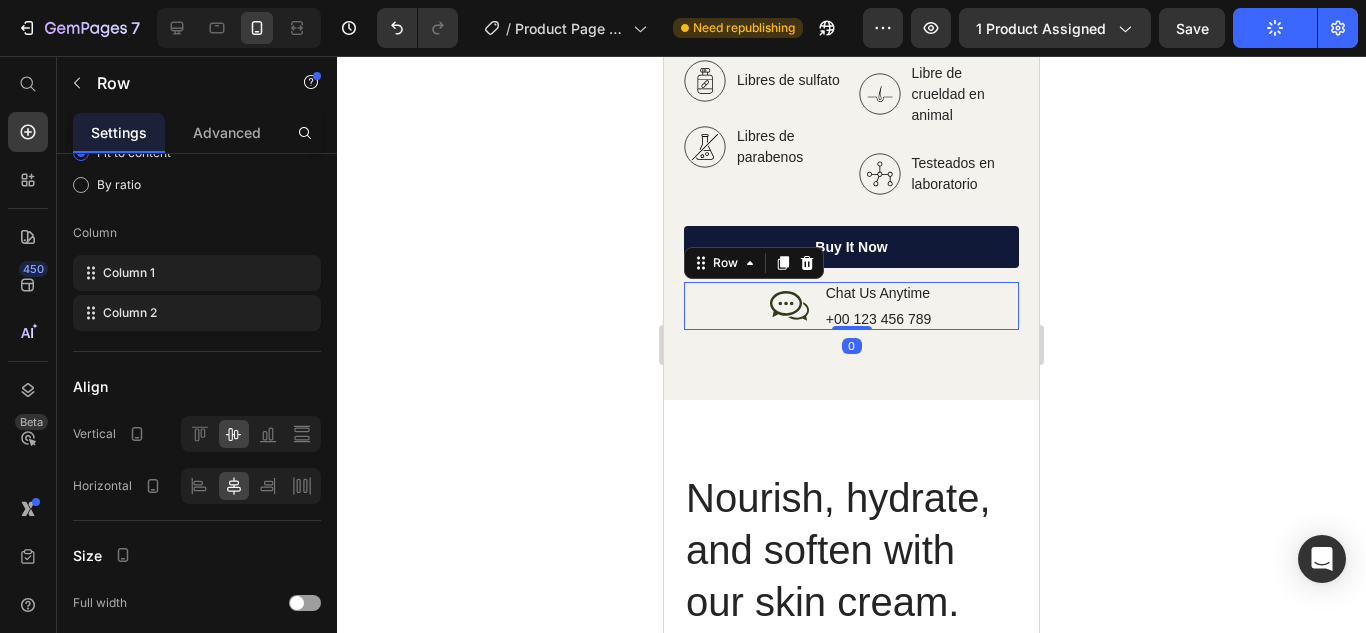 scroll, scrollTop: 0, scrollLeft: 0, axis: both 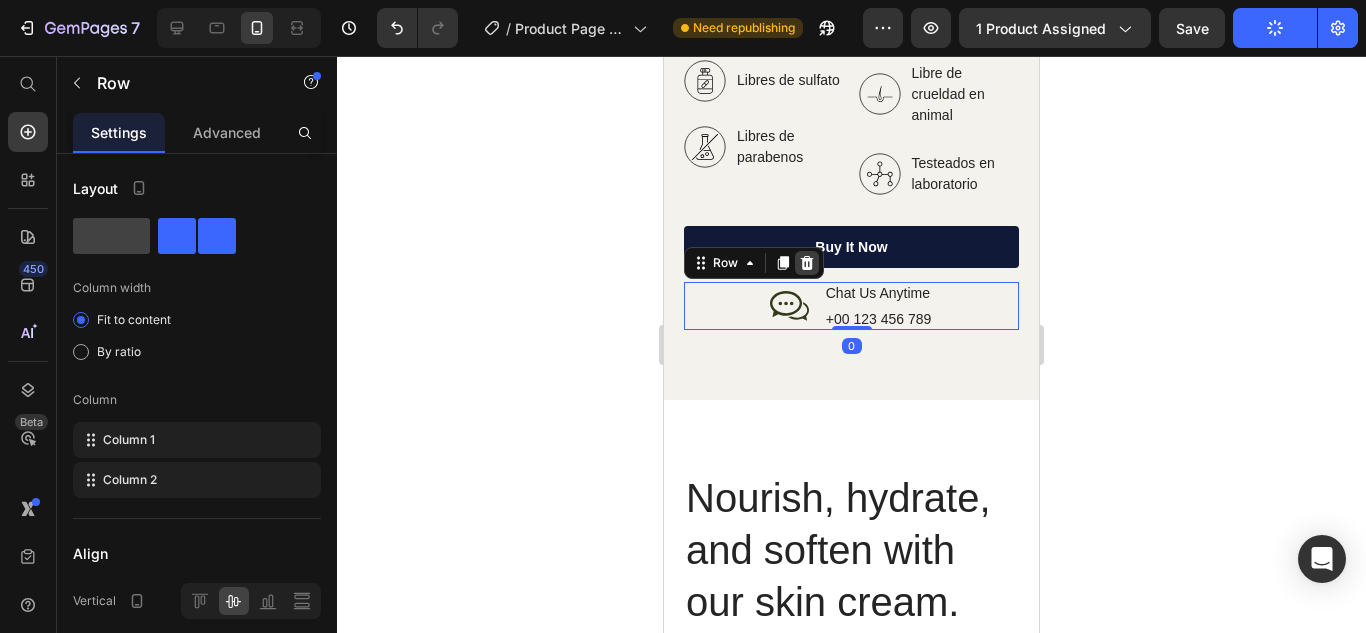 click 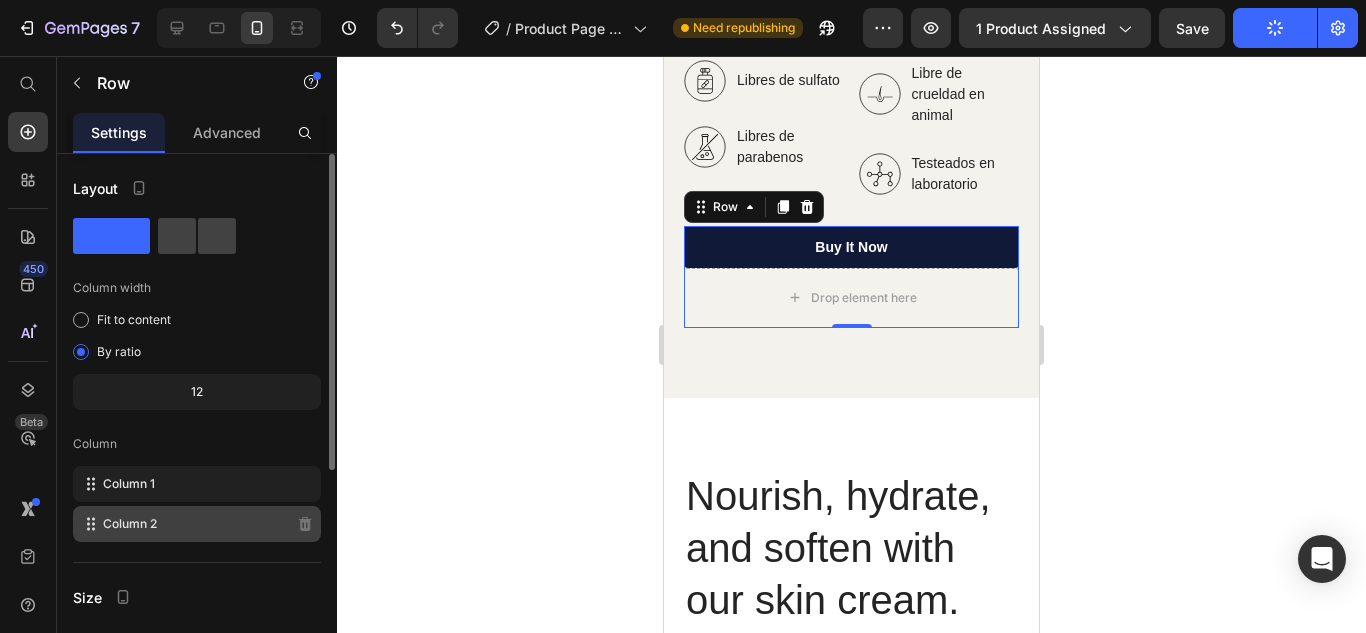 click on "Column 2" 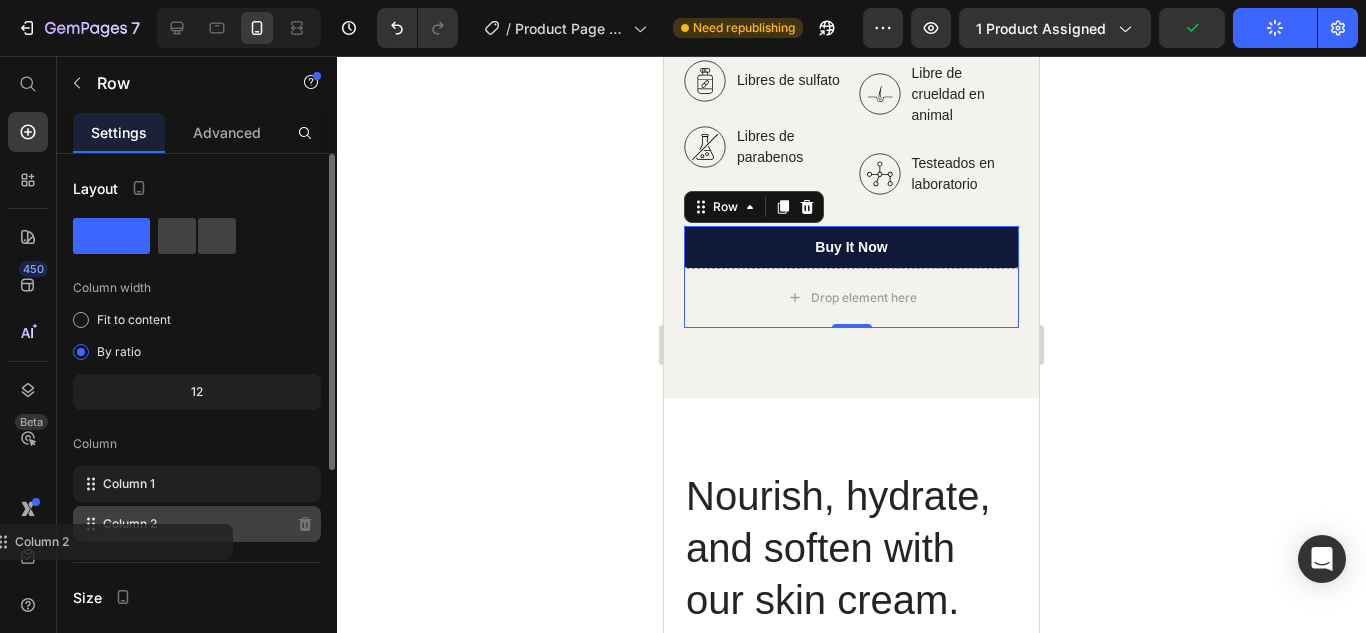 click on "Column 2" 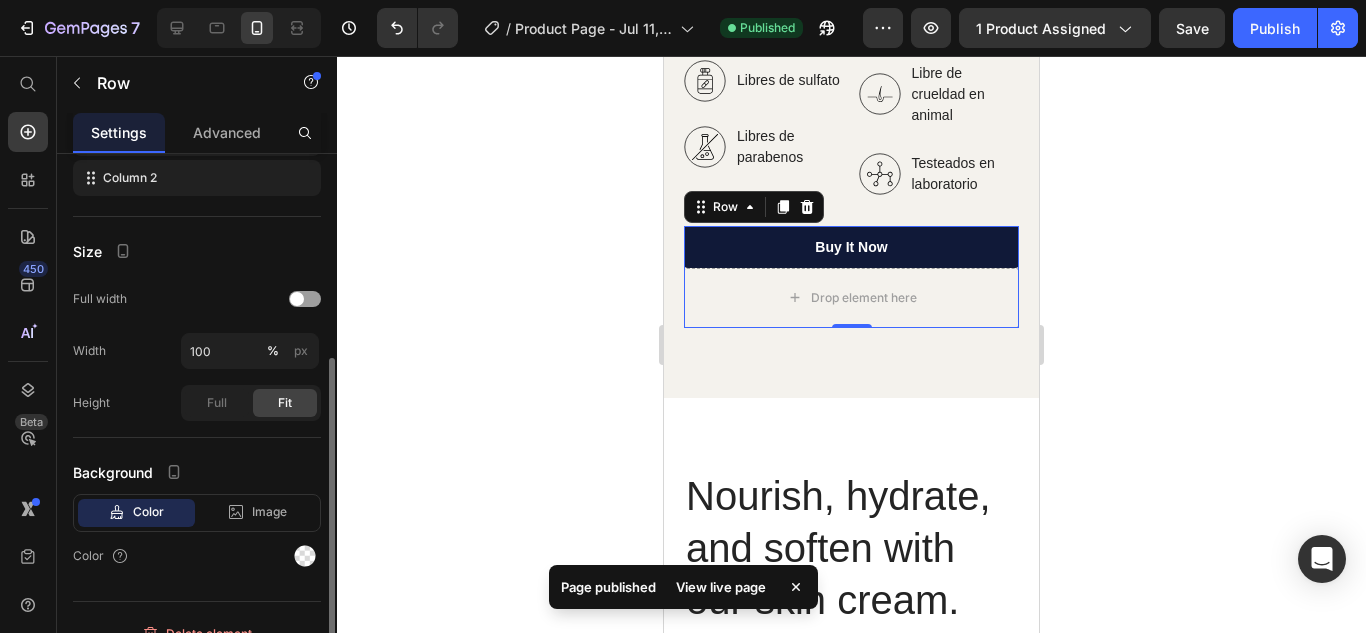 scroll, scrollTop: 372, scrollLeft: 0, axis: vertical 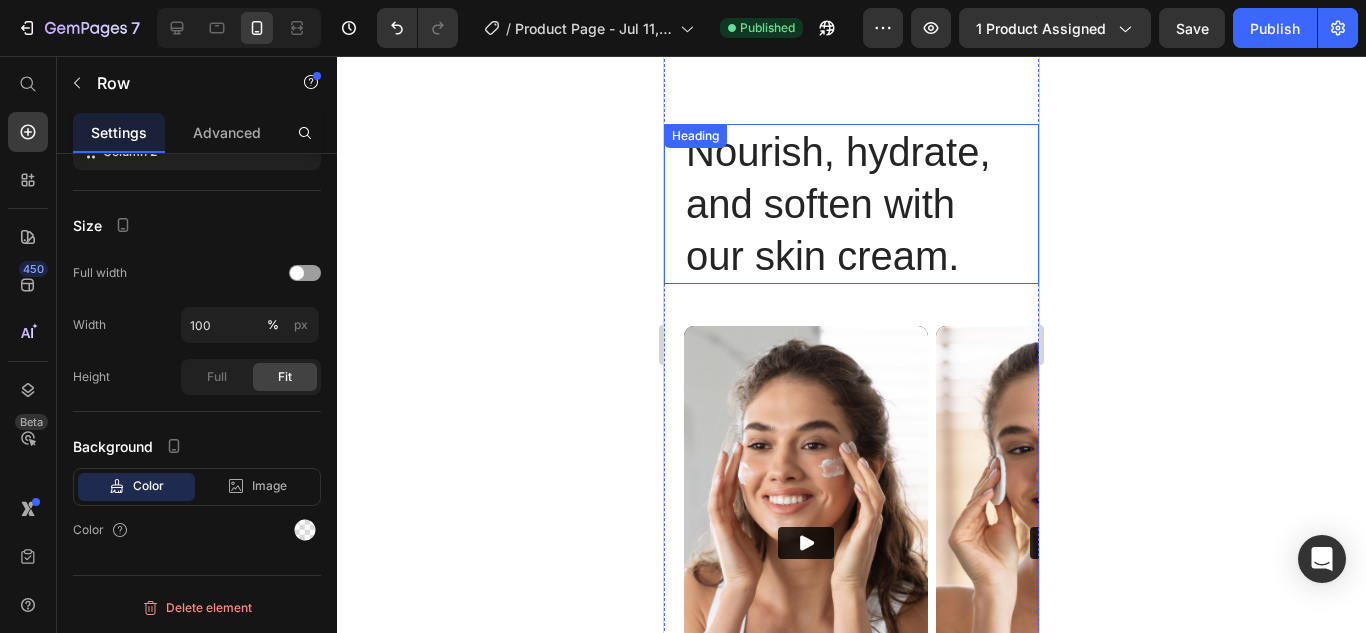 click on "Nourish, hydrate, and soften with our skin cream." at bounding box center [851, 204] 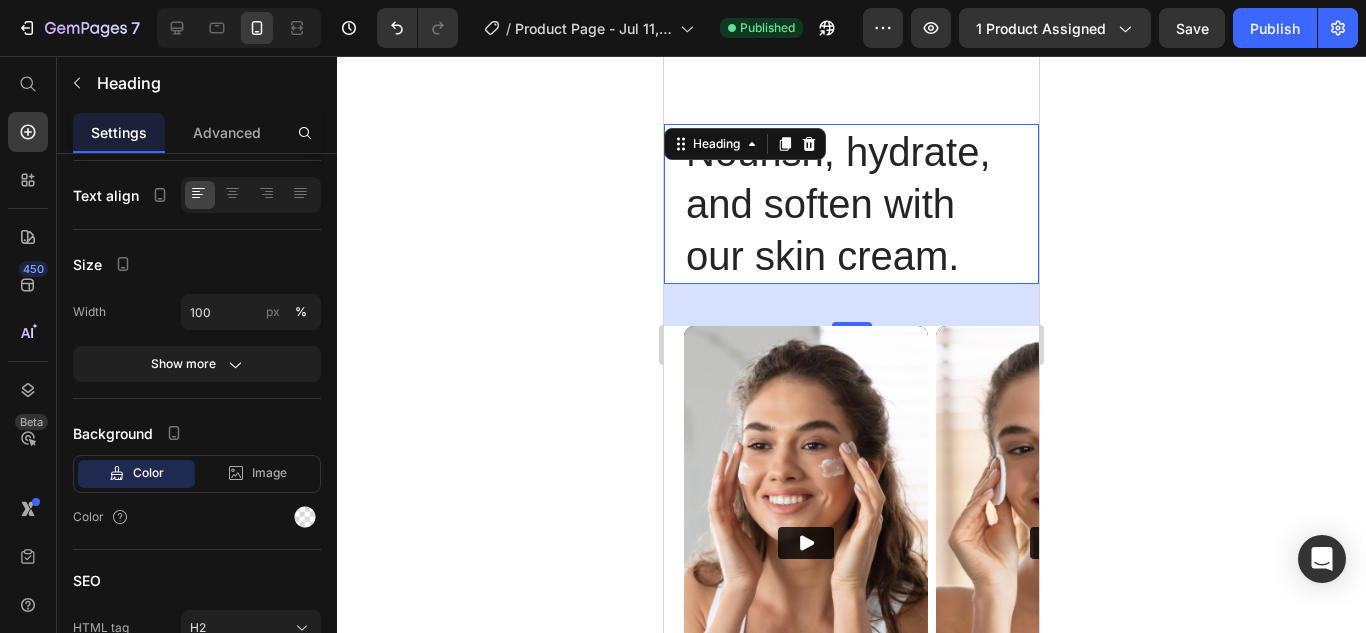 scroll, scrollTop: 0, scrollLeft: 0, axis: both 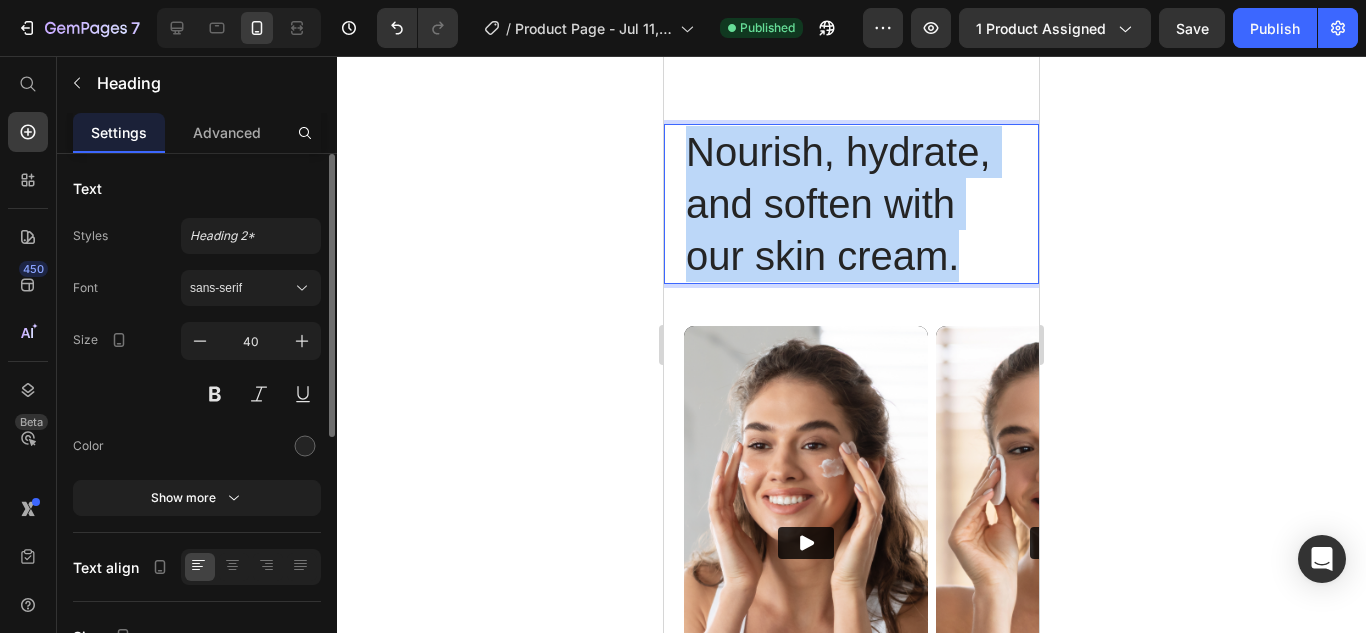 click on "Nourish, hydrate, and soften with our skin cream." at bounding box center [851, 204] 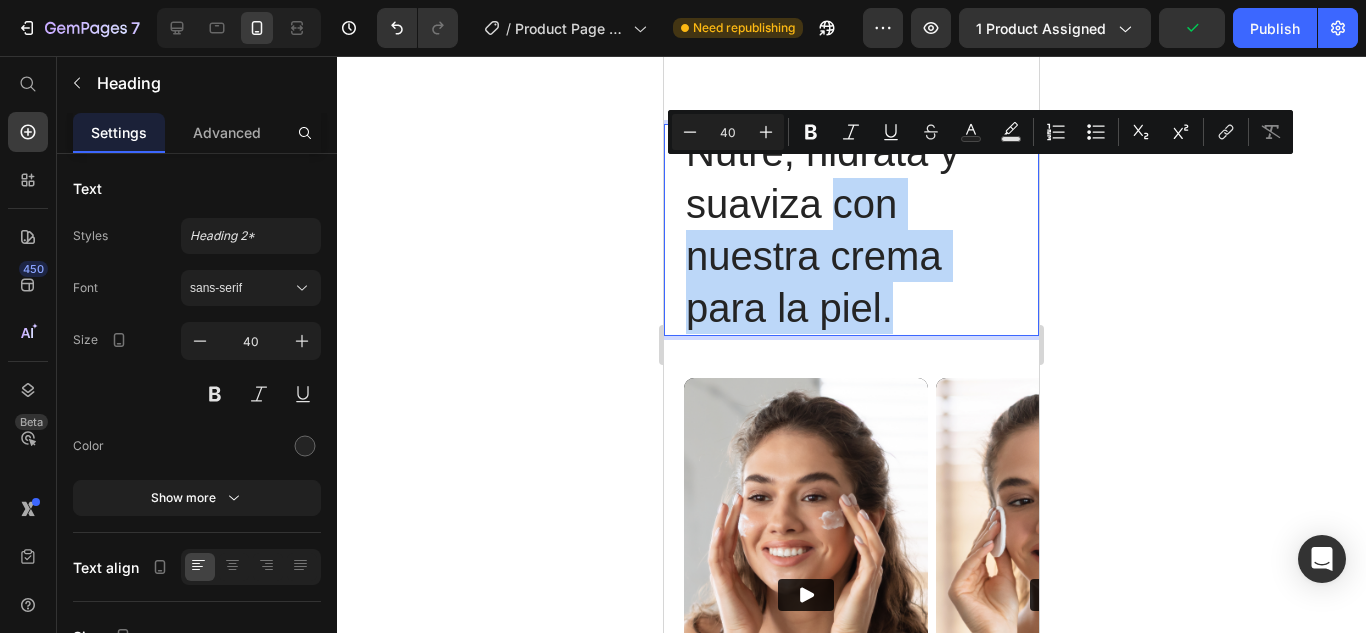 drag, startPoint x: 838, startPoint y: 187, endPoint x: 904, endPoint y: 303, distance: 133.46161 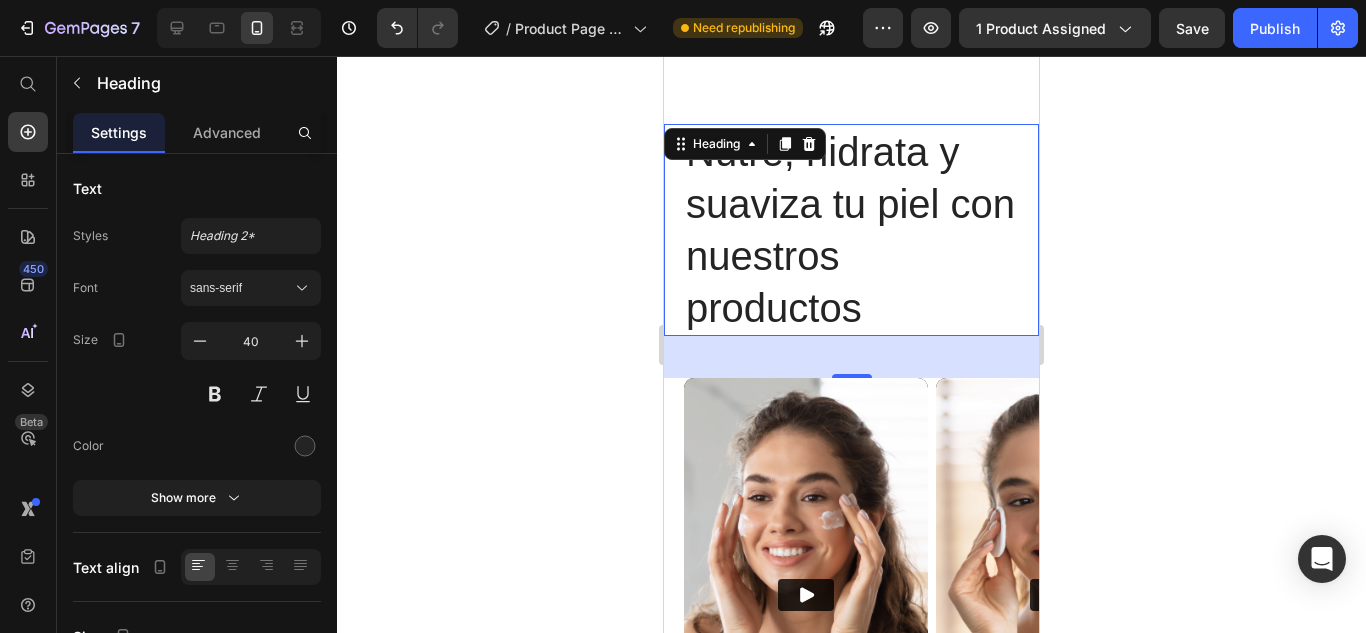 click 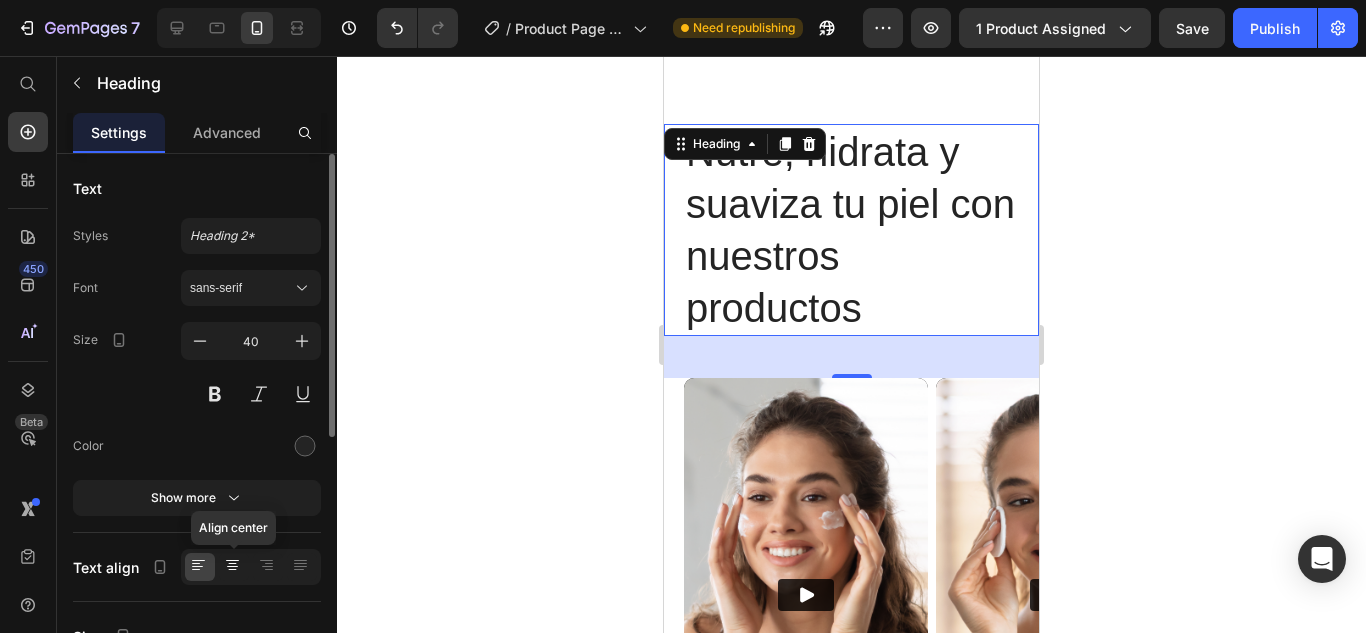 click 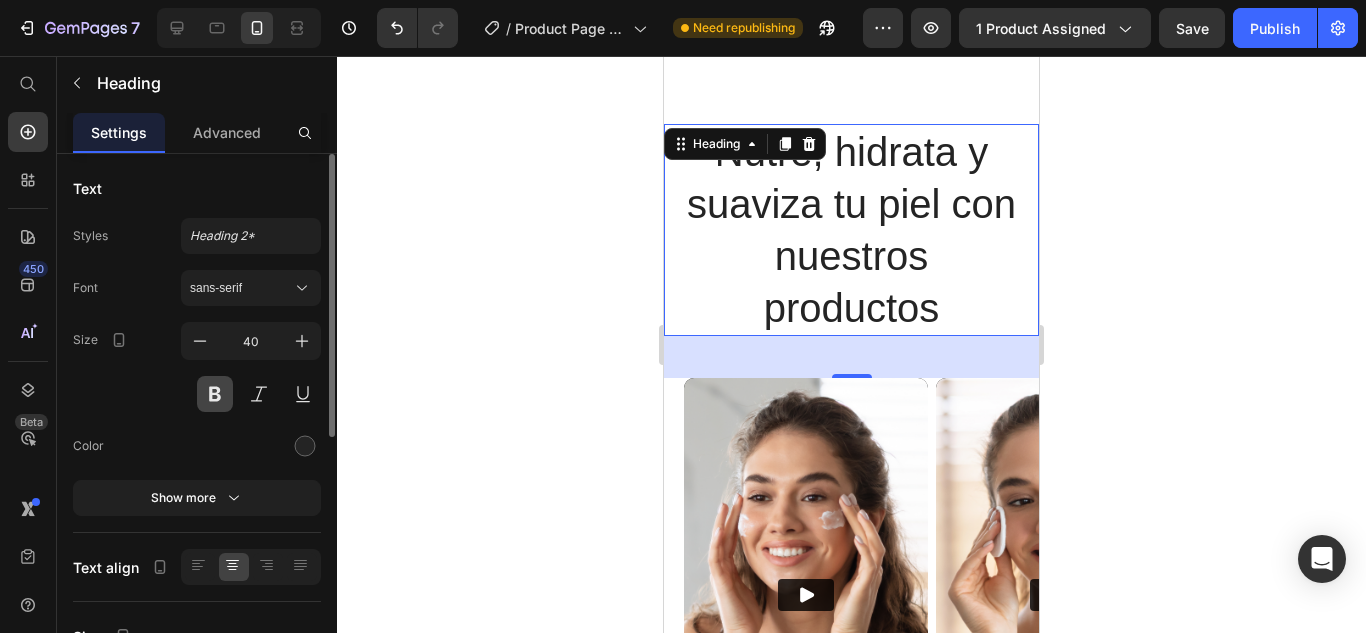click at bounding box center (215, 394) 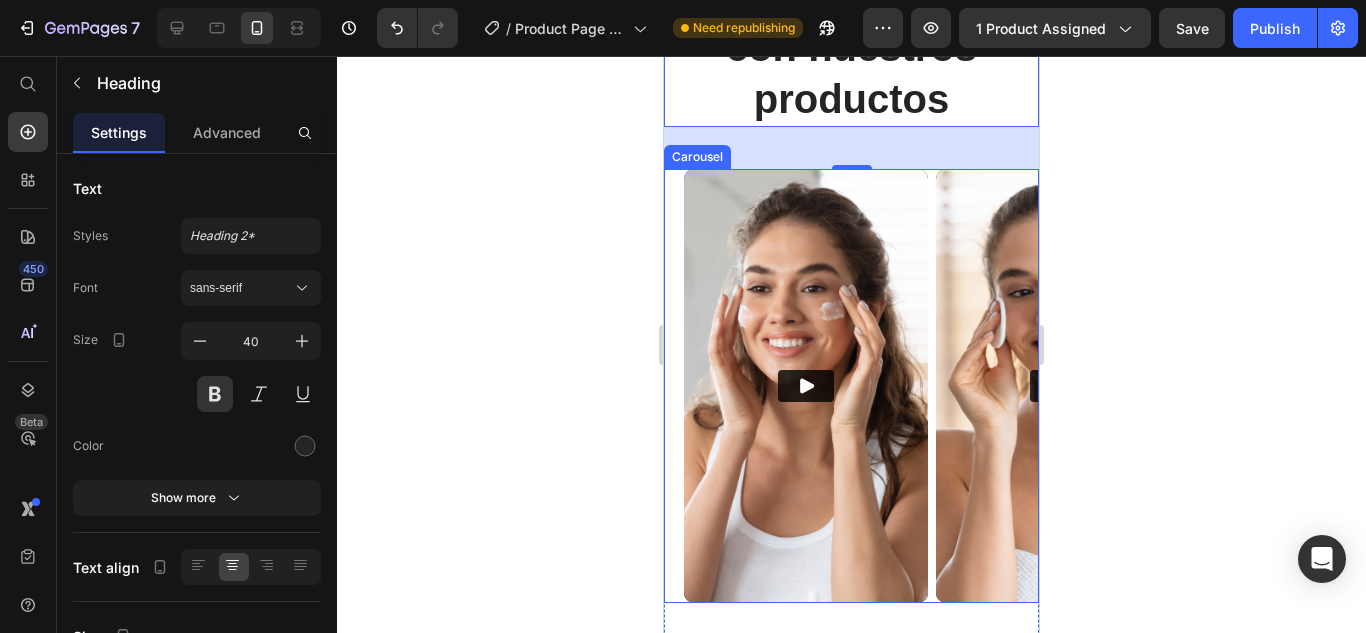 scroll, scrollTop: 8107, scrollLeft: 0, axis: vertical 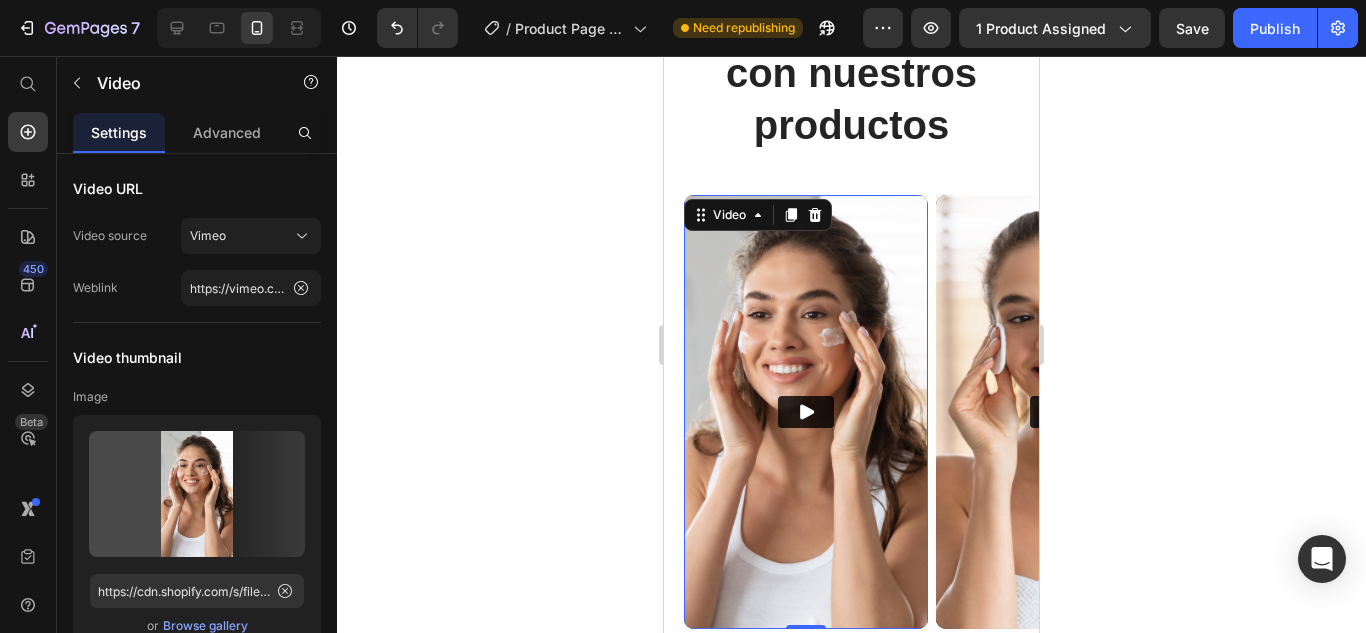 click 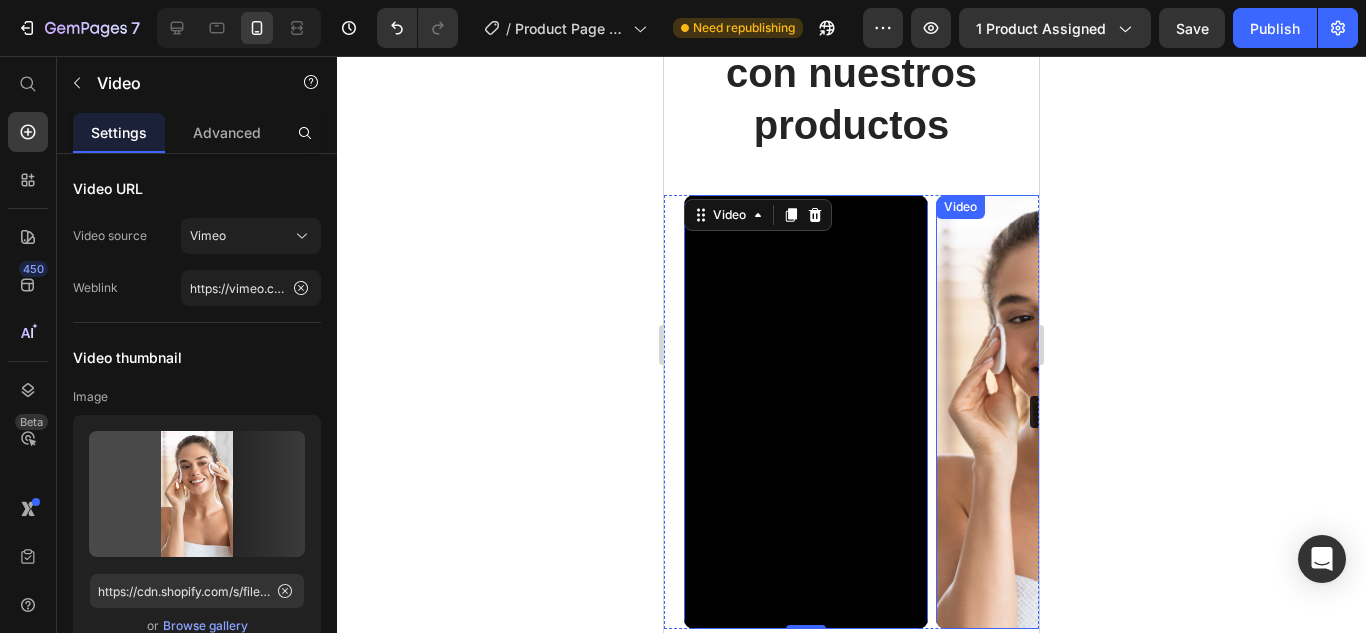 click at bounding box center (1058, 412) 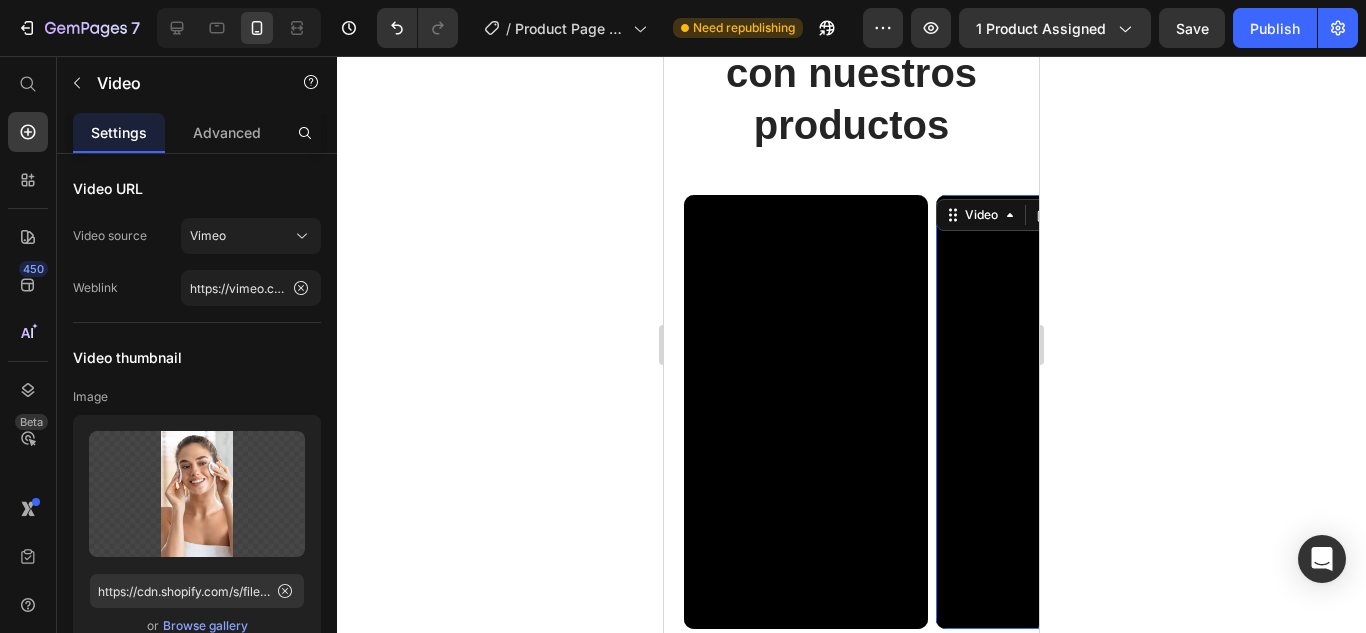 scroll, scrollTop: 7830, scrollLeft: 0, axis: vertical 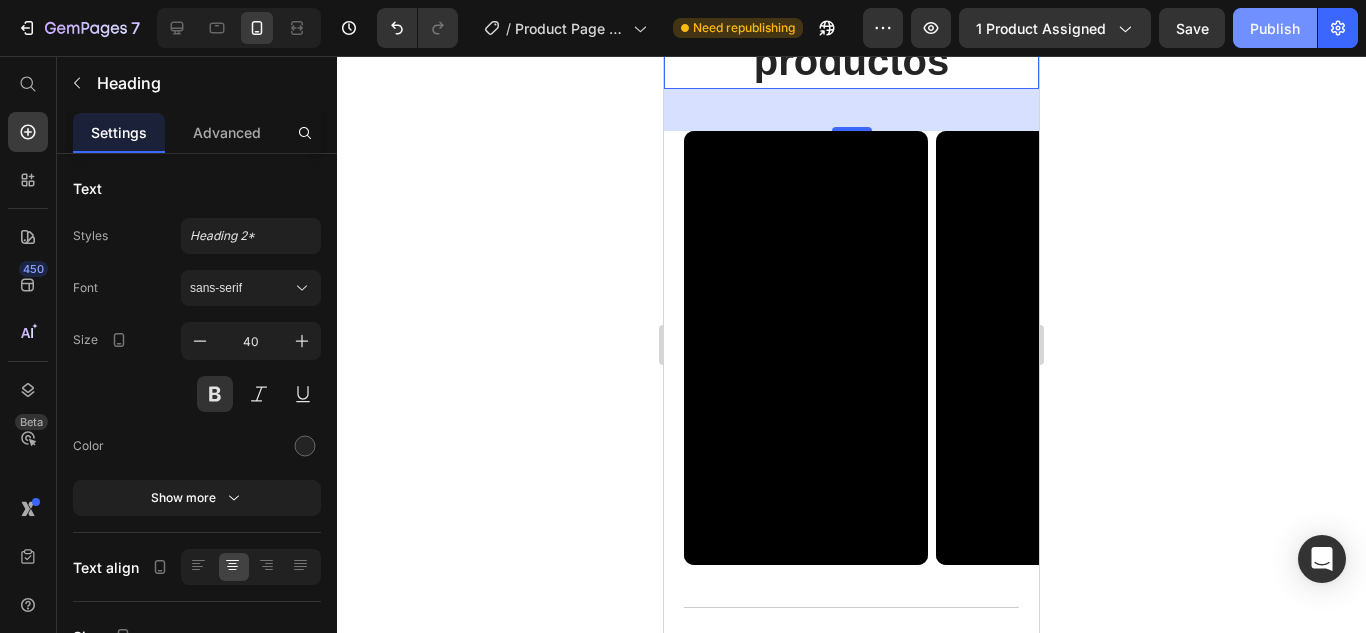 click on "Publish" at bounding box center (1275, 28) 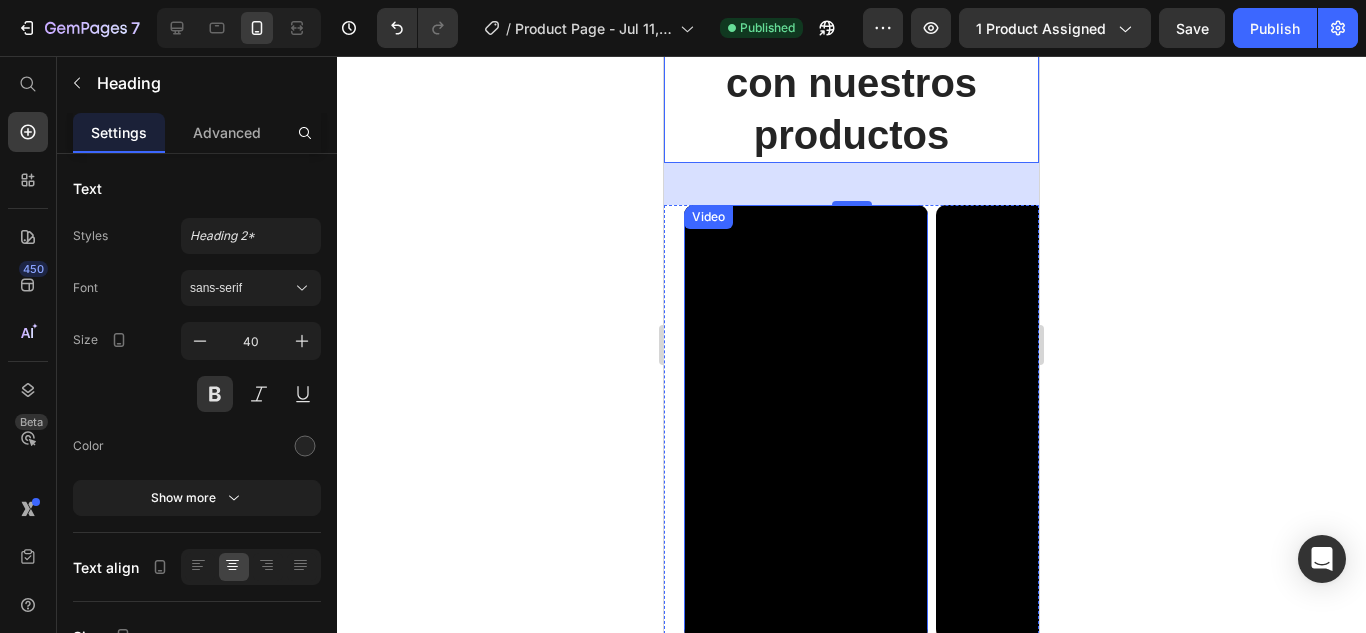scroll, scrollTop: 8088, scrollLeft: 0, axis: vertical 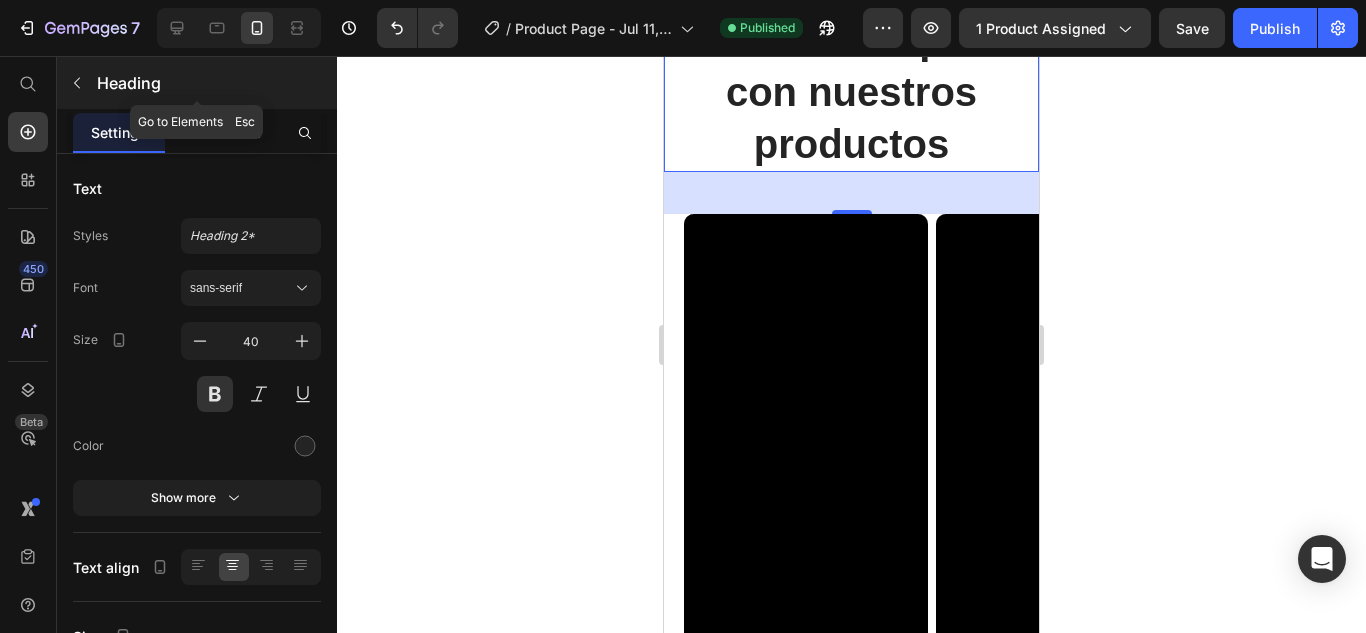 click 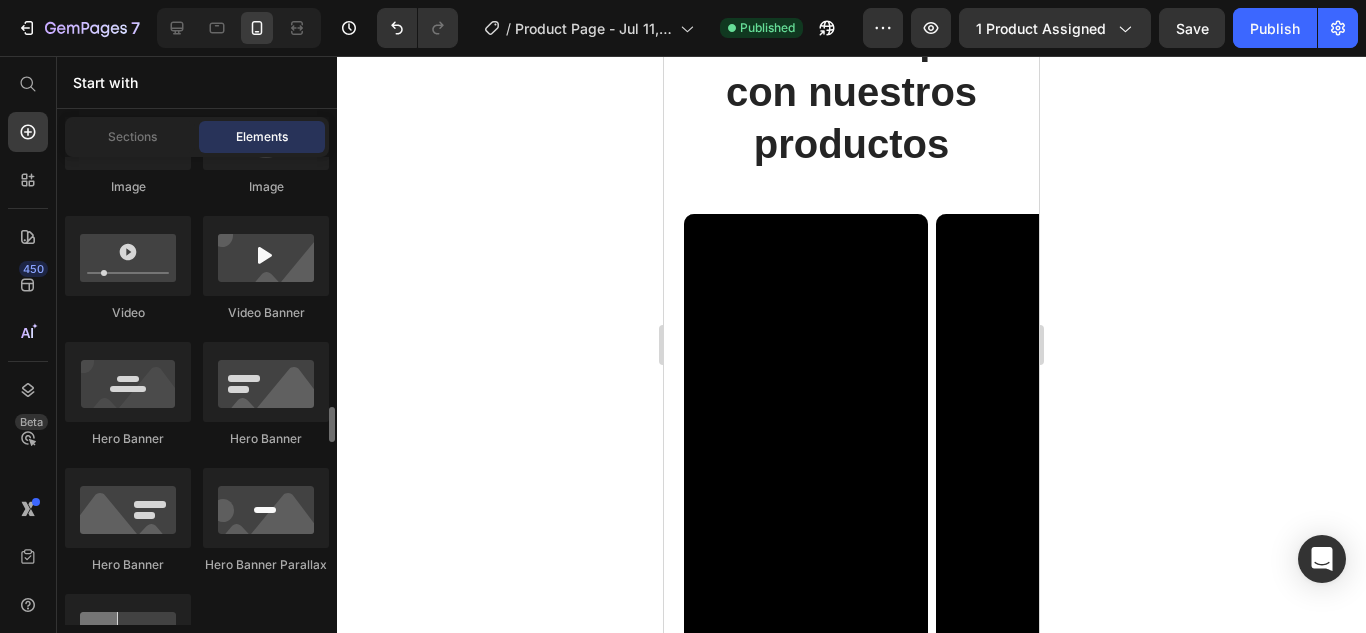 scroll, scrollTop: 1128, scrollLeft: 0, axis: vertical 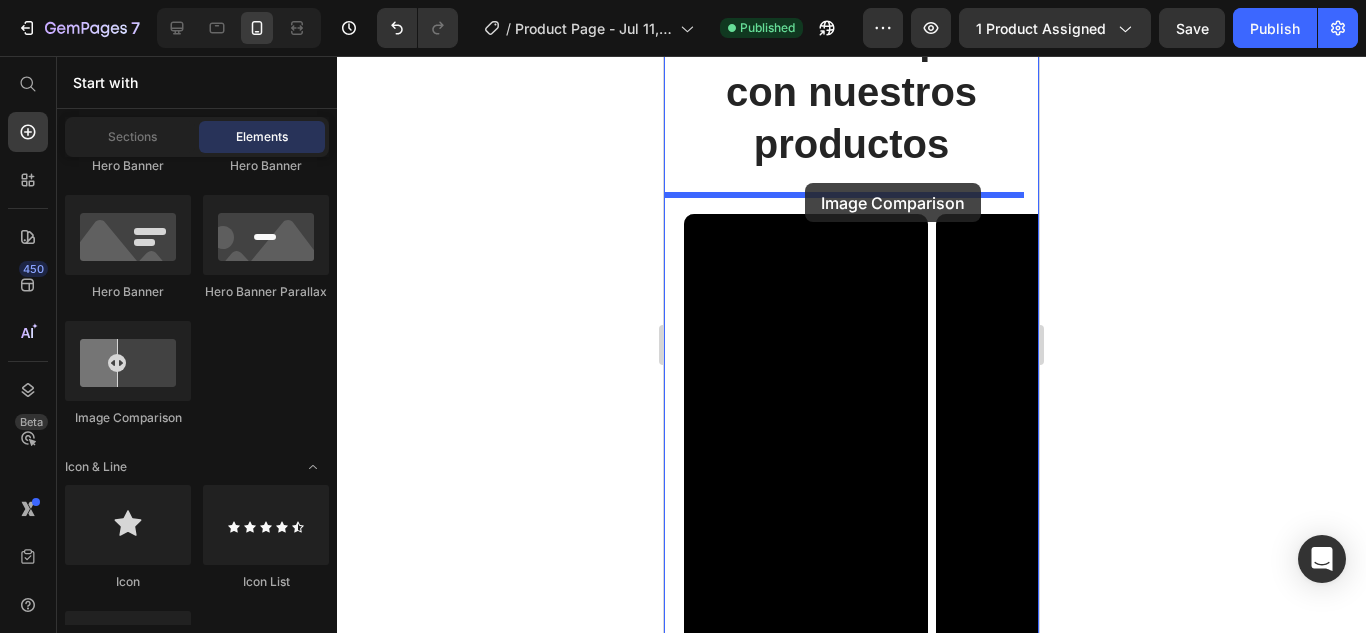 drag, startPoint x: 796, startPoint y: 434, endPoint x: 805, endPoint y: 183, distance: 251.1613 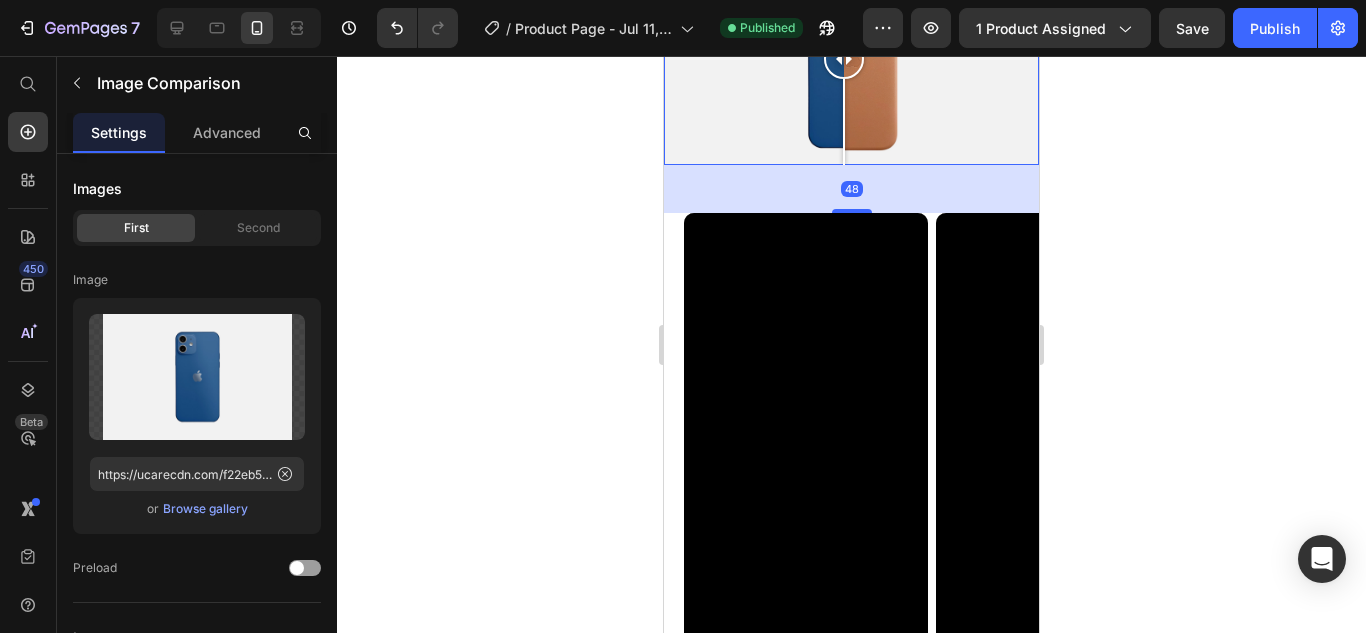 scroll, scrollTop: 8368, scrollLeft: 0, axis: vertical 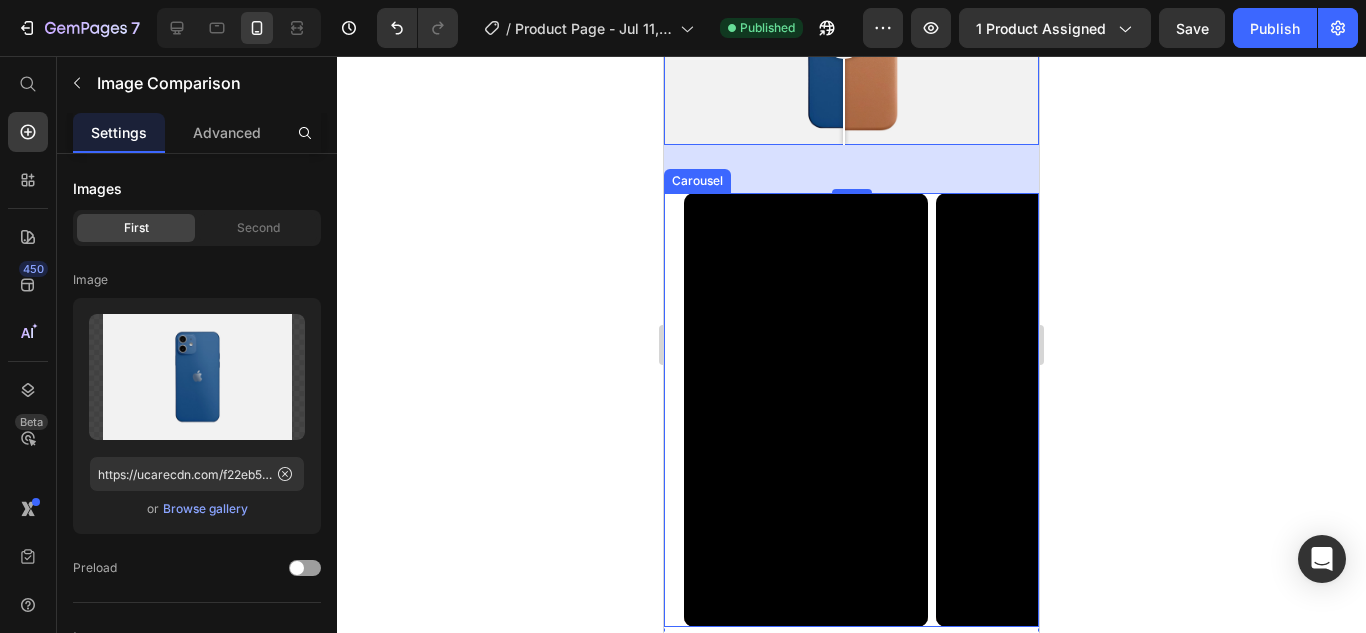 click on "Video Video Carousel" at bounding box center (851, 410) 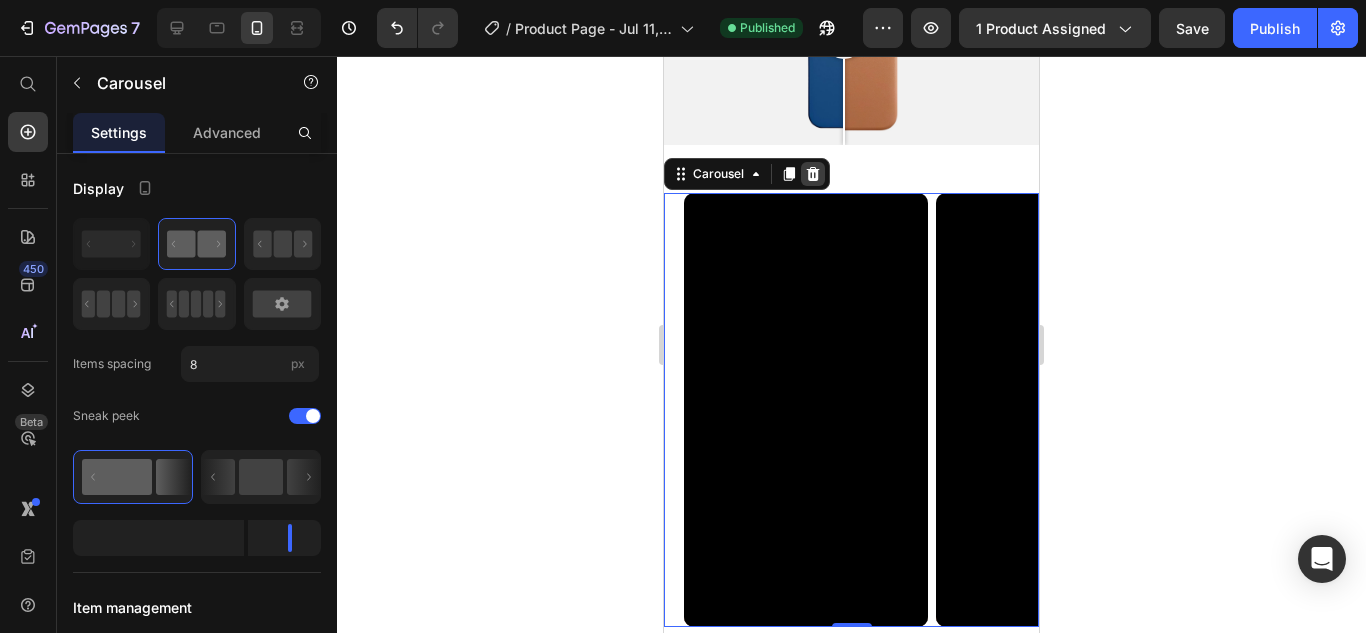 click 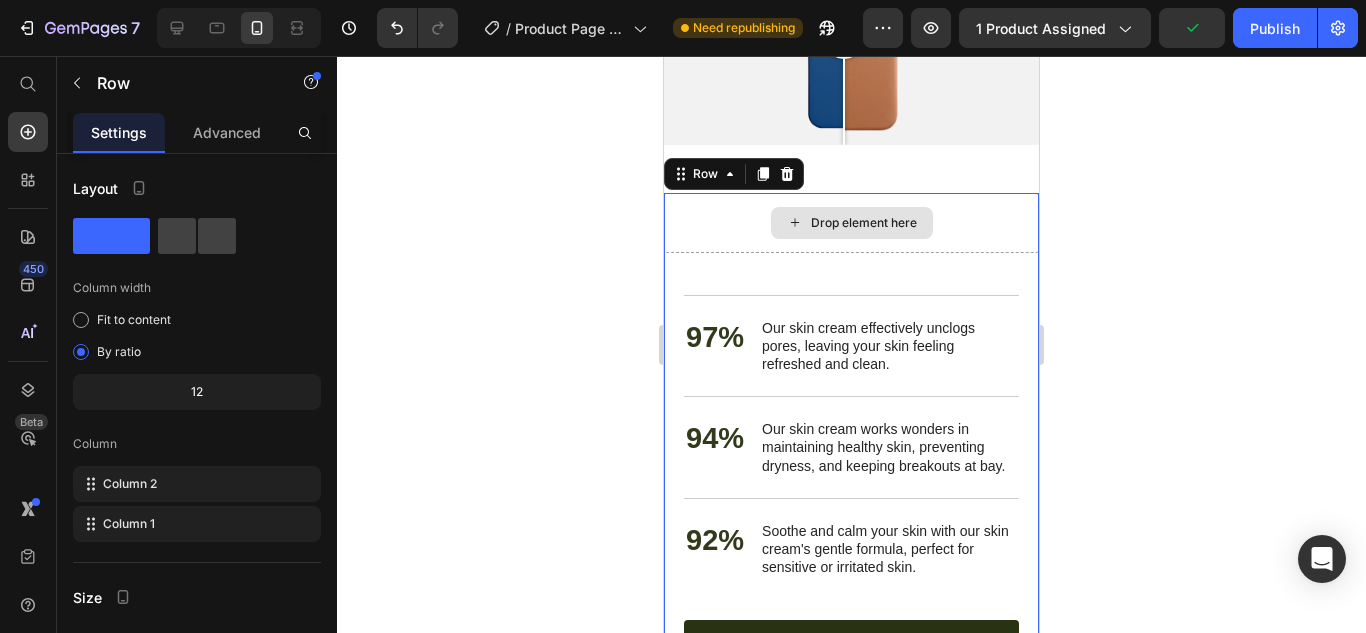 click on "Drop element here" at bounding box center (851, 223) 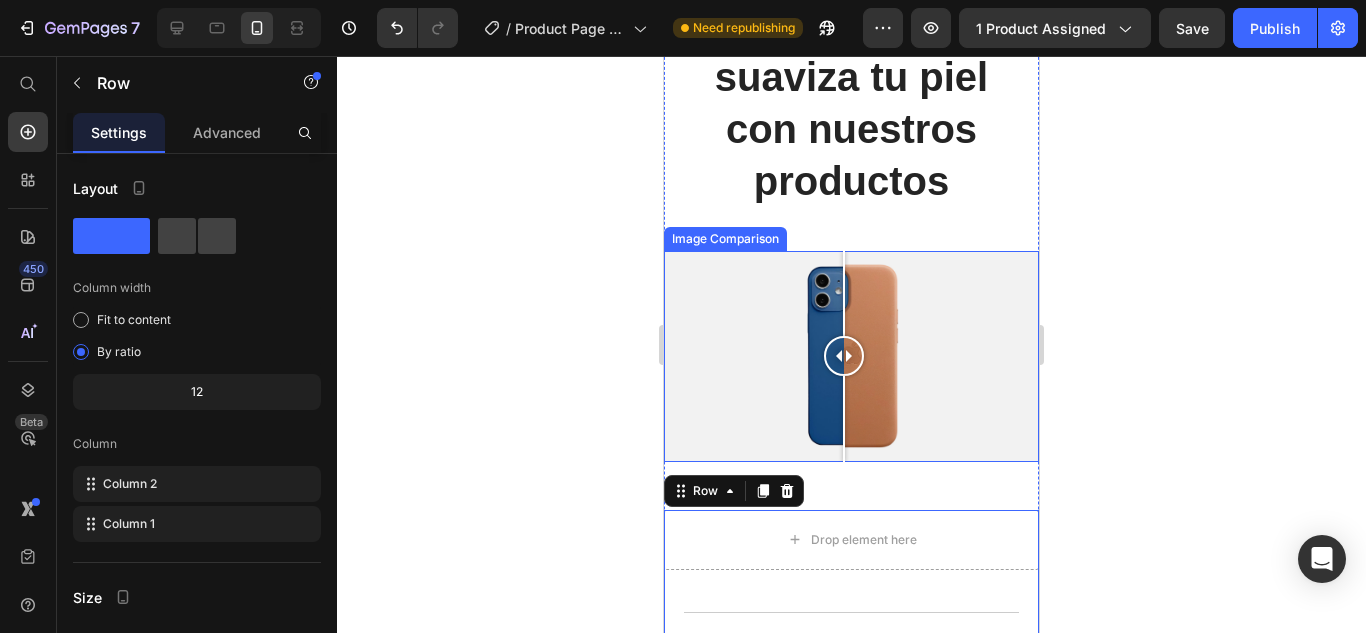 scroll, scrollTop: 7931, scrollLeft: 0, axis: vertical 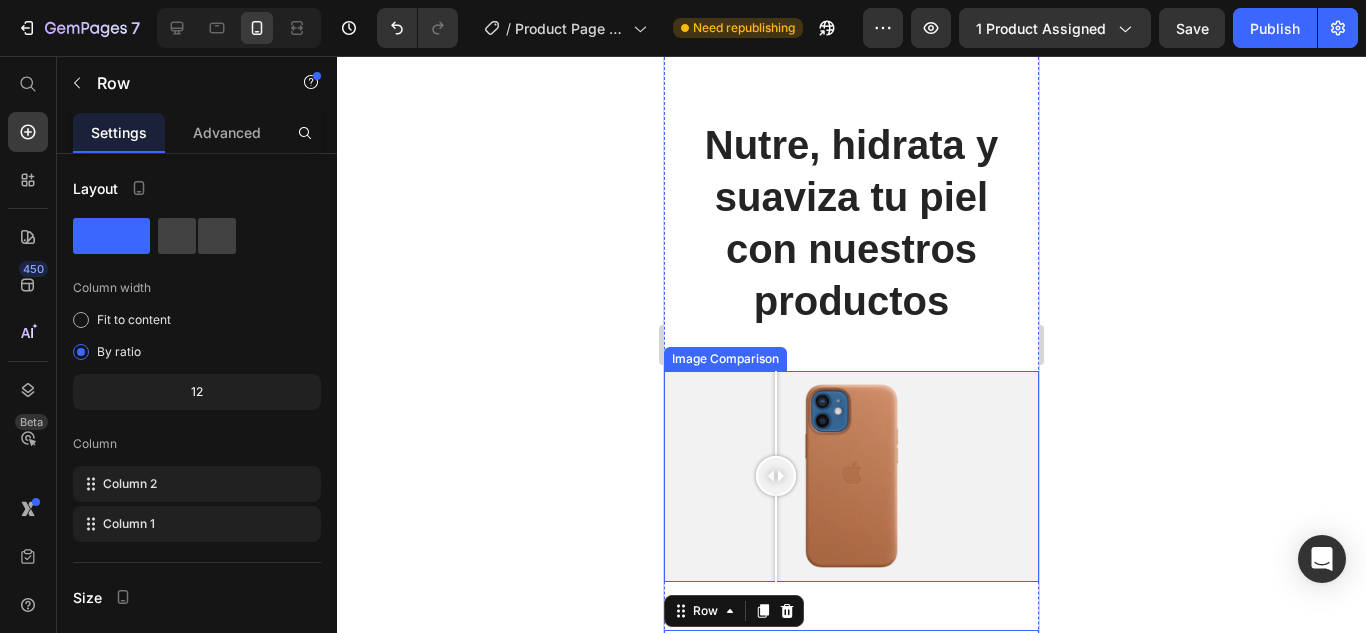 click at bounding box center [851, 476] 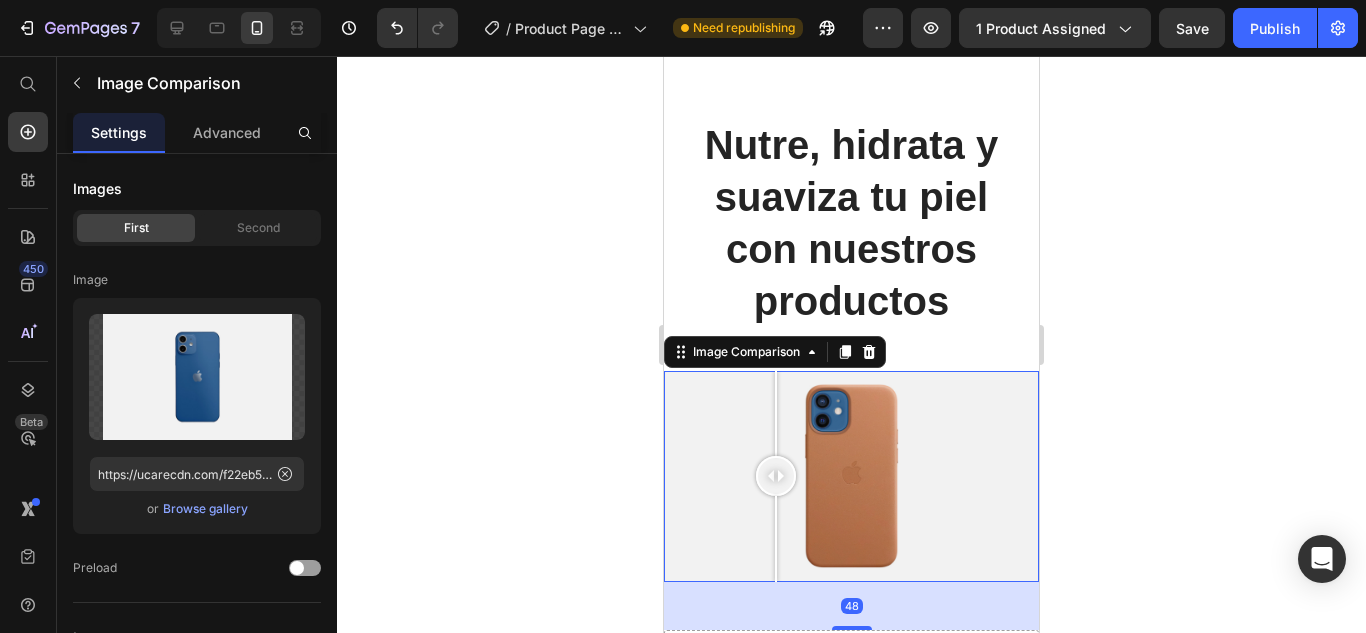 scroll, scrollTop: 8128, scrollLeft: 0, axis: vertical 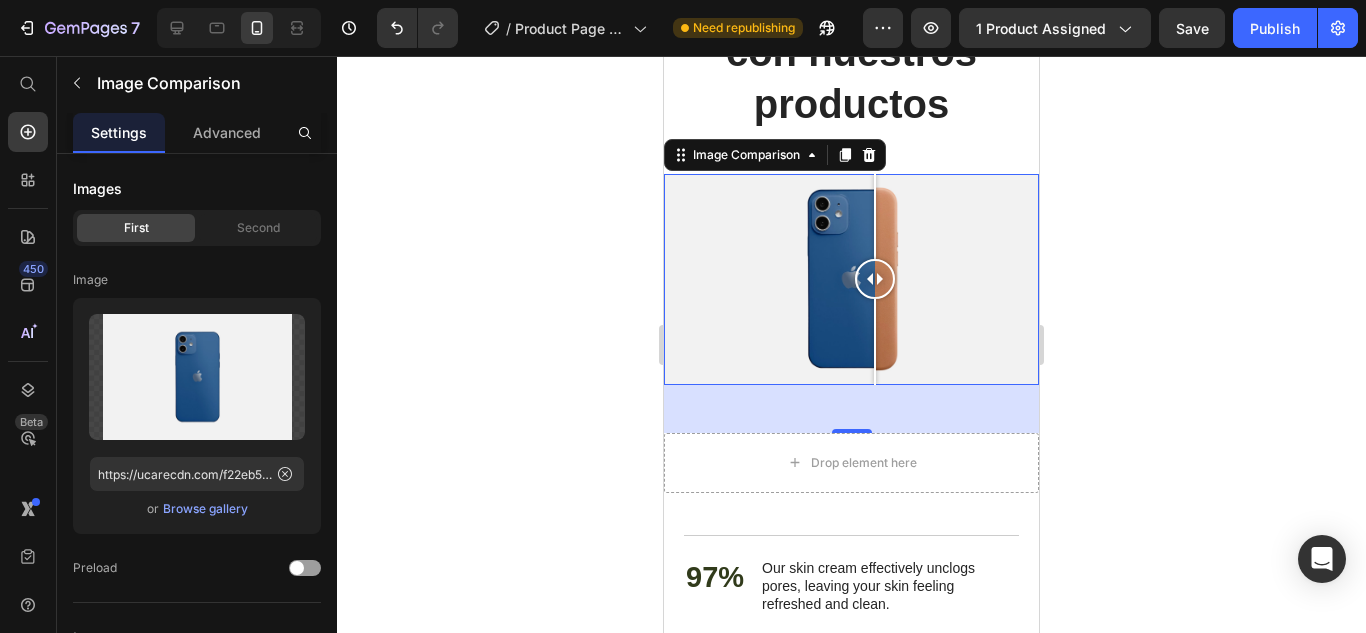 drag, startPoint x: 766, startPoint y: 230, endPoint x: 875, endPoint y: 229, distance: 109.004585 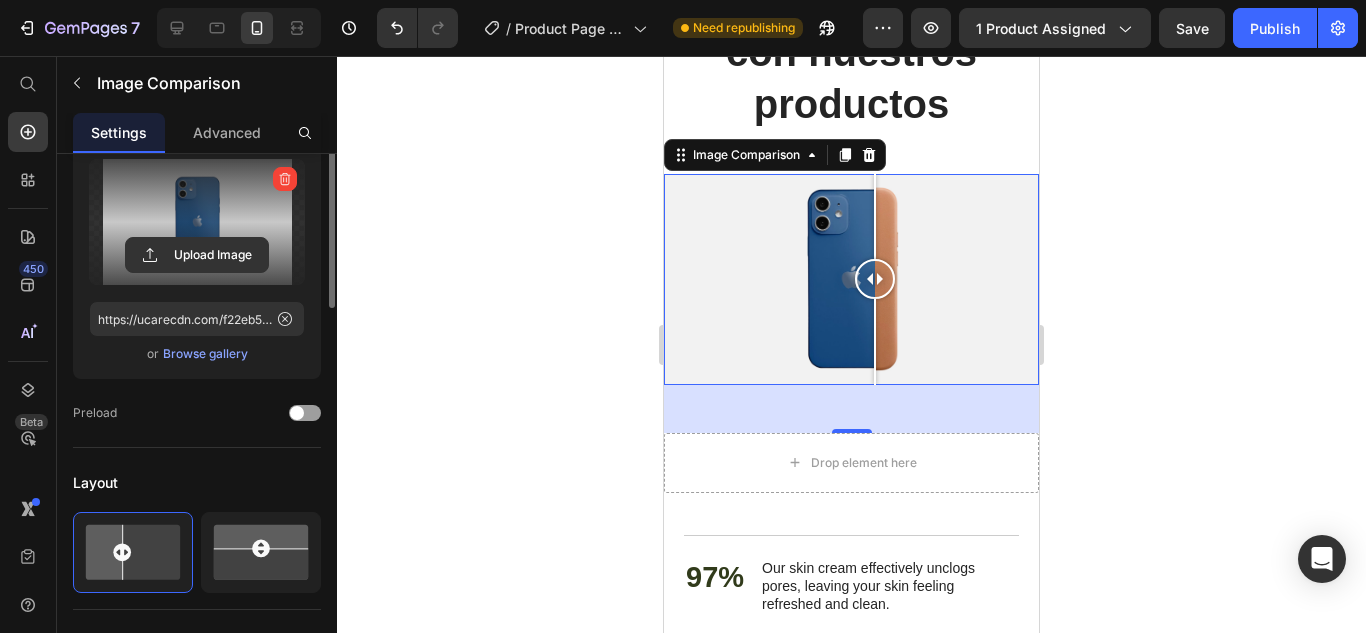 scroll, scrollTop: 74, scrollLeft: 0, axis: vertical 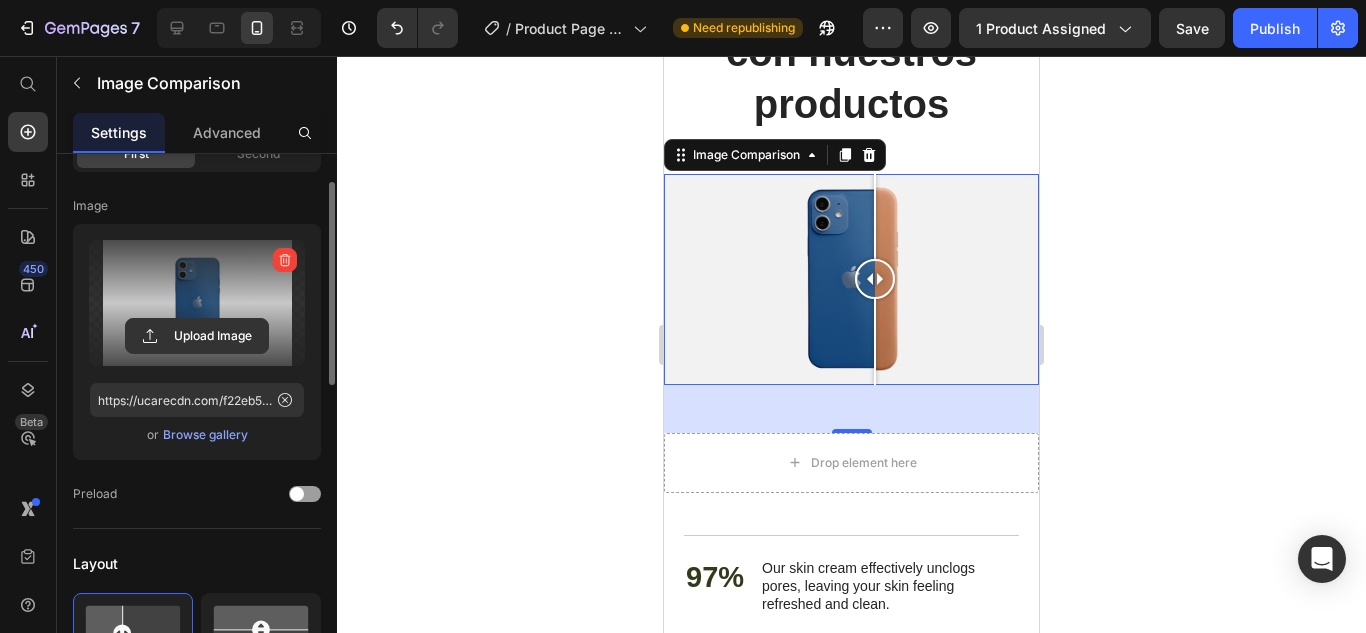 click at bounding box center [197, 303] 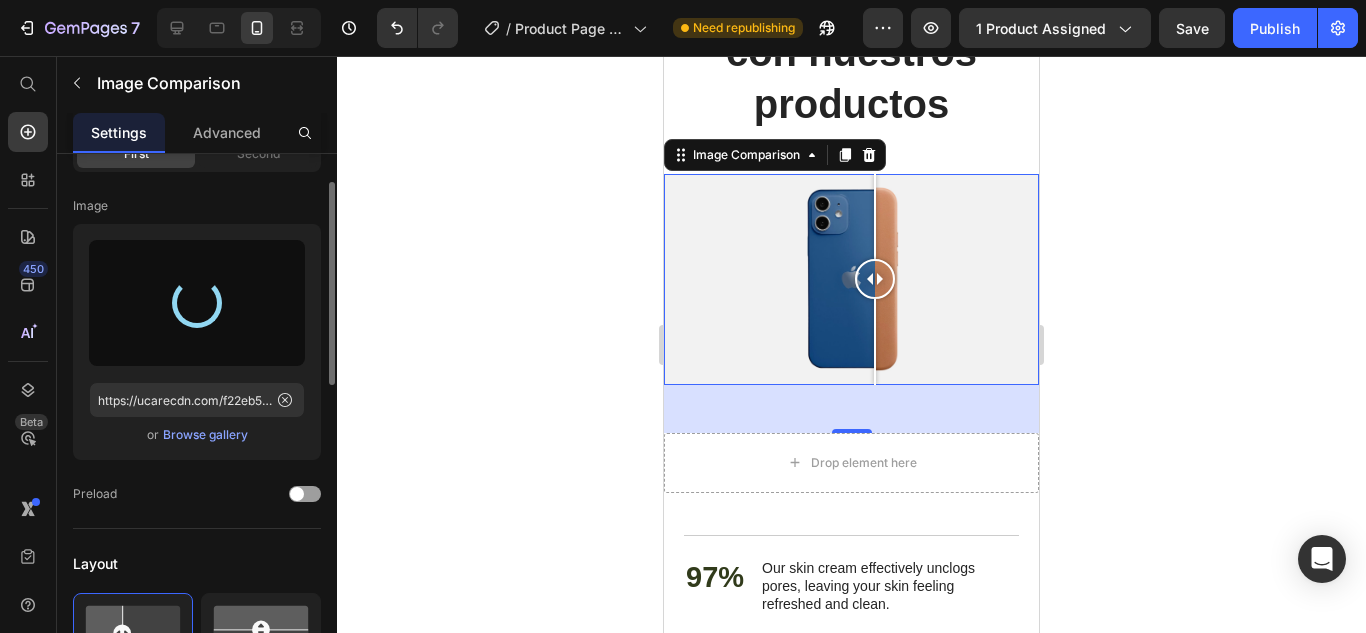 type on "[URL]" 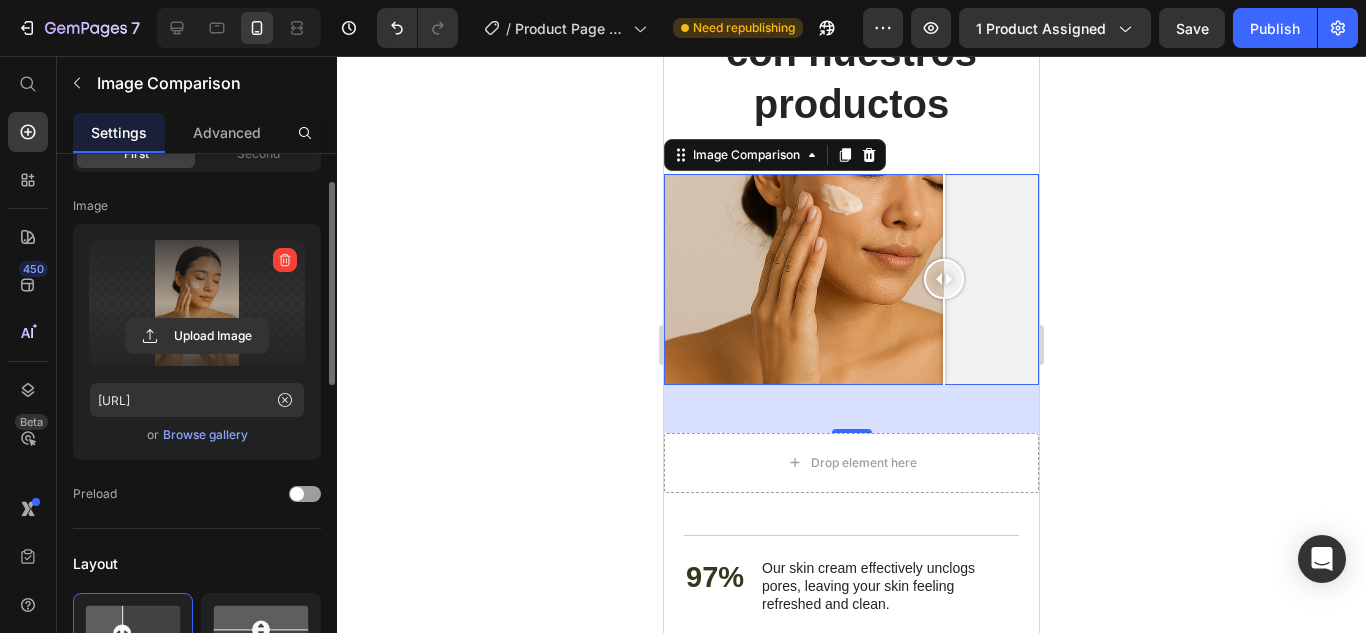 click at bounding box center (851, 279) 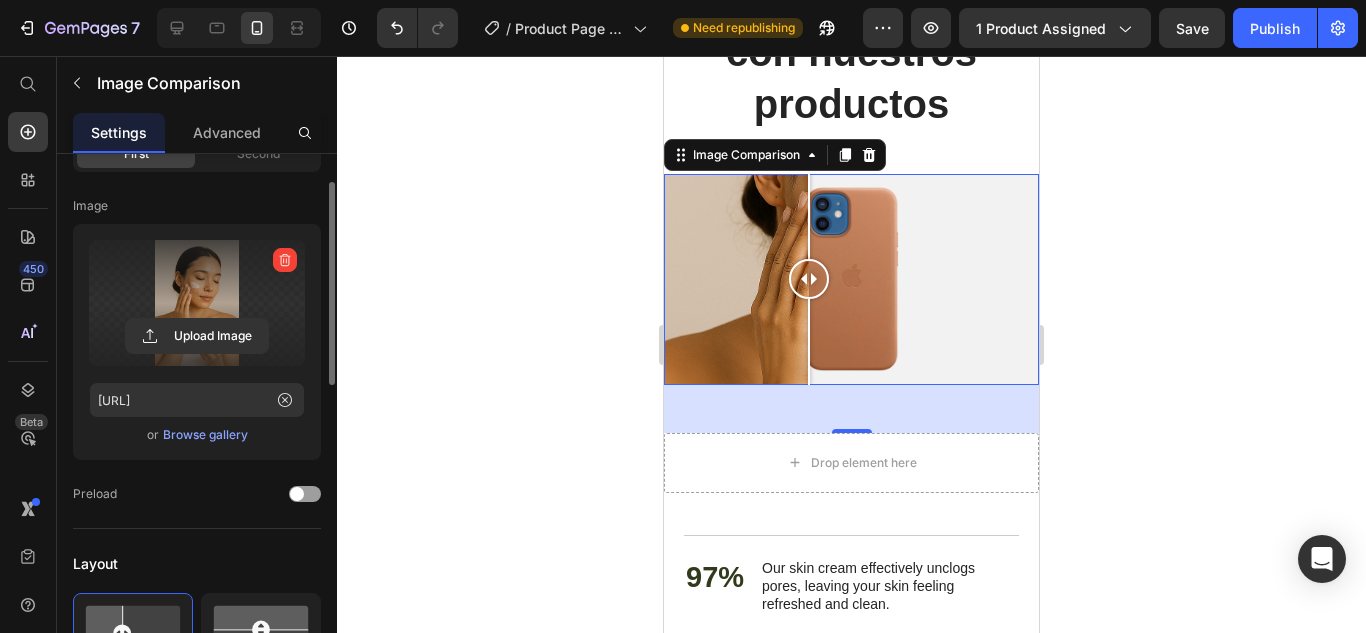drag, startPoint x: 944, startPoint y: 211, endPoint x: 795, endPoint y: 213, distance: 149.01343 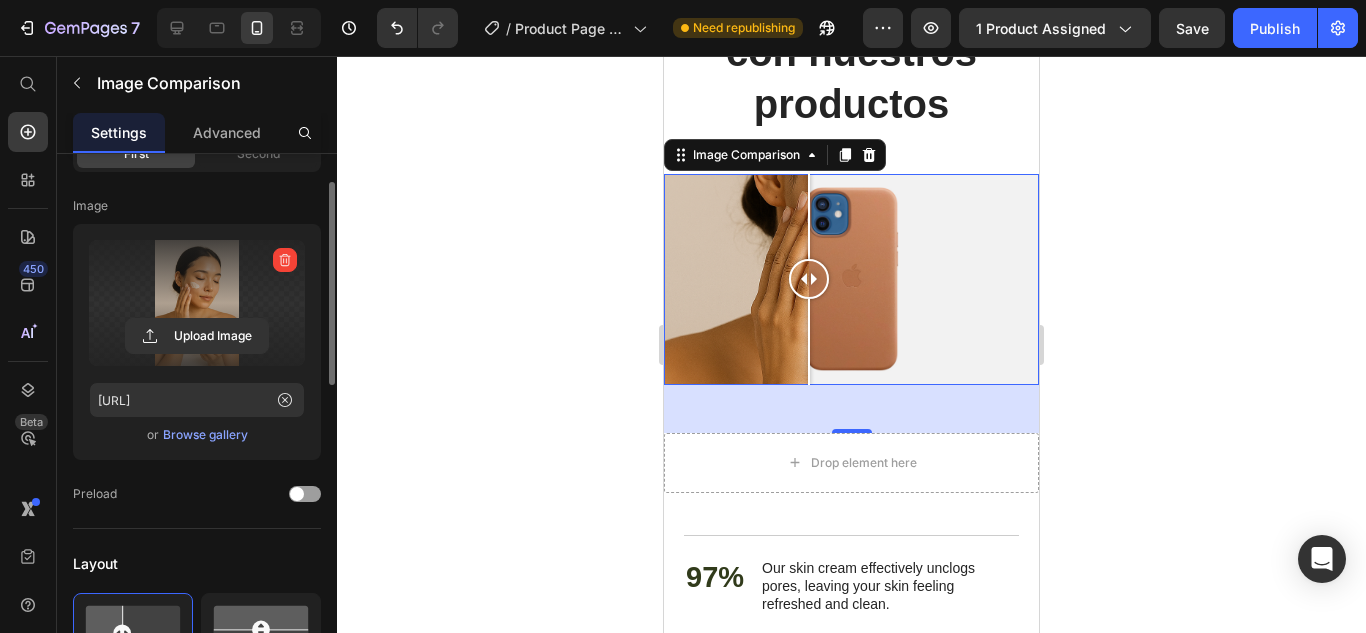 click at bounding box center (809, 216) 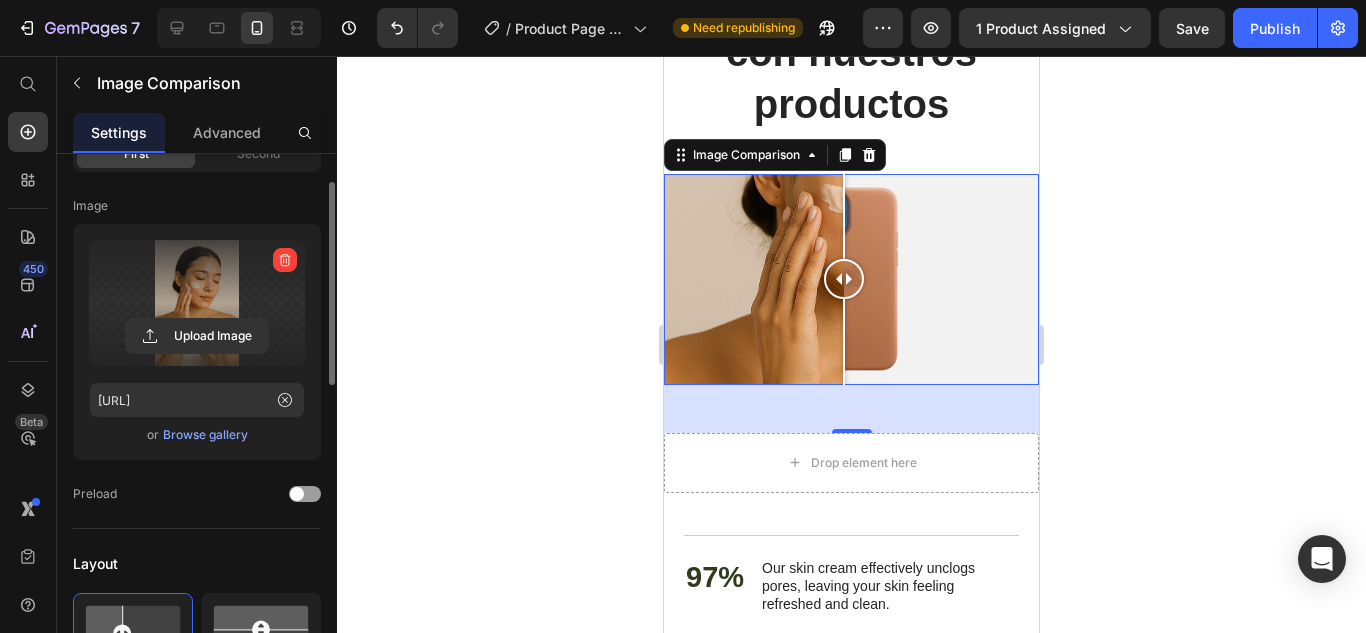 click at bounding box center [851, 279] 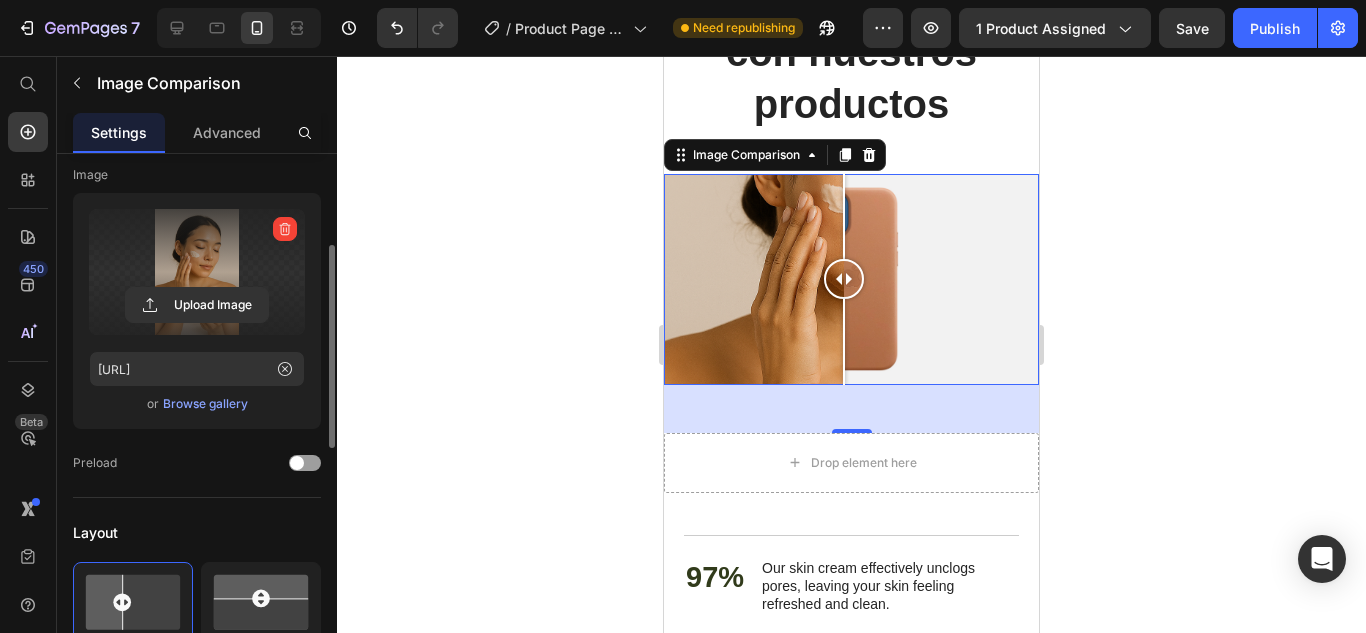 scroll, scrollTop: 0, scrollLeft: 0, axis: both 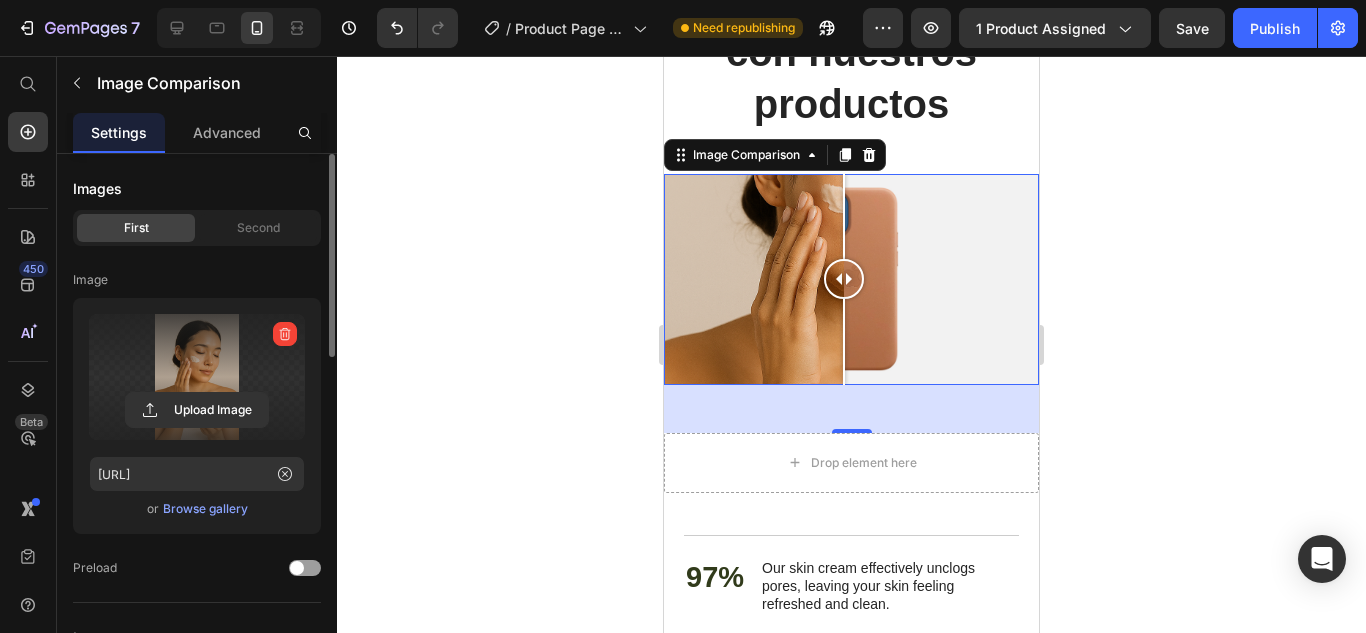 click on "First Second" 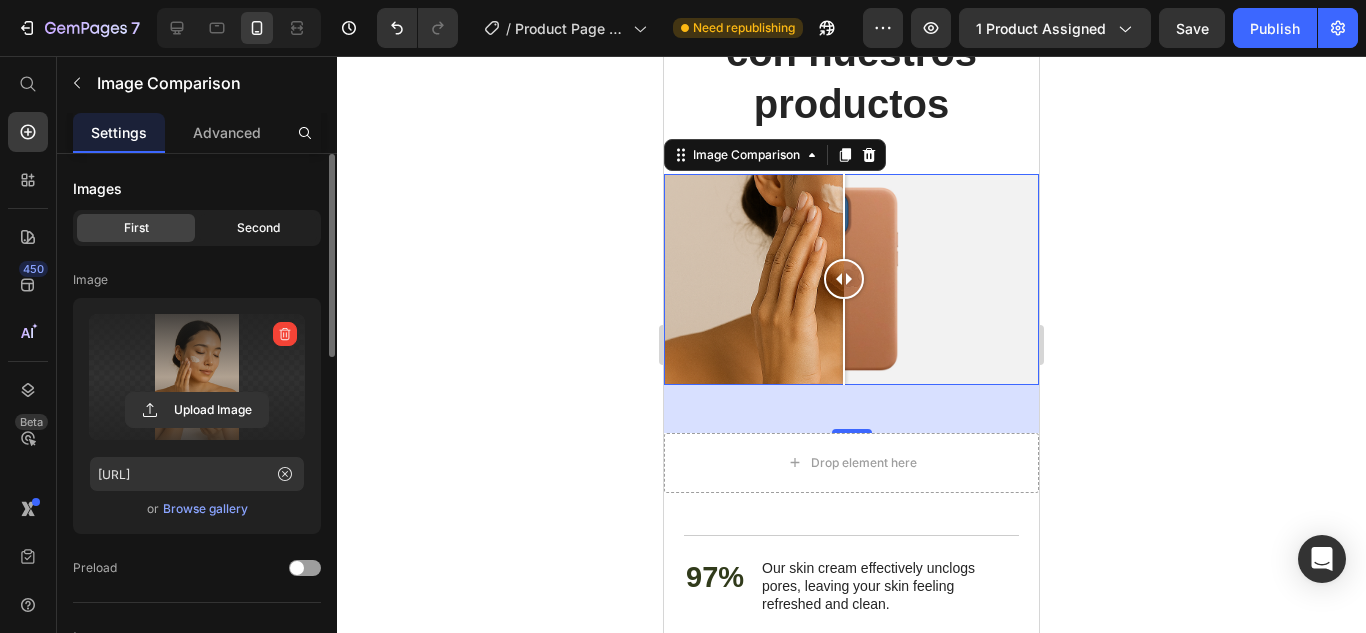 click on "Second" 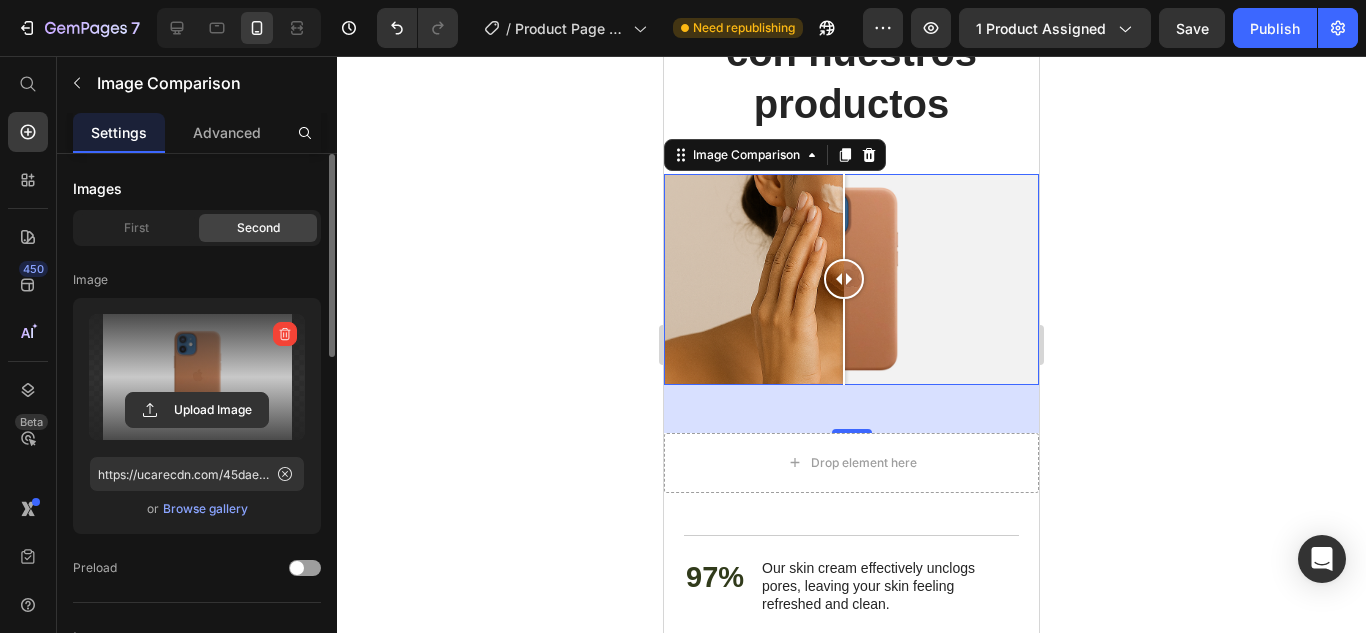 click at bounding box center [197, 377] 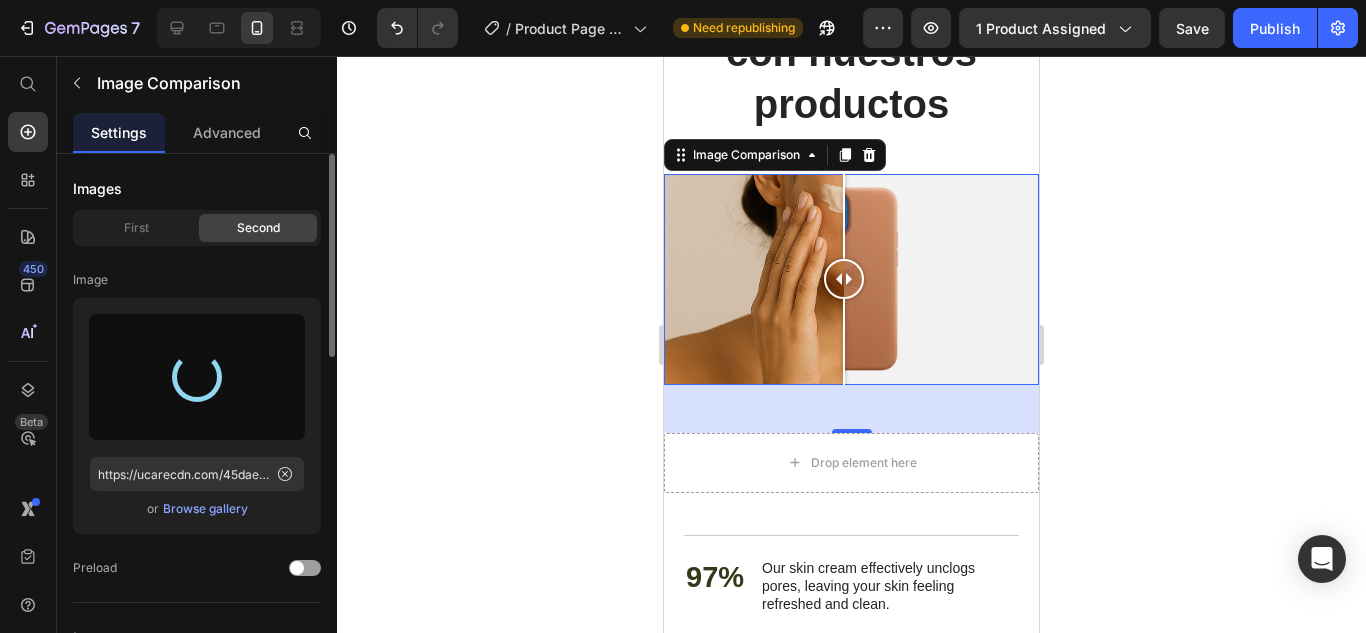 type on "https://cdn.shopify.com/s/files/1/0636/4882/5480/files/gempages_574864107237278949-aed39c0b-dc8f-4048-8abd-d34f3d037213.png" 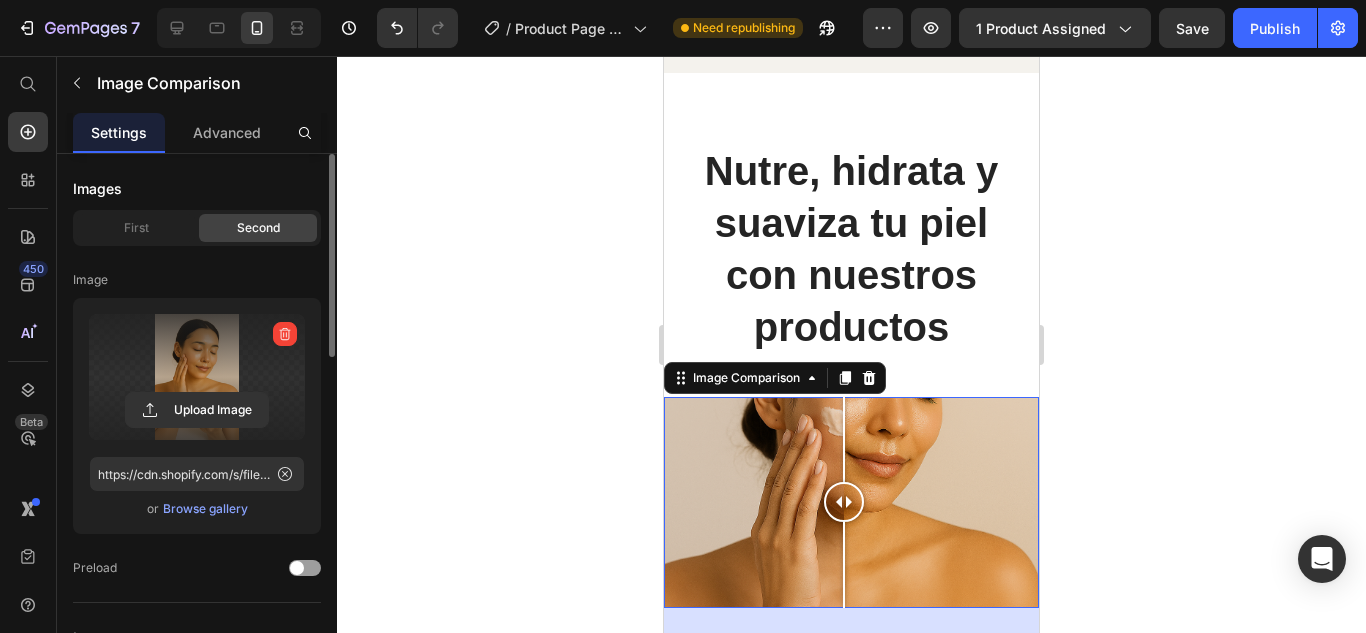 scroll, scrollTop: 8041, scrollLeft: 0, axis: vertical 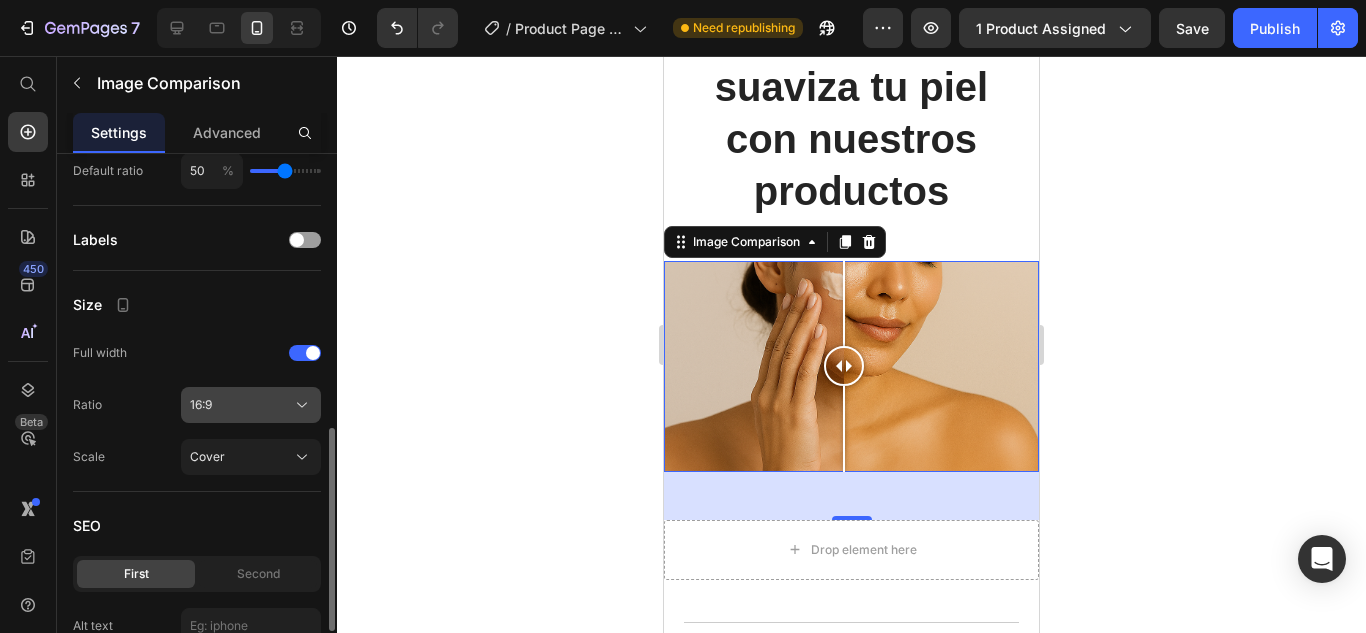 click on "16:9" 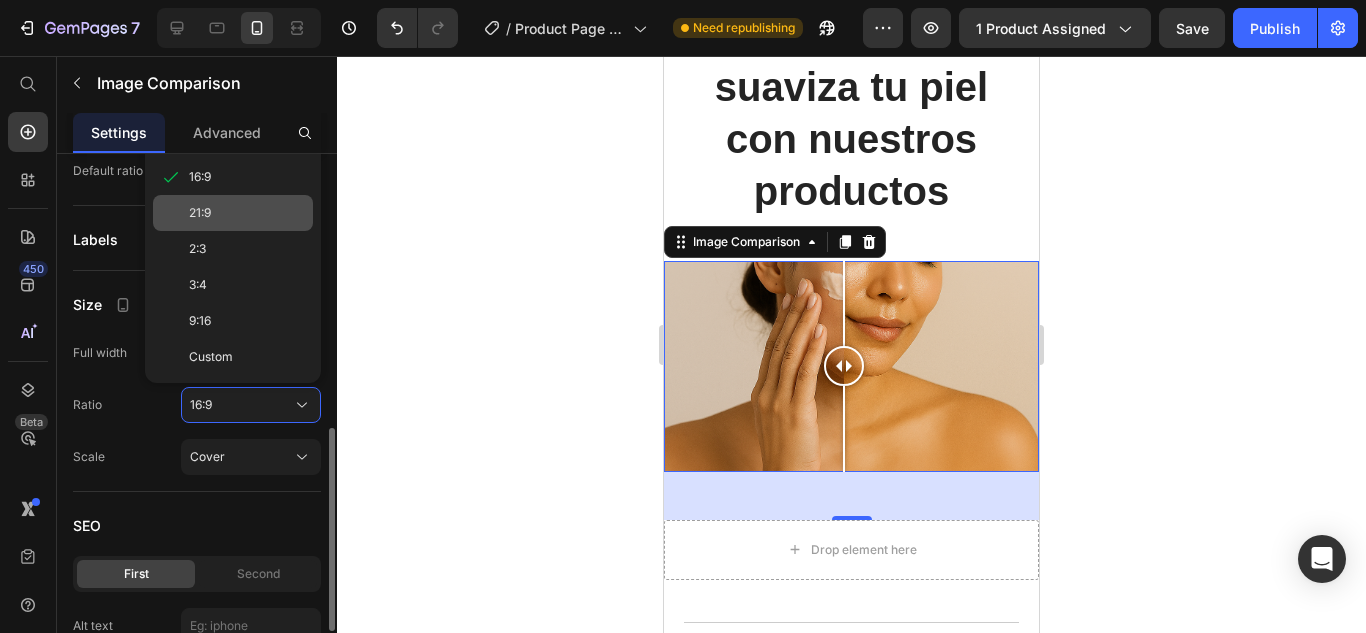 click on "21:9" 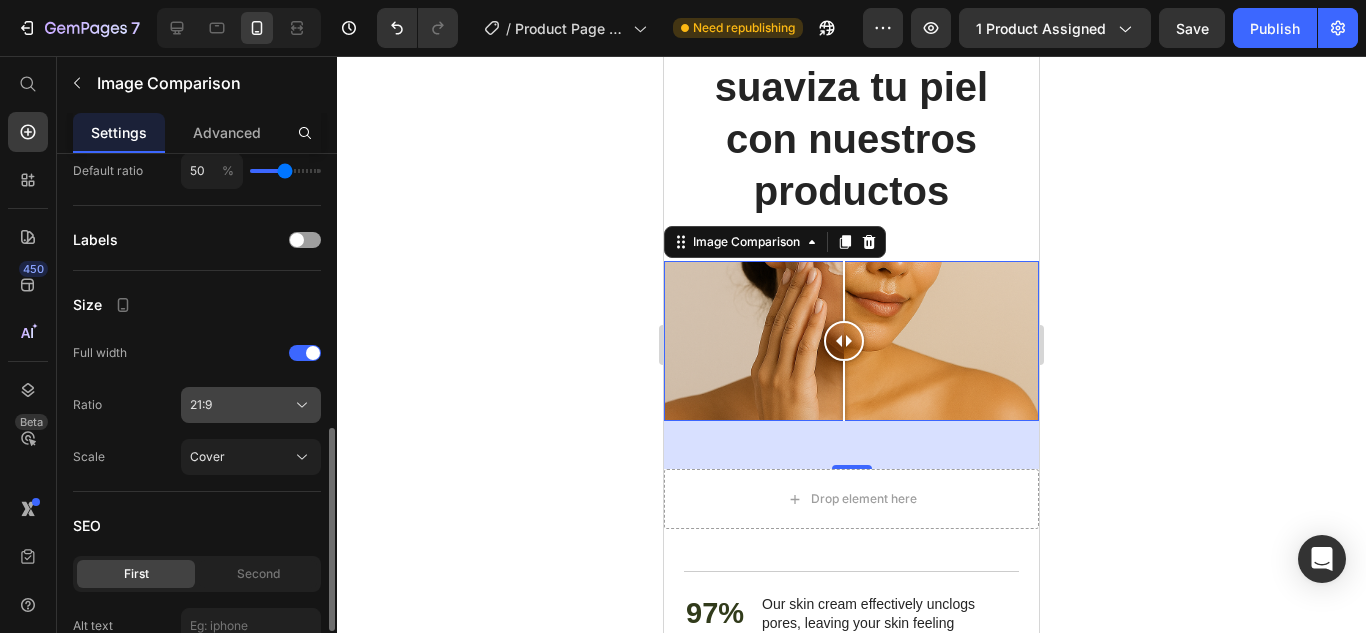 click on "21:9" at bounding box center (251, 405) 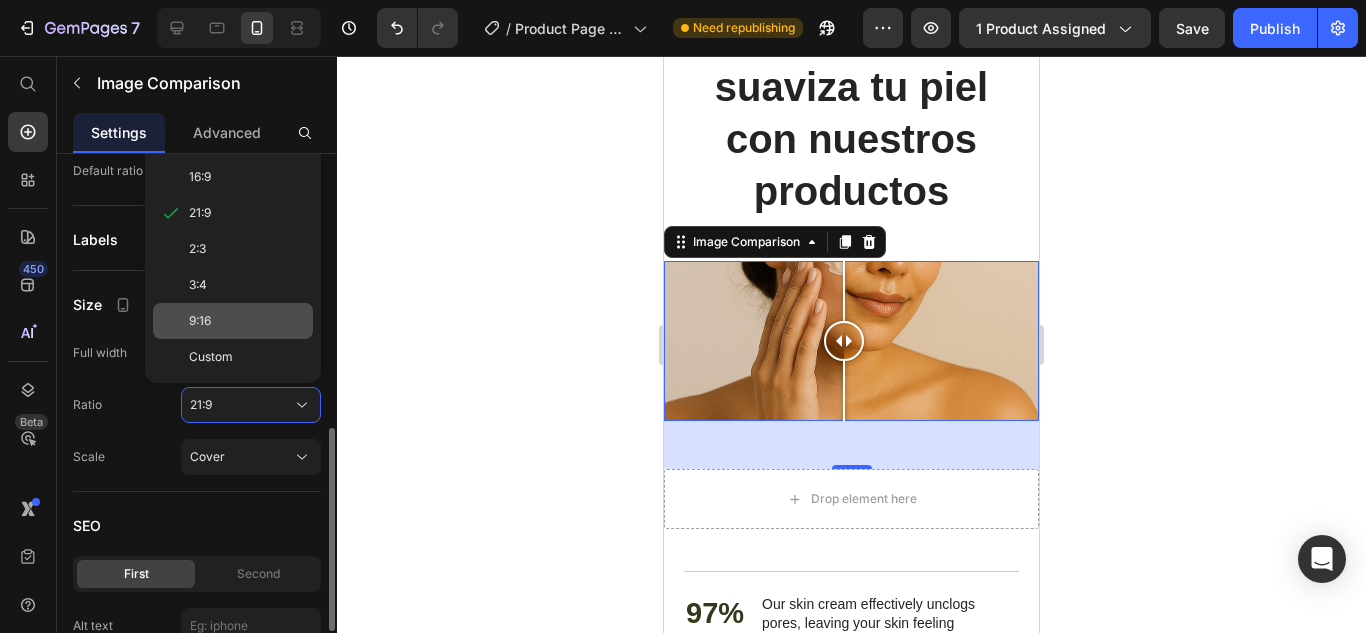 click on "9:16" at bounding box center [247, 321] 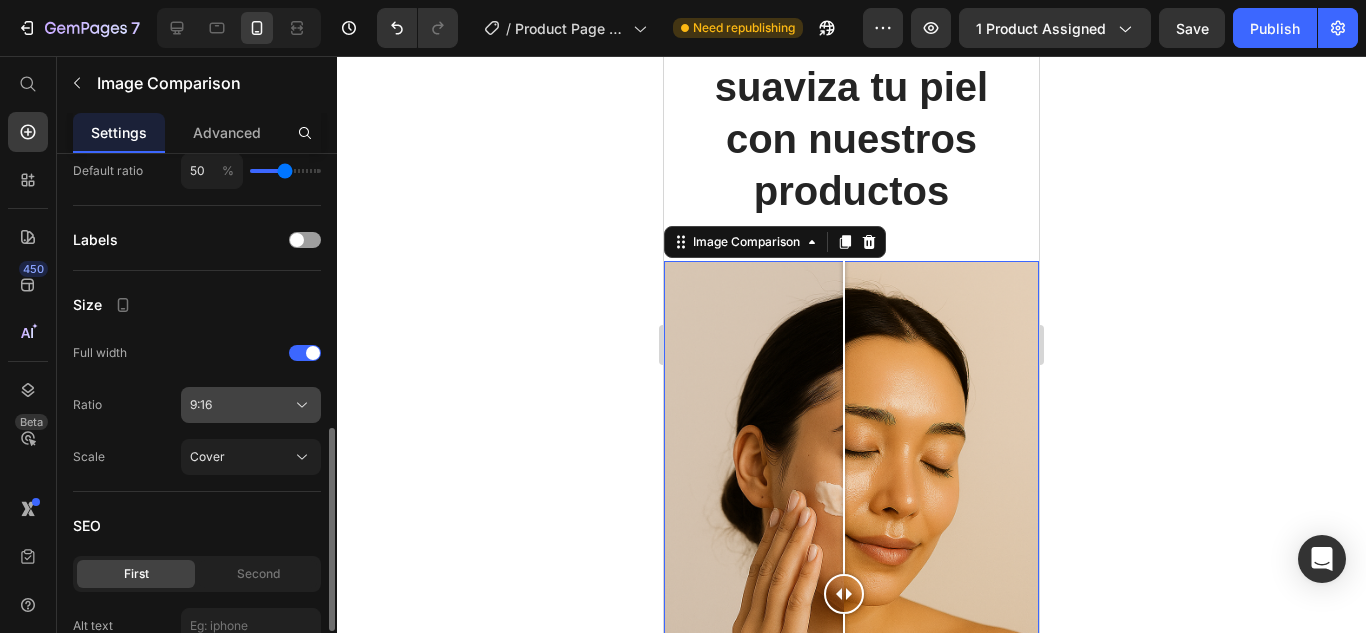 click on "9:16" 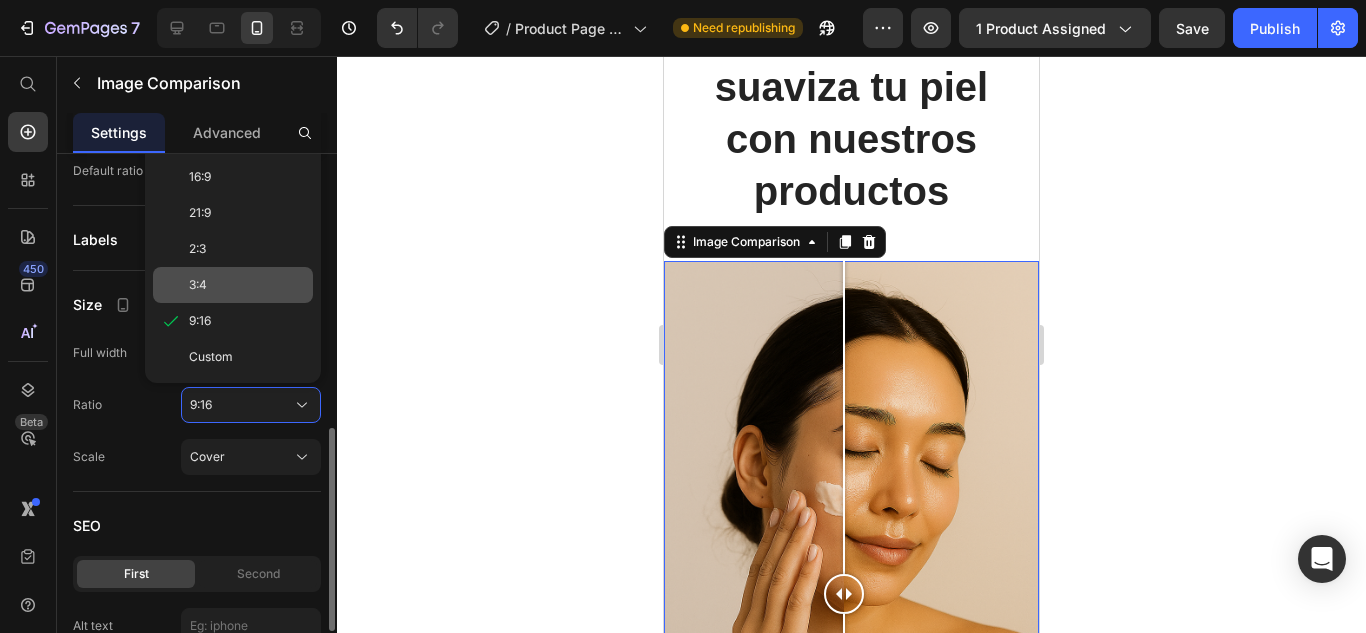 click on "3:4" 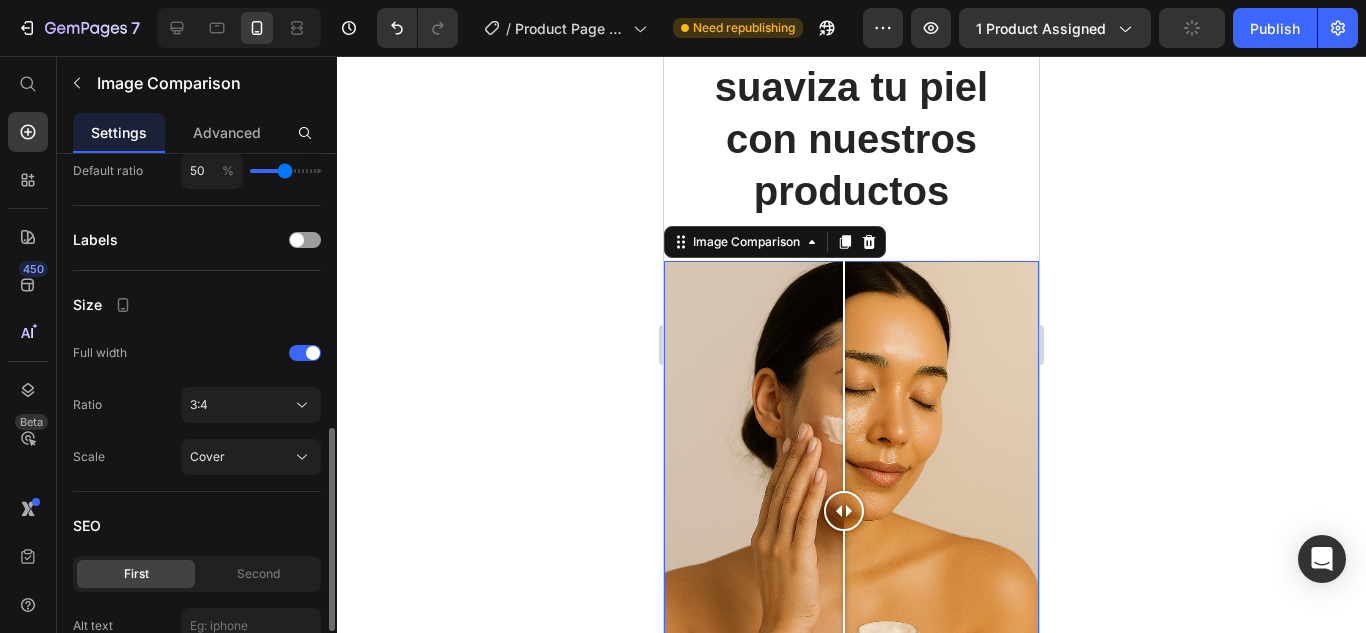 scroll, scrollTop: 8171, scrollLeft: 0, axis: vertical 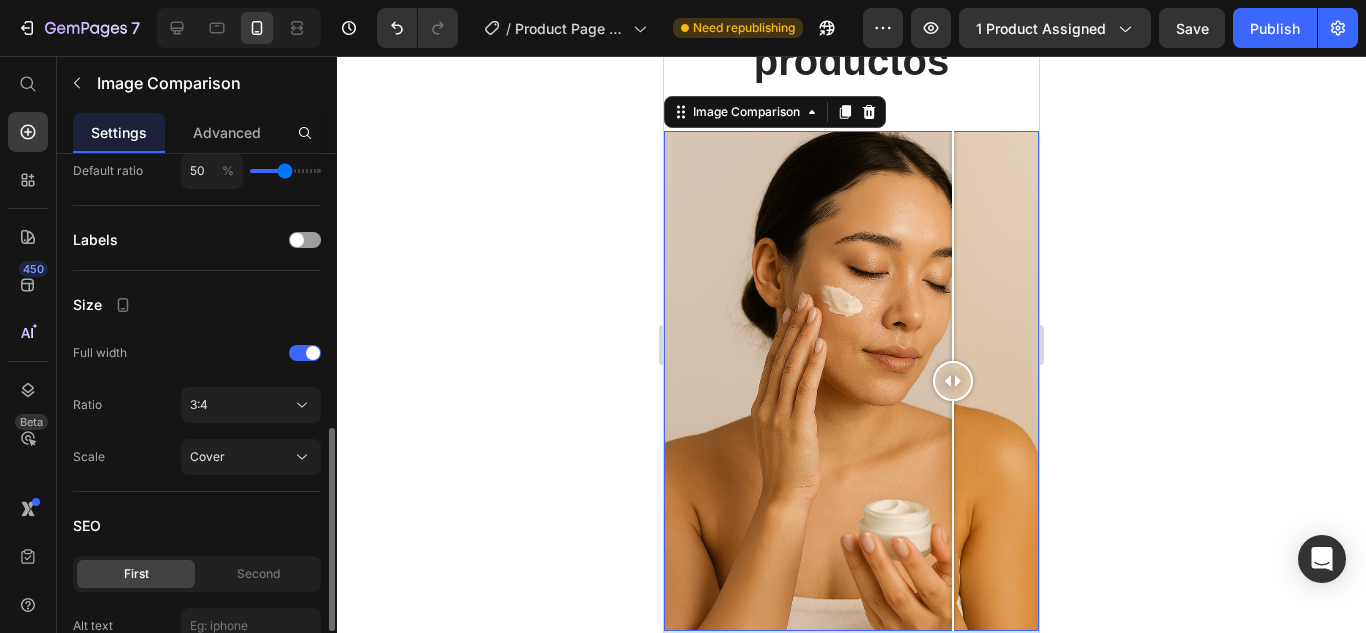 drag, startPoint x: 849, startPoint y: 361, endPoint x: 952, endPoint y: 401, distance: 110.49435 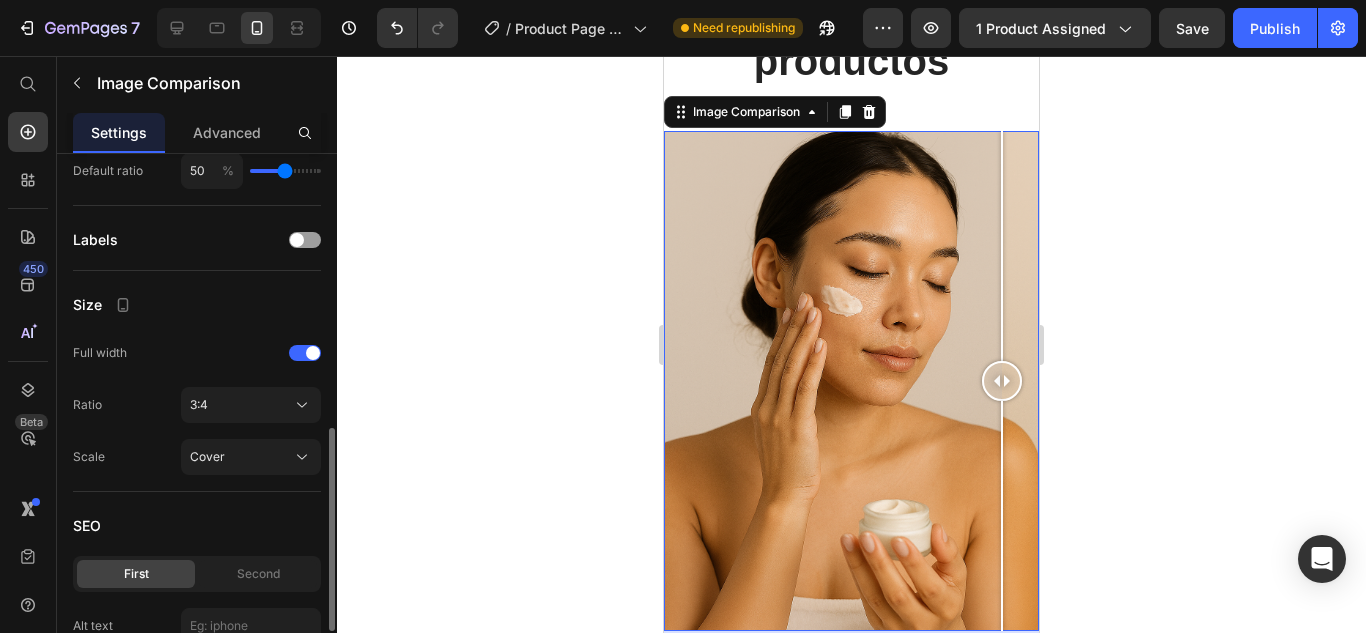drag, startPoint x: 948, startPoint y: 343, endPoint x: 1020, endPoint y: 404, distance: 94.36631 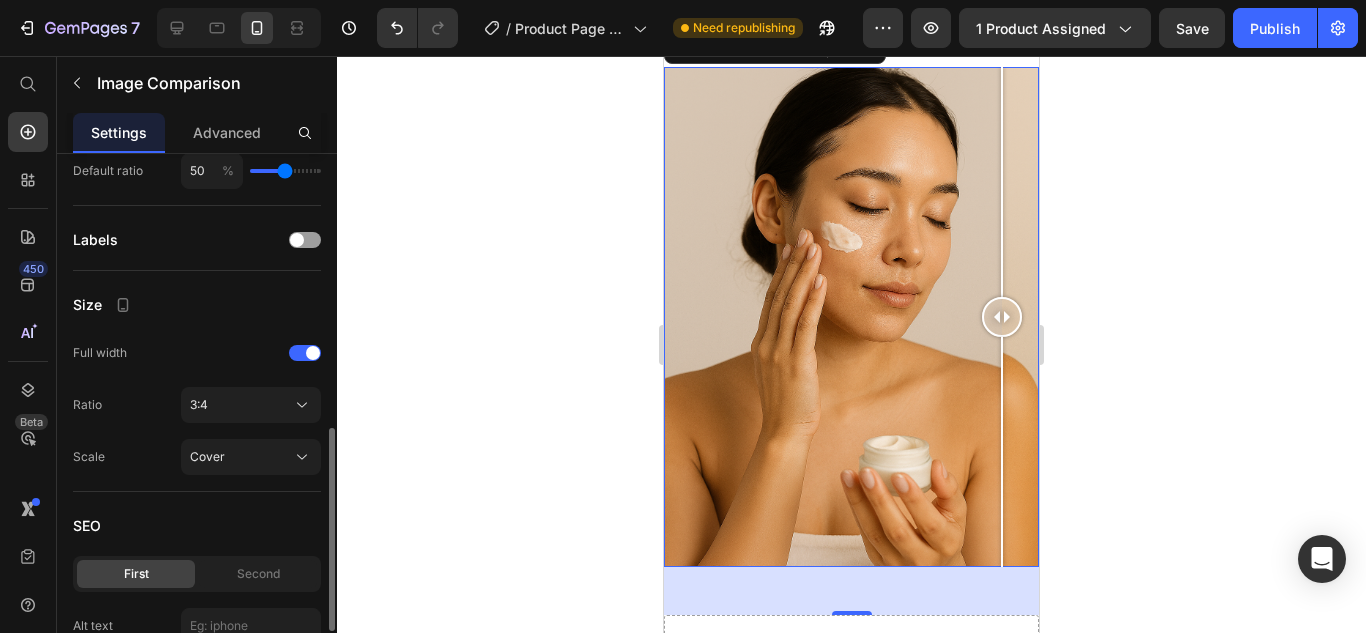 scroll, scrollTop: 8238, scrollLeft: 0, axis: vertical 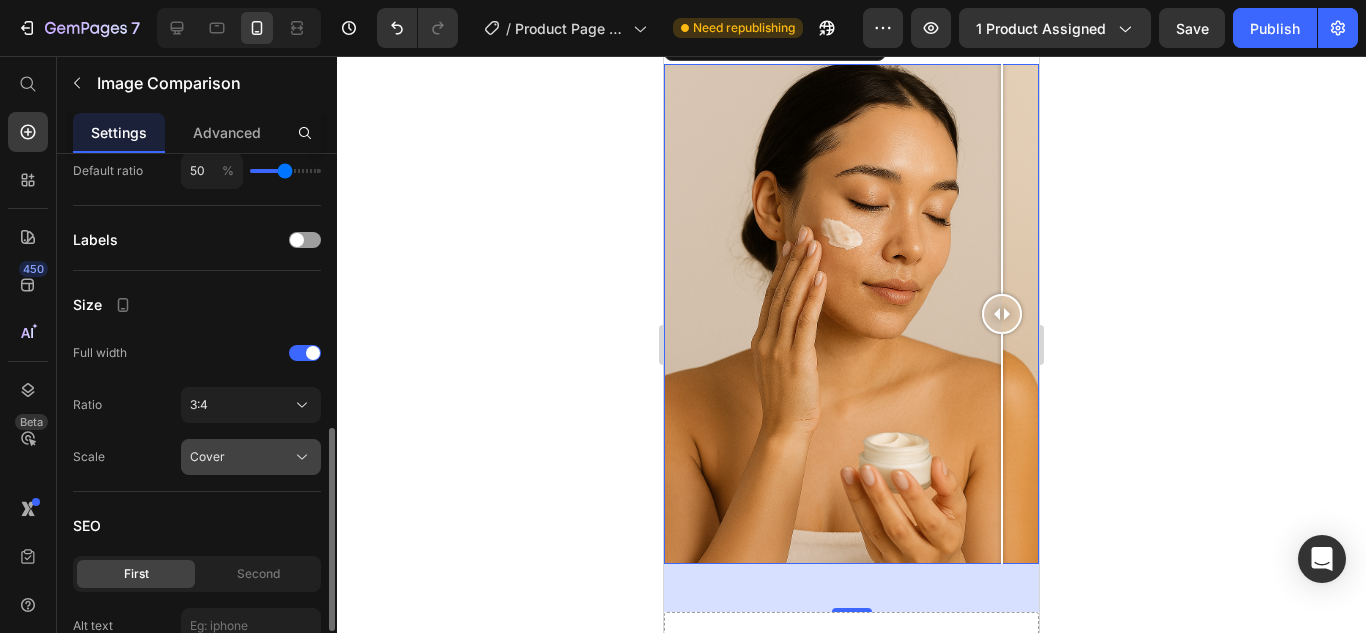 click on "Cover" at bounding box center [251, 457] 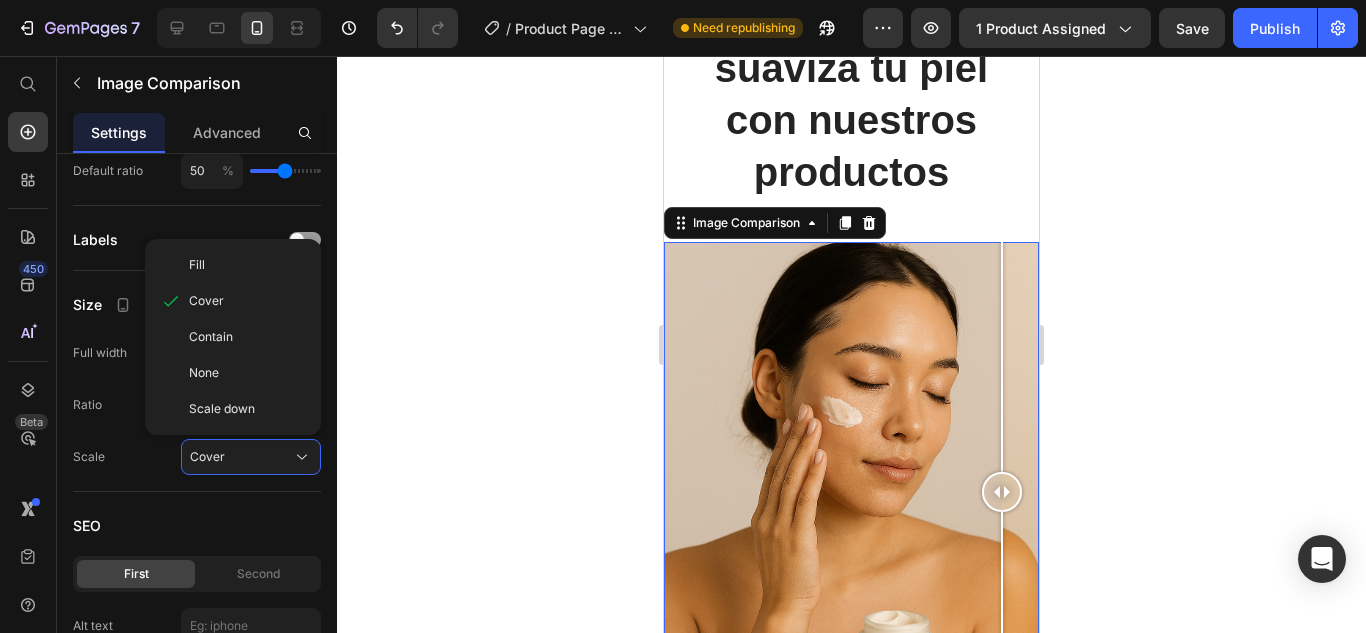 scroll, scrollTop: 8038, scrollLeft: 0, axis: vertical 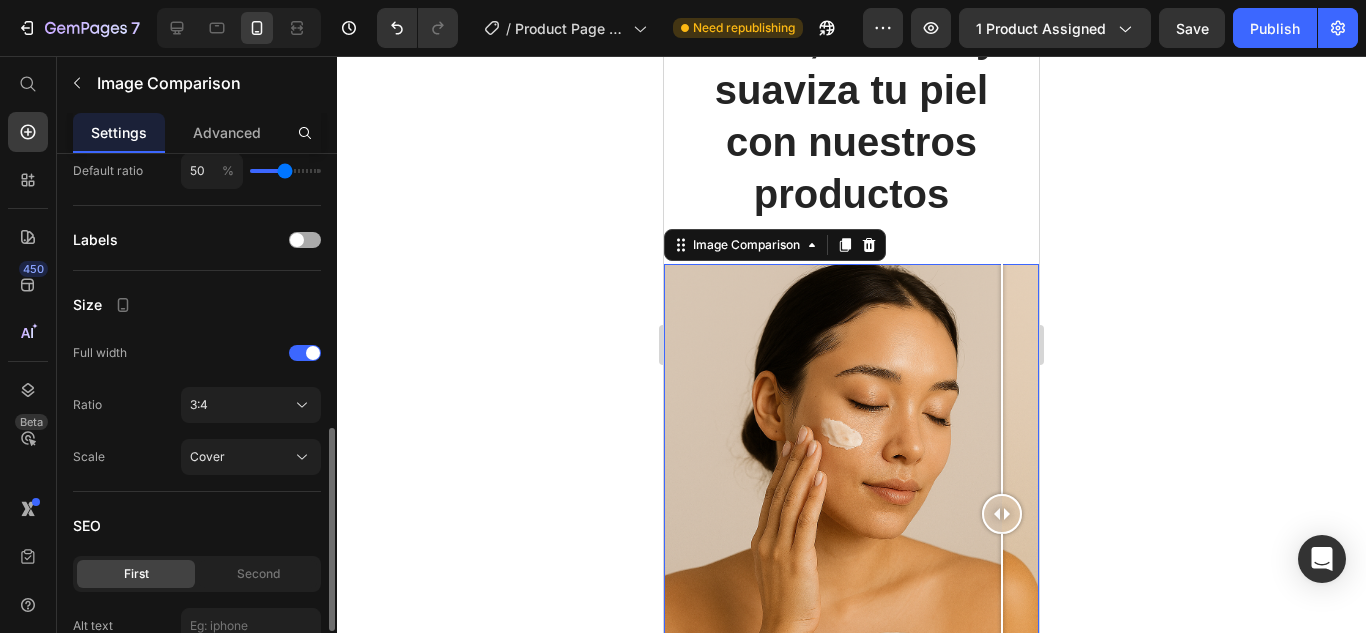 click on "Labels" 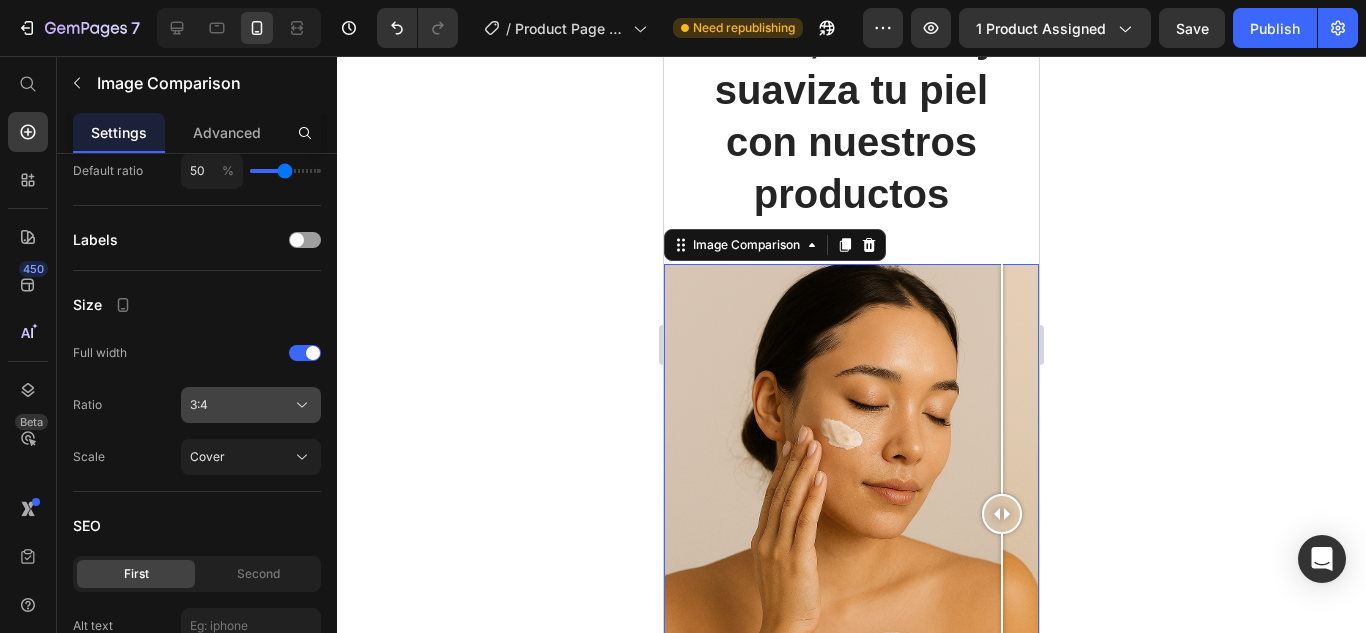 click on "3:4" 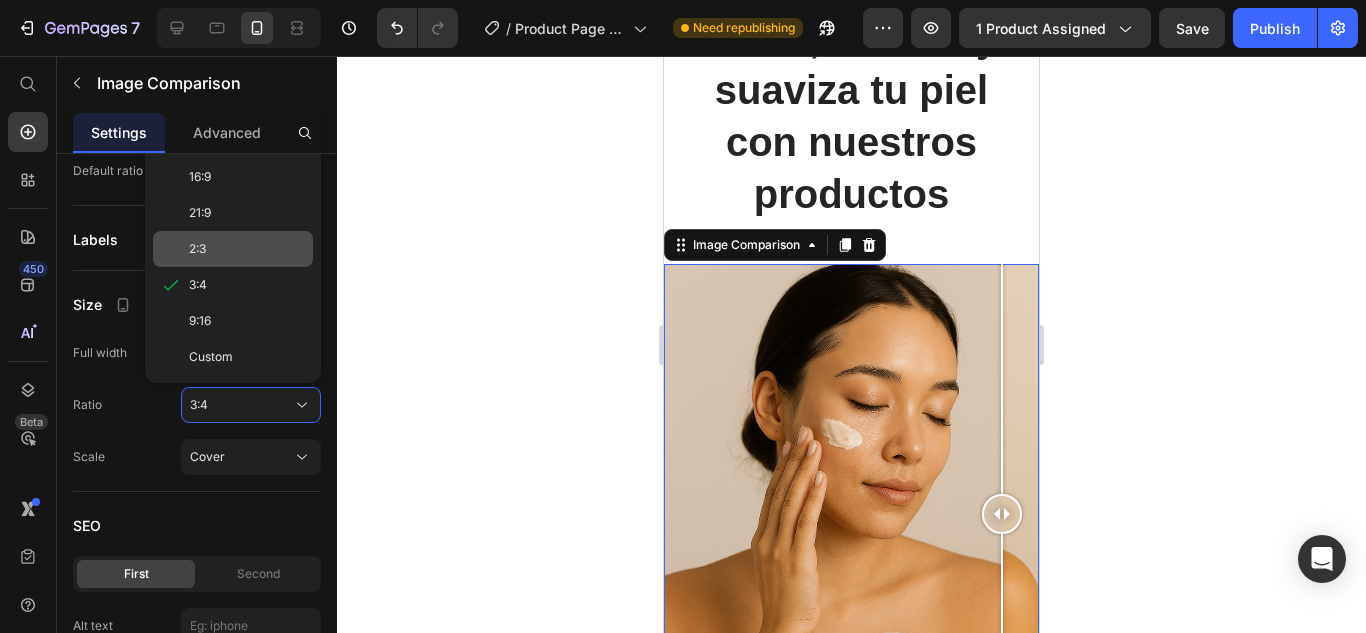 click on "2:3" 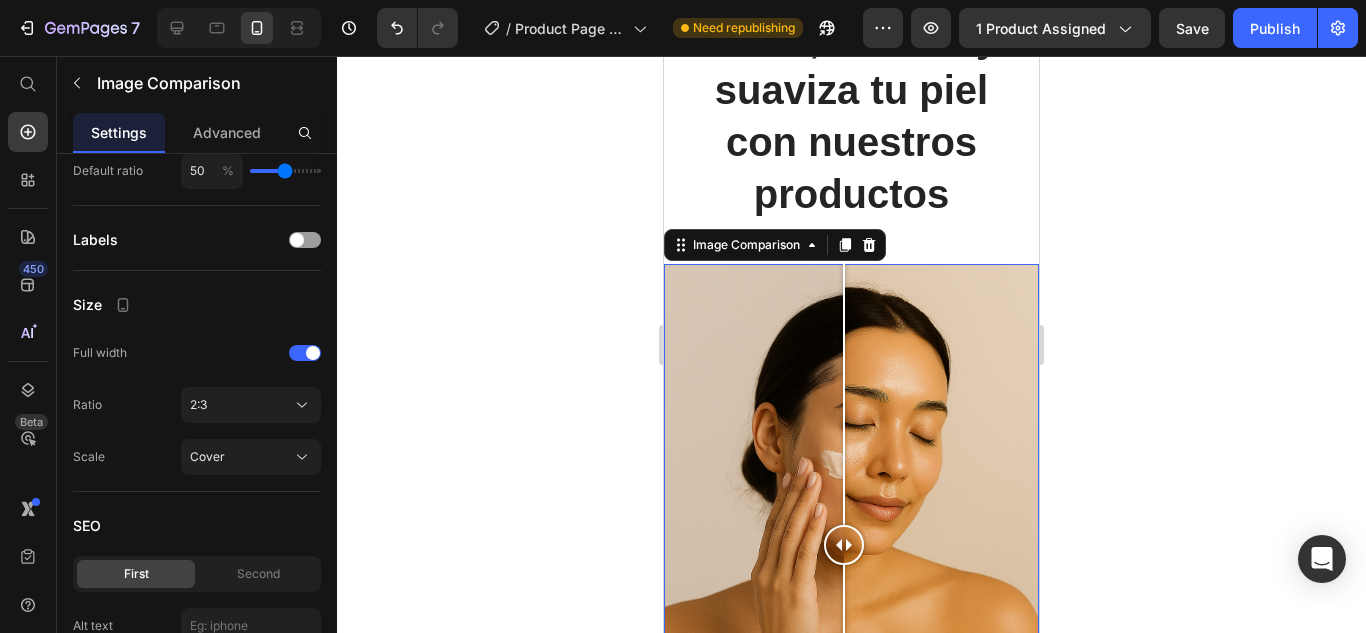 scroll, scrollTop: 8171, scrollLeft: 0, axis: vertical 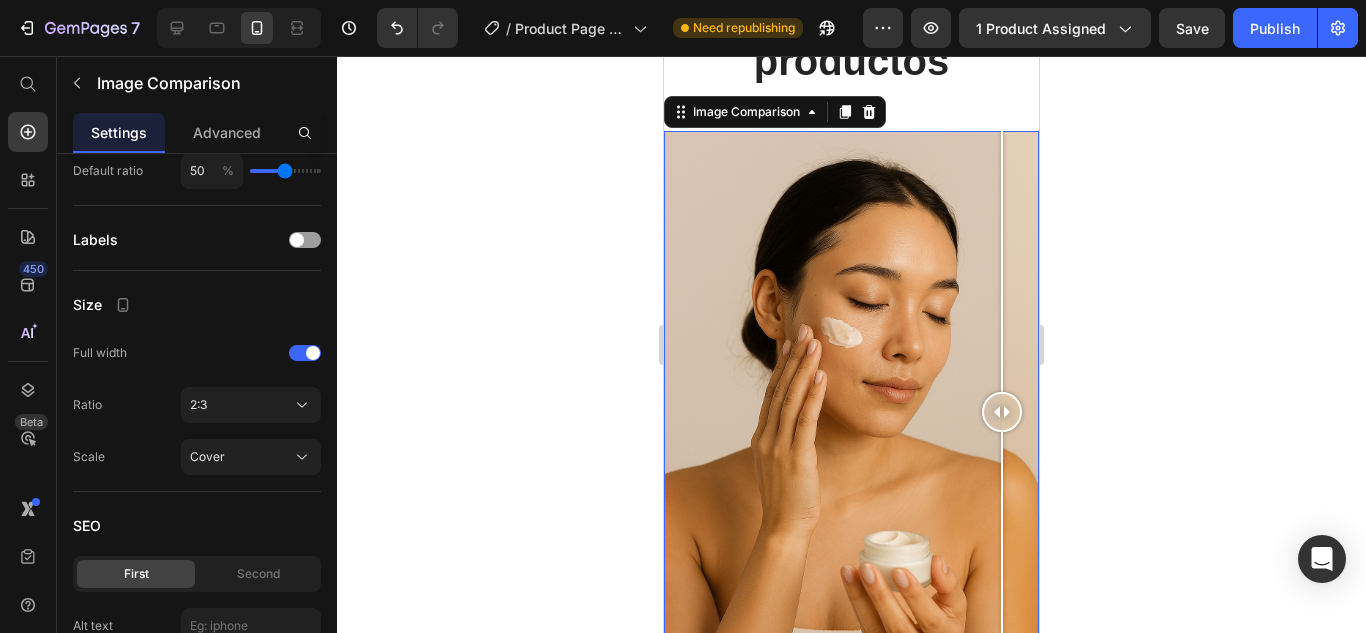 drag, startPoint x: 840, startPoint y: 385, endPoint x: 1041, endPoint y: 430, distance: 205.97572 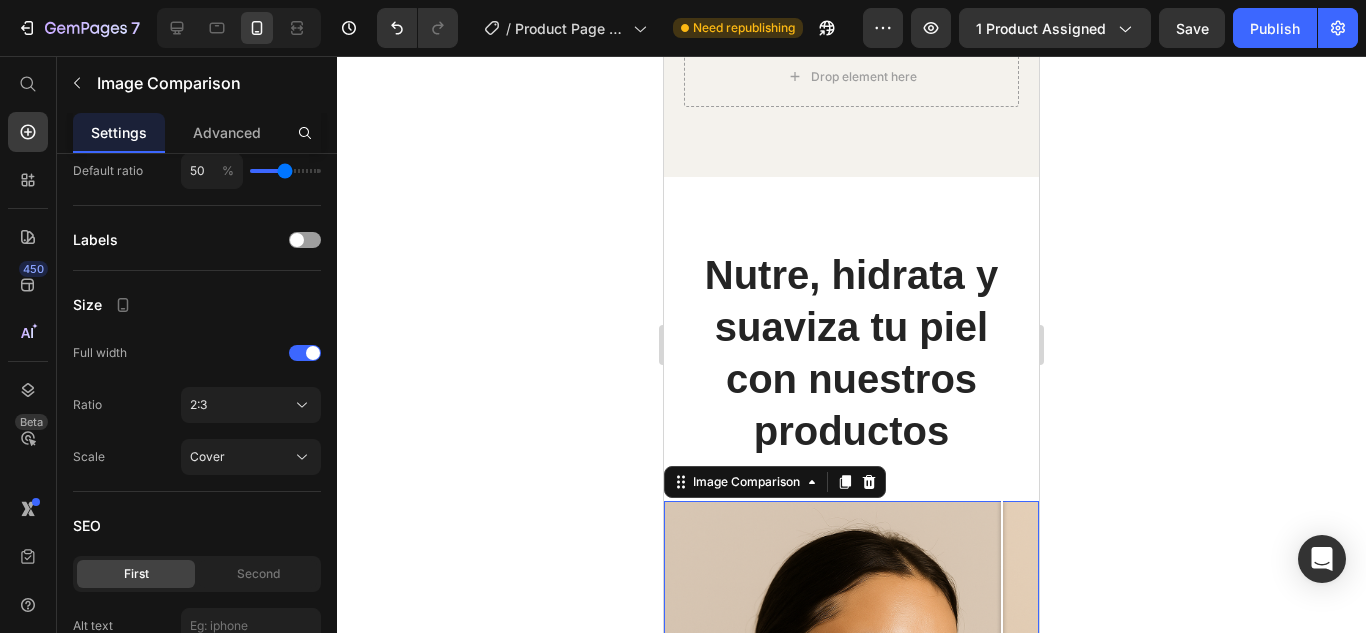 scroll, scrollTop: 8221, scrollLeft: 0, axis: vertical 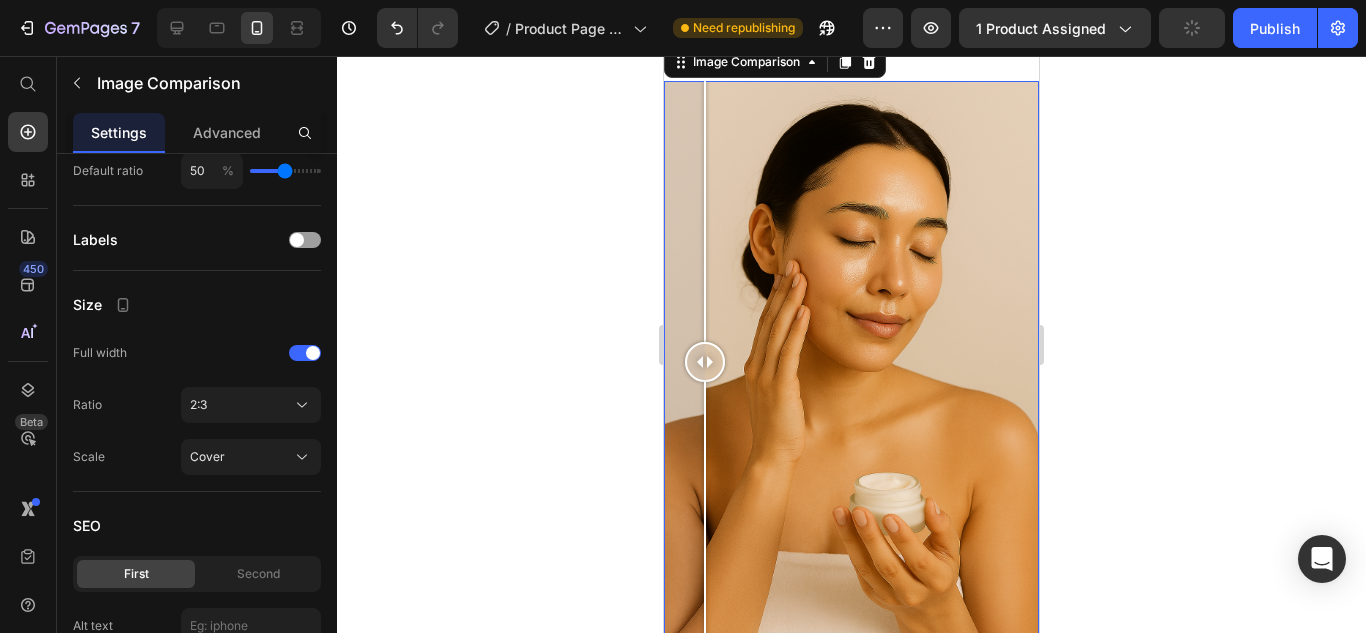 drag, startPoint x: 1014, startPoint y: 339, endPoint x: 704, endPoint y: 341, distance: 310.00644 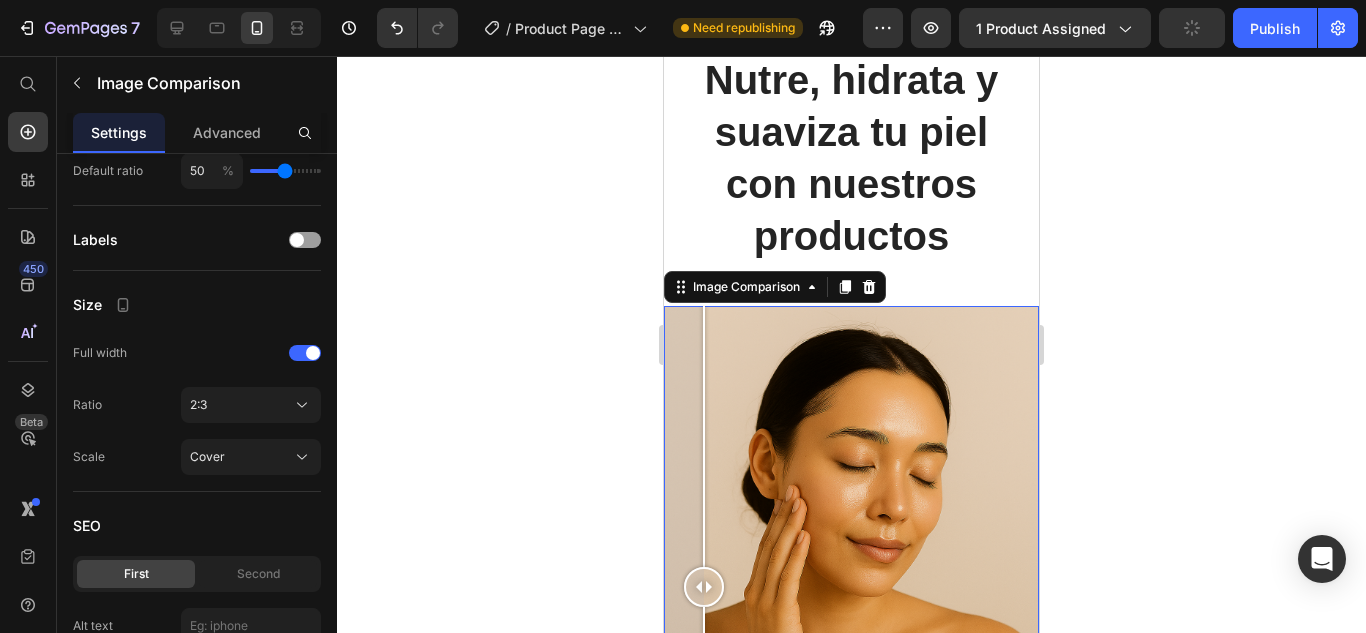 scroll, scrollTop: 7855, scrollLeft: 0, axis: vertical 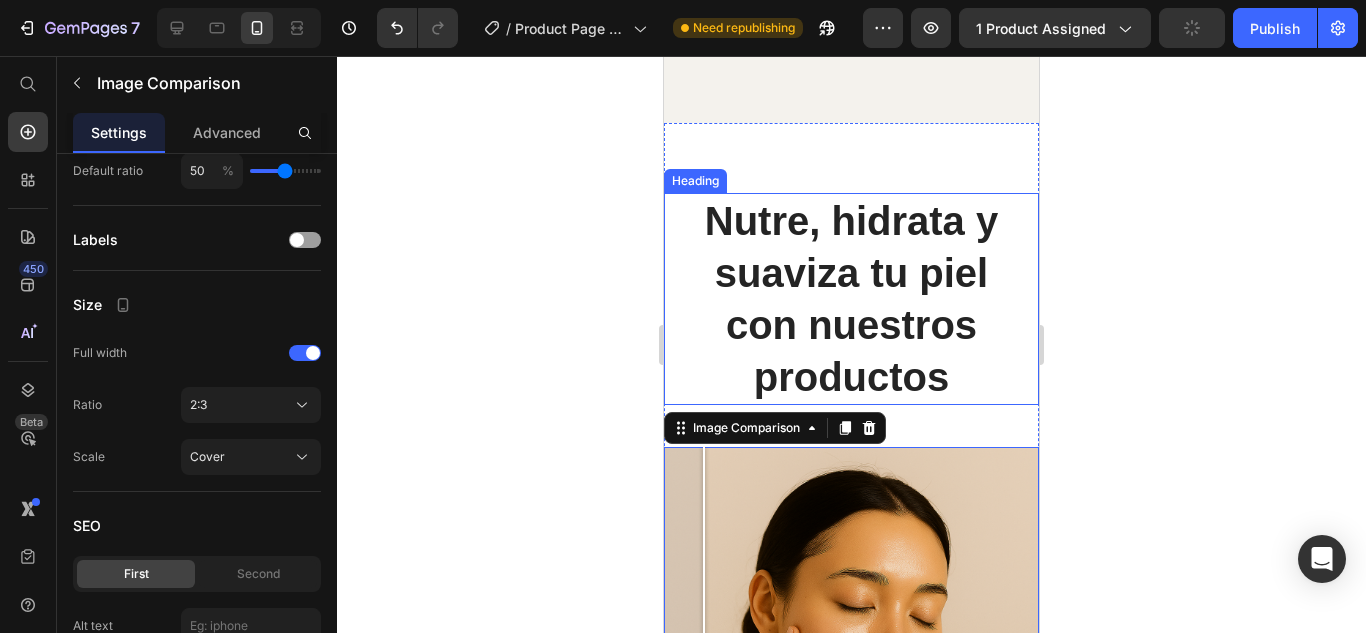 click on "Nutre, hidrata y suaviza tu piel con nuestros productos" at bounding box center [851, 299] 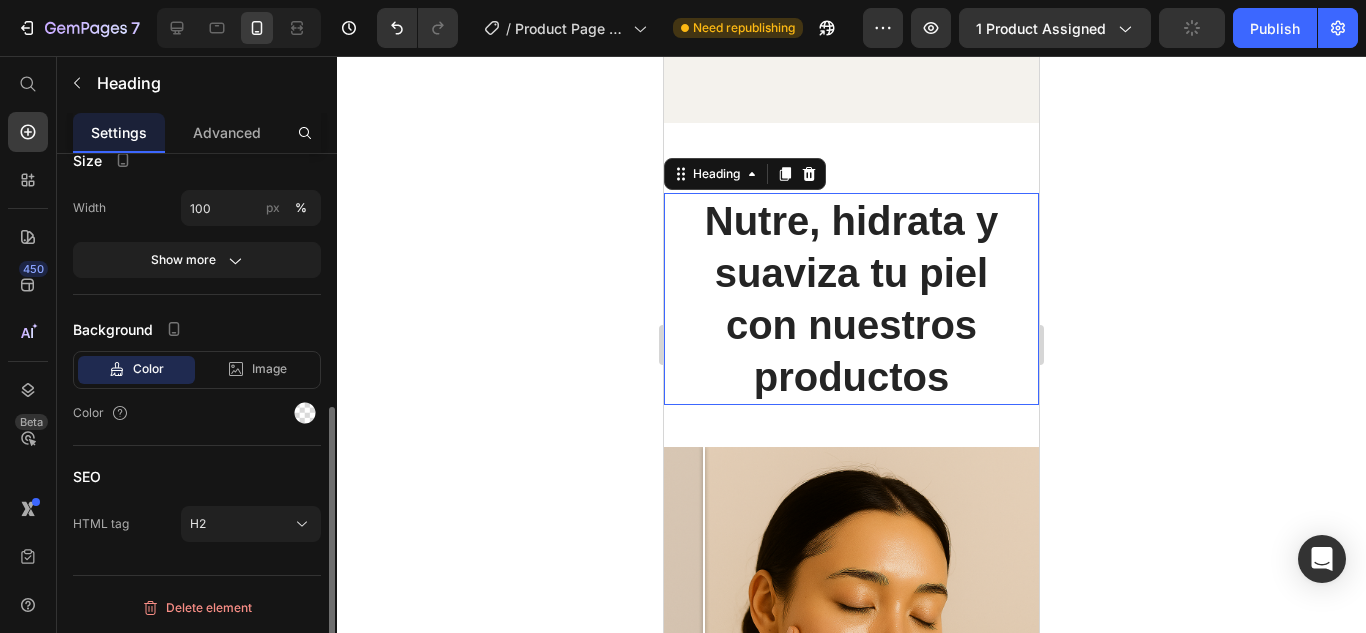 scroll, scrollTop: 0, scrollLeft: 0, axis: both 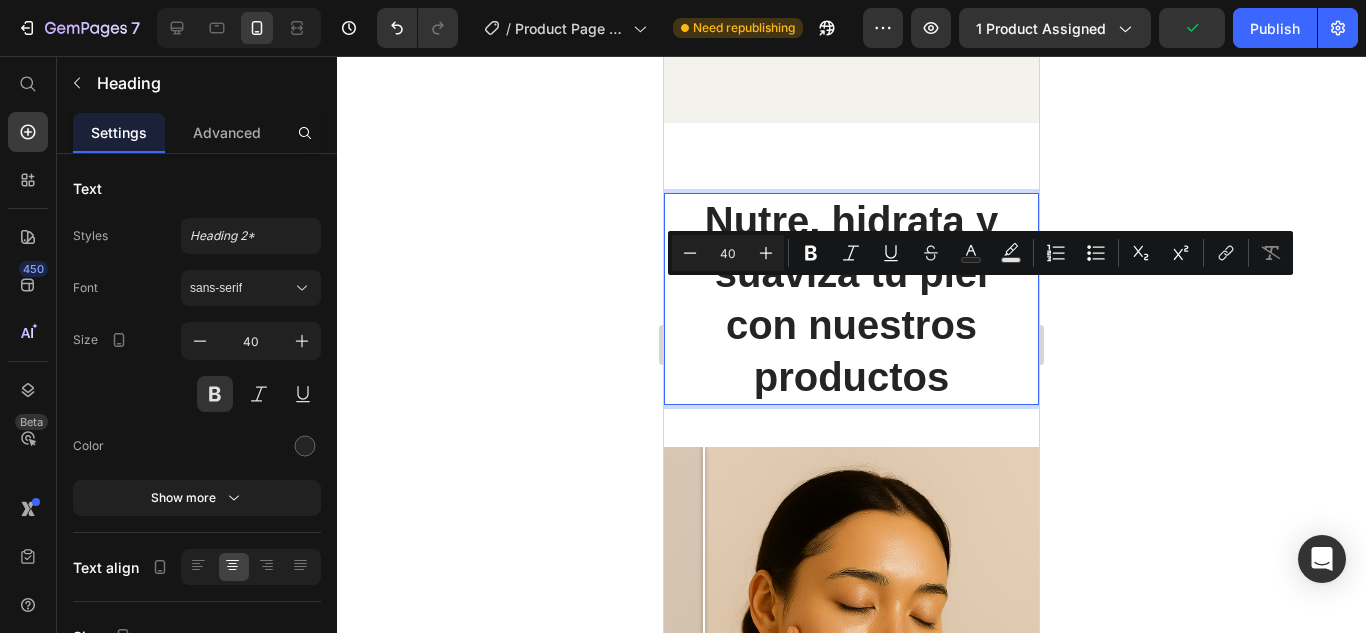click on "Nutre, hidrata y suaviza tu piel con nuestros productos" at bounding box center [851, 299] 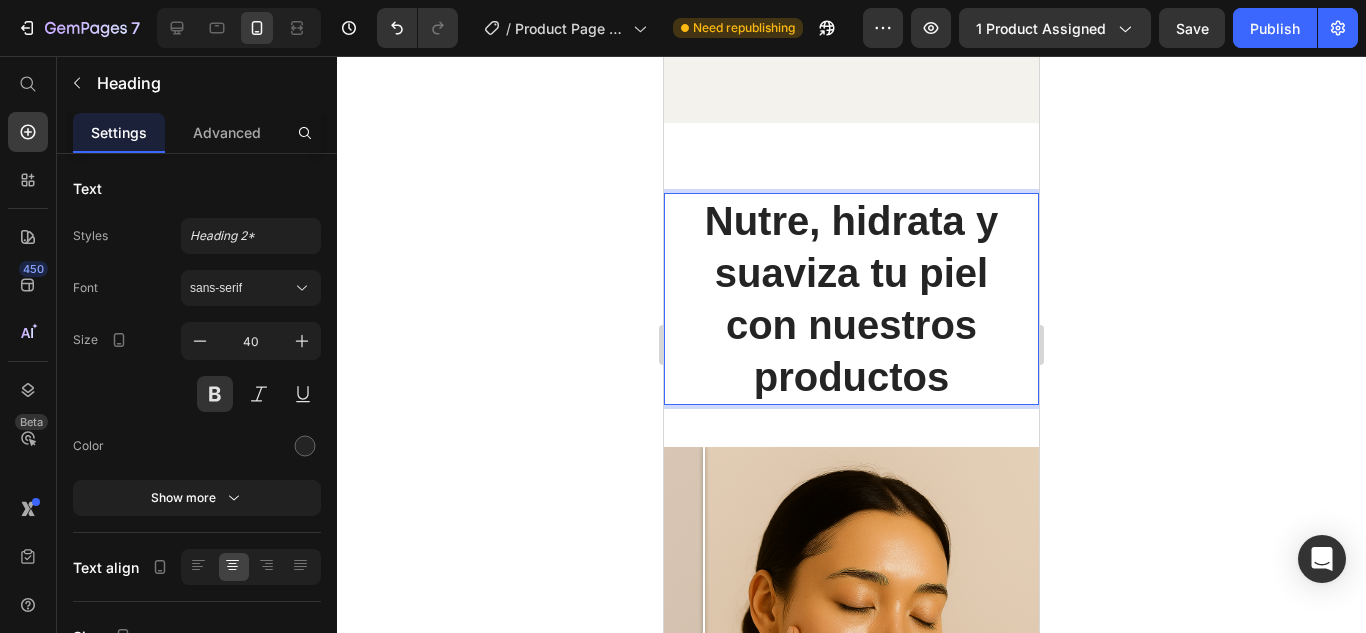 click on "Nutre, hidrata y suaviza tu piel con nuestros productos" at bounding box center (851, 299) 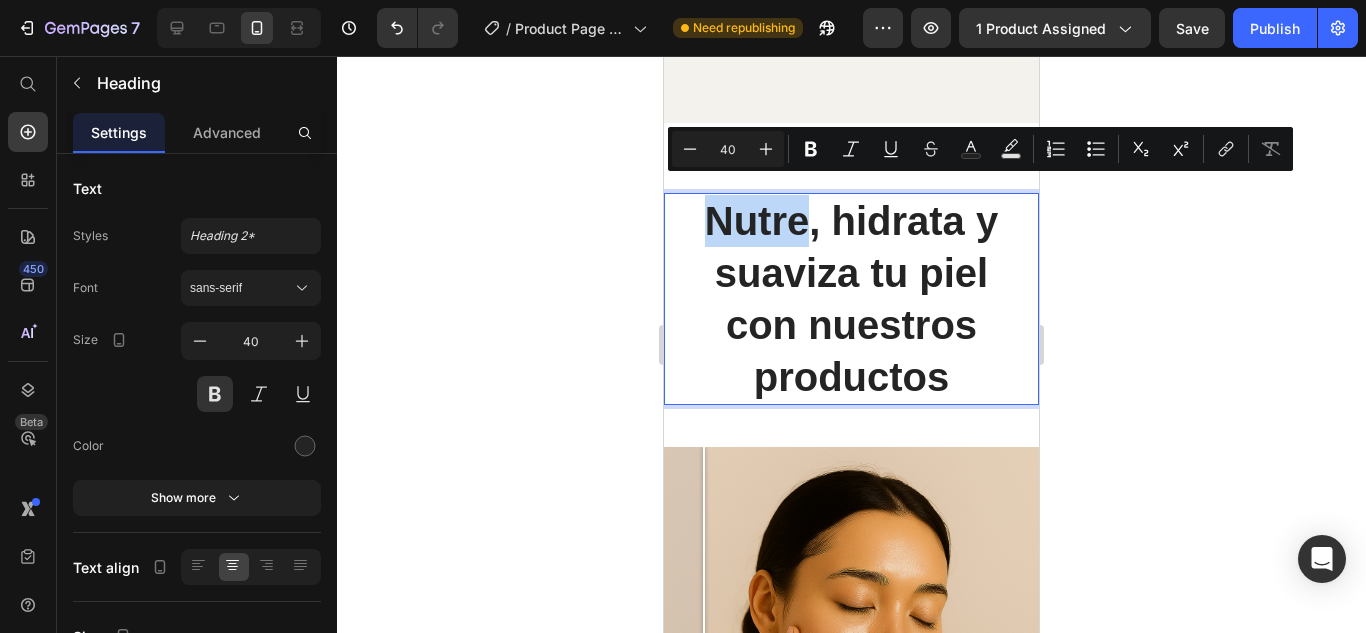 click on "Nutre, hidrata y suaviza tu piel con nuestros productos" at bounding box center (851, 299) 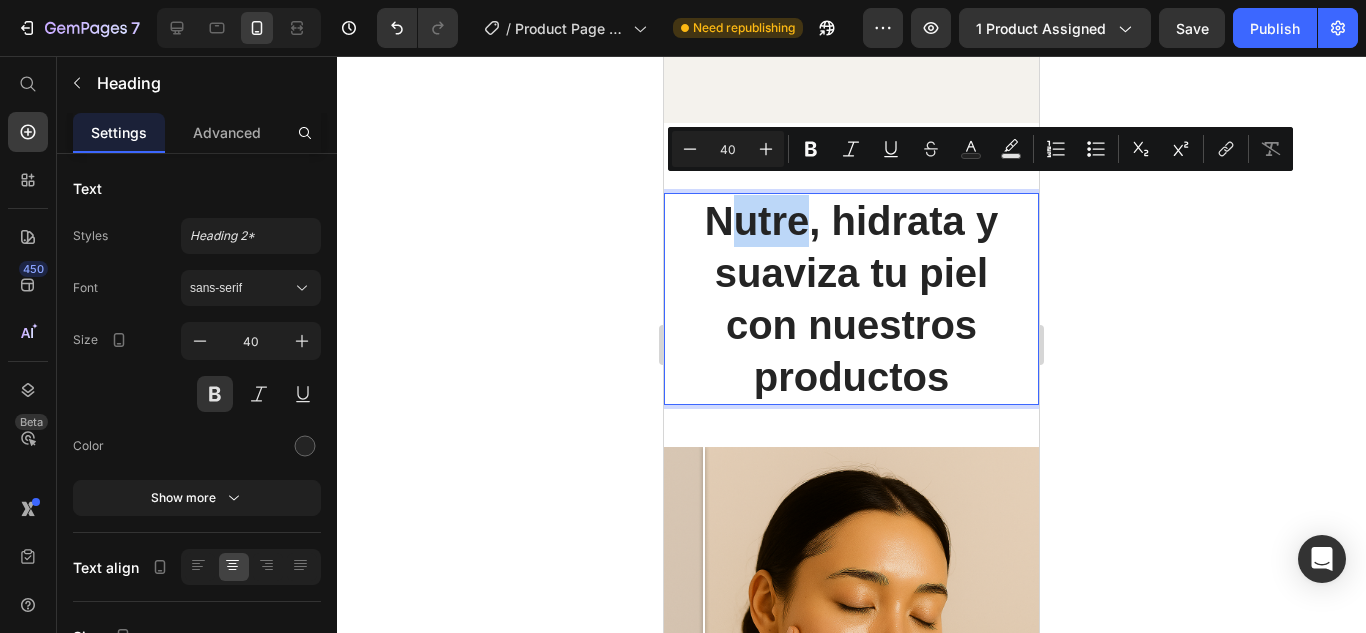 drag, startPoint x: 732, startPoint y: 208, endPoint x: 795, endPoint y: 205, distance: 63.07139 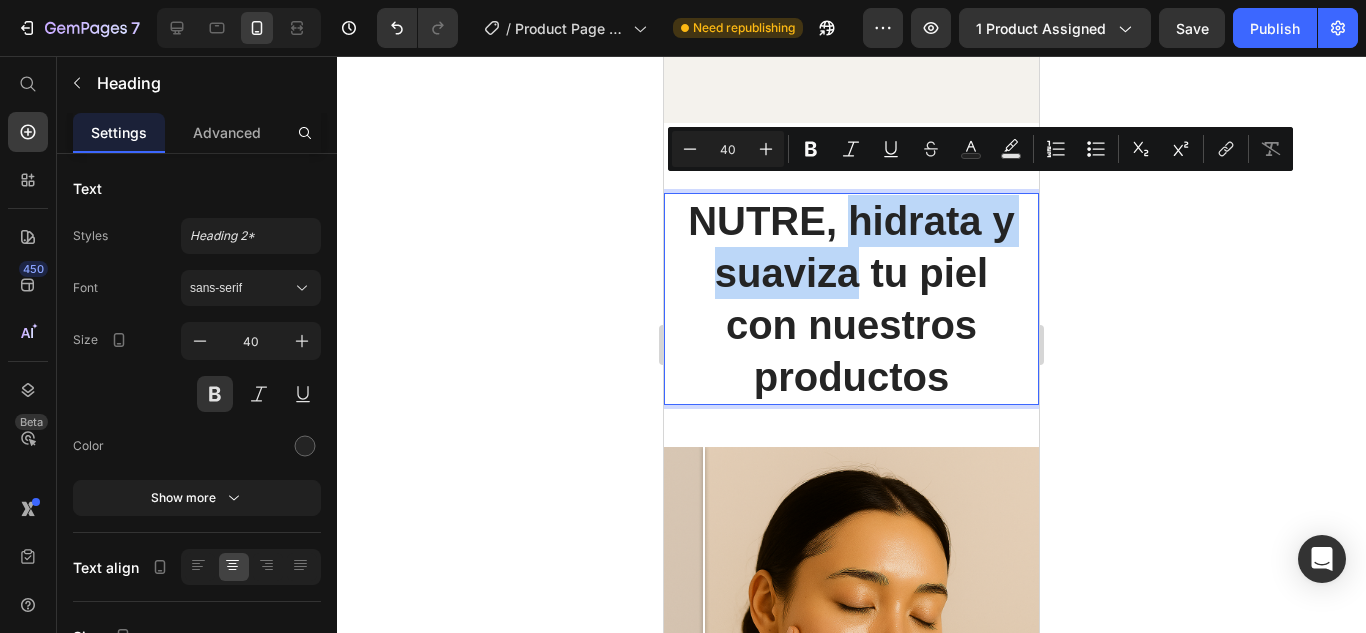 drag, startPoint x: 862, startPoint y: 196, endPoint x: 866, endPoint y: 244, distance: 48.166378 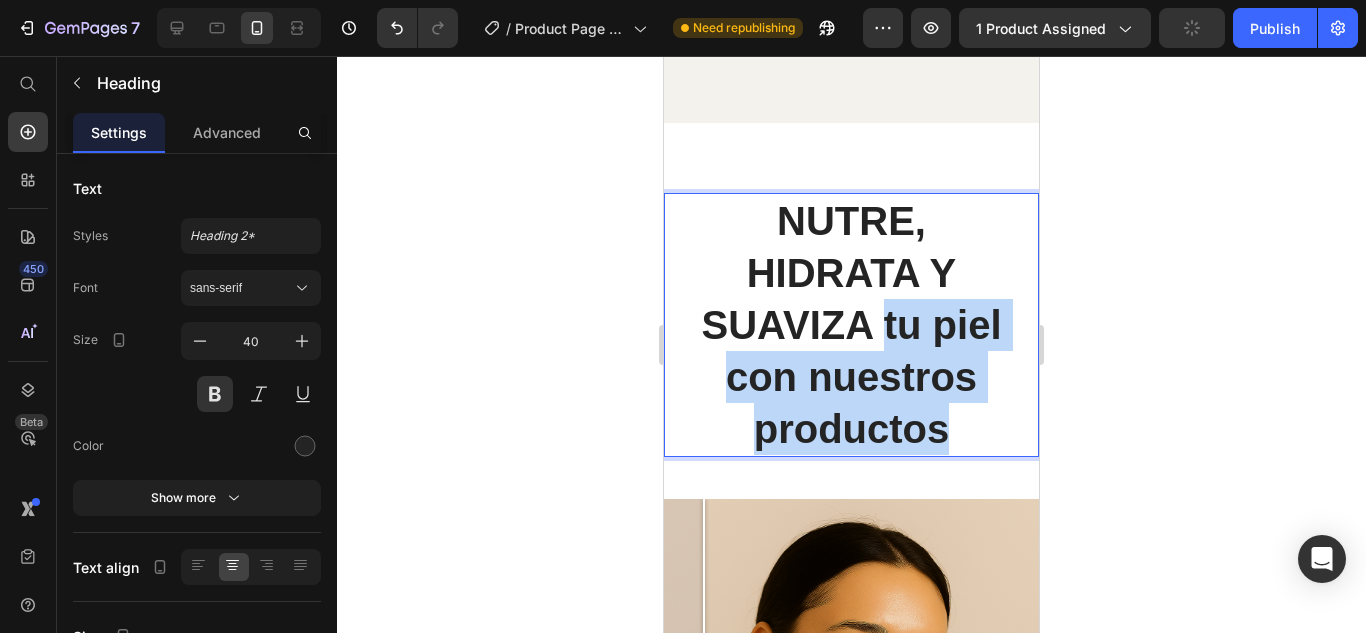 drag, startPoint x: 881, startPoint y: 301, endPoint x: 945, endPoint y: 398, distance: 116.21101 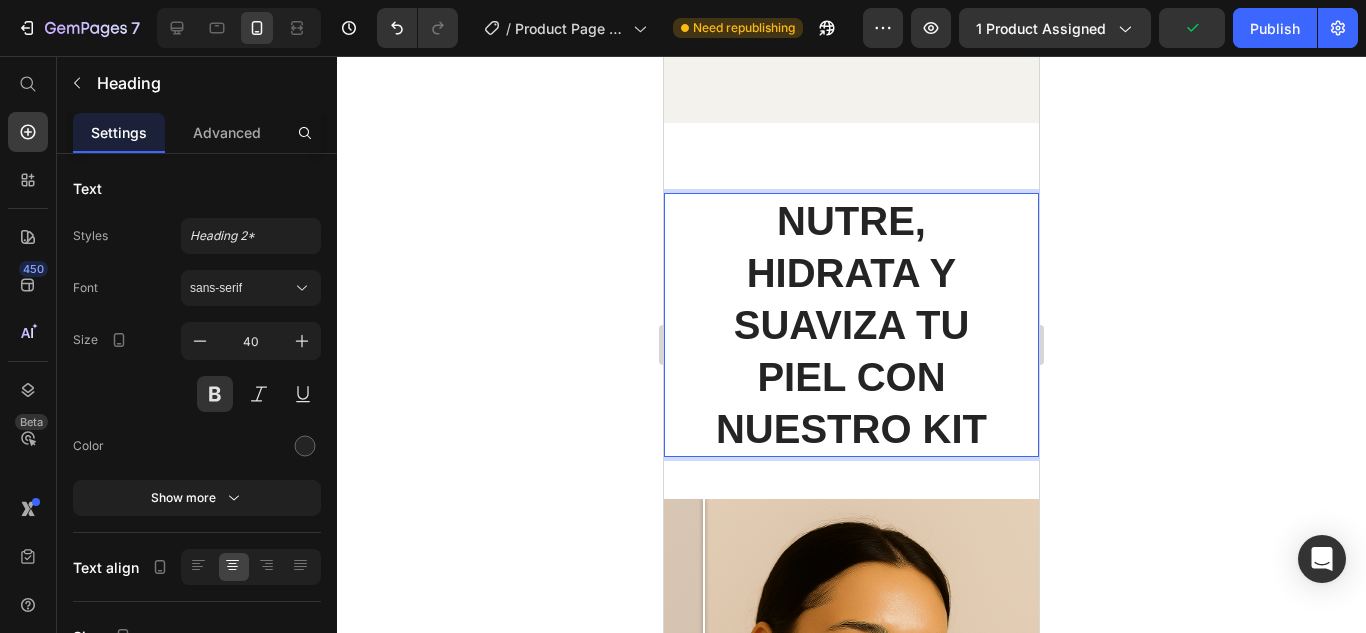 click 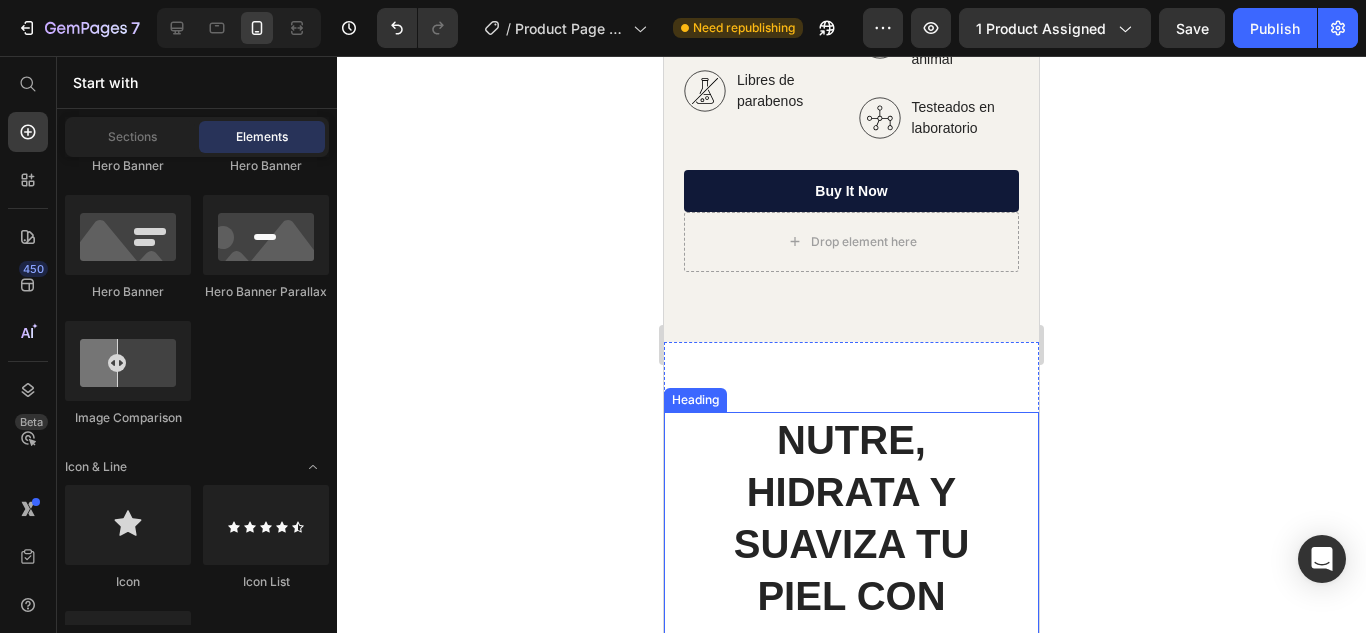 scroll, scrollTop: 7635, scrollLeft: 0, axis: vertical 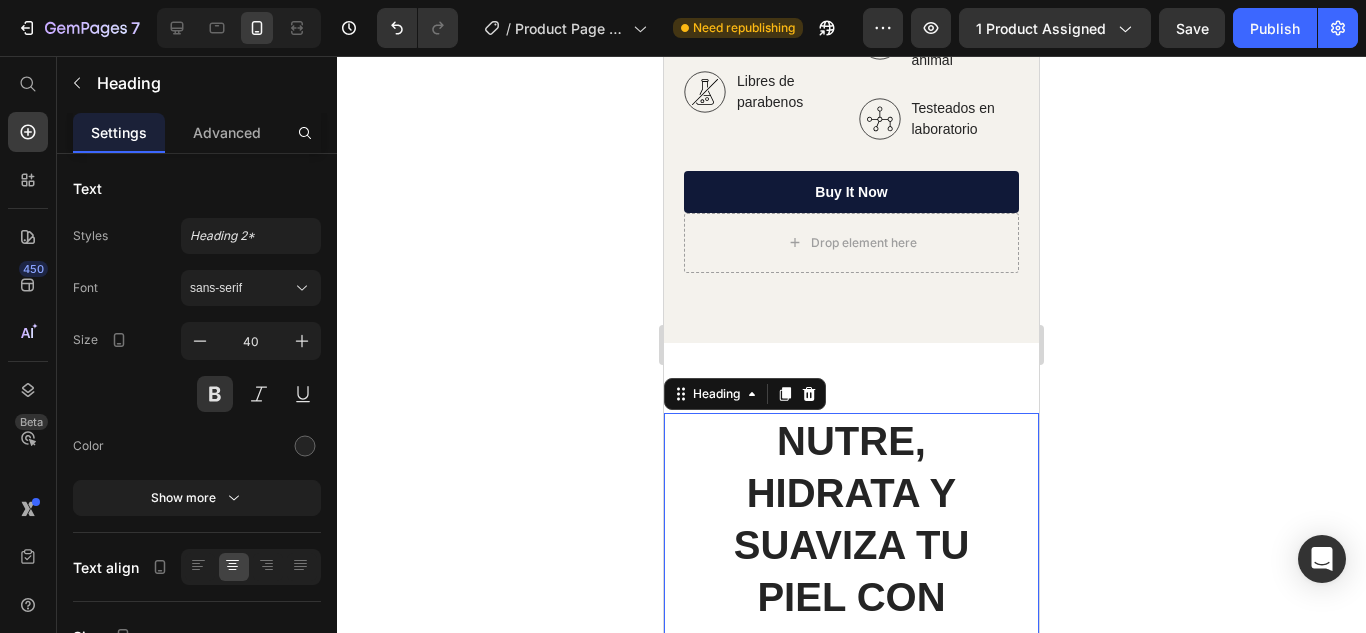 click on "NUTRE, HIDRATA Y SUAVIZA TU PIEL CON NUESTRO KIT" at bounding box center [851, 545] 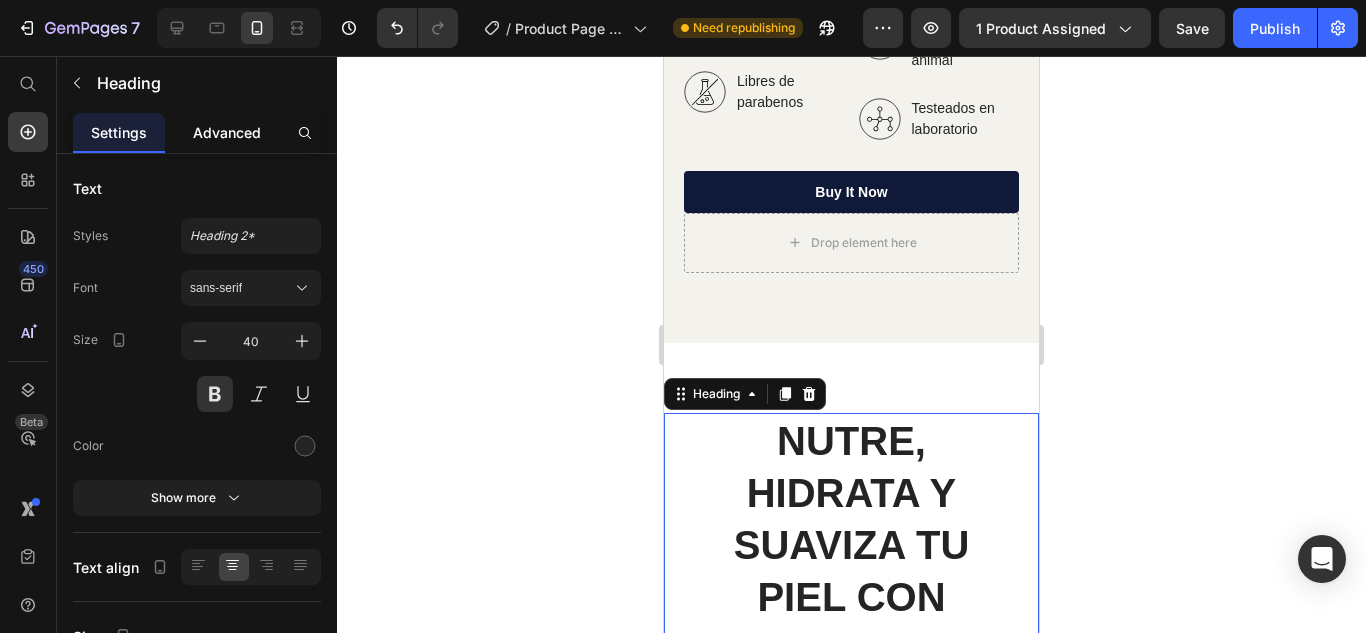 click on "Advanced" 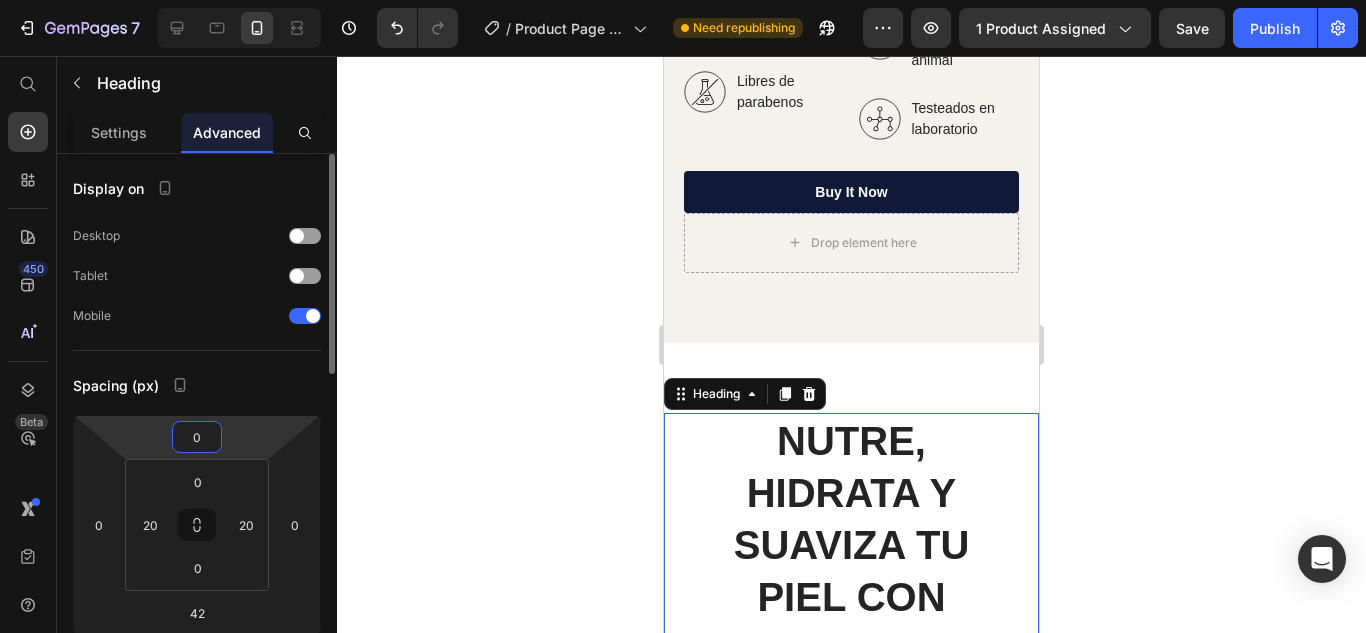 click on "0" at bounding box center [197, 437] 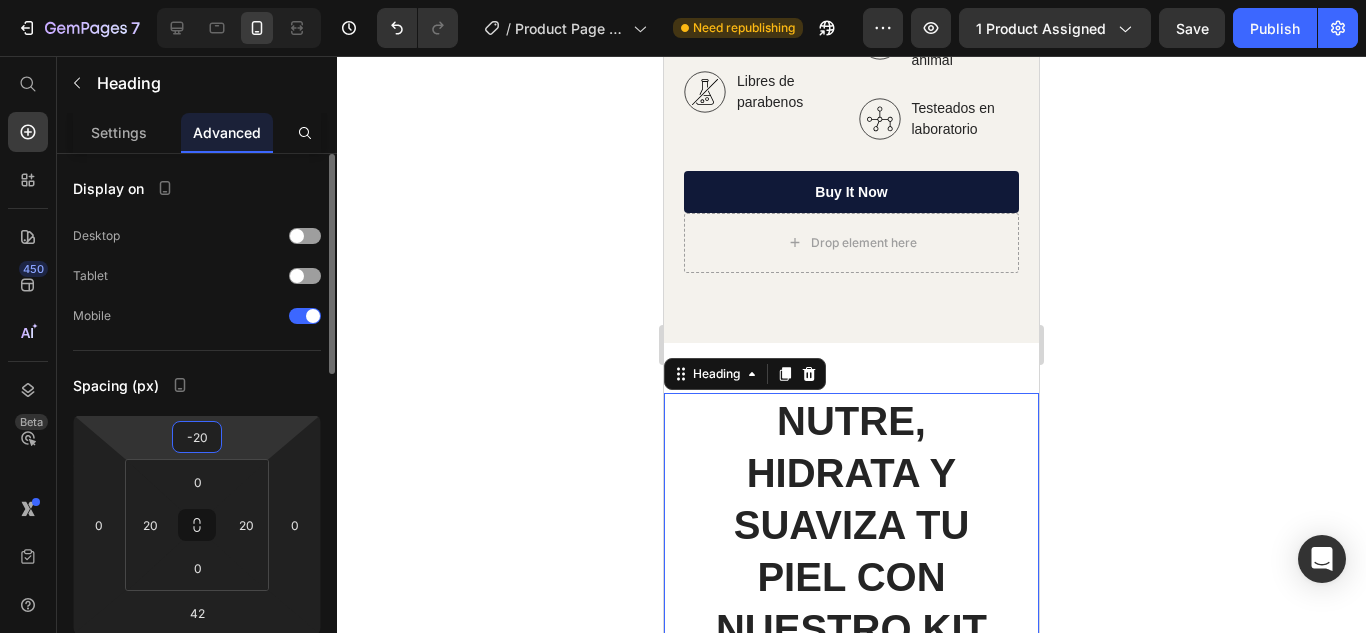 type on "-2" 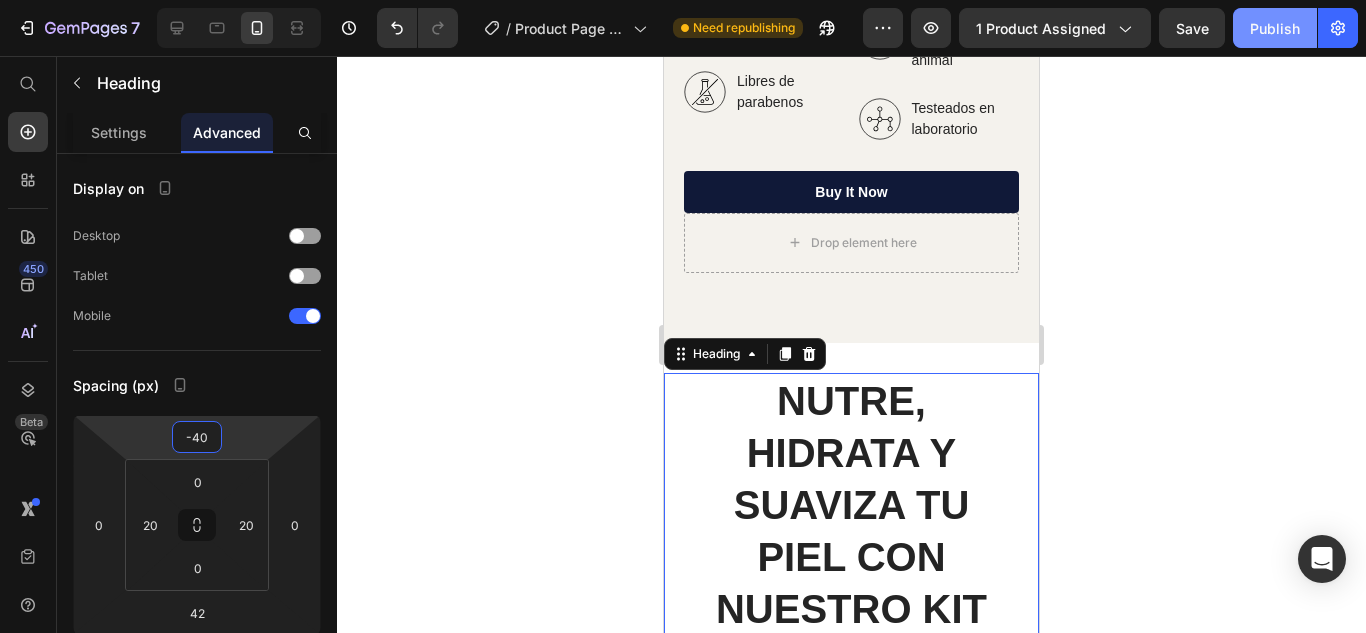 type on "-40" 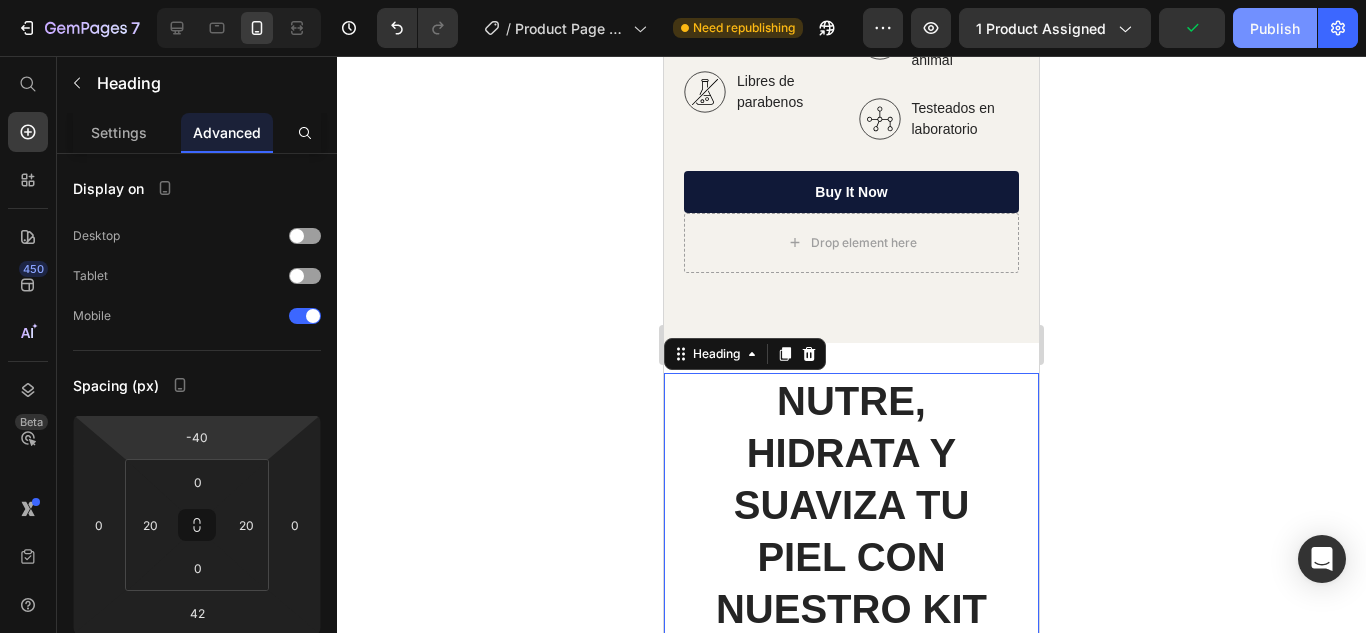 click on "Publish" at bounding box center (1275, 28) 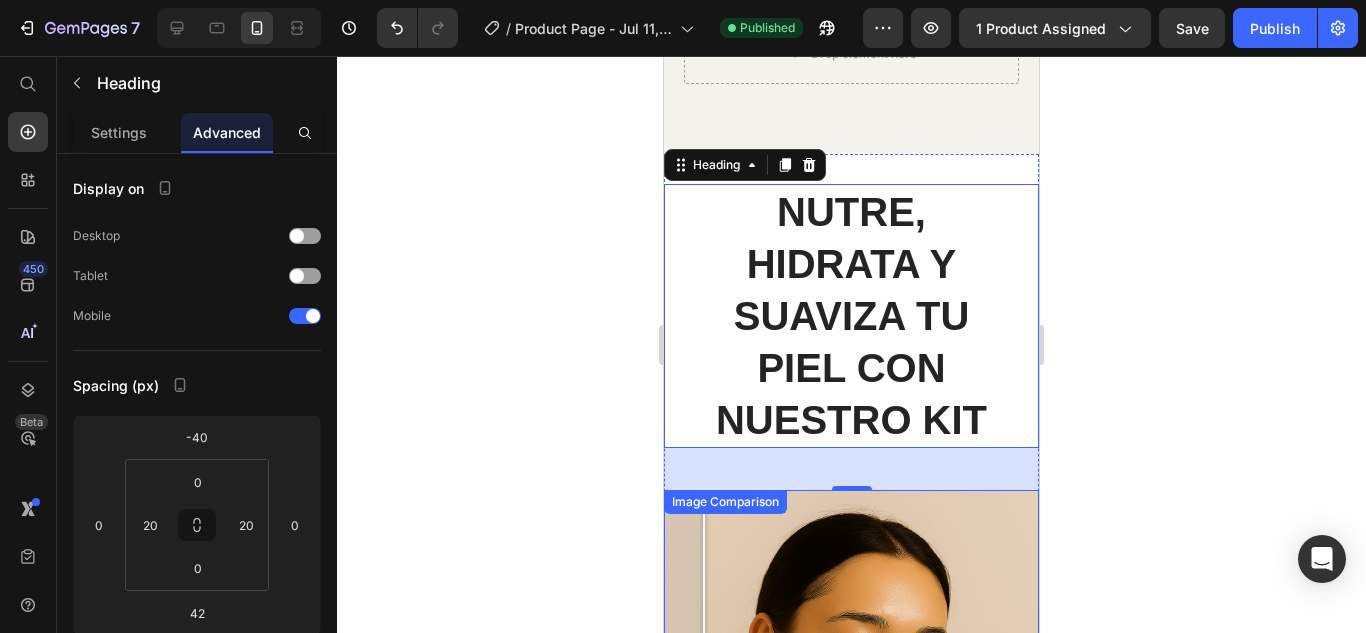 scroll, scrollTop: 7821, scrollLeft: 0, axis: vertical 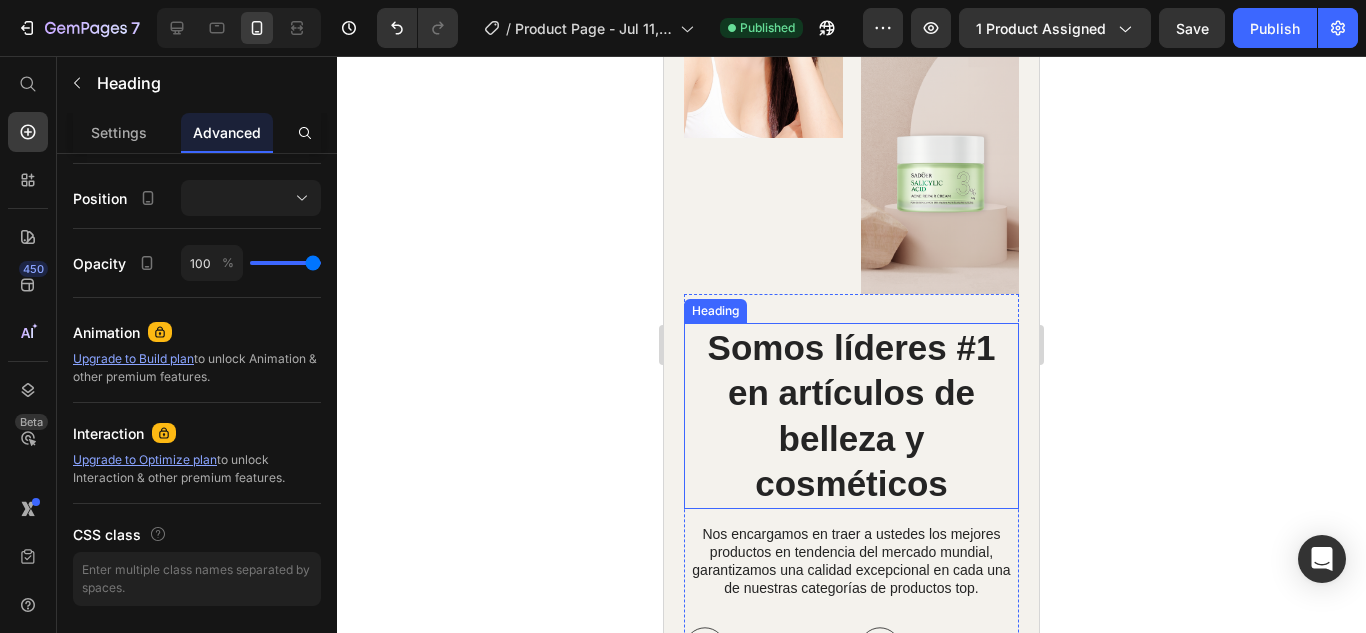 click on "Somos líderes #1 en artículos de belleza y cosméticos" at bounding box center (851, 416) 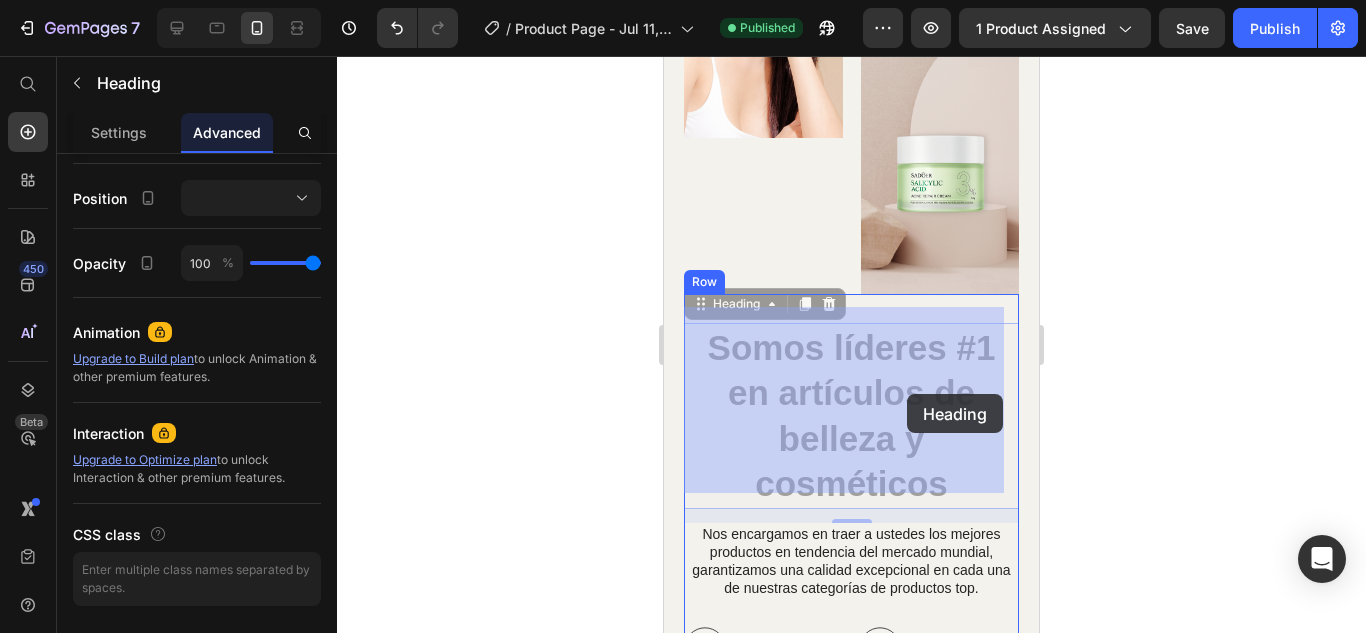 drag, startPoint x: 710, startPoint y: 297, endPoint x: 896, endPoint y: 387, distance: 206.63011 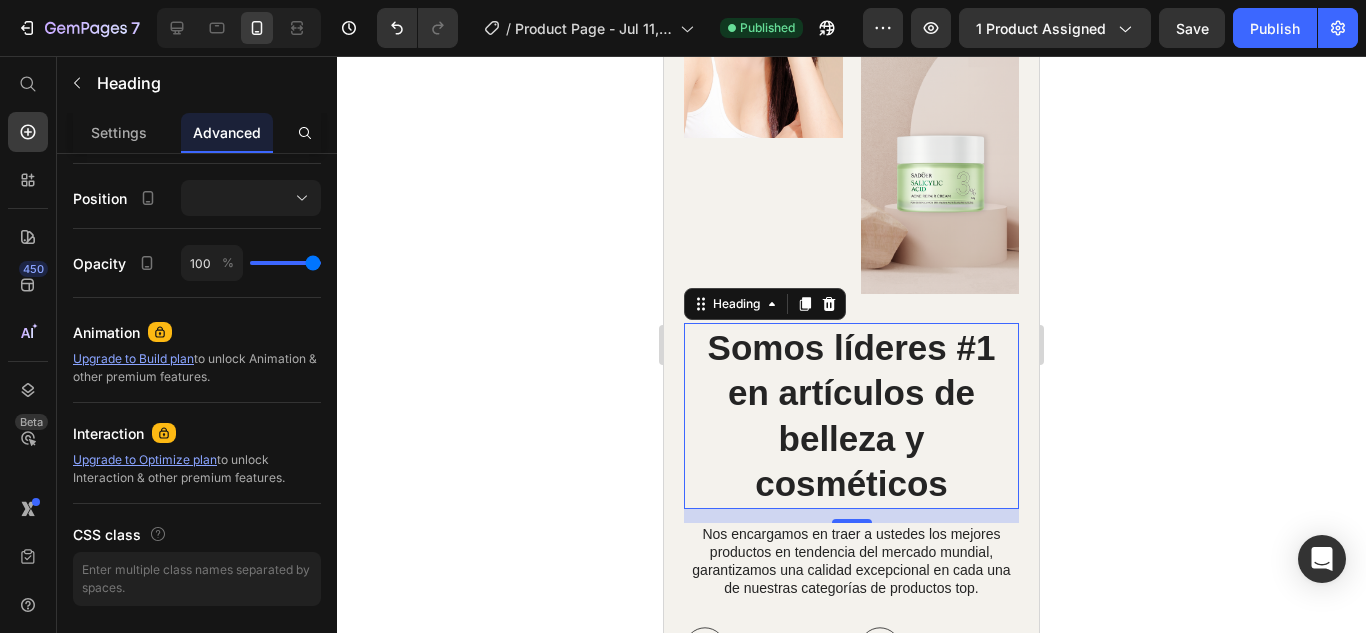 click on "Somos líderes #1 en artículos de belleza y cosméticos" at bounding box center [851, 416] 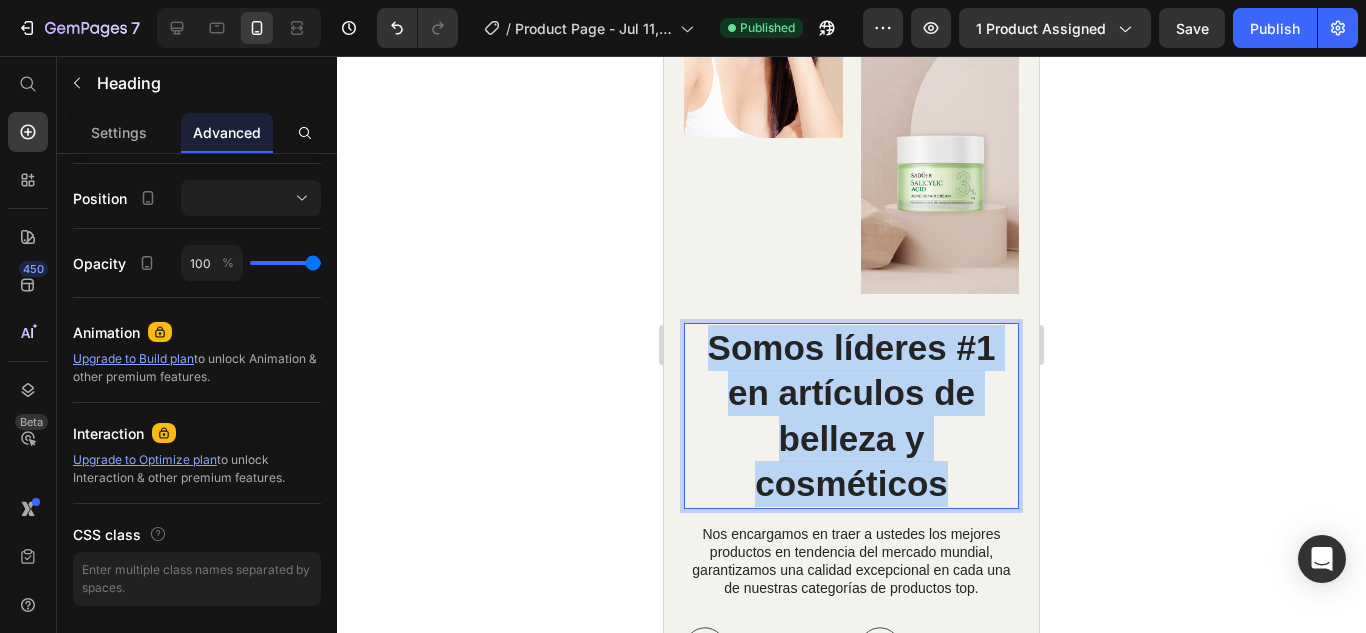 click on "Somos líderes #1 en artículos de belleza y cosméticos" at bounding box center [851, 416] 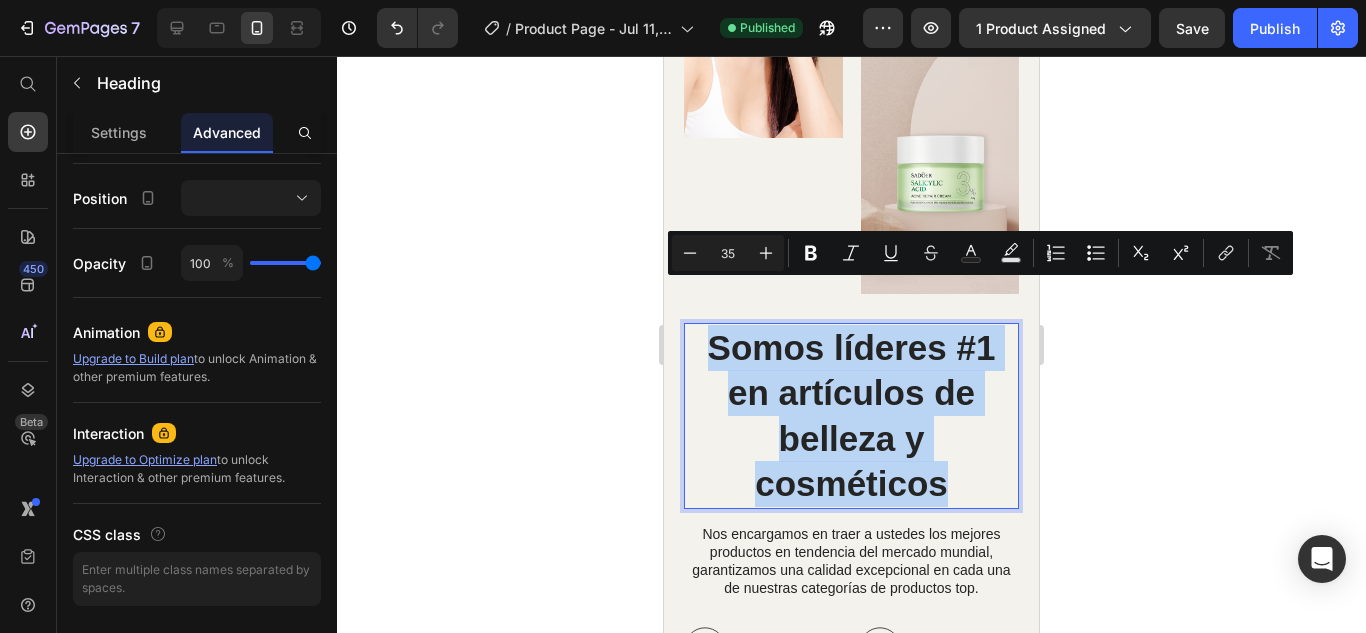 copy on "Somos líderes #1 en artículos de belleza y cosméticos" 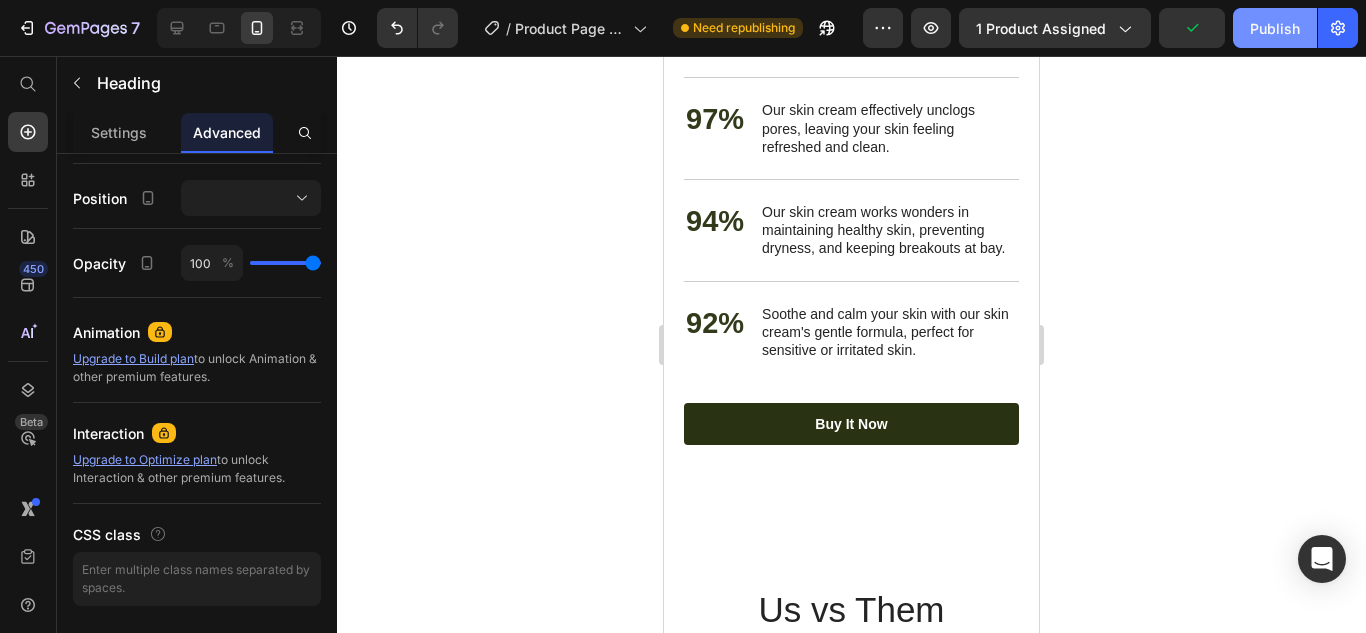 scroll, scrollTop: 9563, scrollLeft: 0, axis: vertical 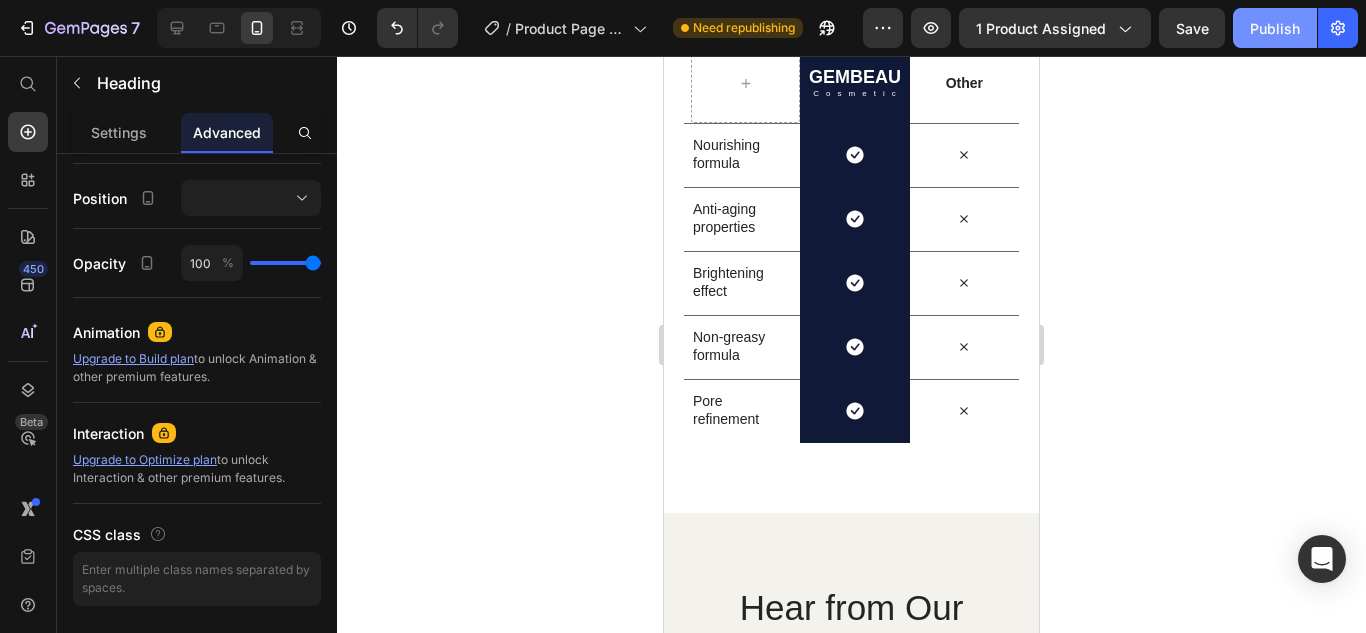 click on "Publish" at bounding box center [1275, 28] 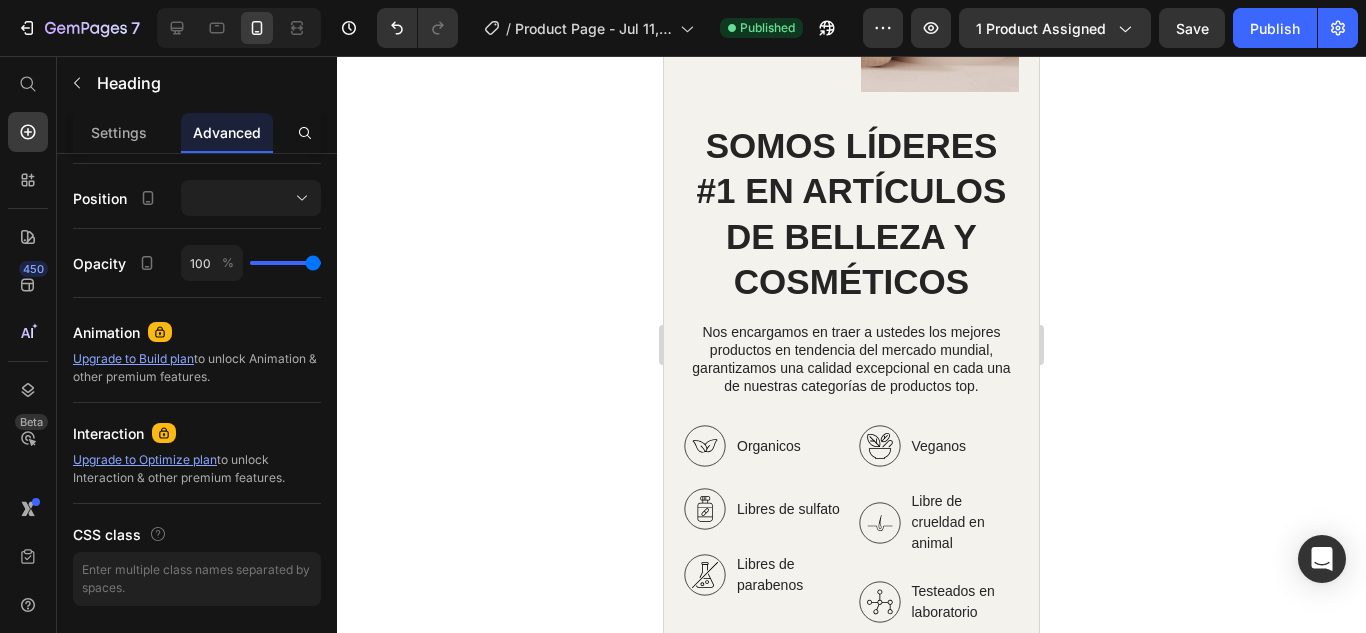 scroll, scrollTop: 7199, scrollLeft: 0, axis: vertical 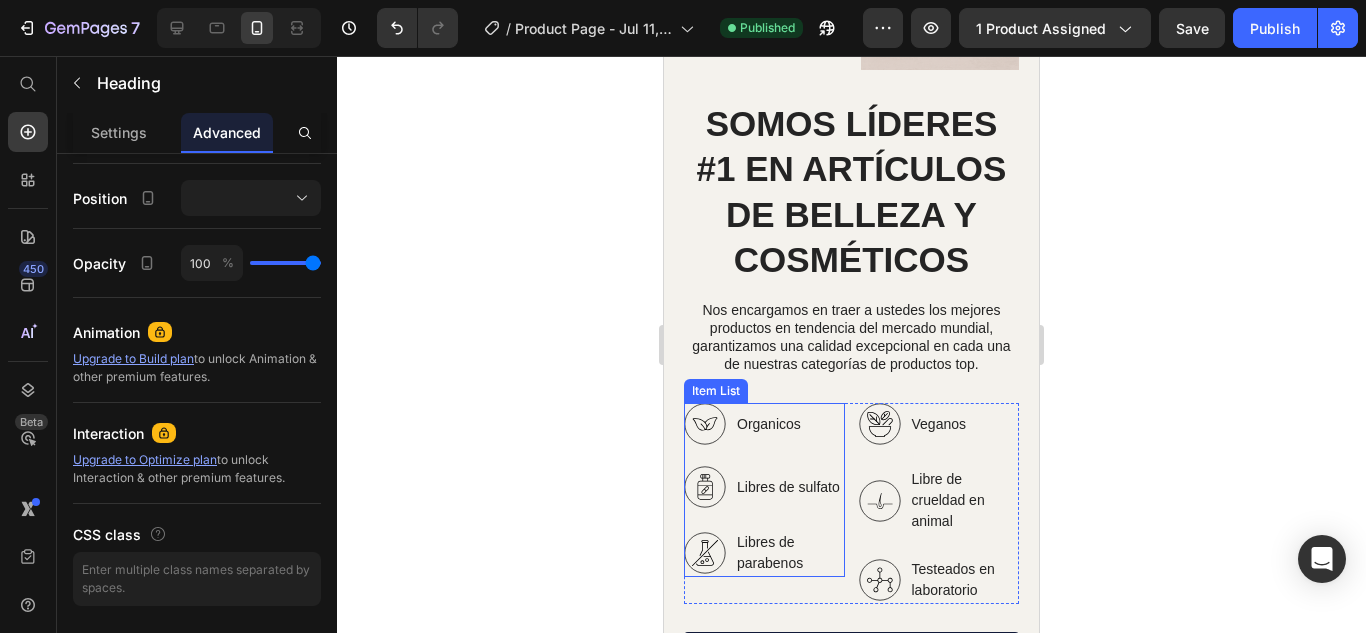 click 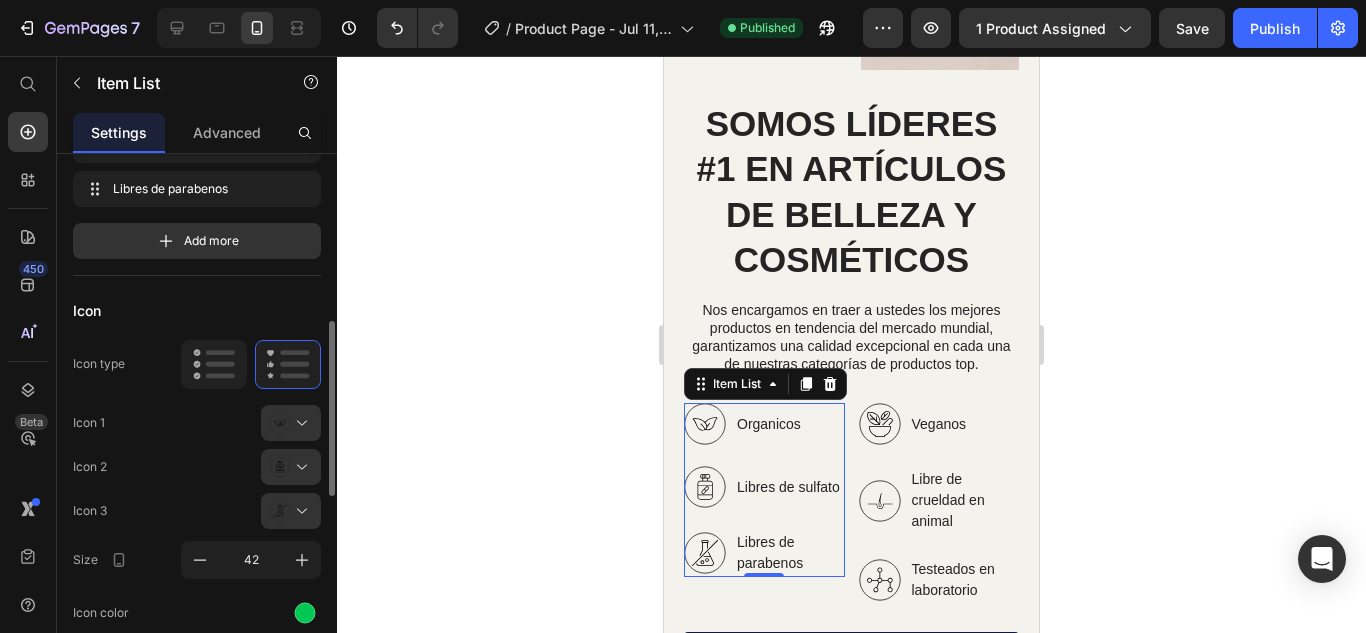 scroll, scrollTop: 245, scrollLeft: 0, axis: vertical 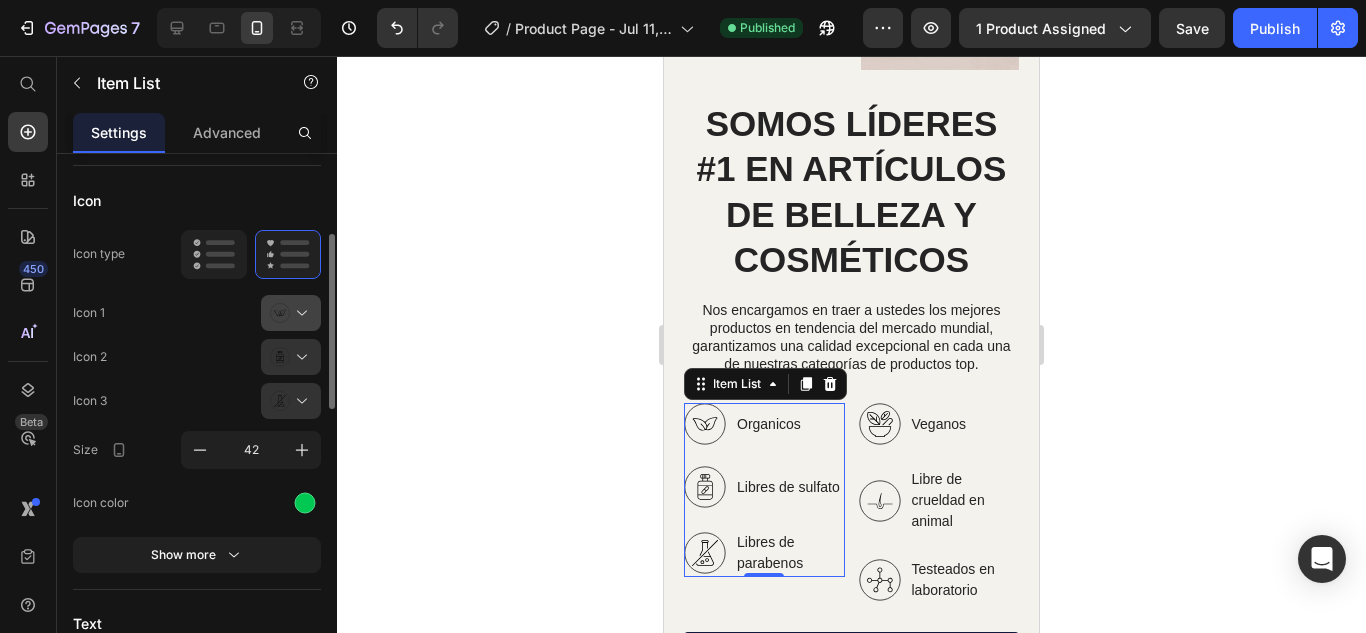click at bounding box center (299, 313) 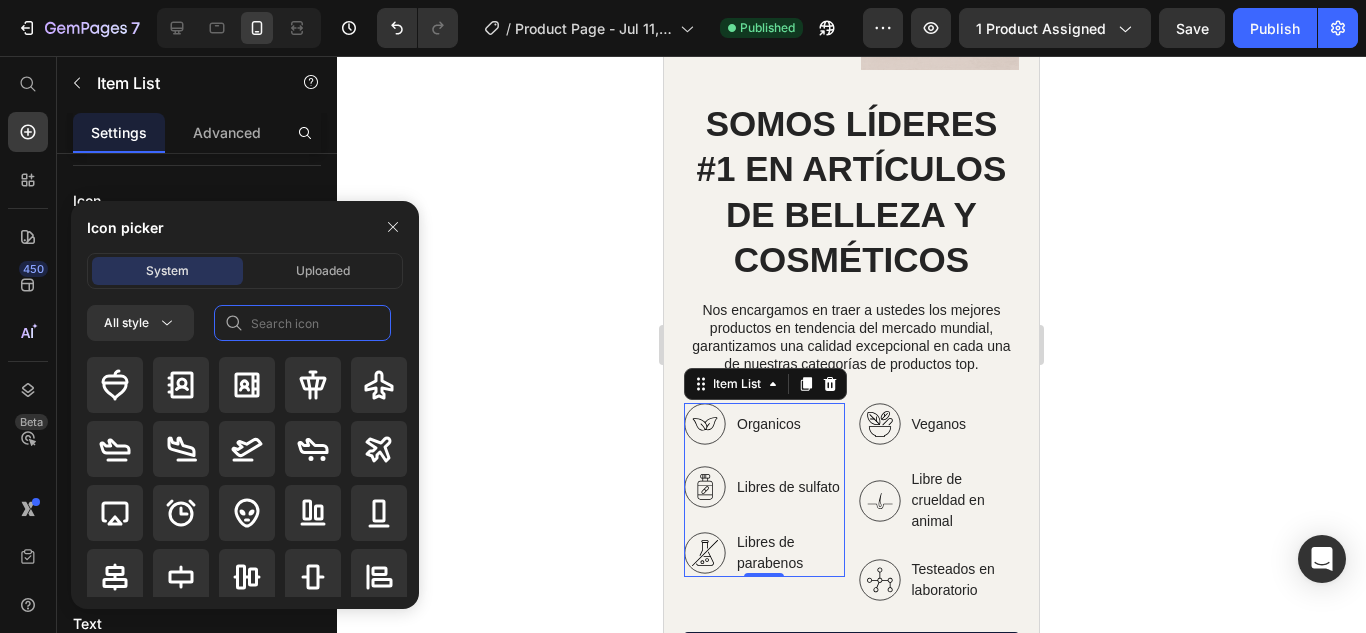 click 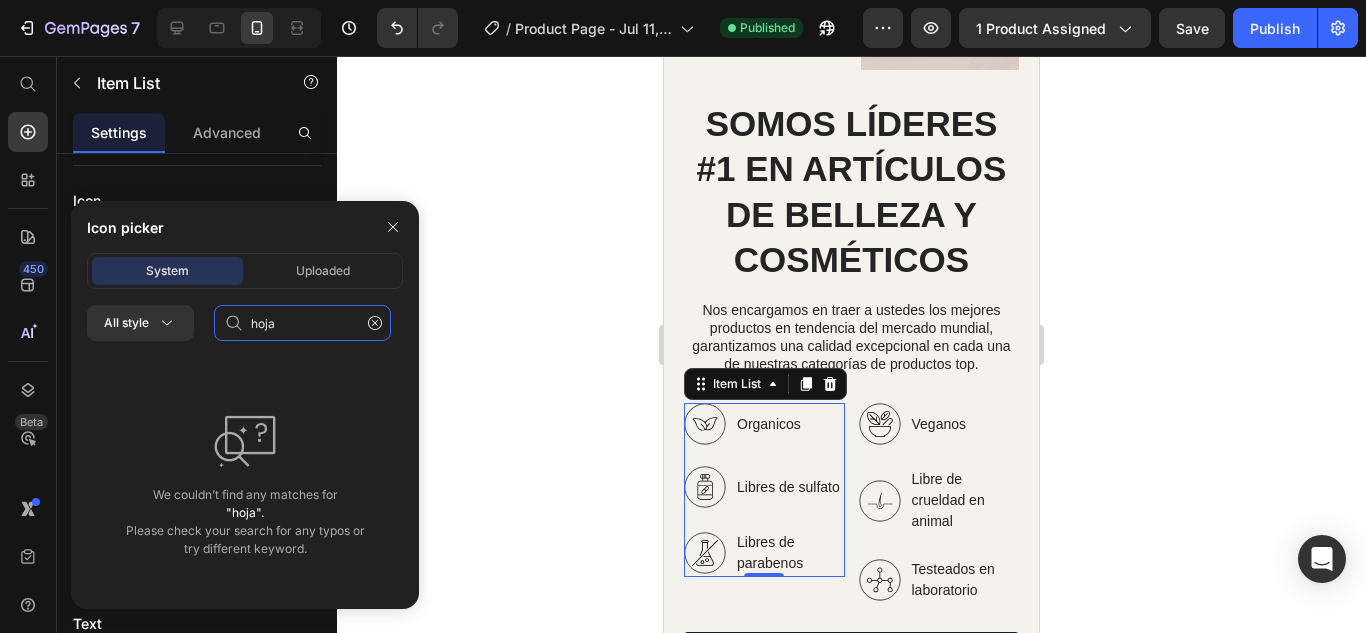 click on "hoja" 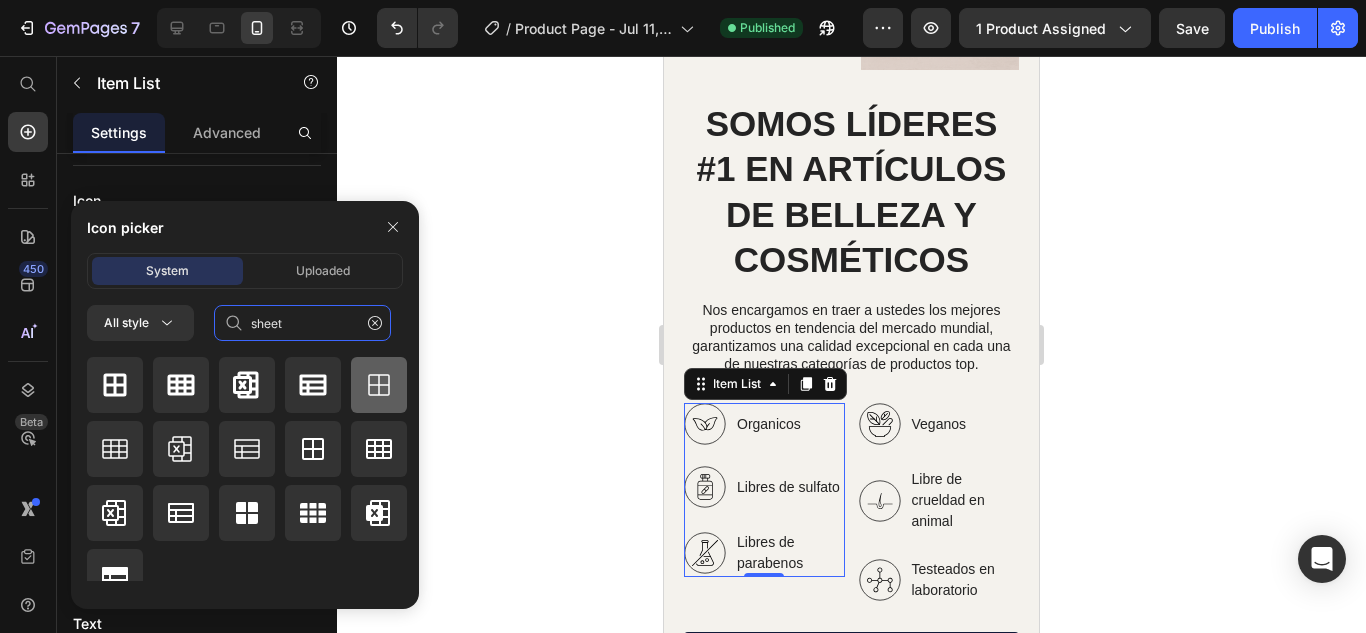 scroll, scrollTop: 24, scrollLeft: 0, axis: vertical 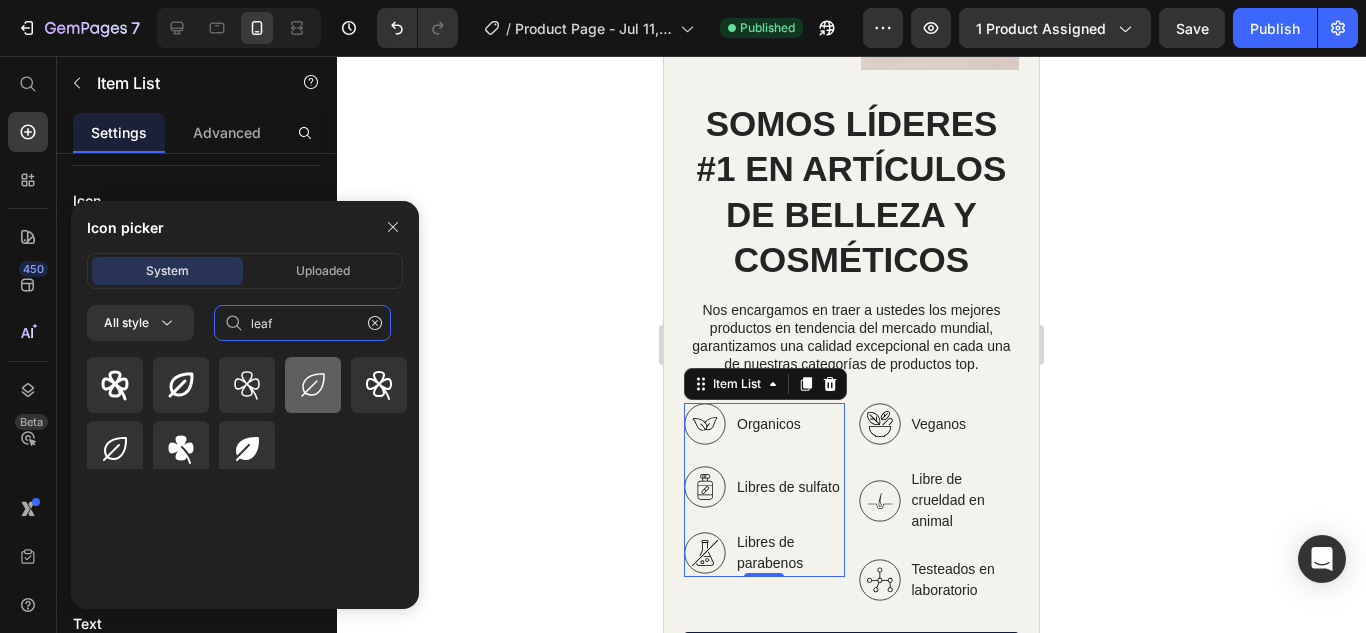 type on "leaf" 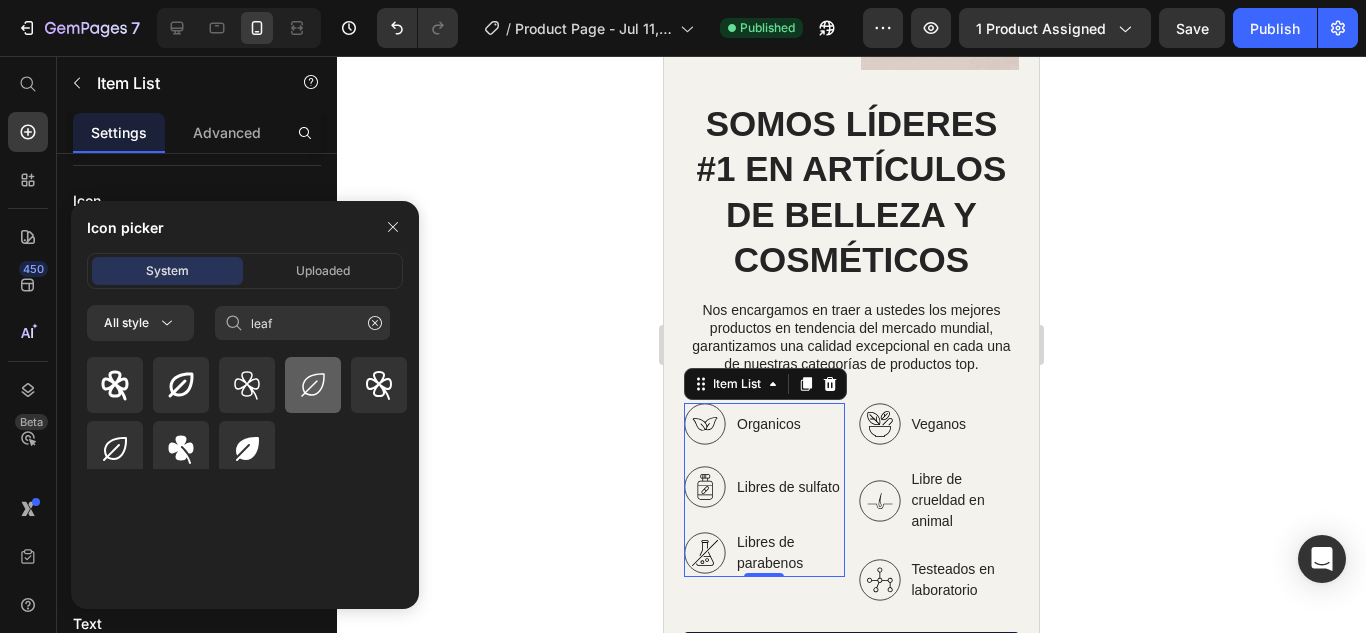 click 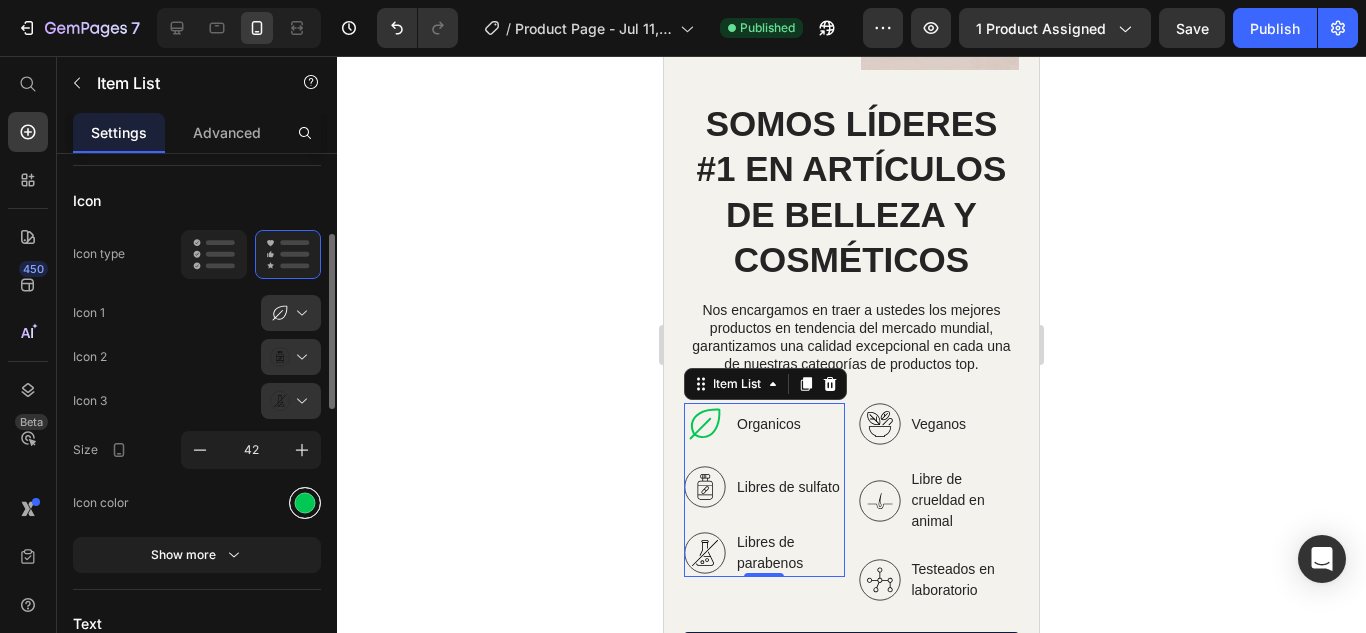 click at bounding box center [305, 502] 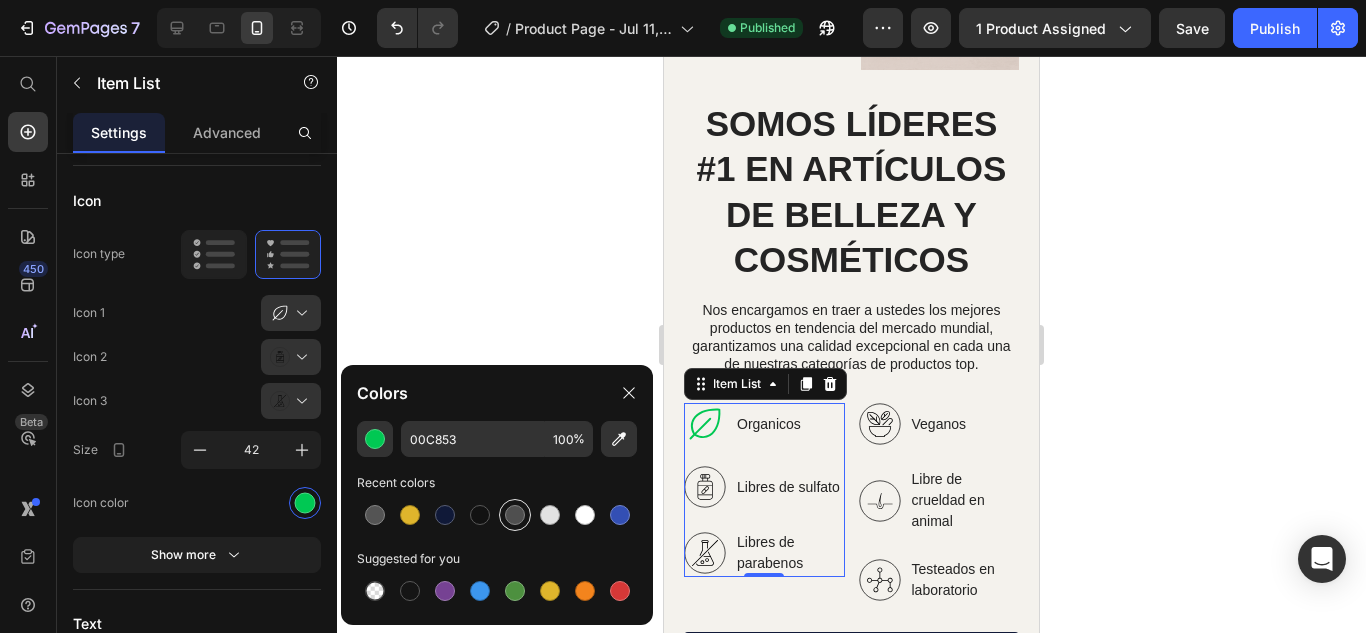 click at bounding box center (515, 515) 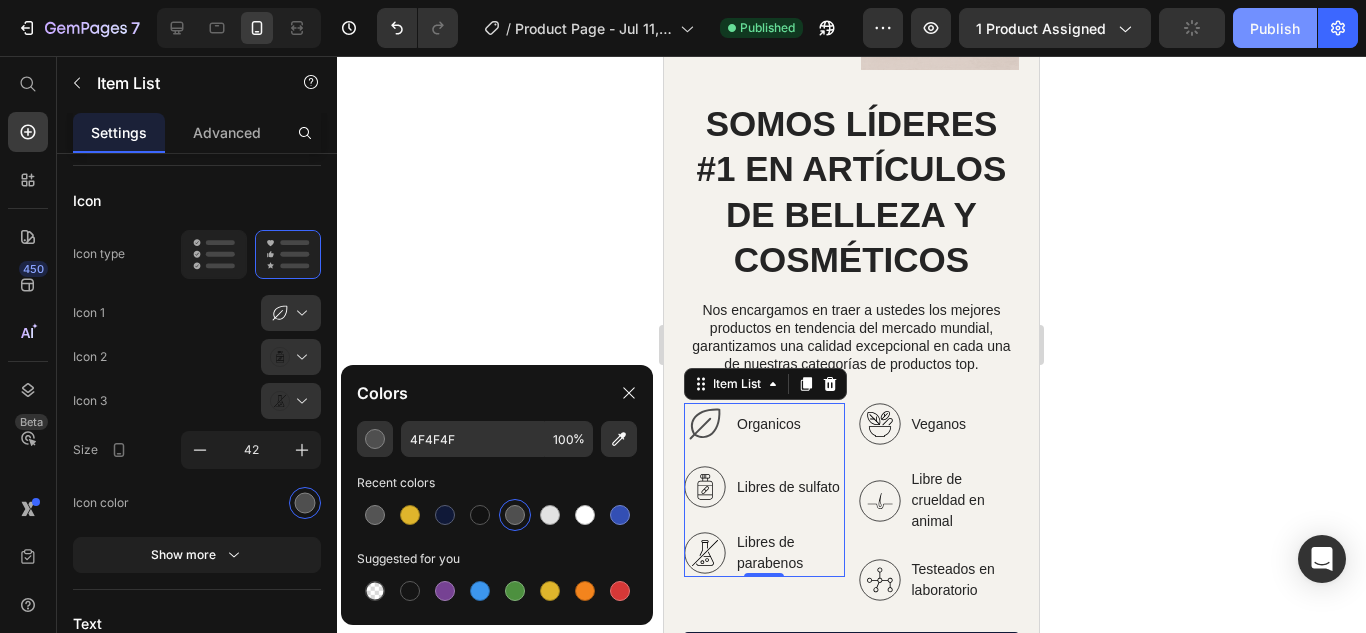 click on "Publish" 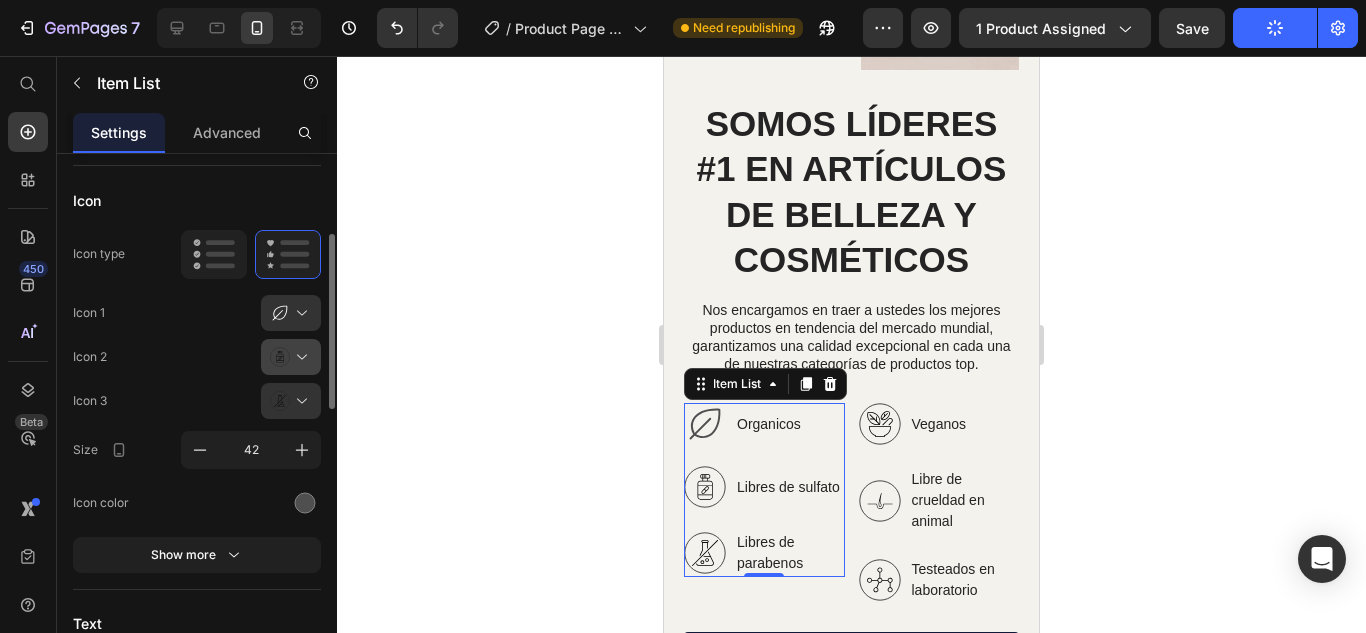 click at bounding box center [299, 357] 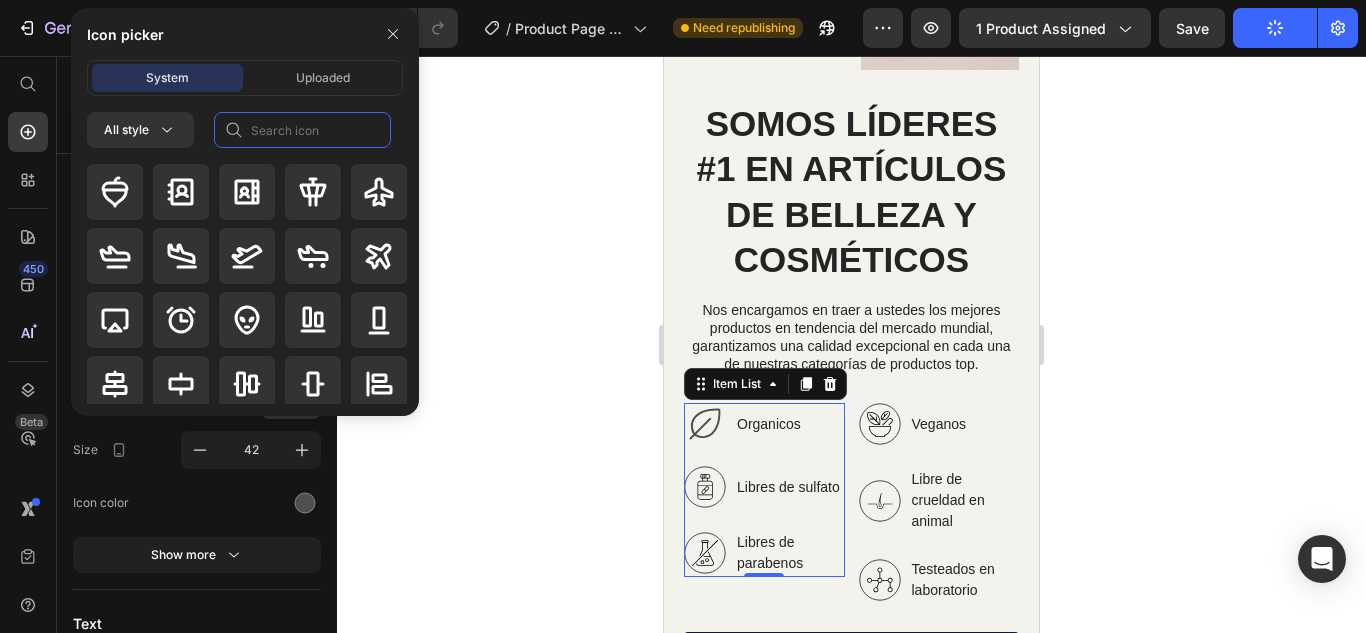 click 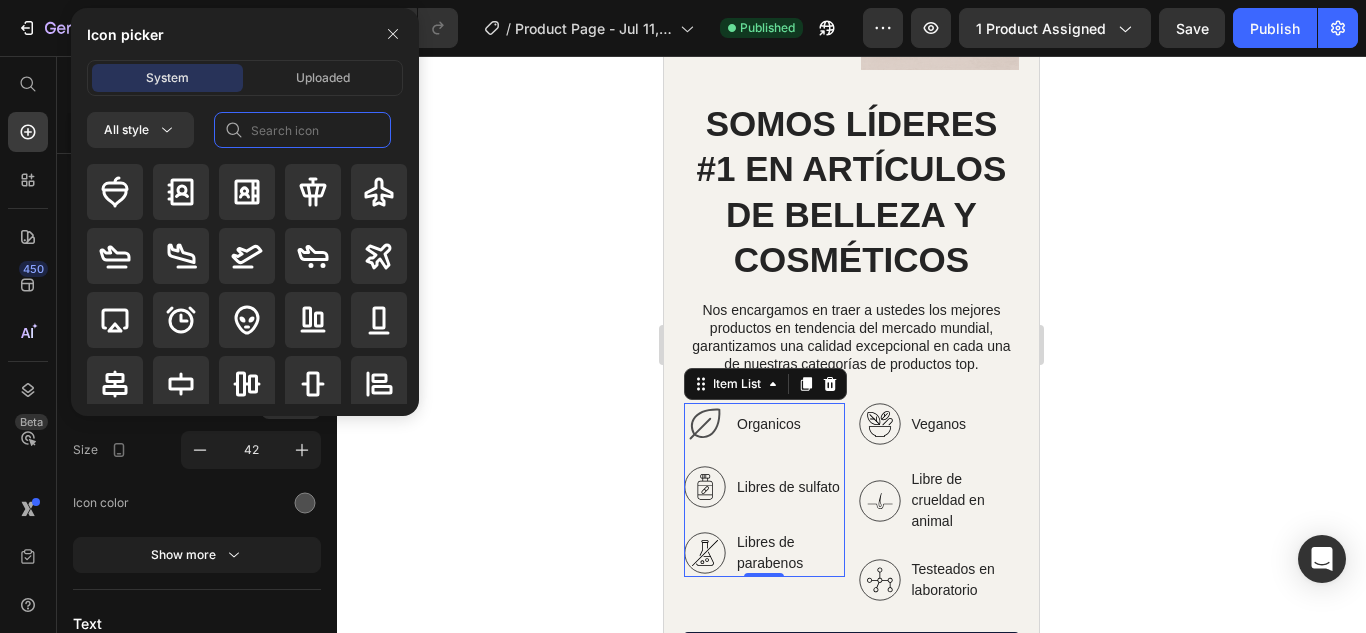 click 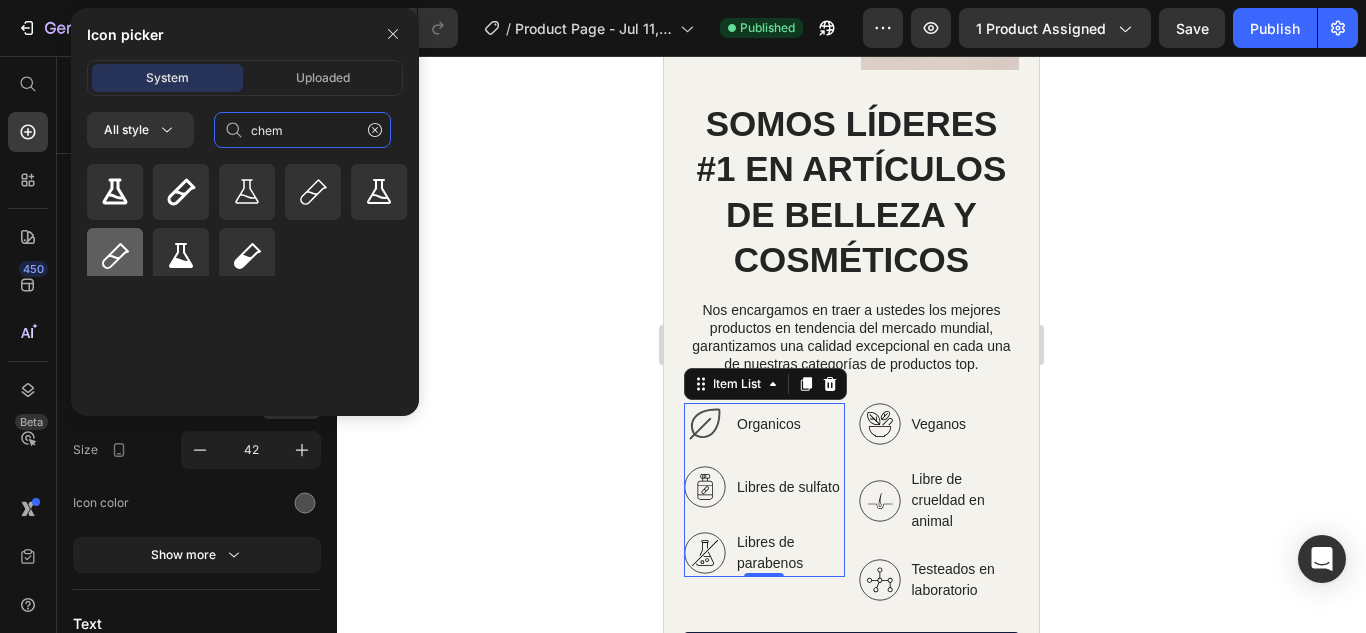 type on "chem" 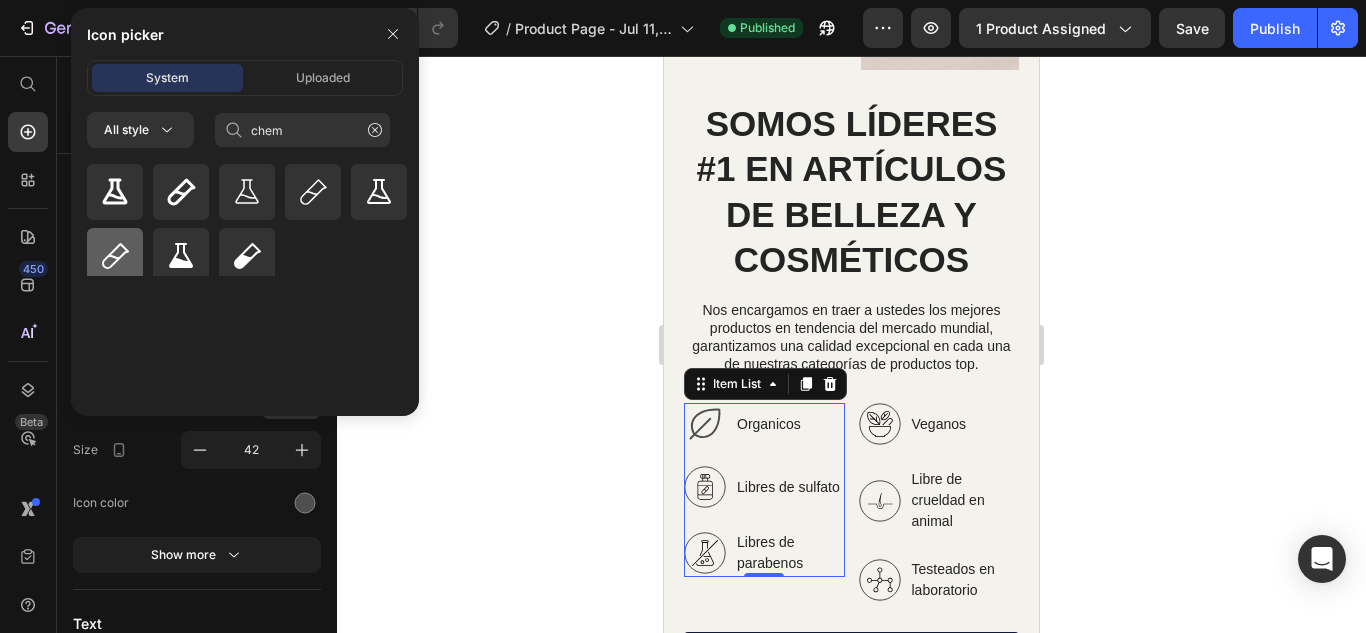 click 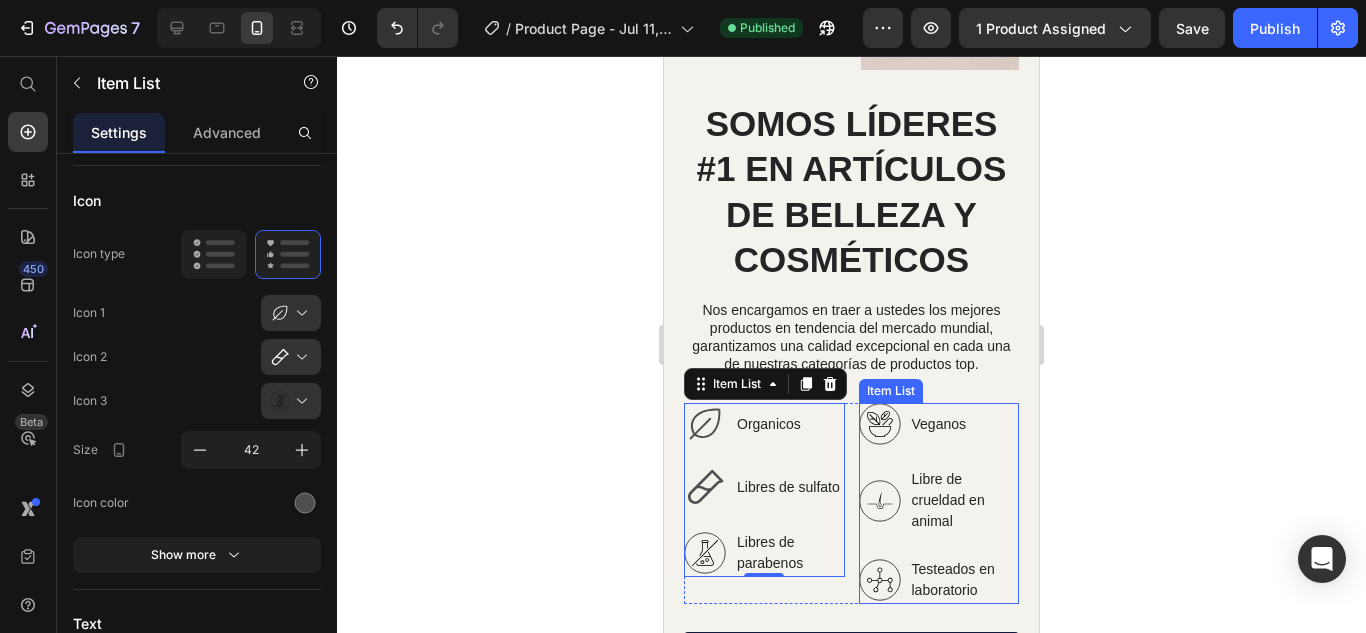 click 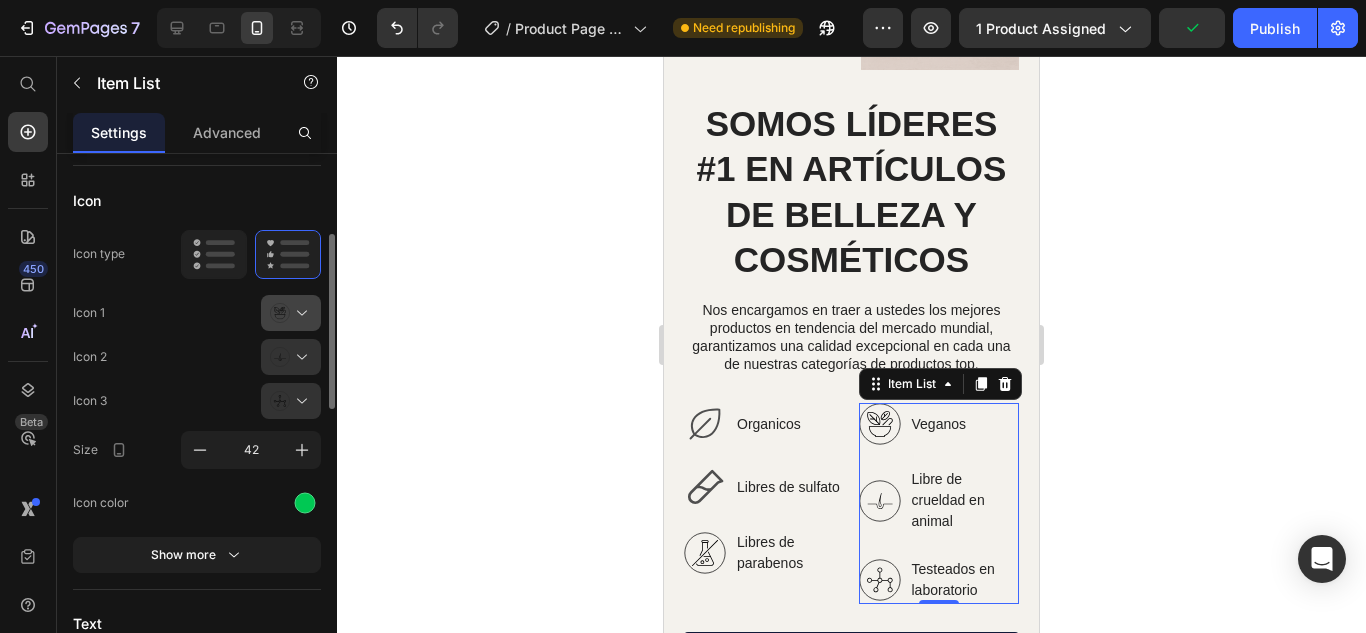 click at bounding box center (299, 313) 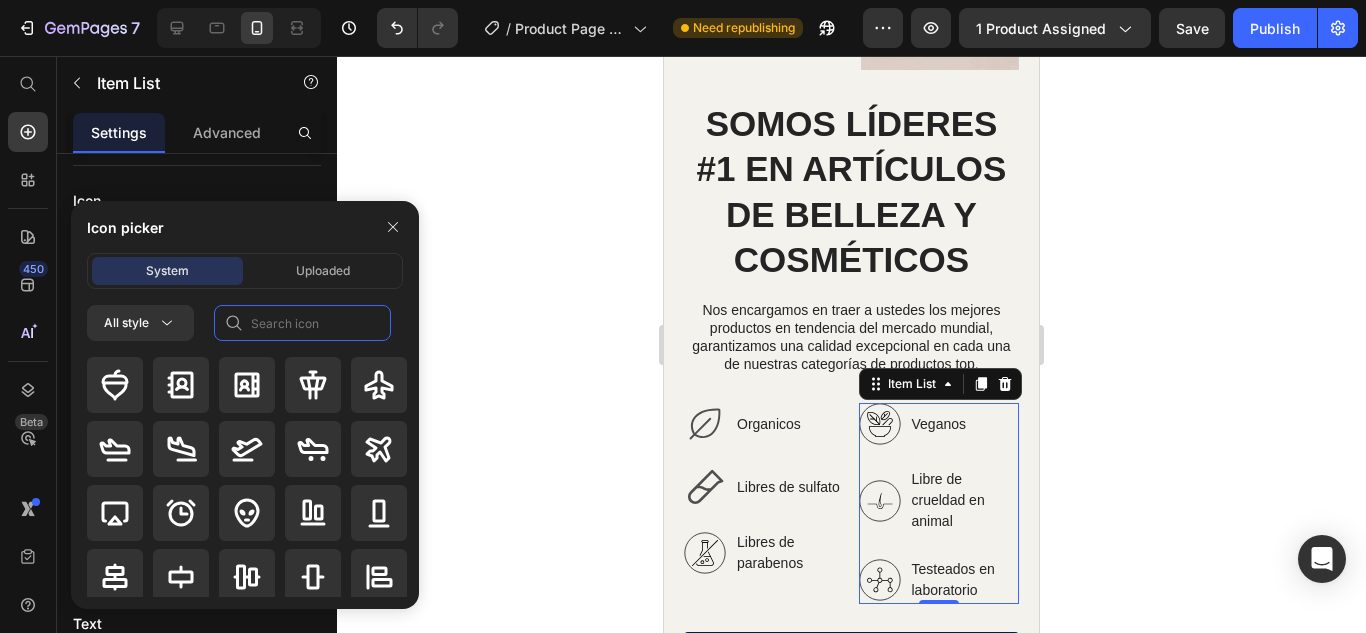 click 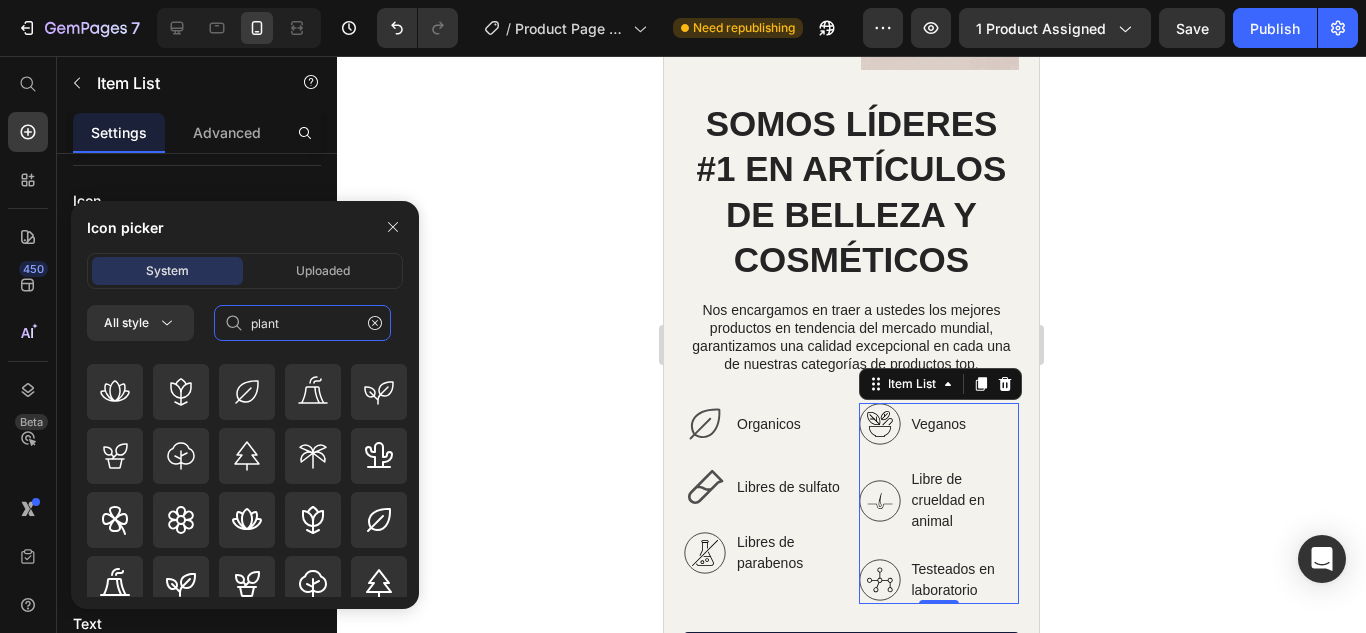 scroll, scrollTop: 183, scrollLeft: 0, axis: vertical 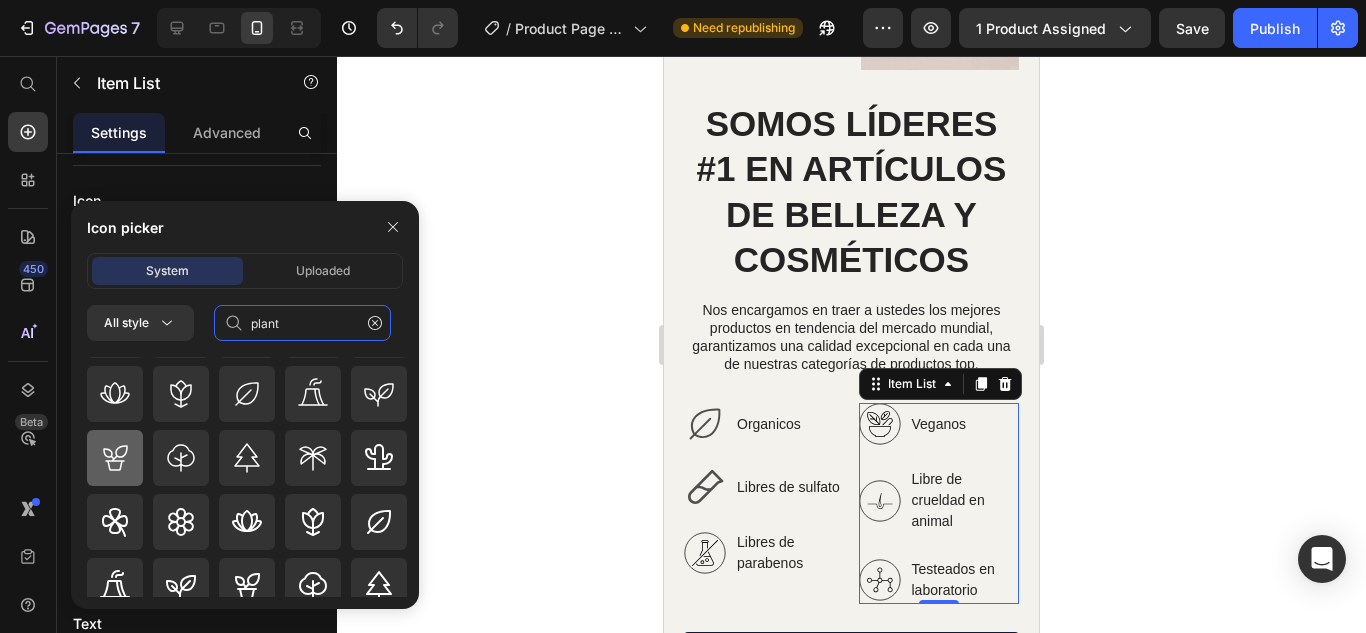 type on "plant" 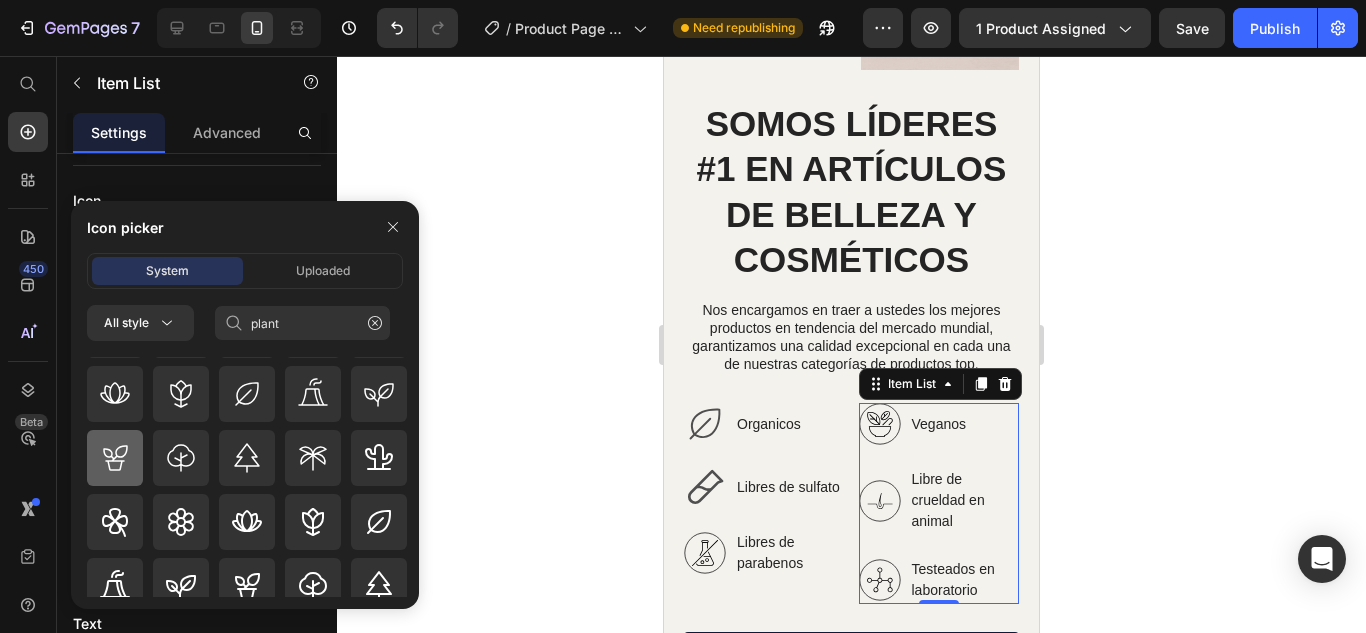 click 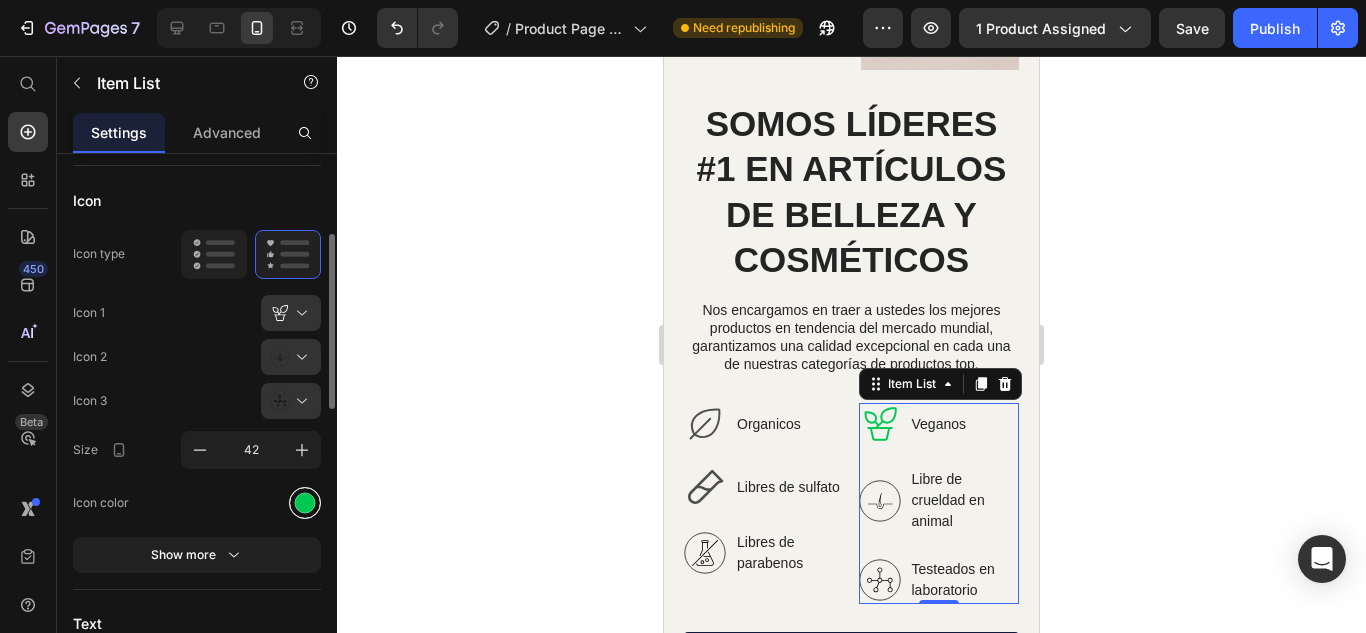 click at bounding box center (305, 502) 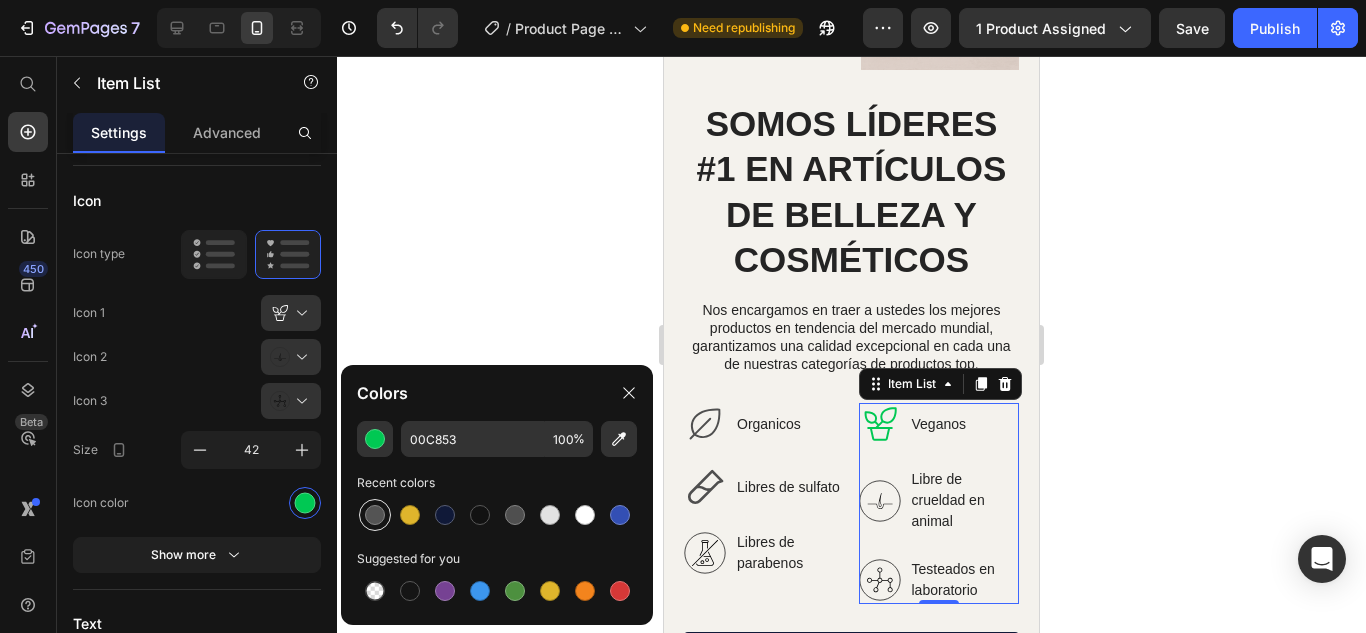 click at bounding box center [375, 515] 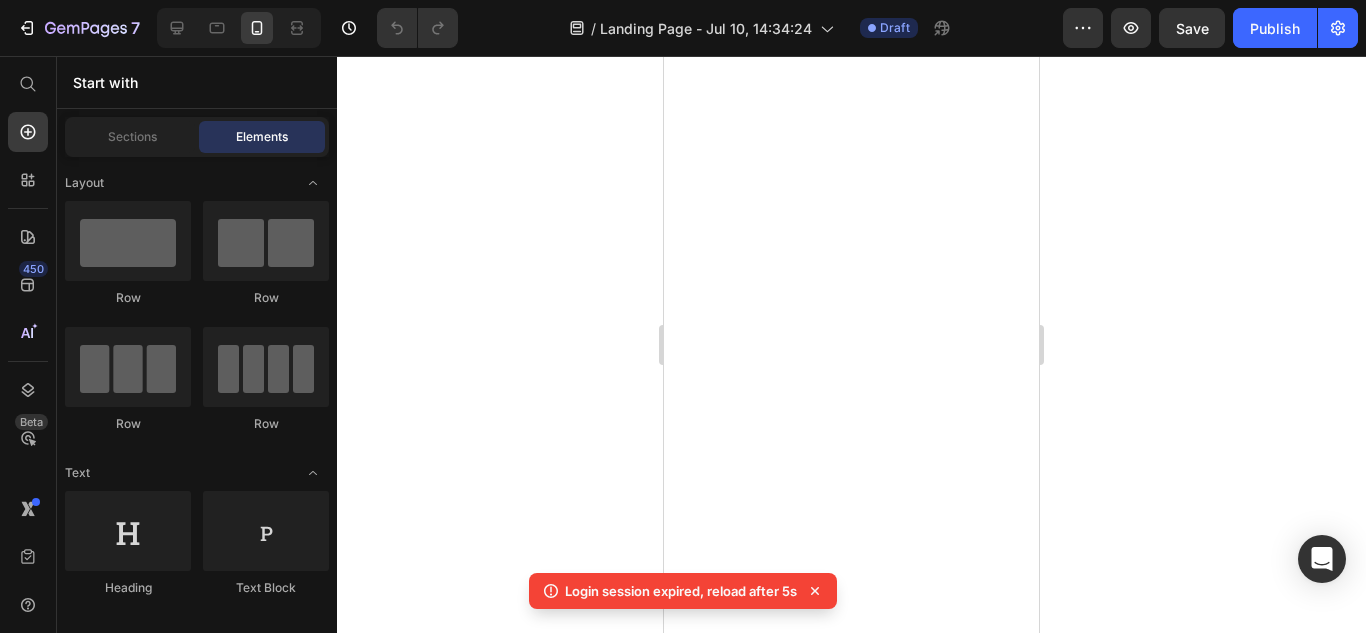 scroll, scrollTop: 0, scrollLeft: 0, axis: both 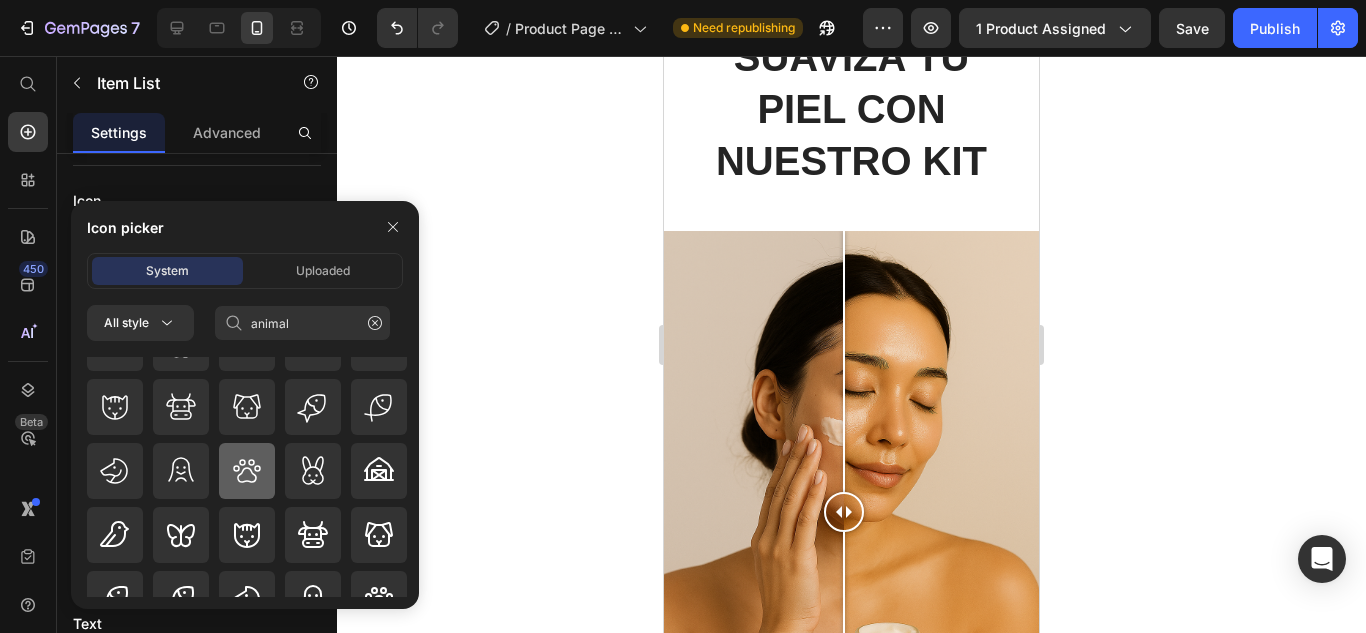 type on "animal" 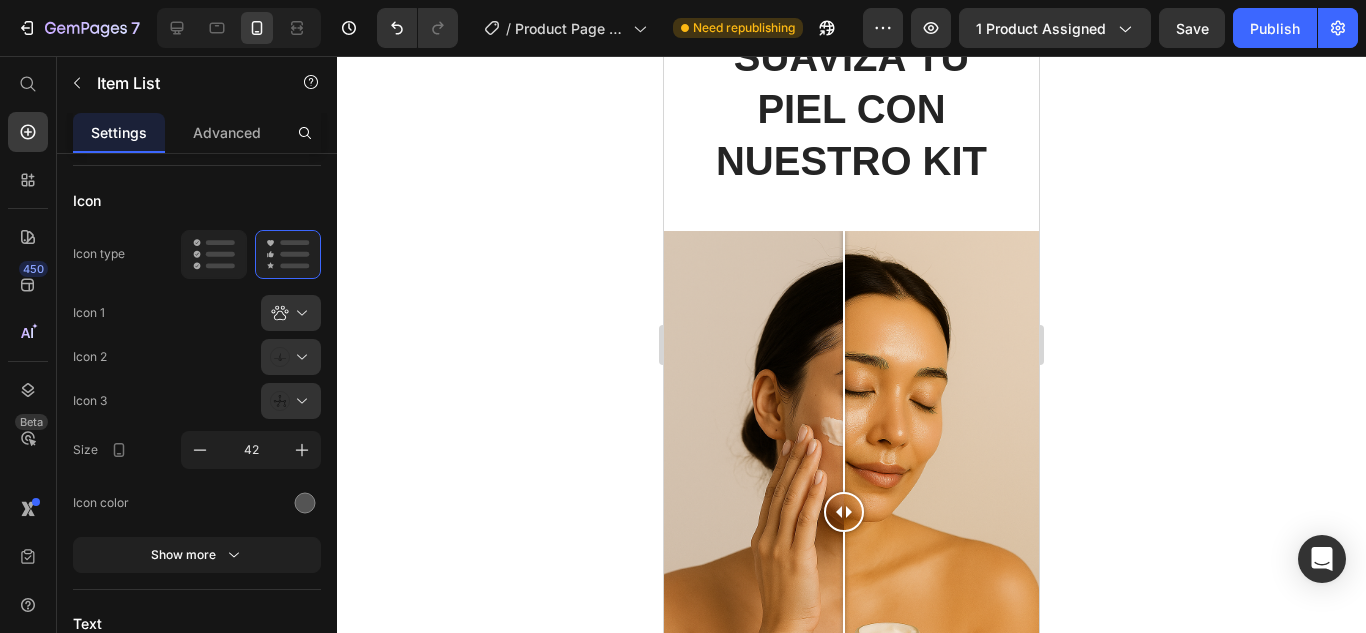 scroll, scrollTop: 0, scrollLeft: 0, axis: both 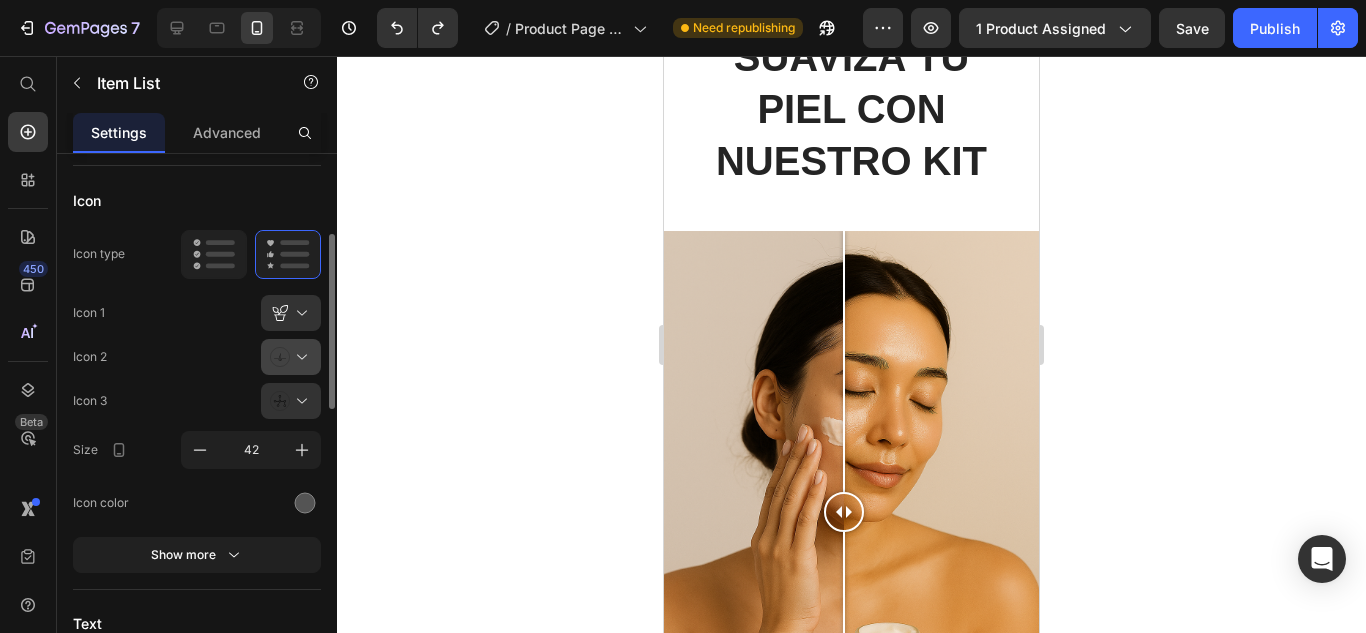 click at bounding box center [299, 357] 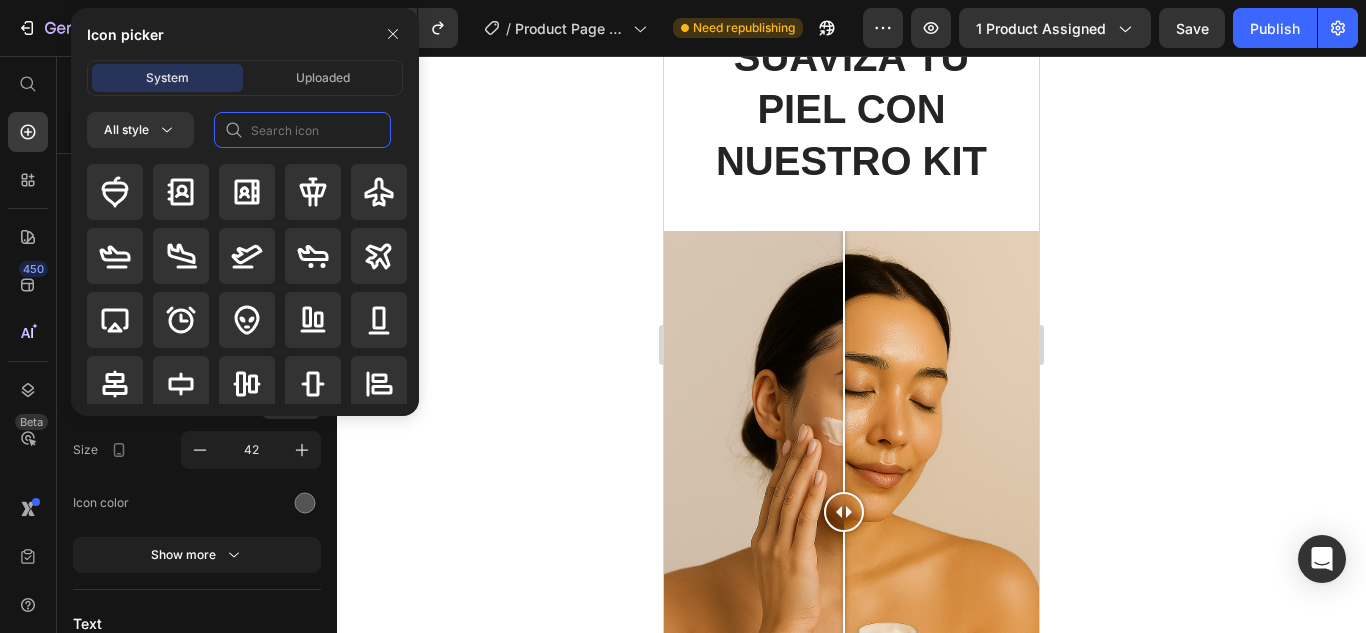 click 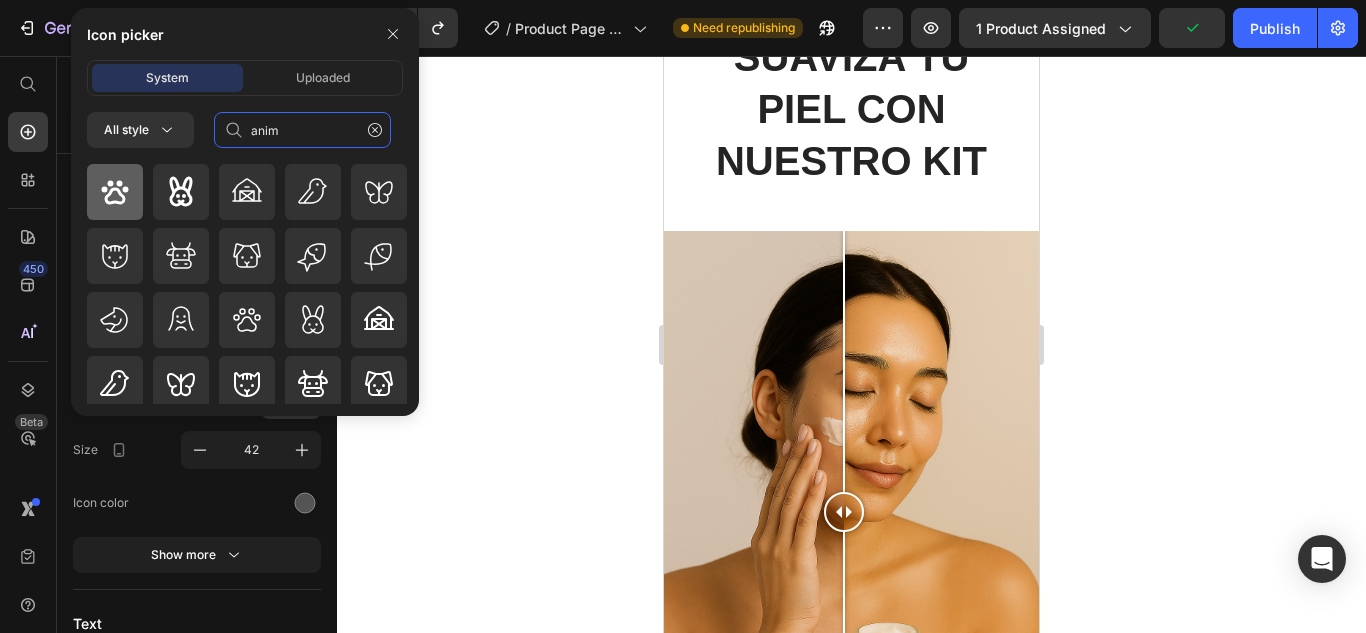 scroll, scrollTop: 140, scrollLeft: 0, axis: vertical 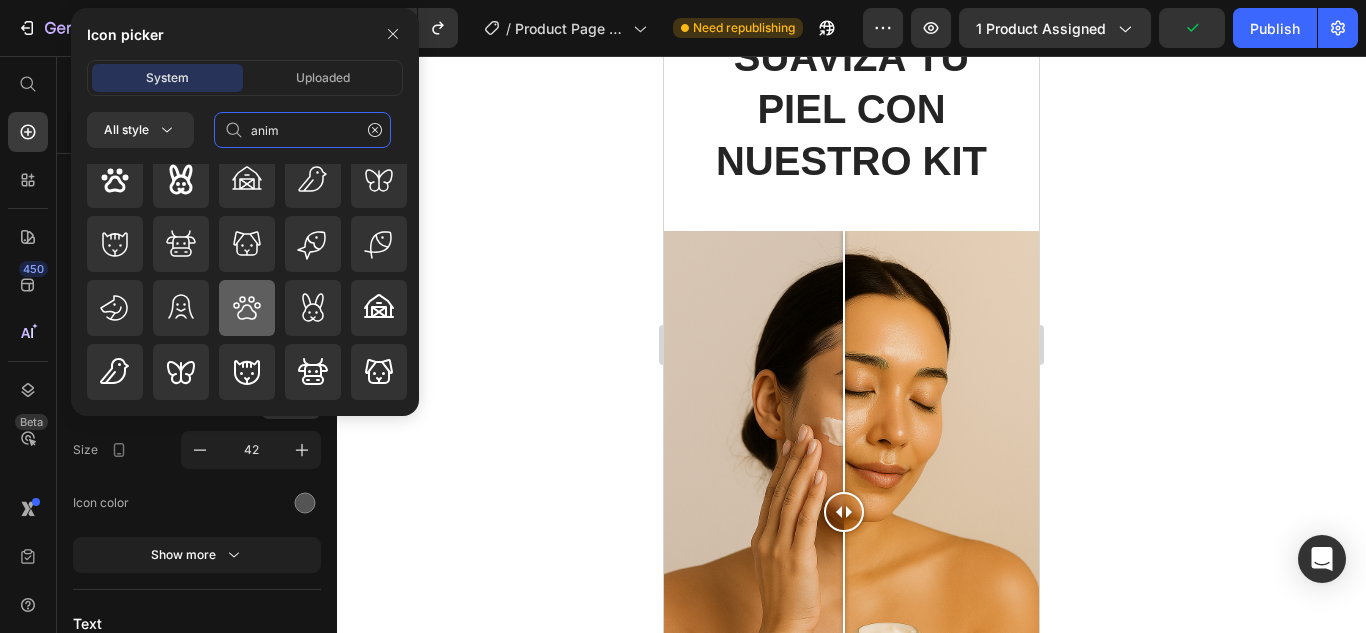 type on "anim" 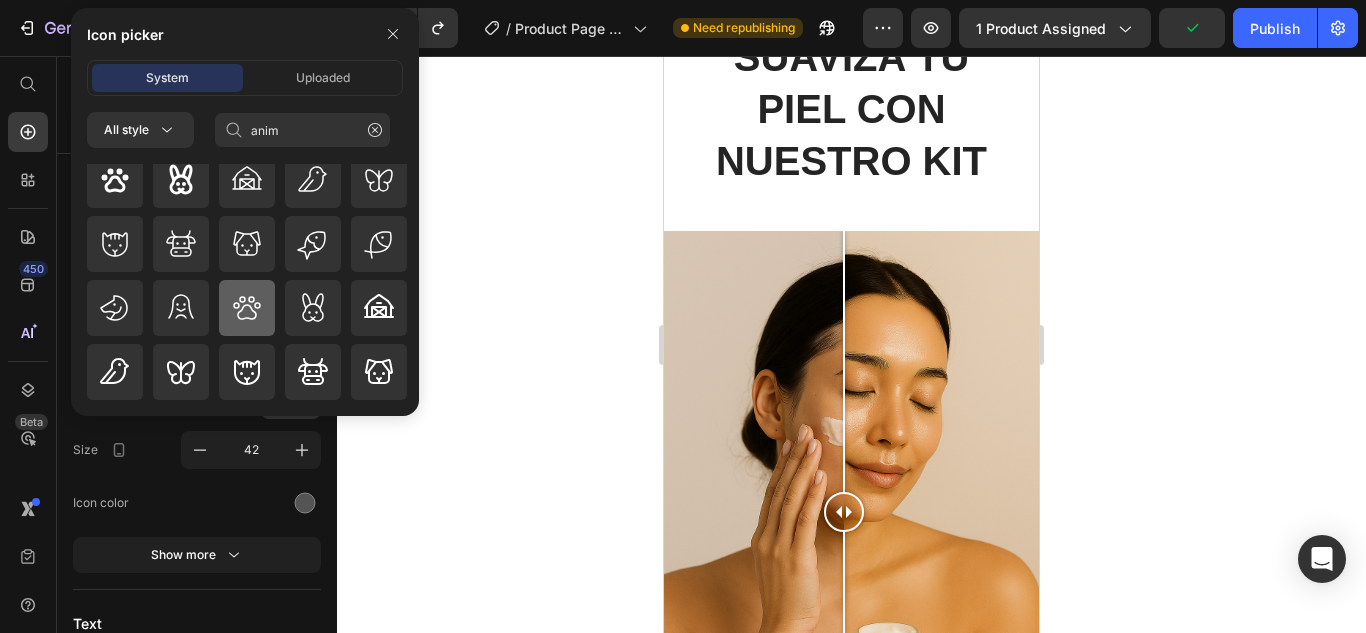 click 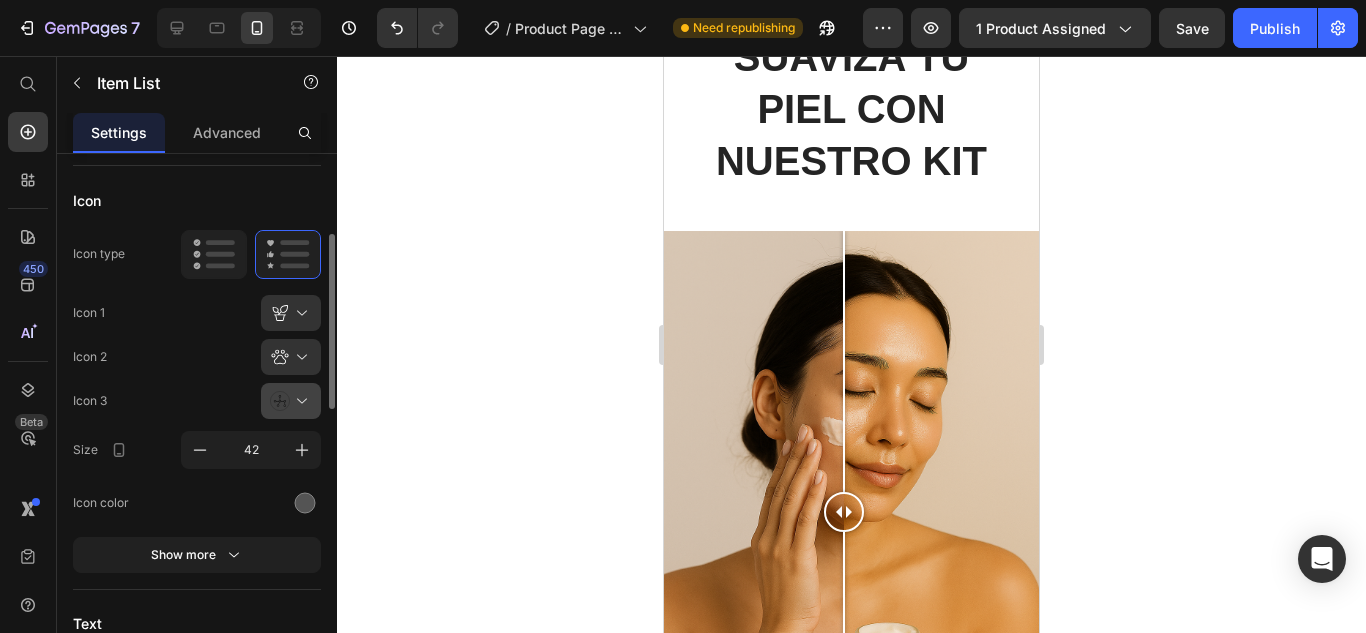 click at bounding box center (299, 401) 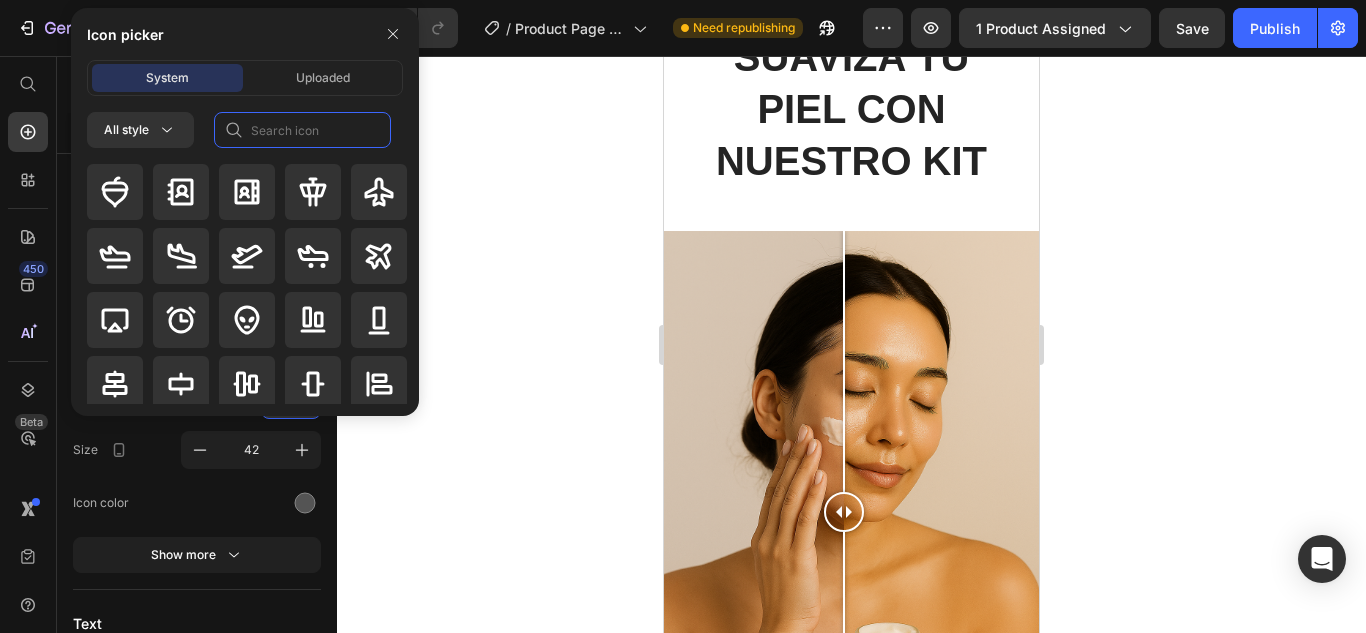click 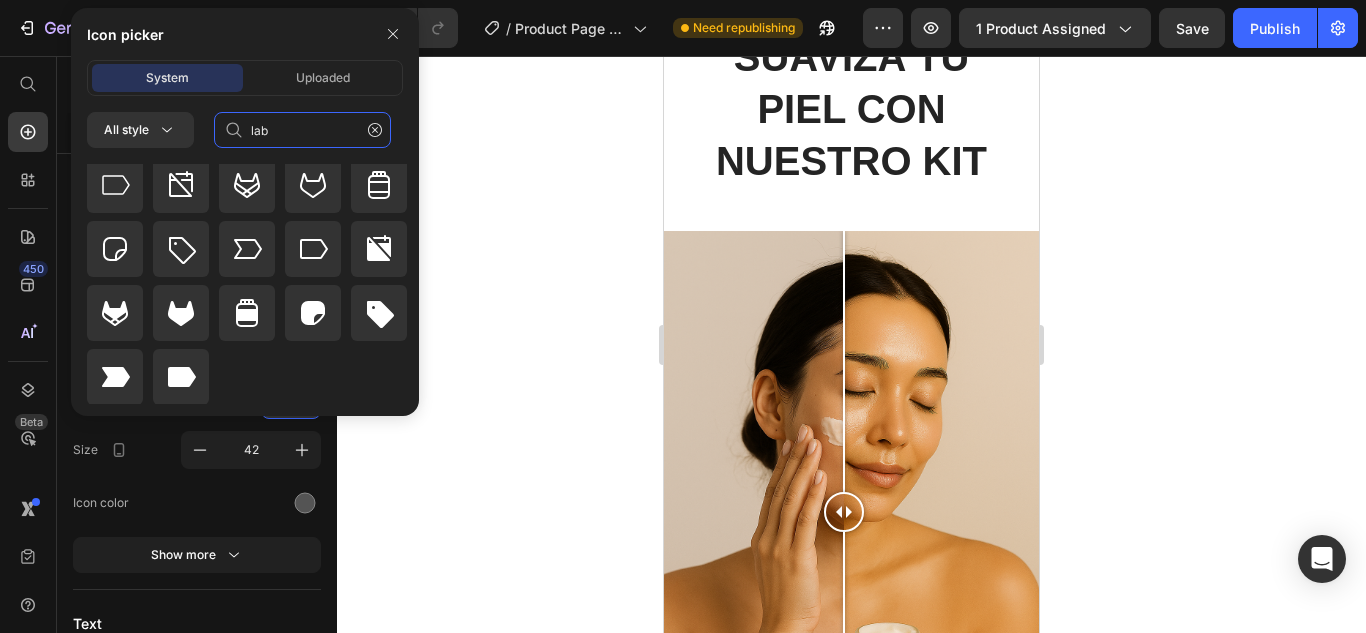 scroll, scrollTop: 200, scrollLeft: 0, axis: vertical 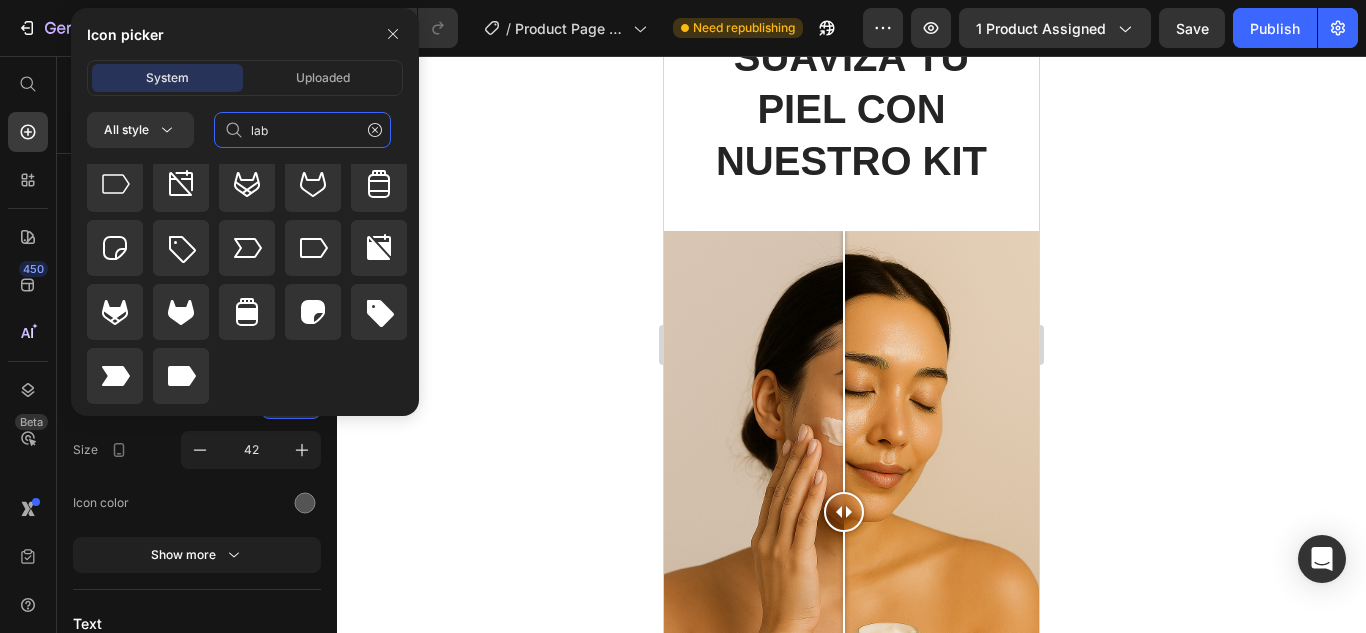 type on "labo" 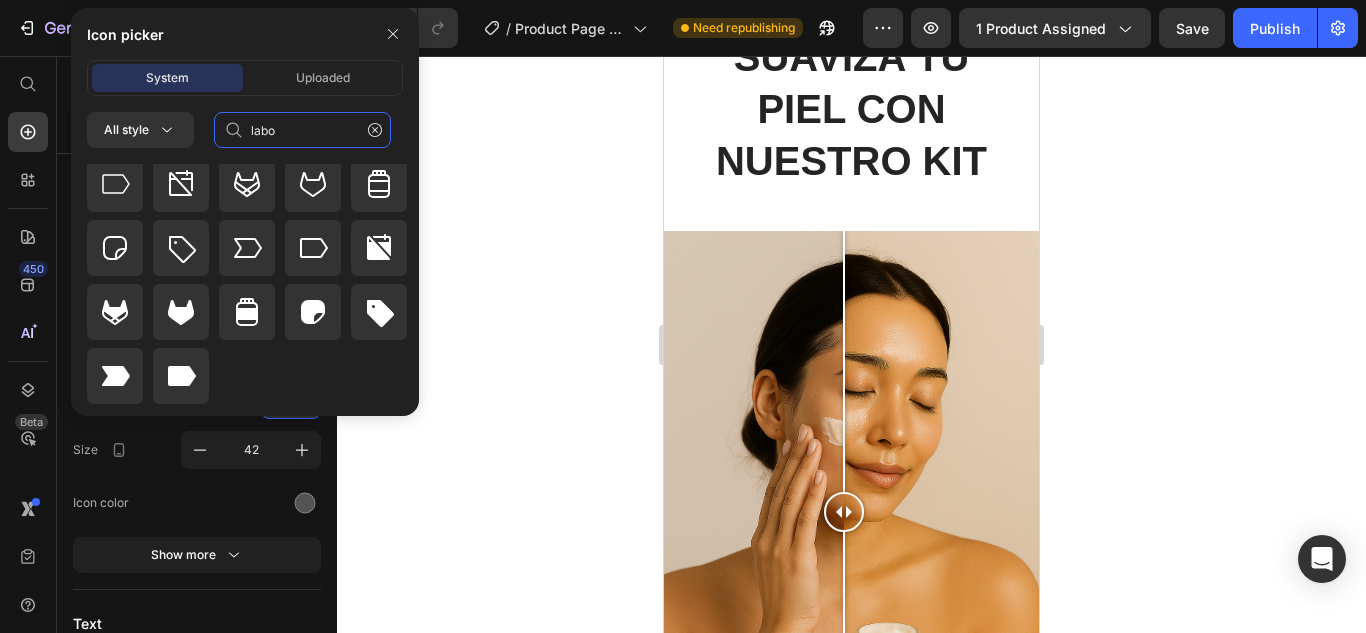 scroll, scrollTop: 0, scrollLeft: 0, axis: both 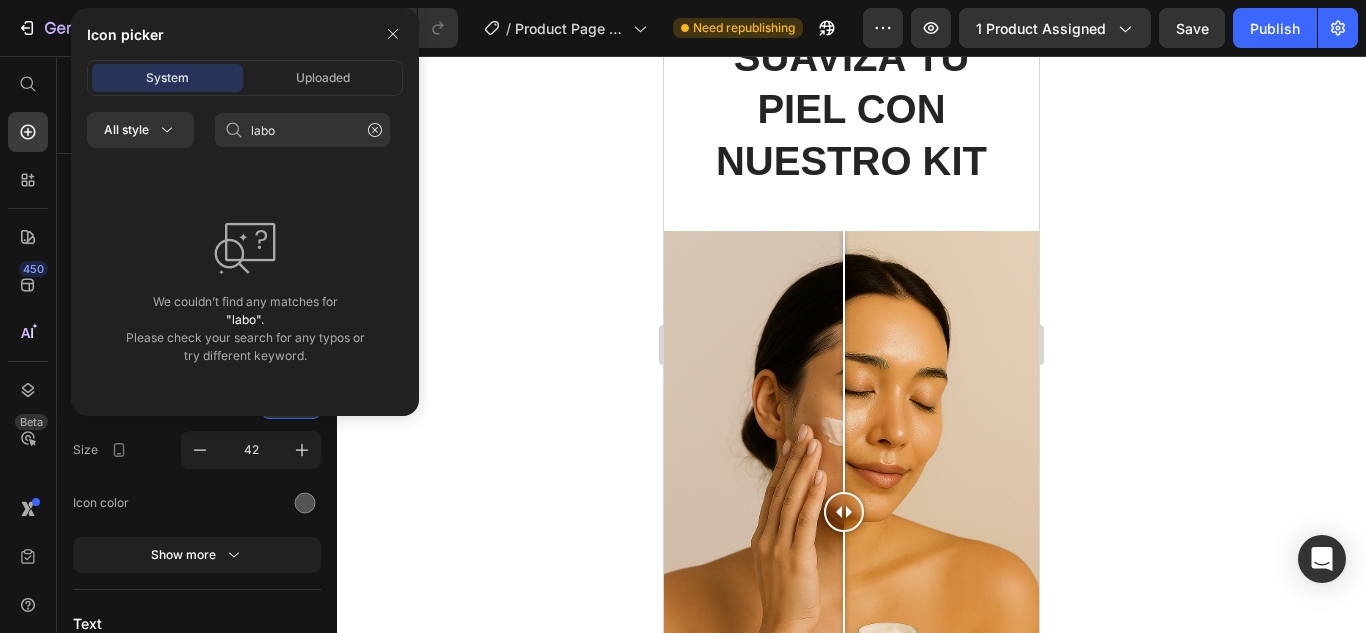 click 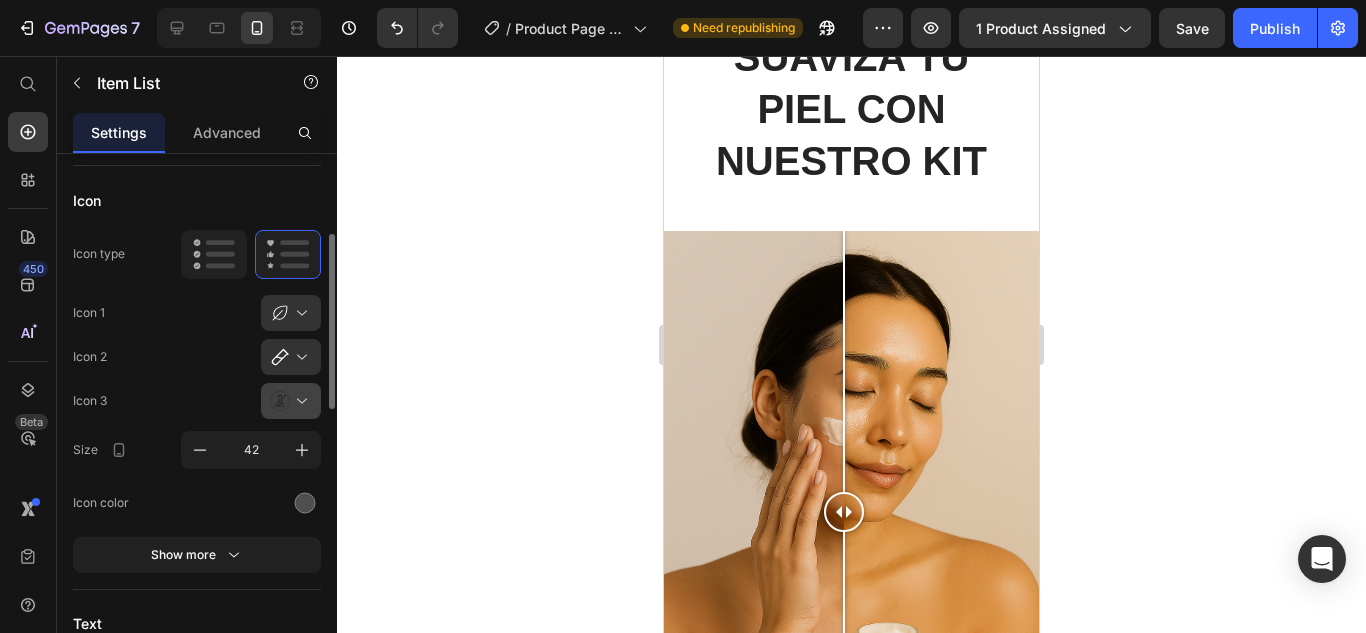 click at bounding box center (299, 401) 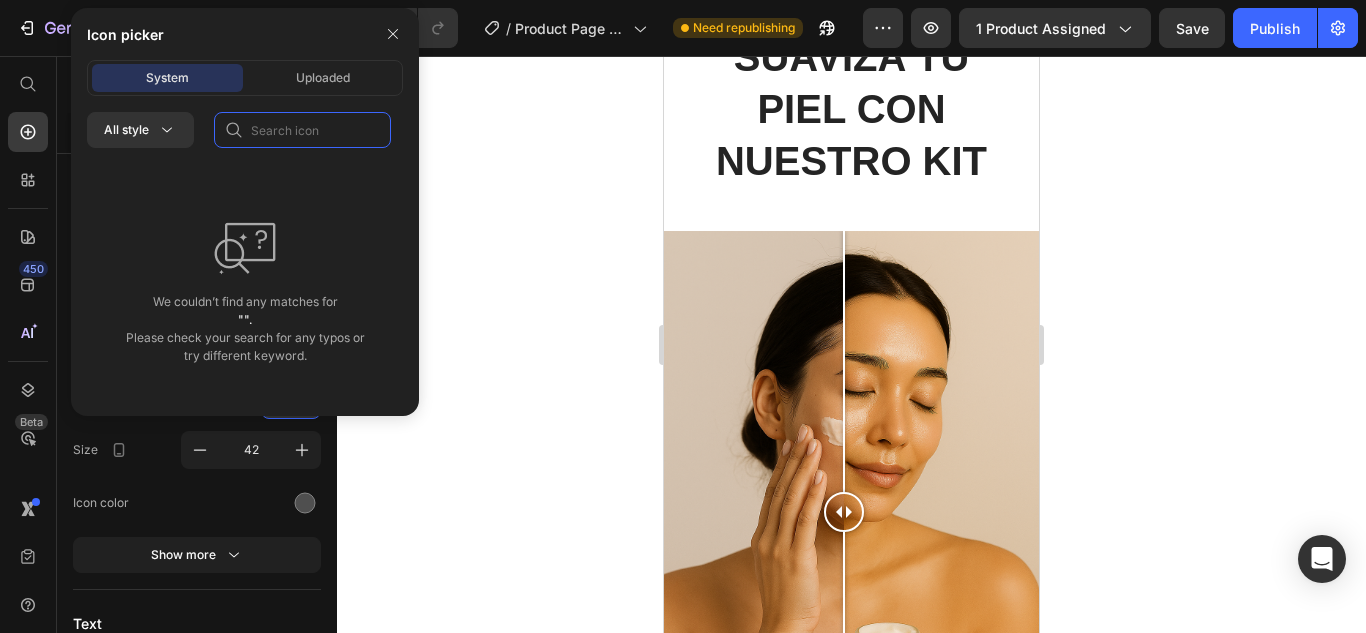 click 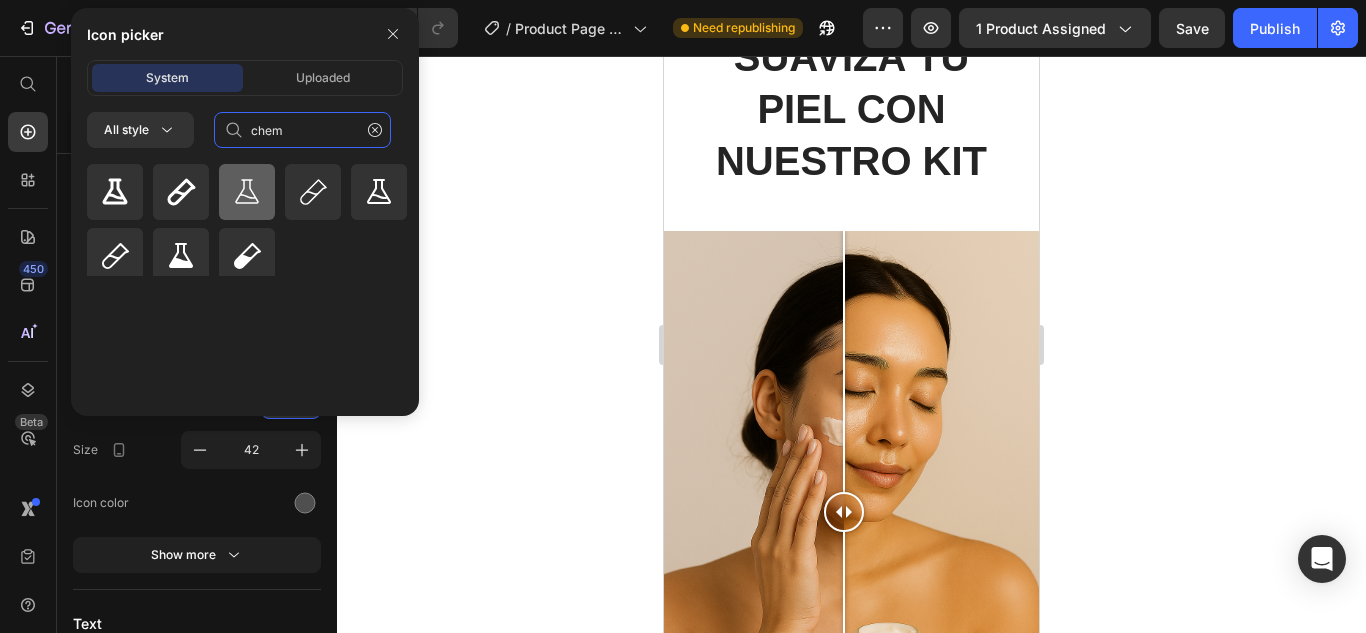 type on "chem" 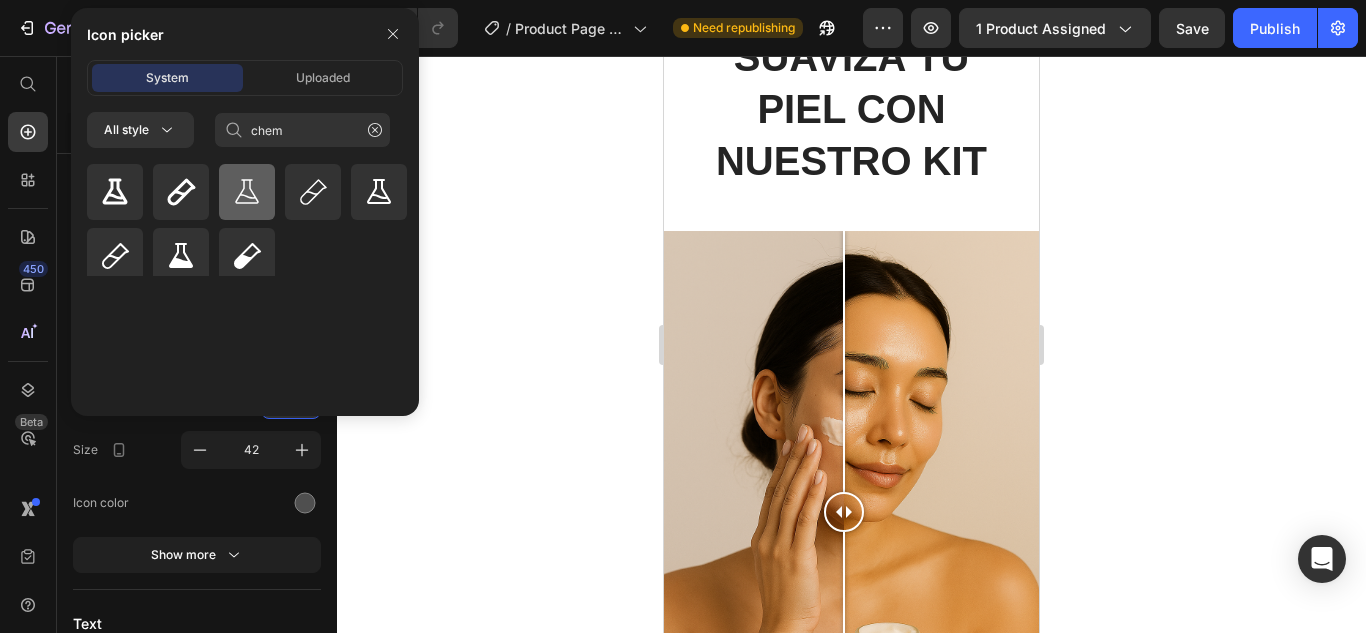 click 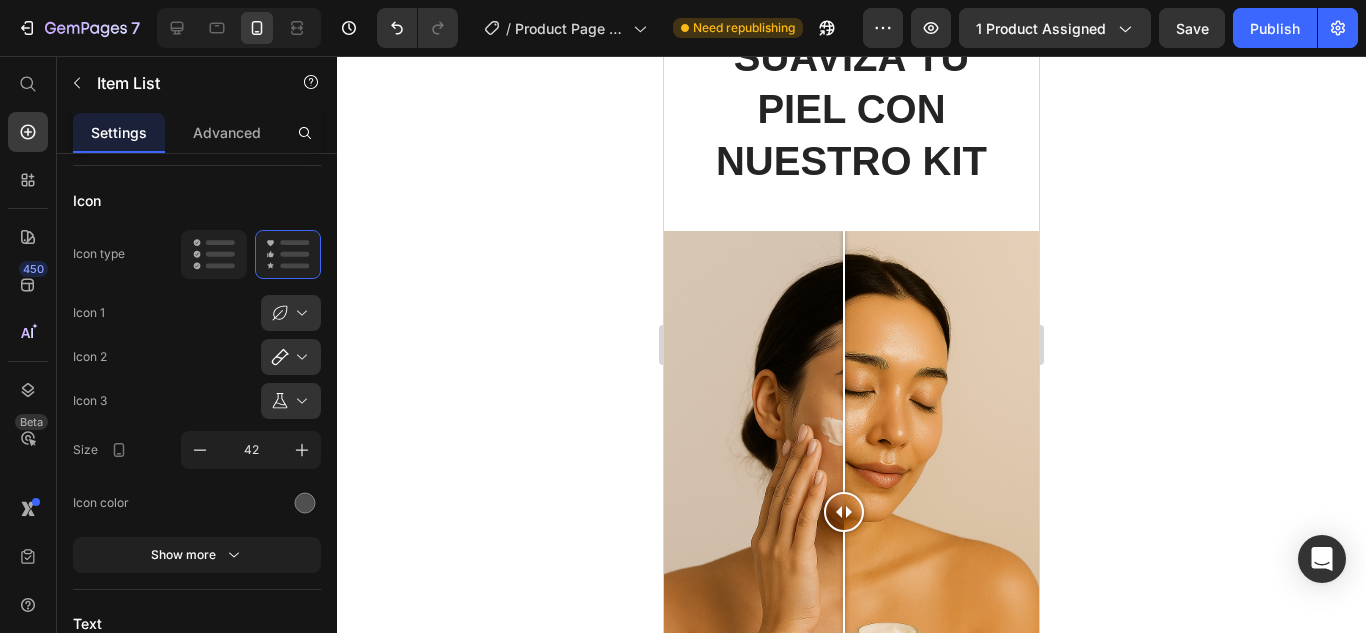 click 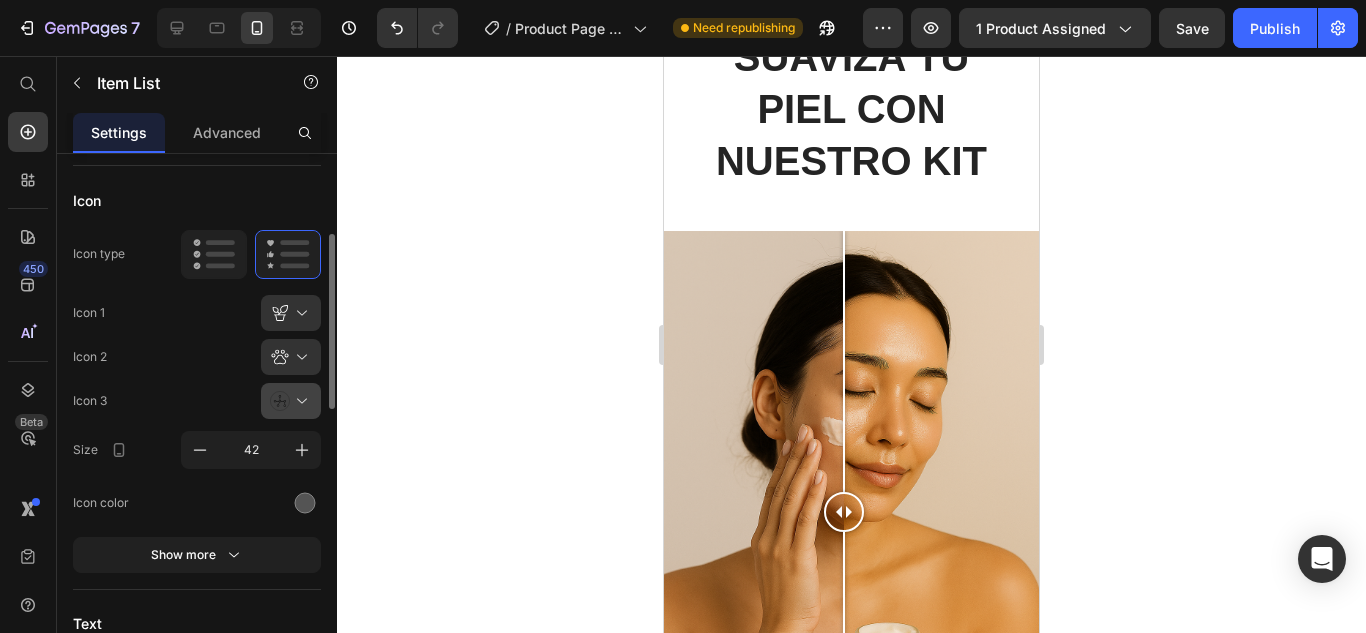 click at bounding box center (299, 401) 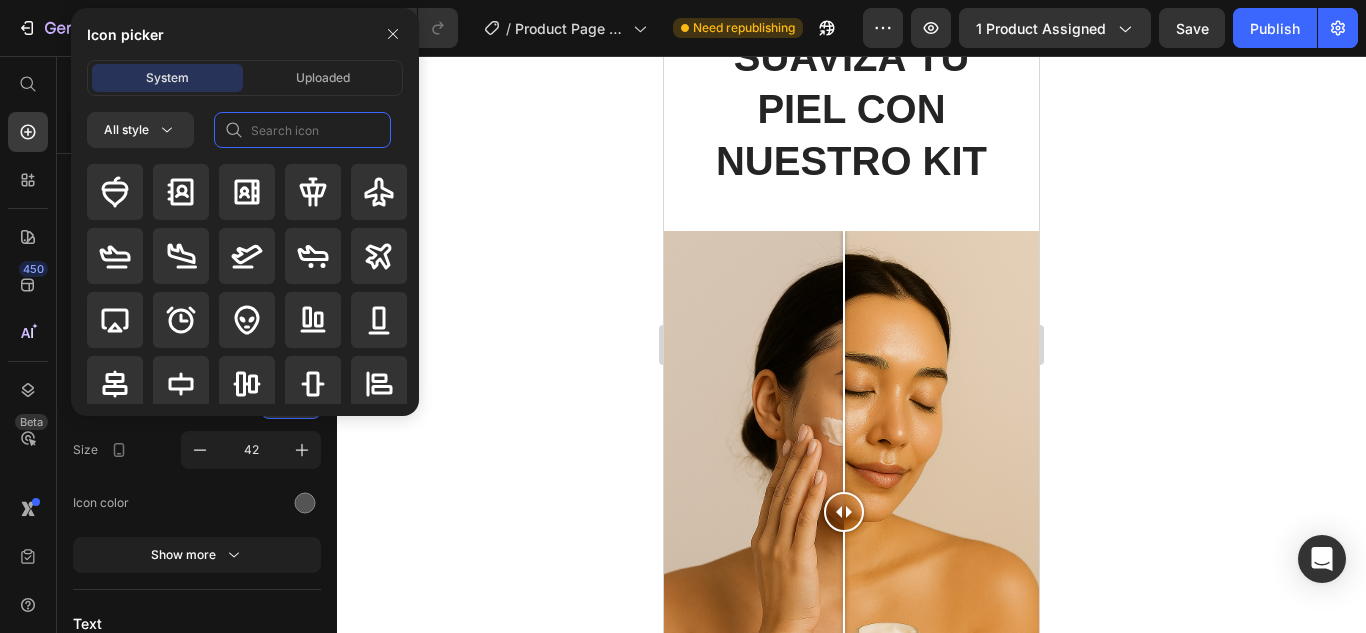 click 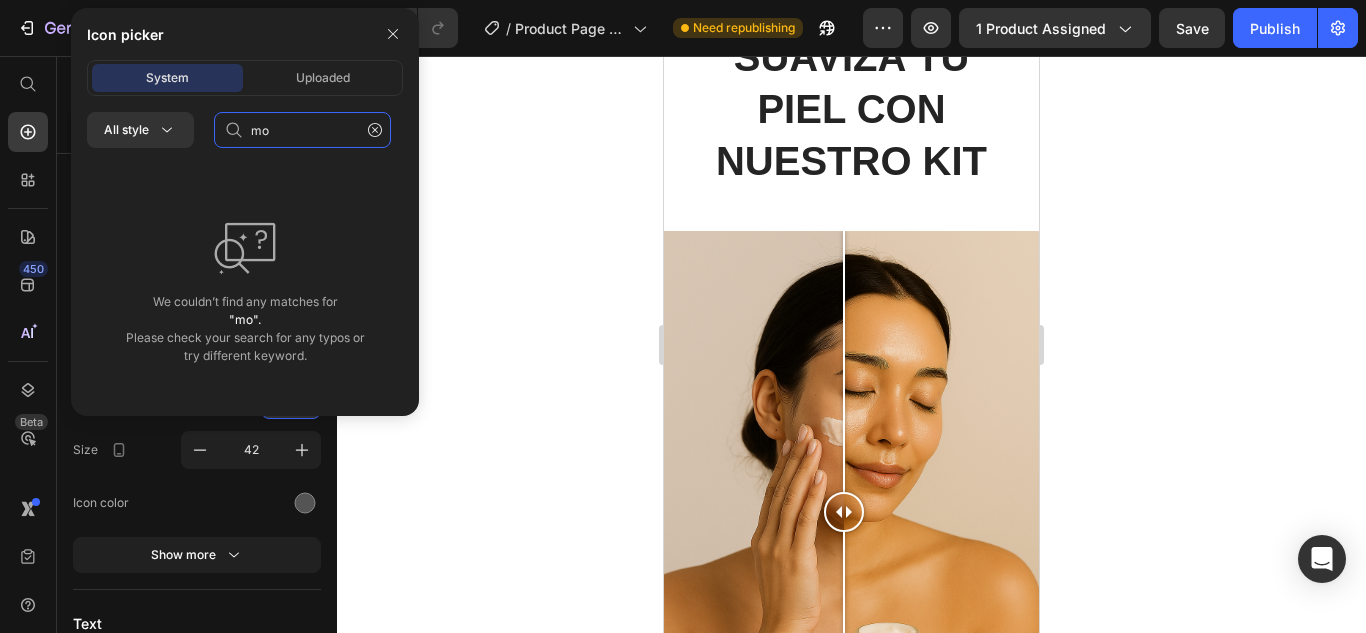 type on "m" 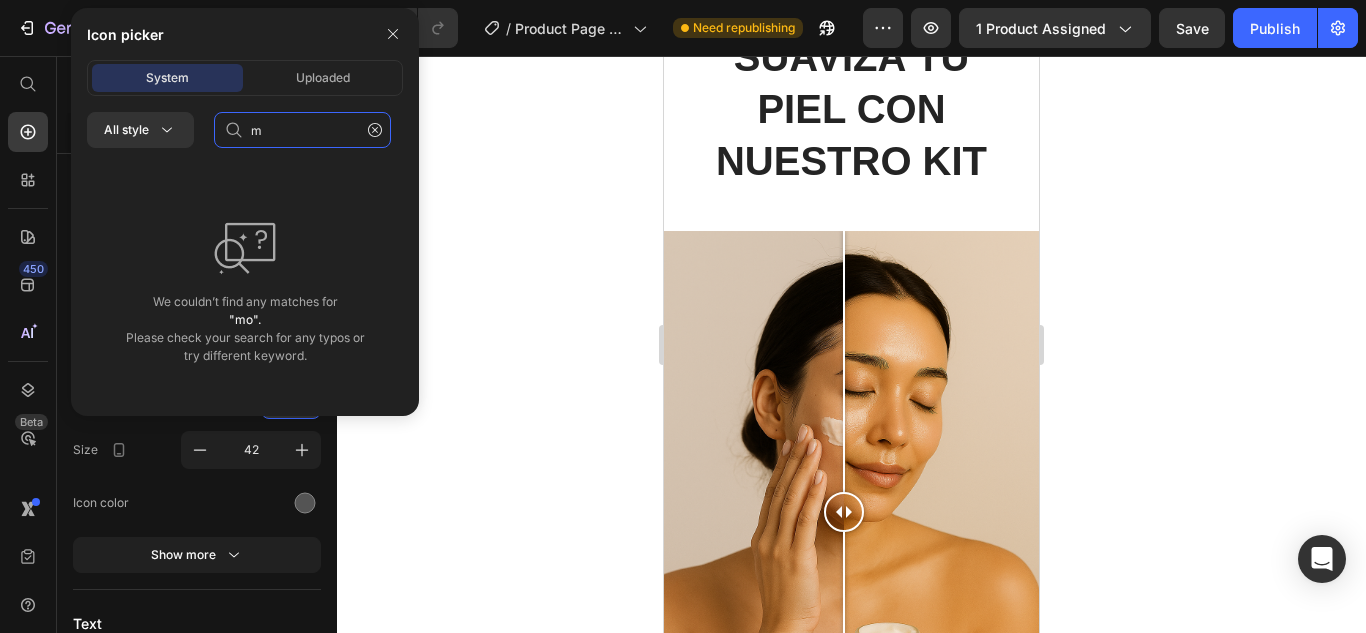 type 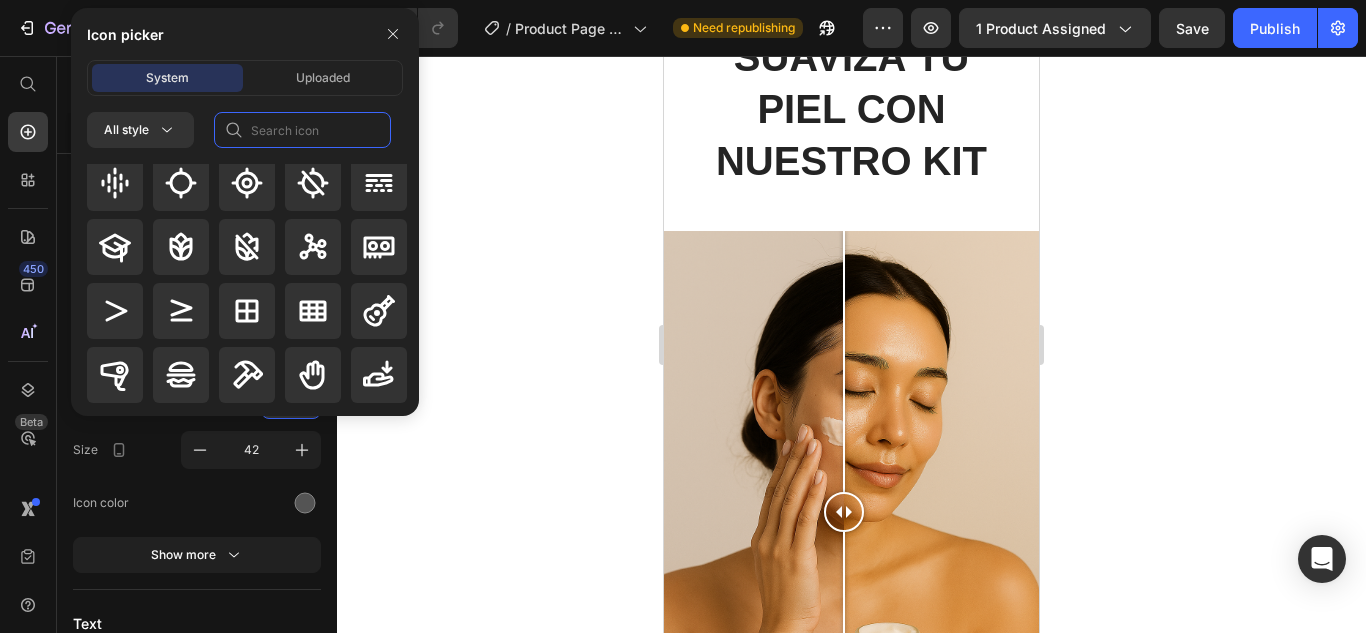 scroll, scrollTop: 7995, scrollLeft: 0, axis: vertical 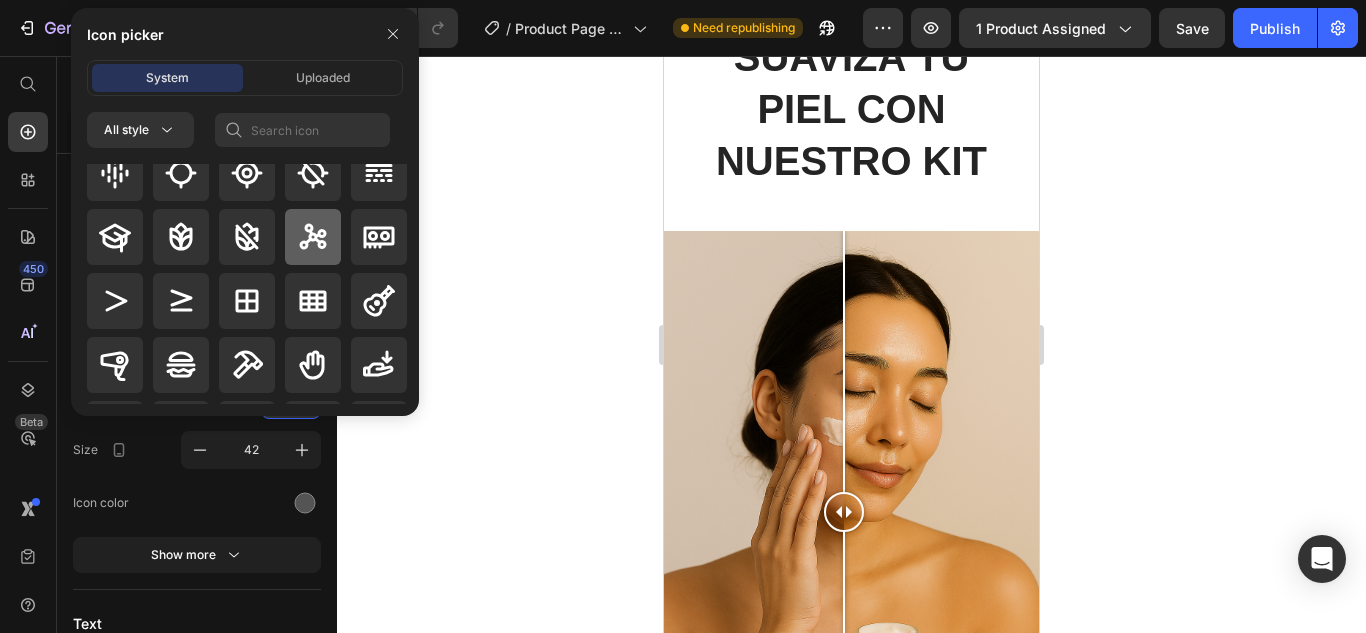 click 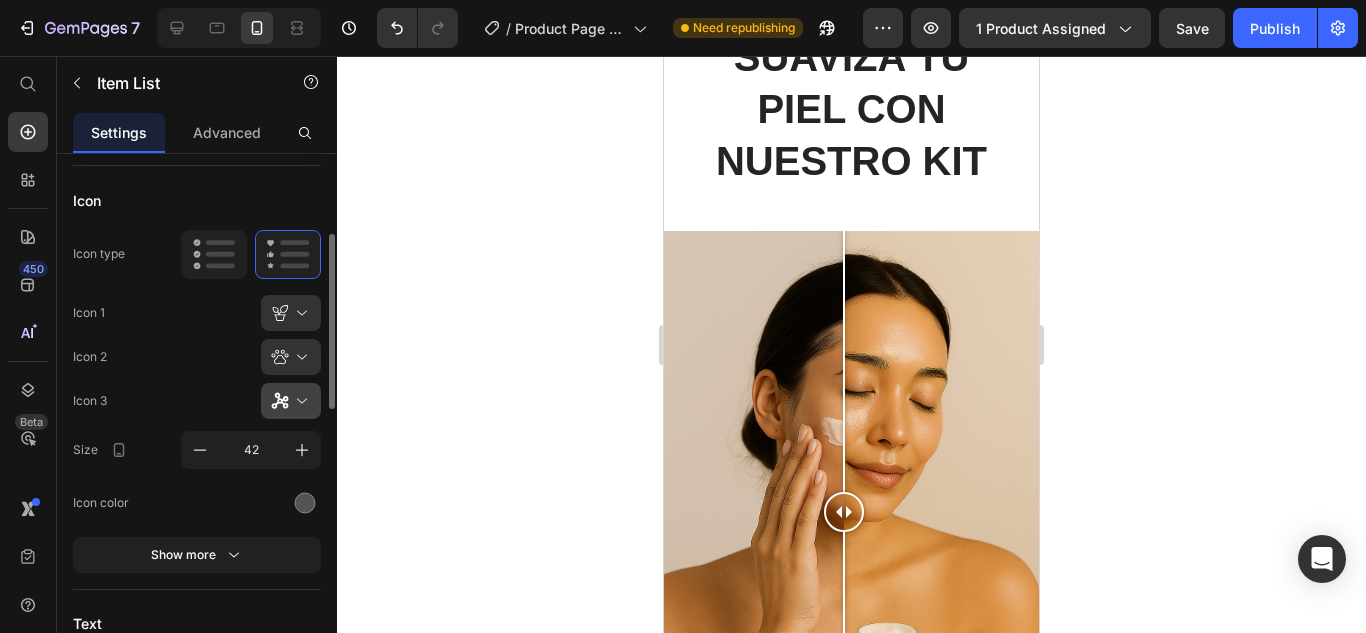 click at bounding box center (299, 401) 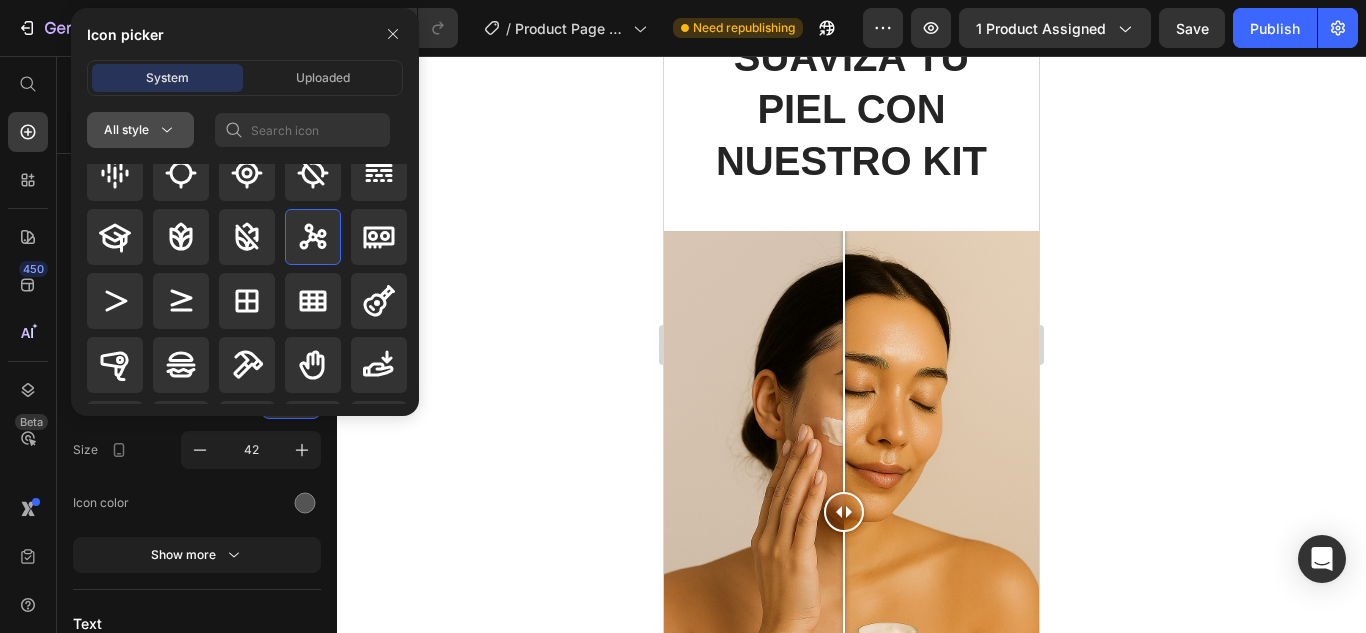 click 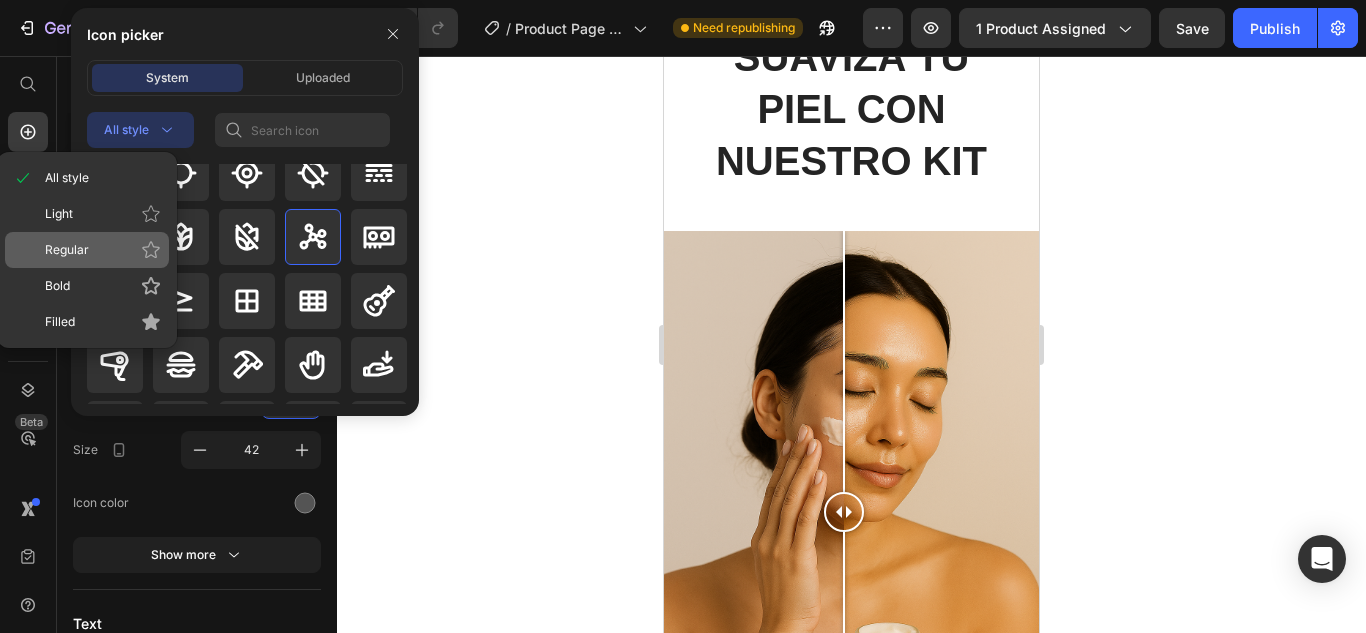 click on "Regular" at bounding box center [103, 250] 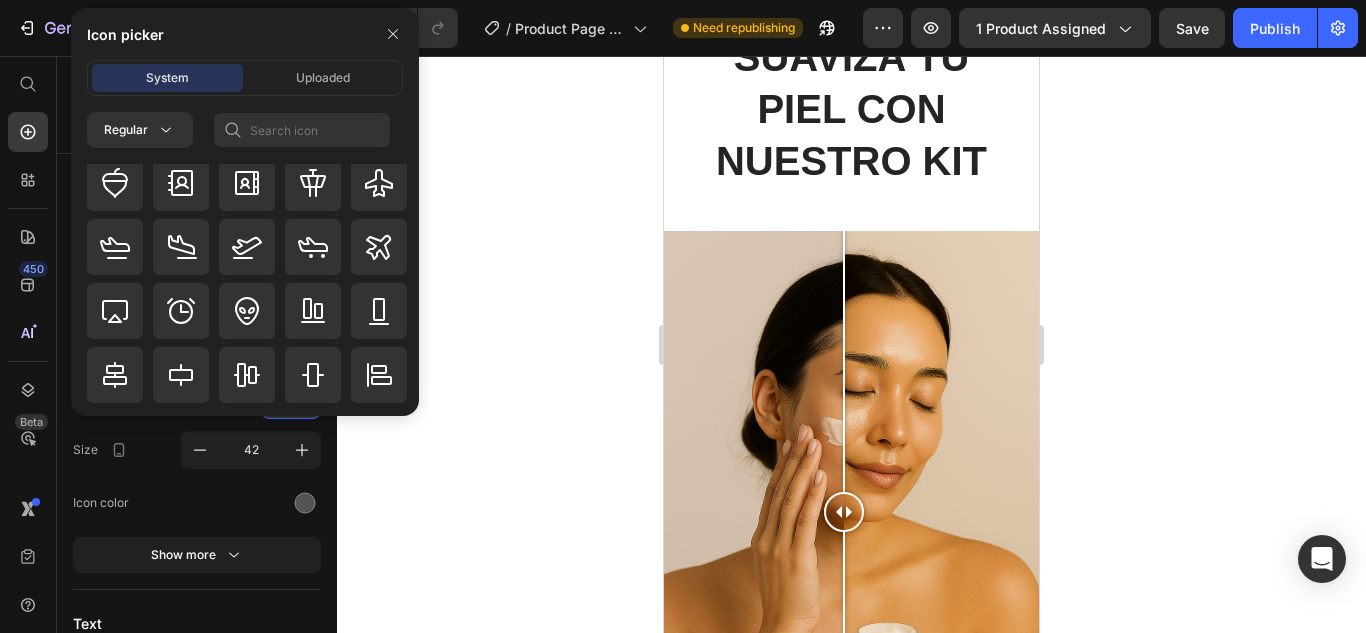 scroll, scrollTop: 0, scrollLeft: 0, axis: both 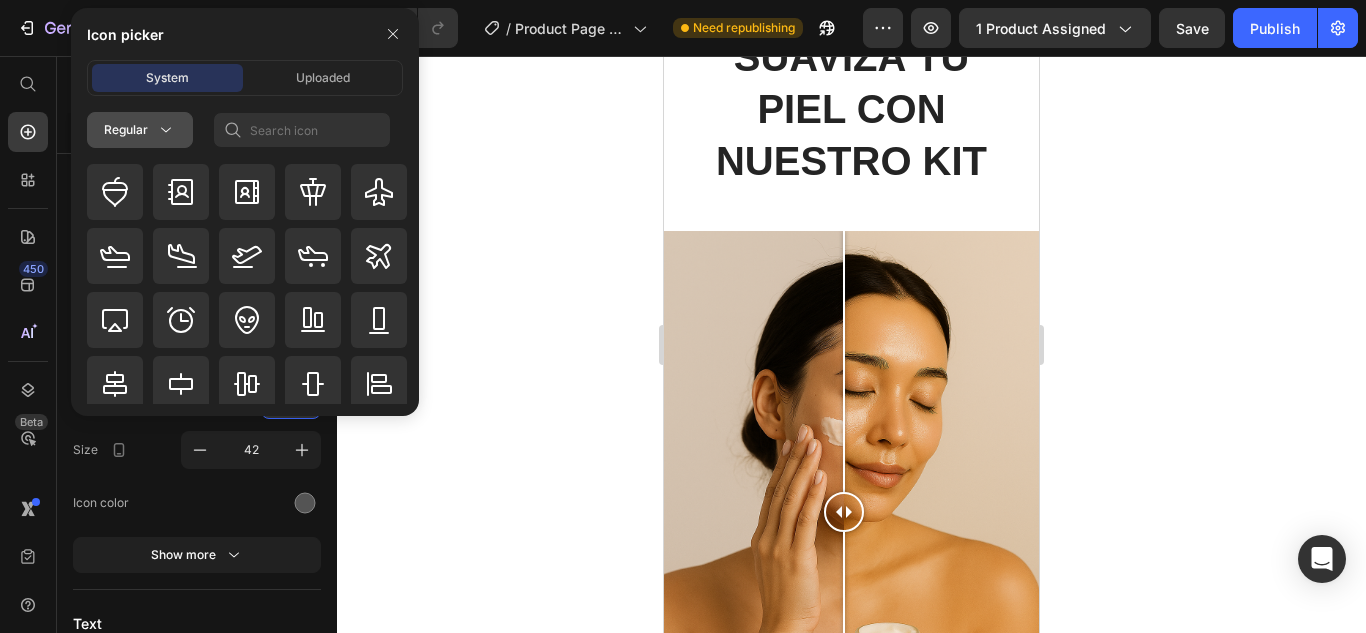 click 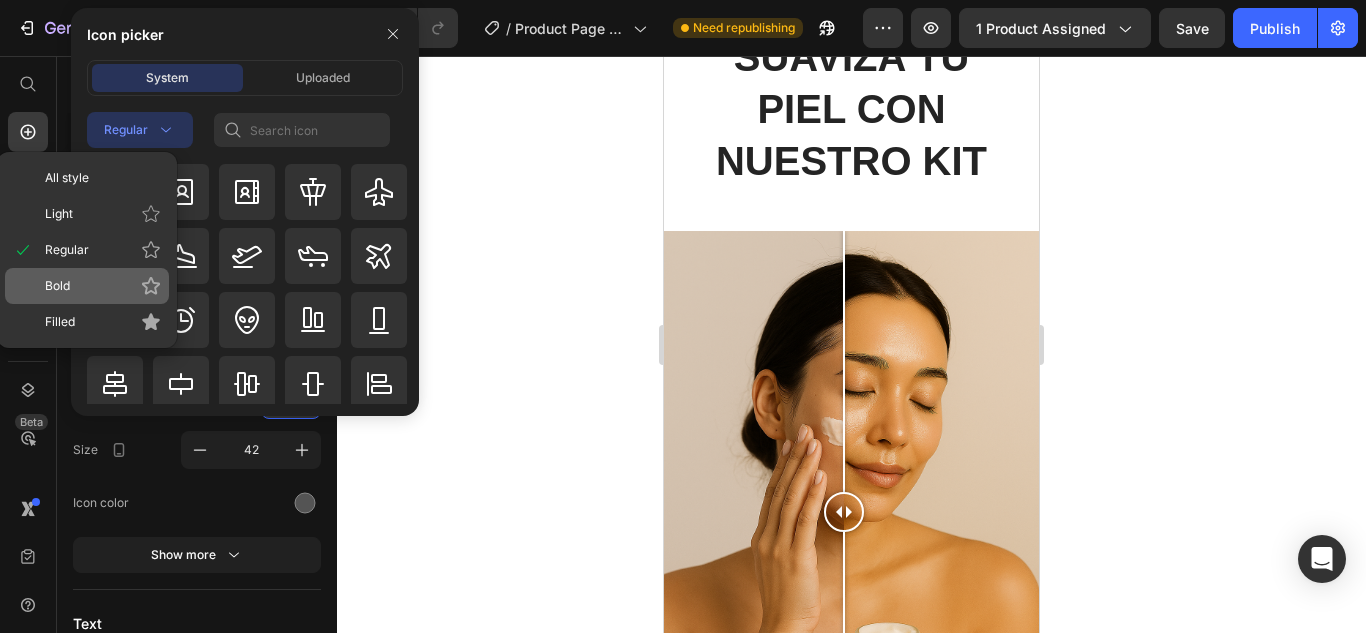 click on "Bold" at bounding box center [103, 286] 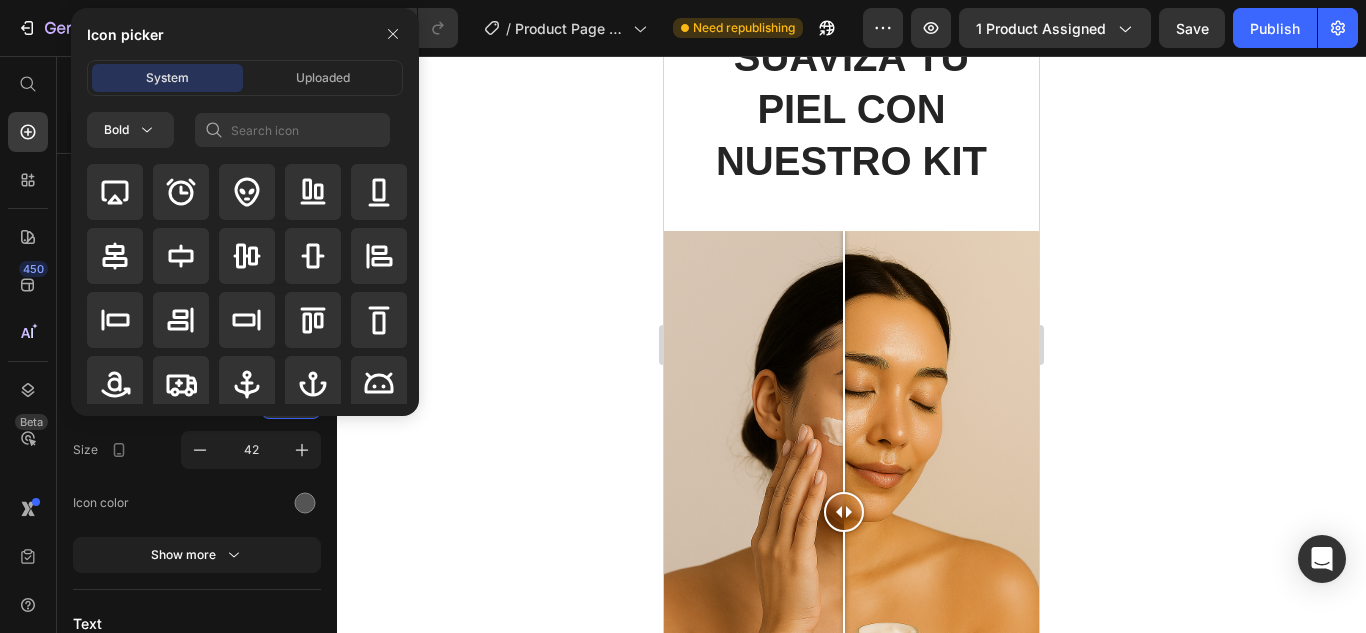 scroll, scrollTop: 137, scrollLeft: 0, axis: vertical 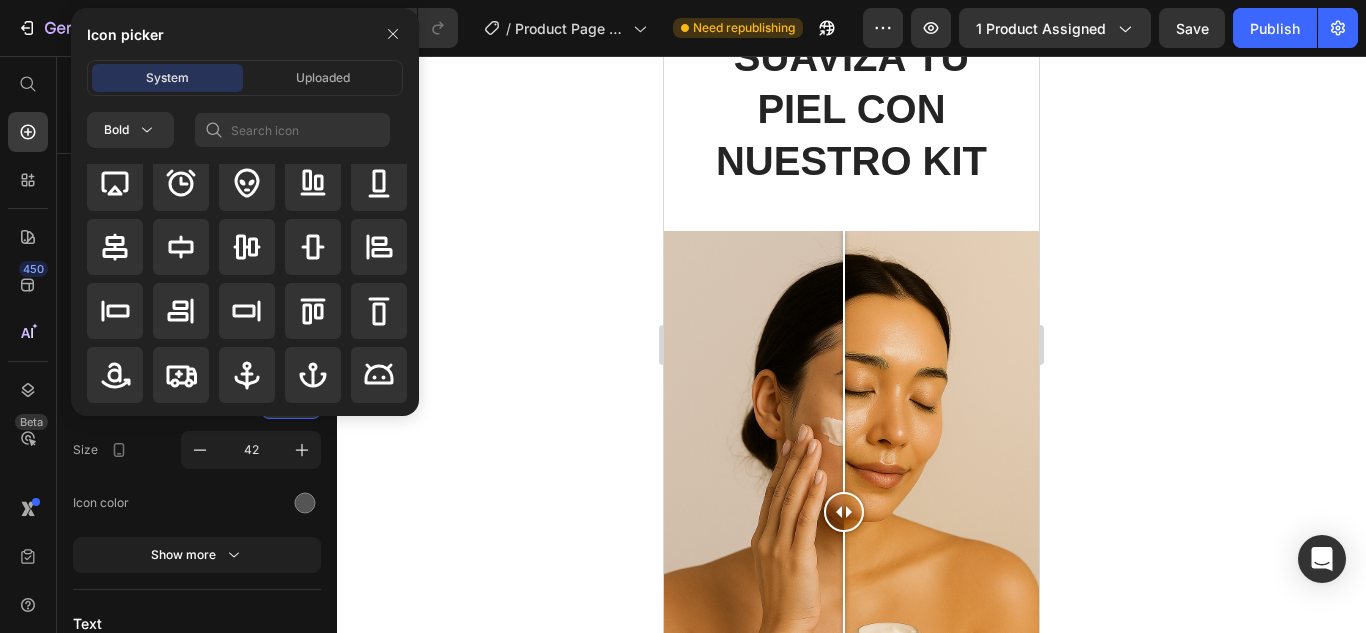 click 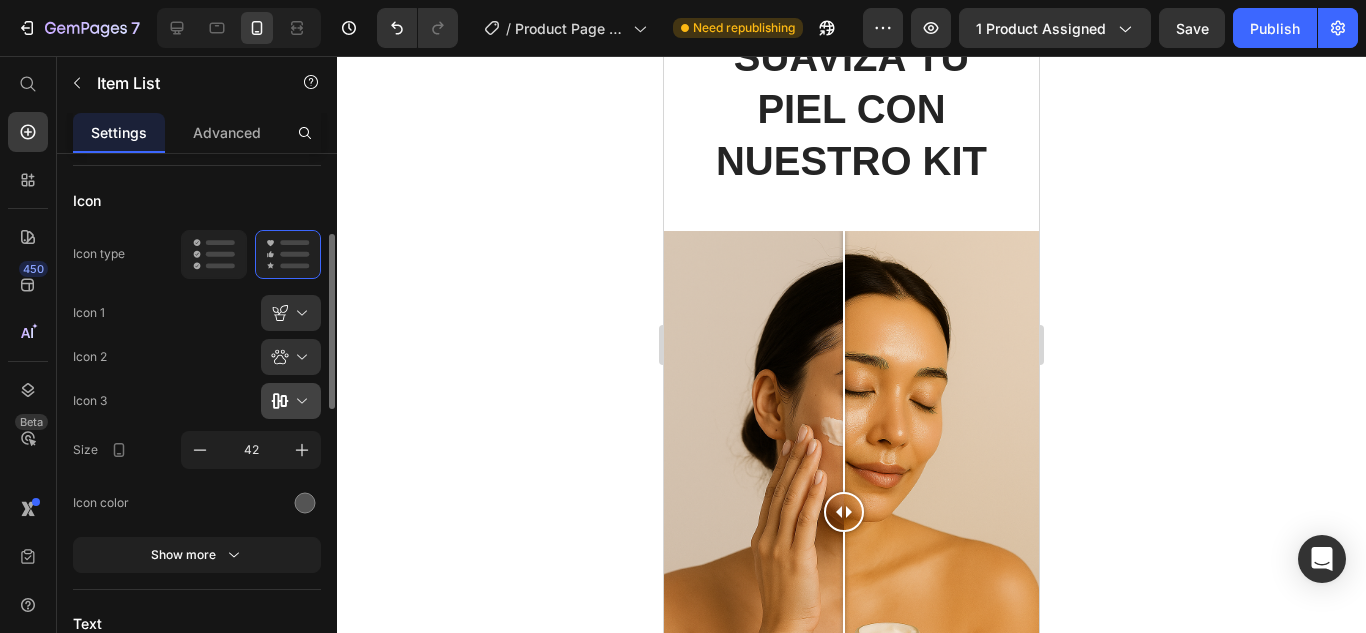 click at bounding box center (299, 401) 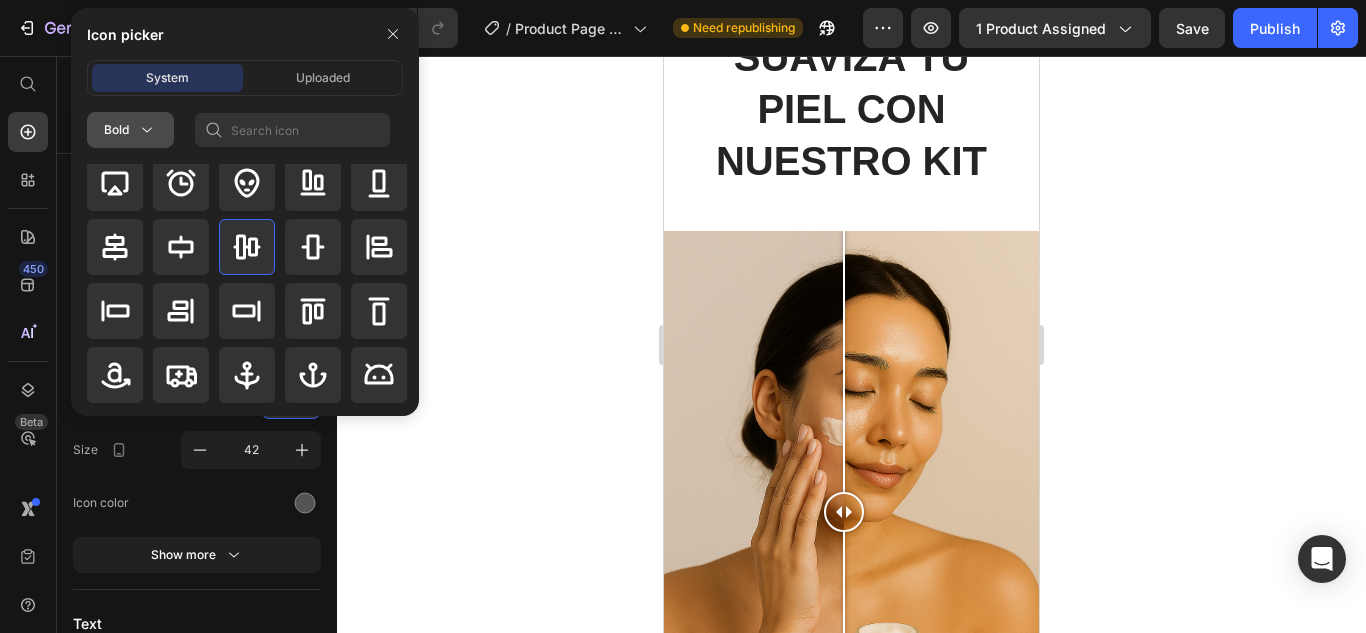 click 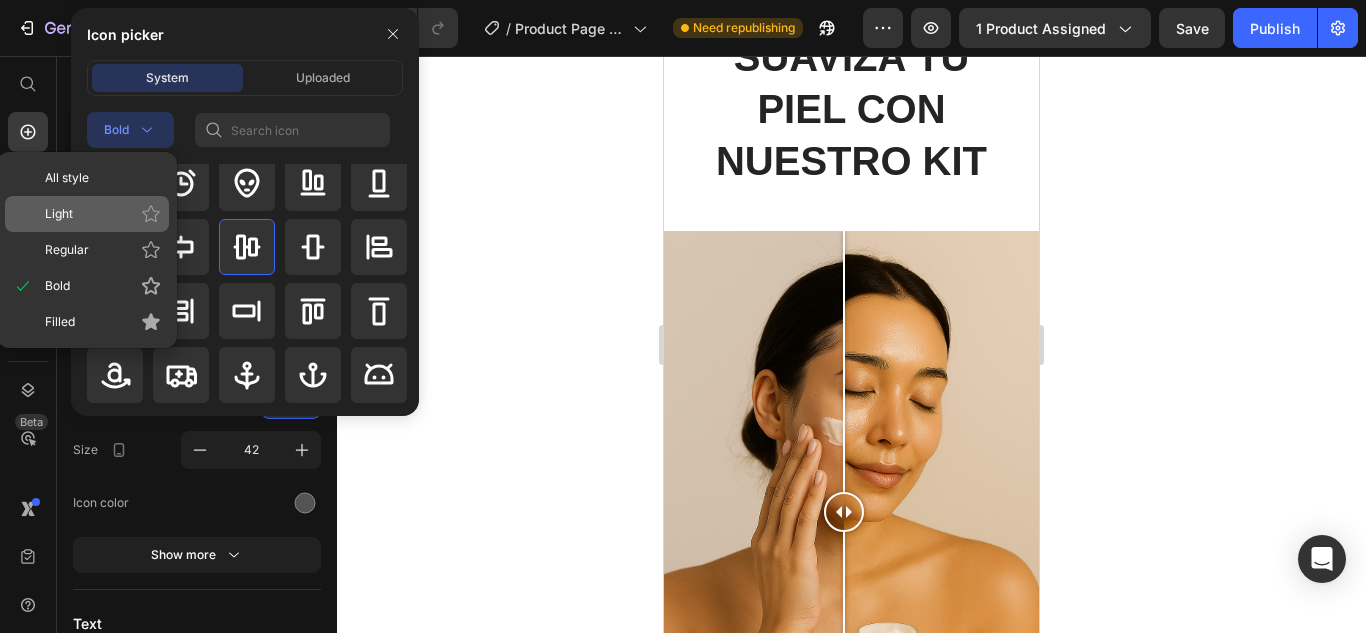 click on "Light" at bounding box center (103, 214) 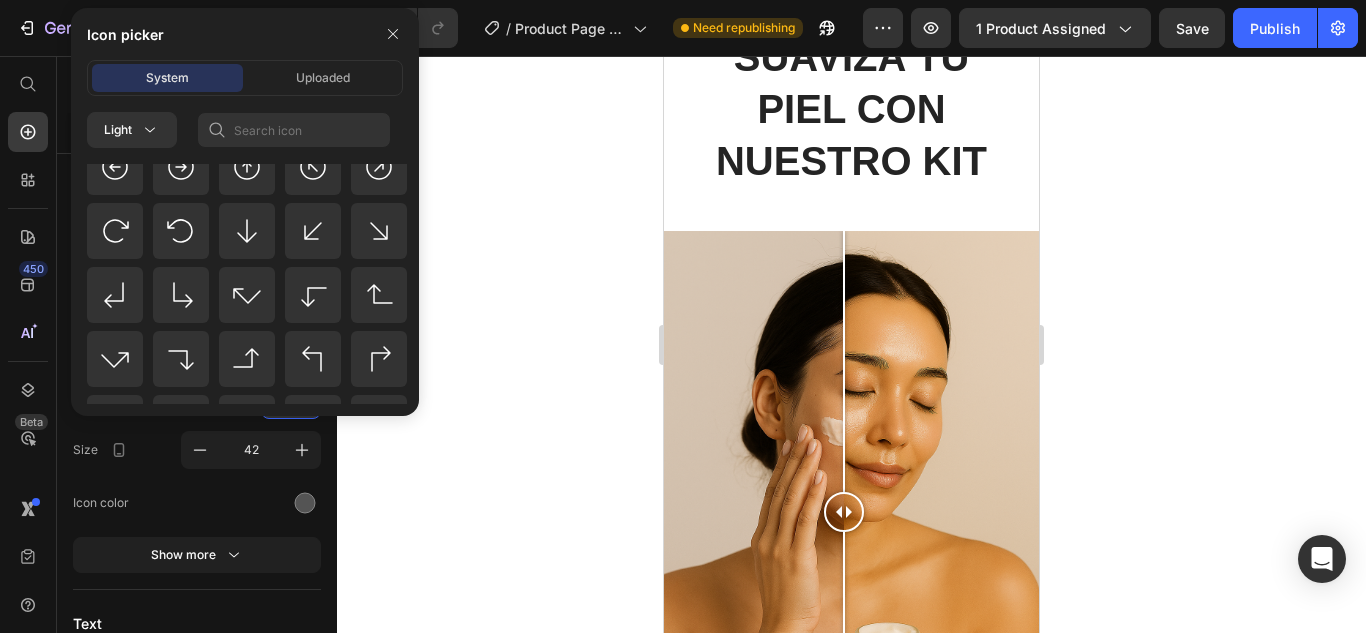 scroll, scrollTop: 690, scrollLeft: 0, axis: vertical 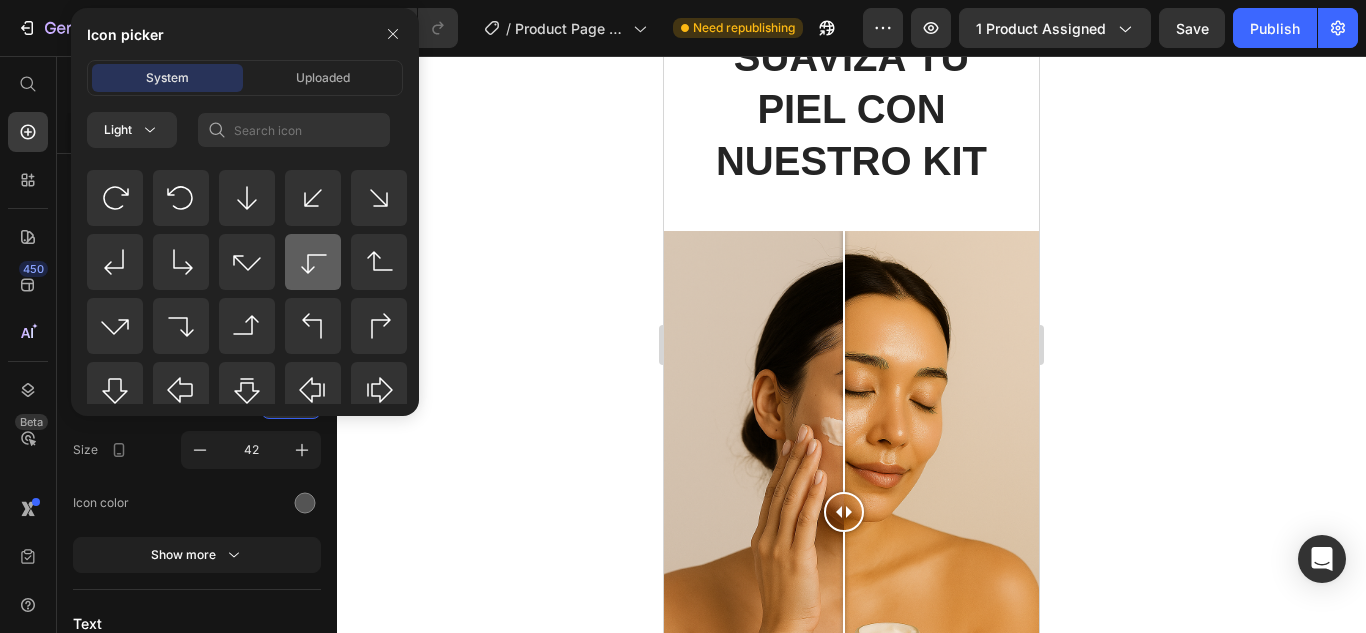 click 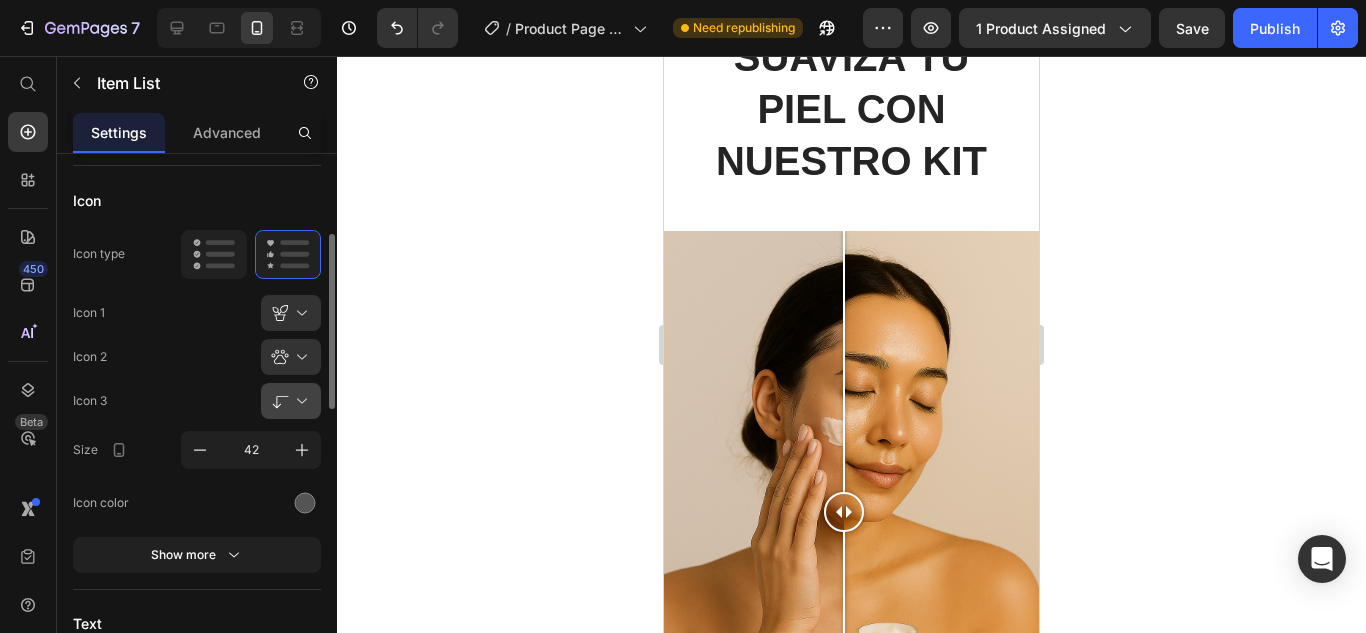 click at bounding box center [299, 401] 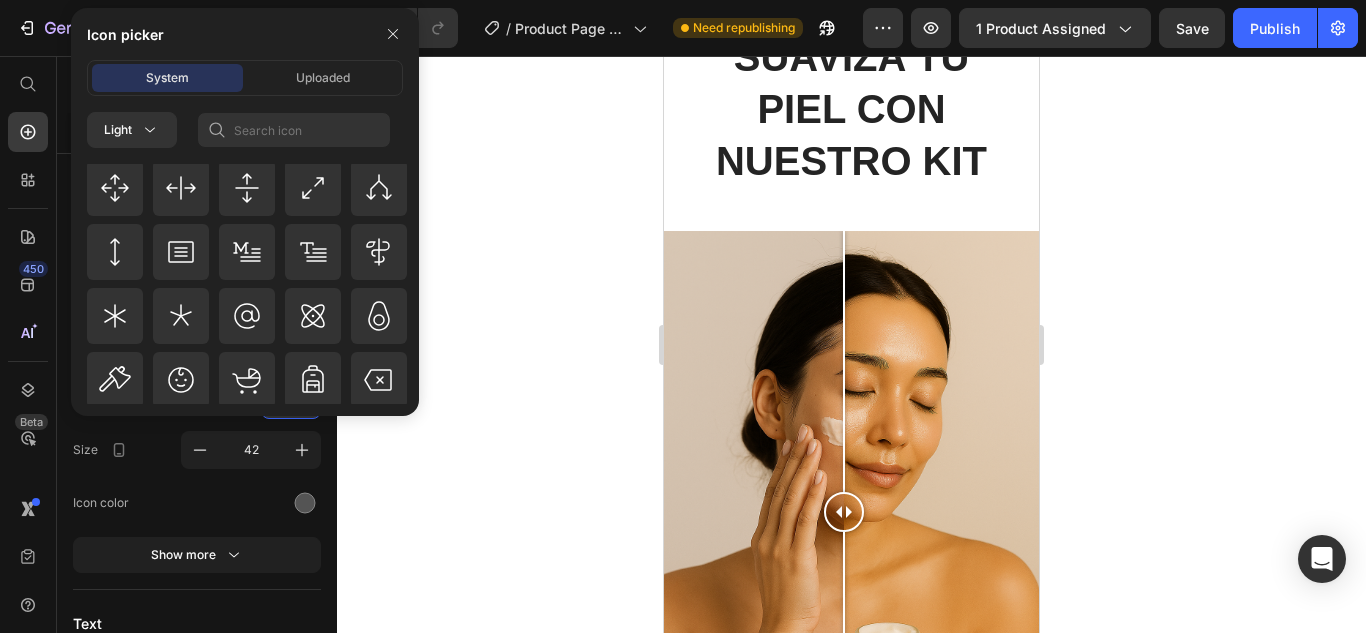 scroll, scrollTop: 1501, scrollLeft: 0, axis: vertical 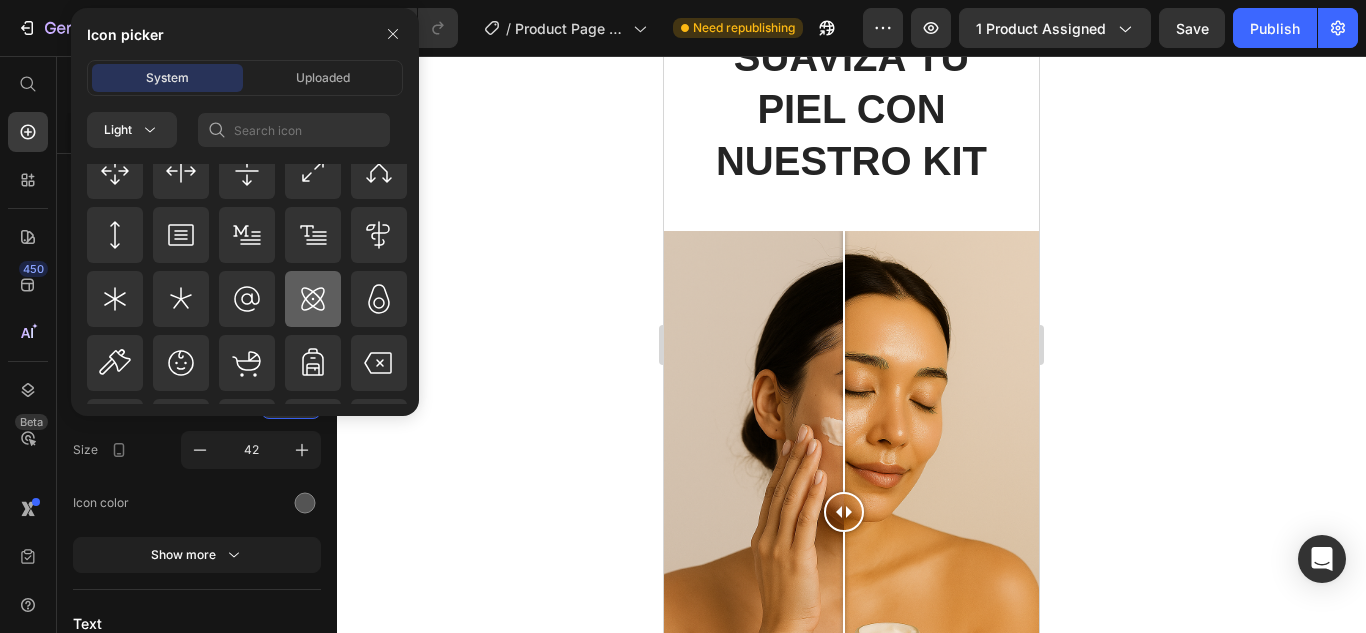 click 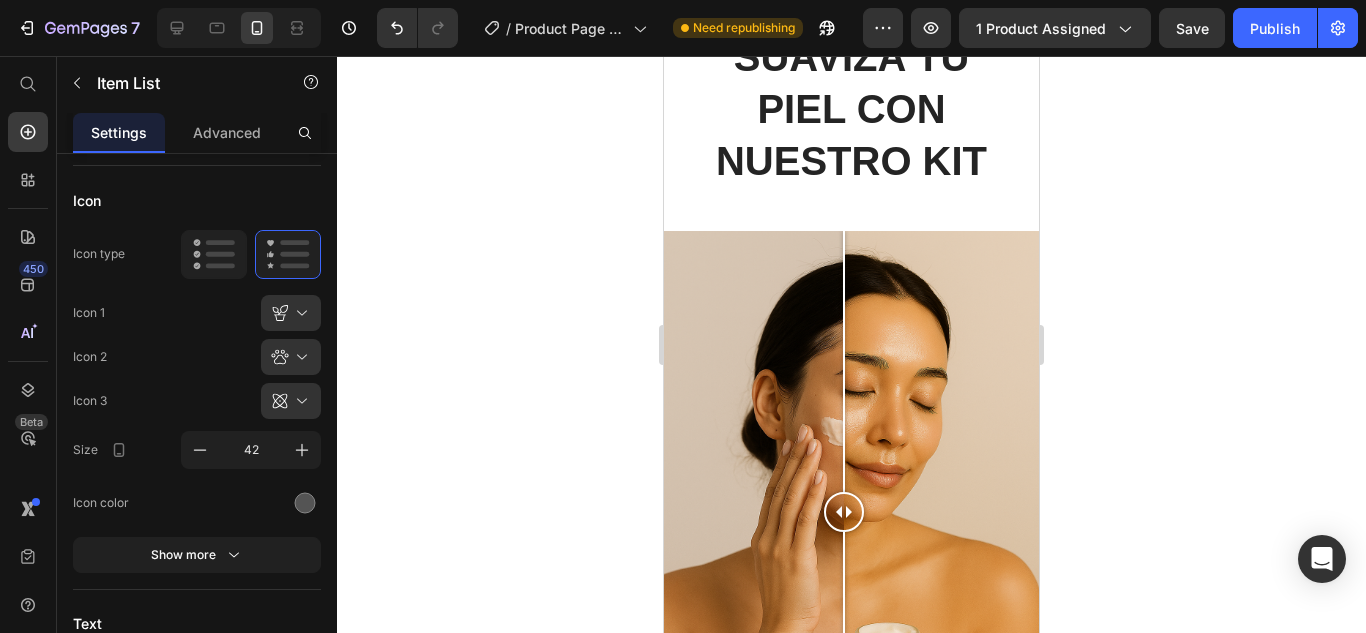 click 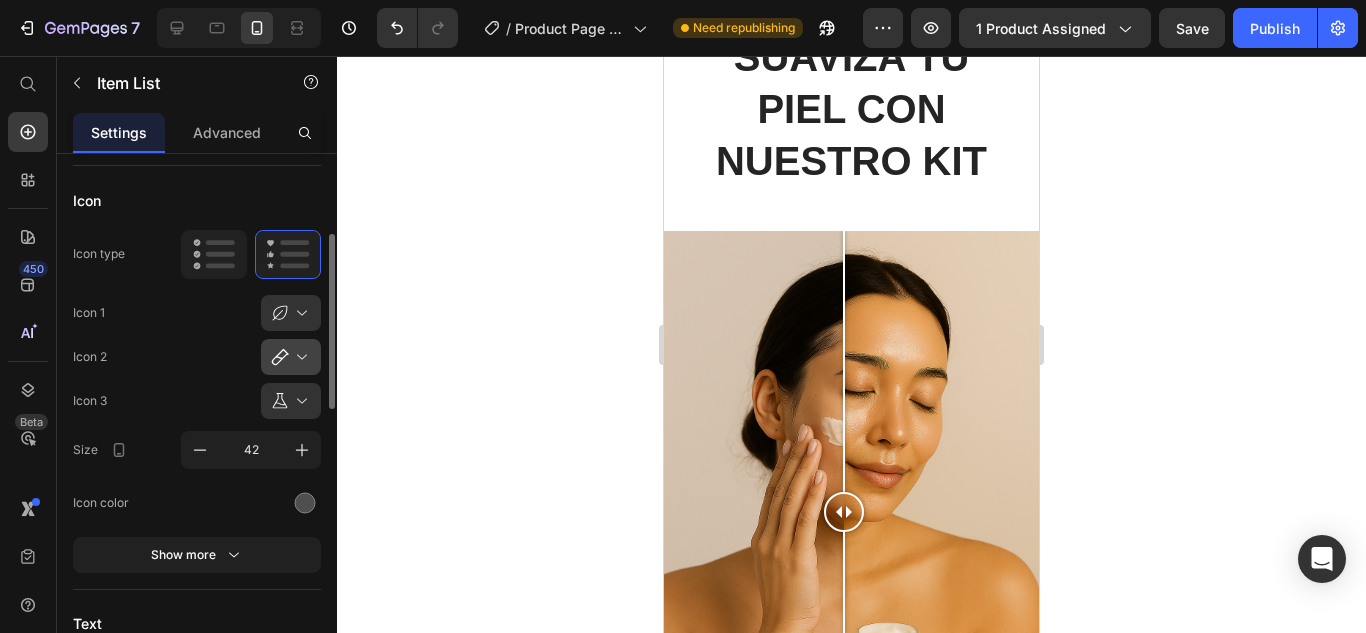 click at bounding box center (299, 357) 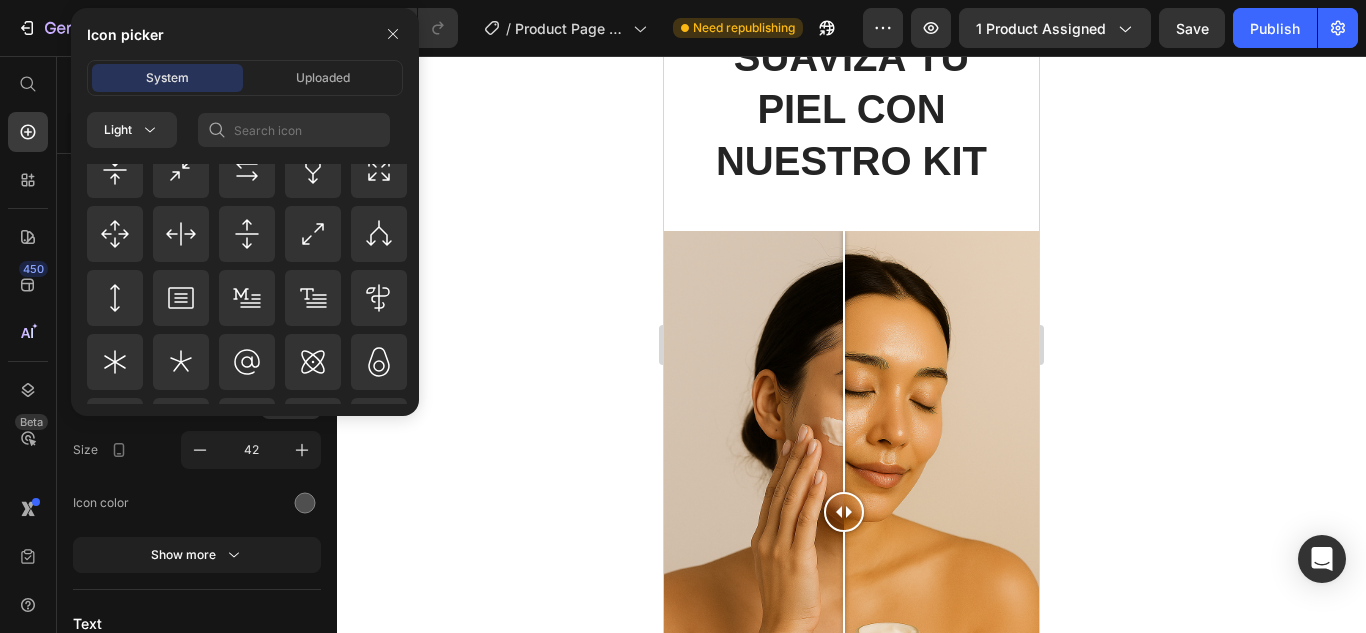 scroll, scrollTop: 1463, scrollLeft: 0, axis: vertical 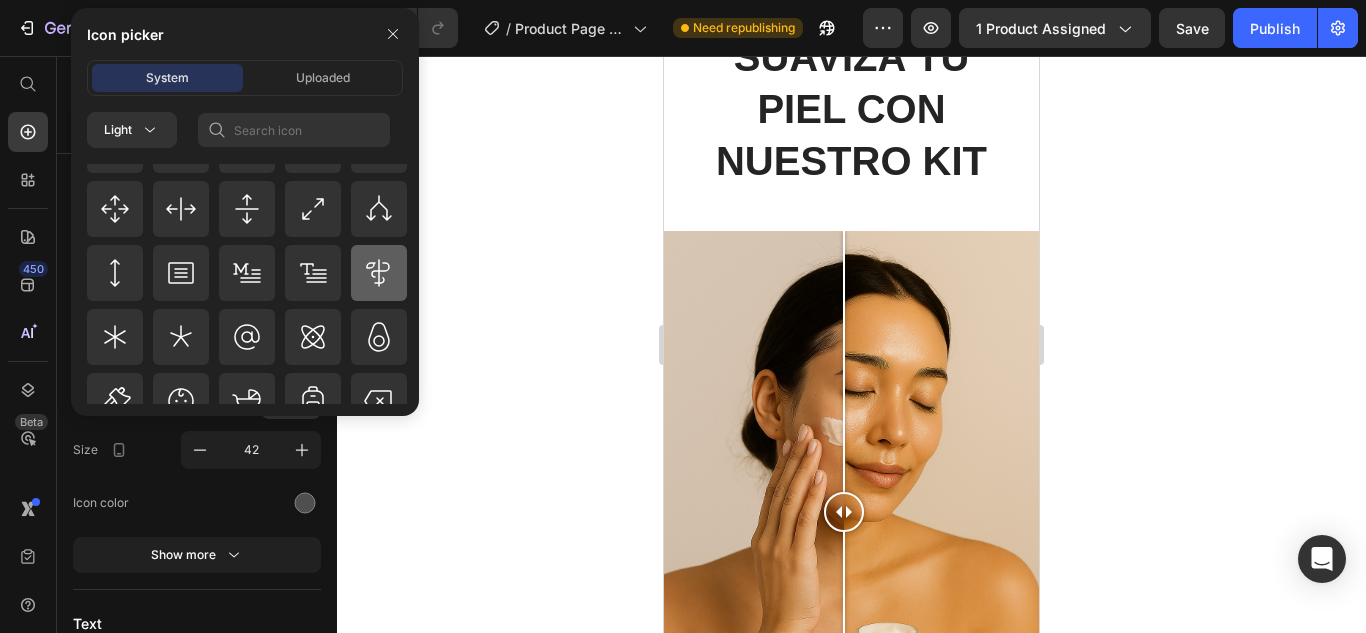 click 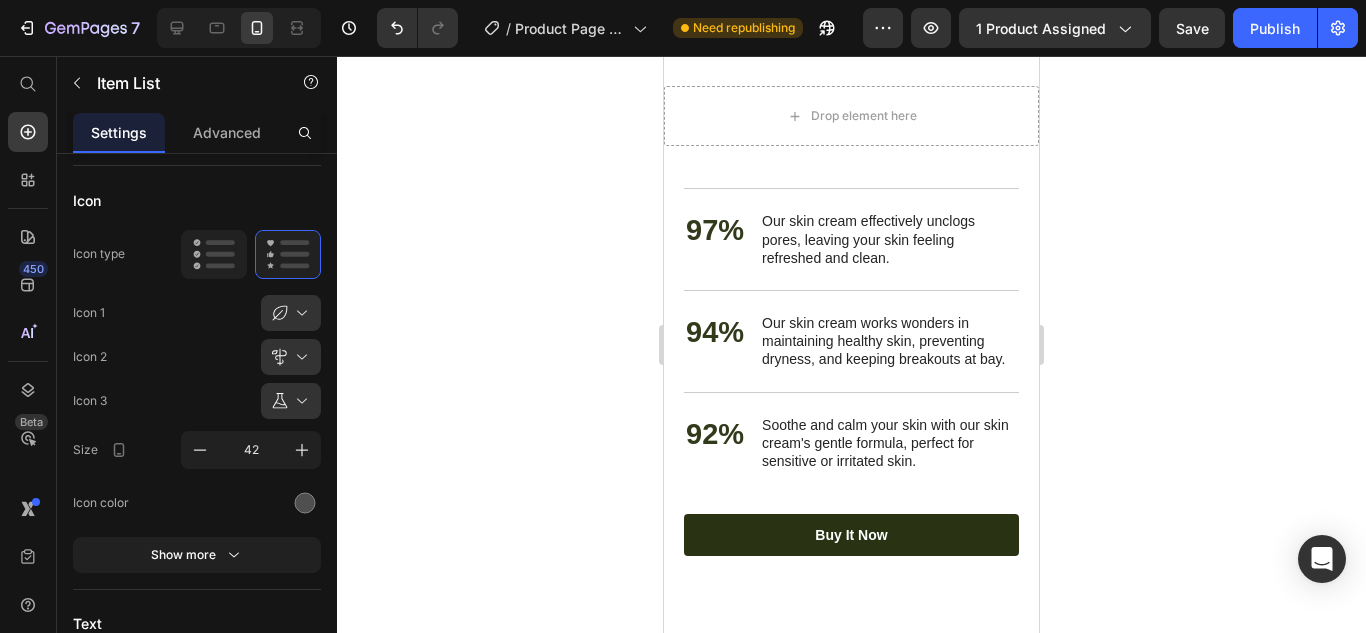 scroll, scrollTop: 8816, scrollLeft: 0, axis: vertical 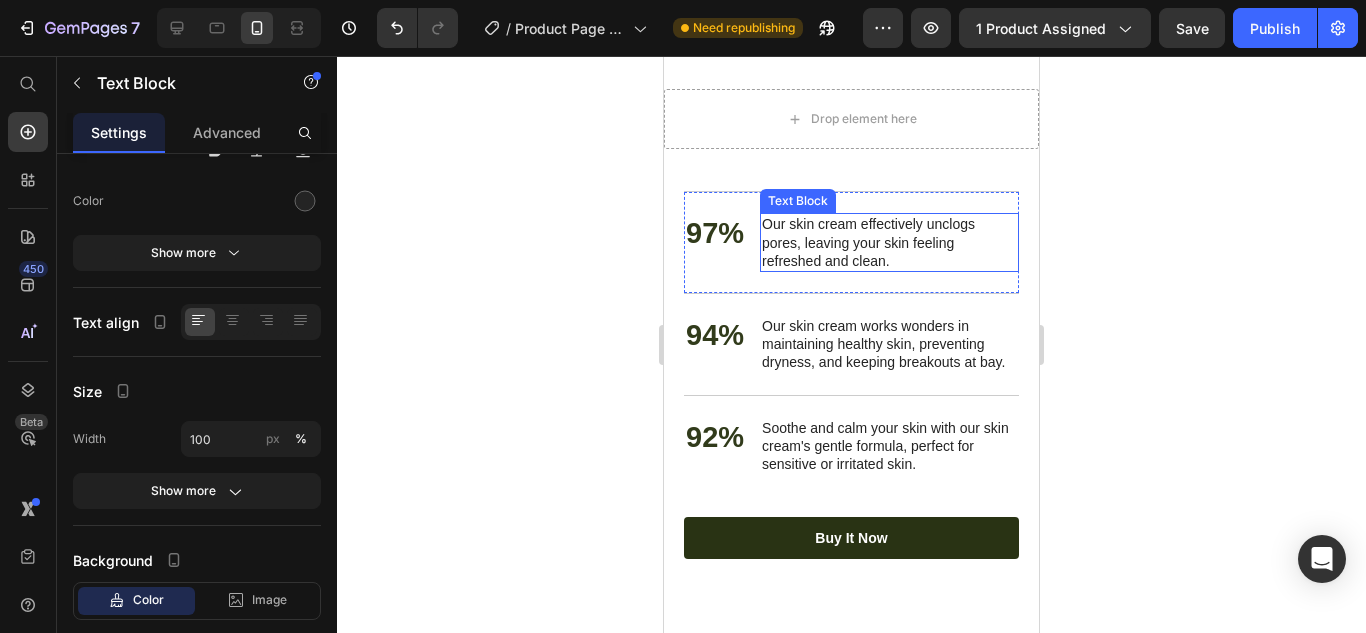 click on "Our skin cream effectively unclogs pores, leaving your skin feeling refreshed and clean." at bounding box center [889, 242] 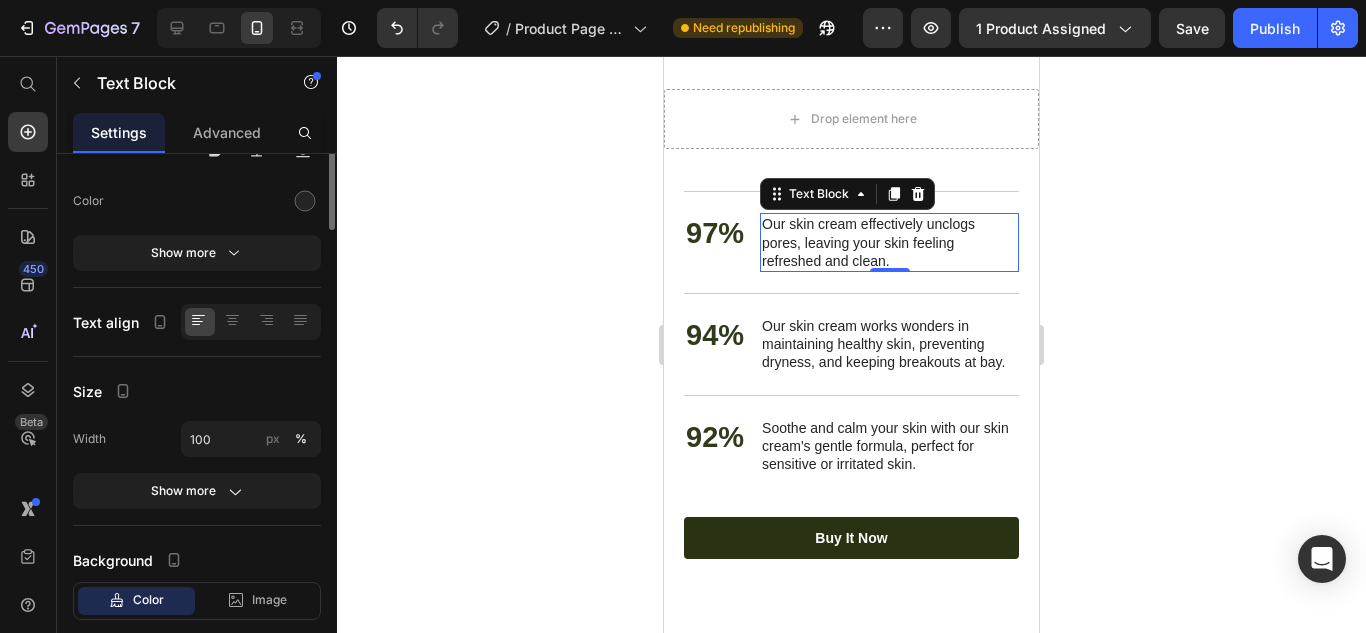 scroll, scrollTop: 0, scrollLeft: 0, axis: both 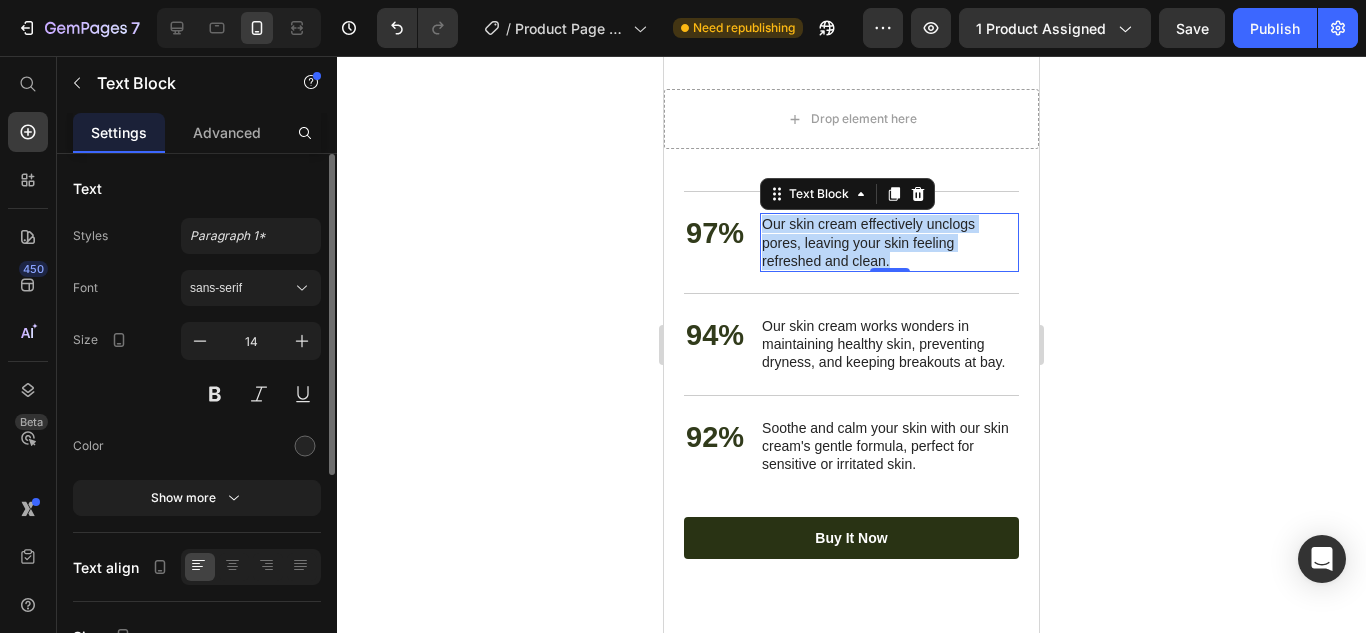 click on "Our skin cream effectively unclogs pores, leaving your skin feeling refreshed and clean." at bounding box center [889, 242] 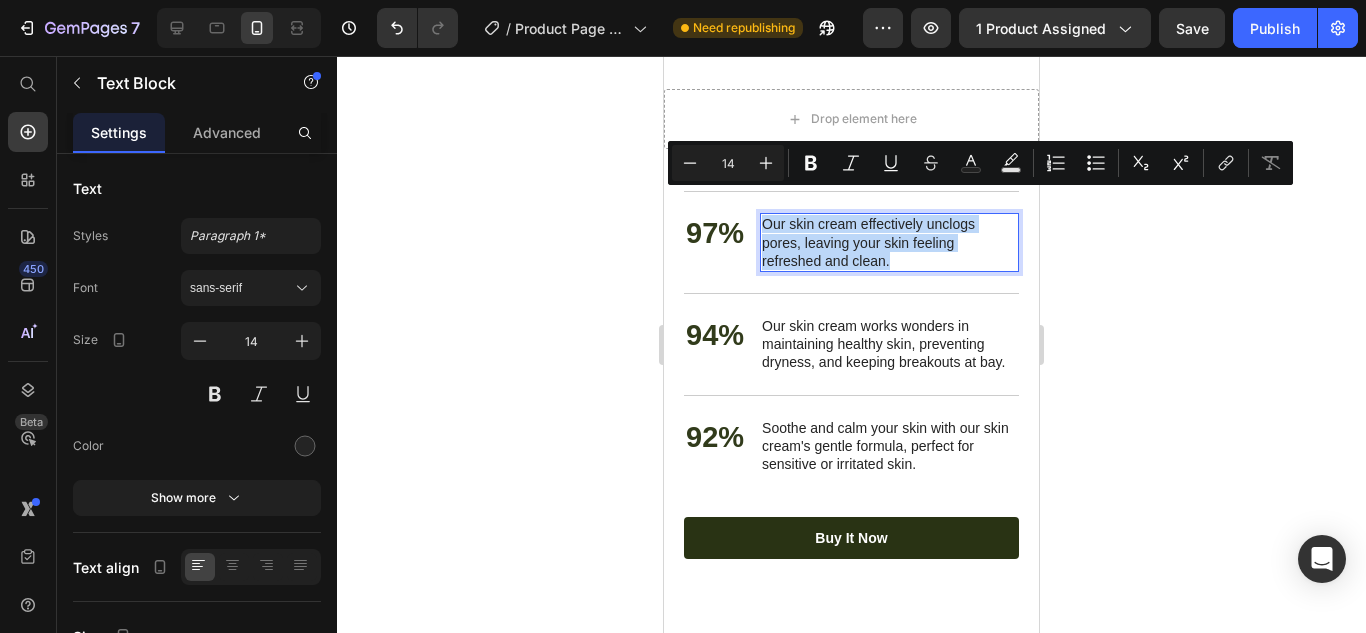 copy on "Our skin cream effectively unclogs pores, leaving your skin feeling refreshed and clean." 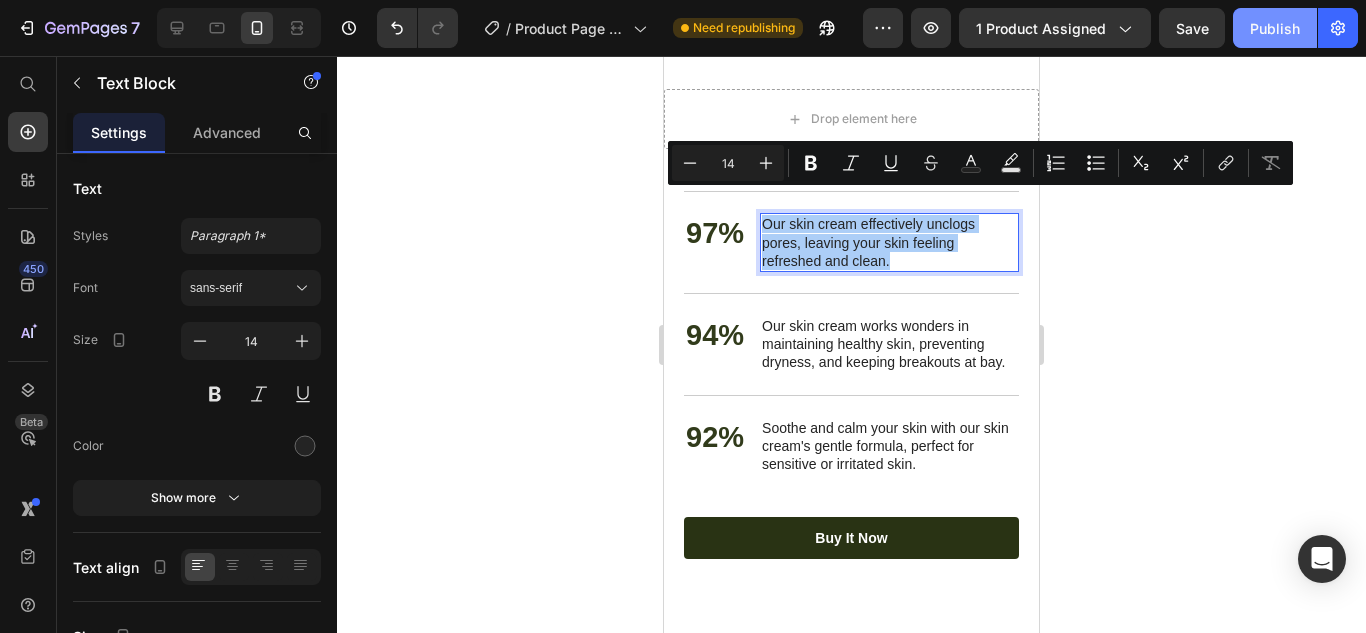 click on "Publish" at bounding box center [1275, 28] 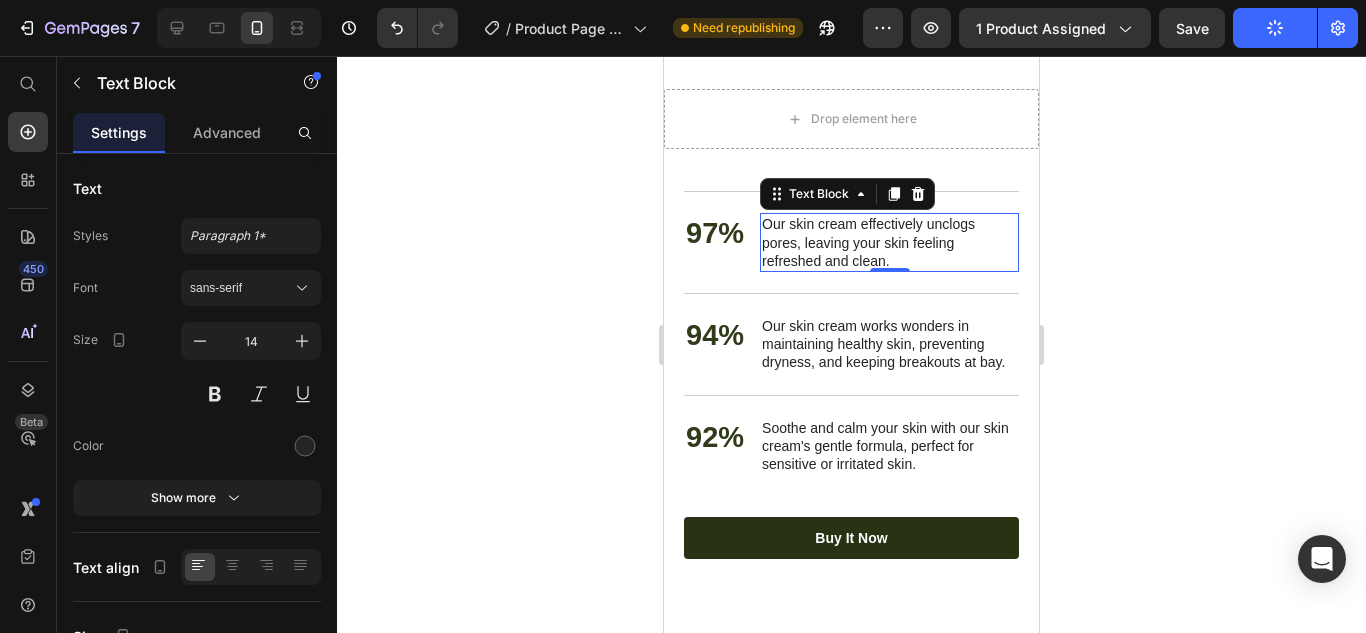 click on "Our skin cream effectively unclogs pores, leaving your skin feeling refreshed and clean." at bounding box center (889, 242) 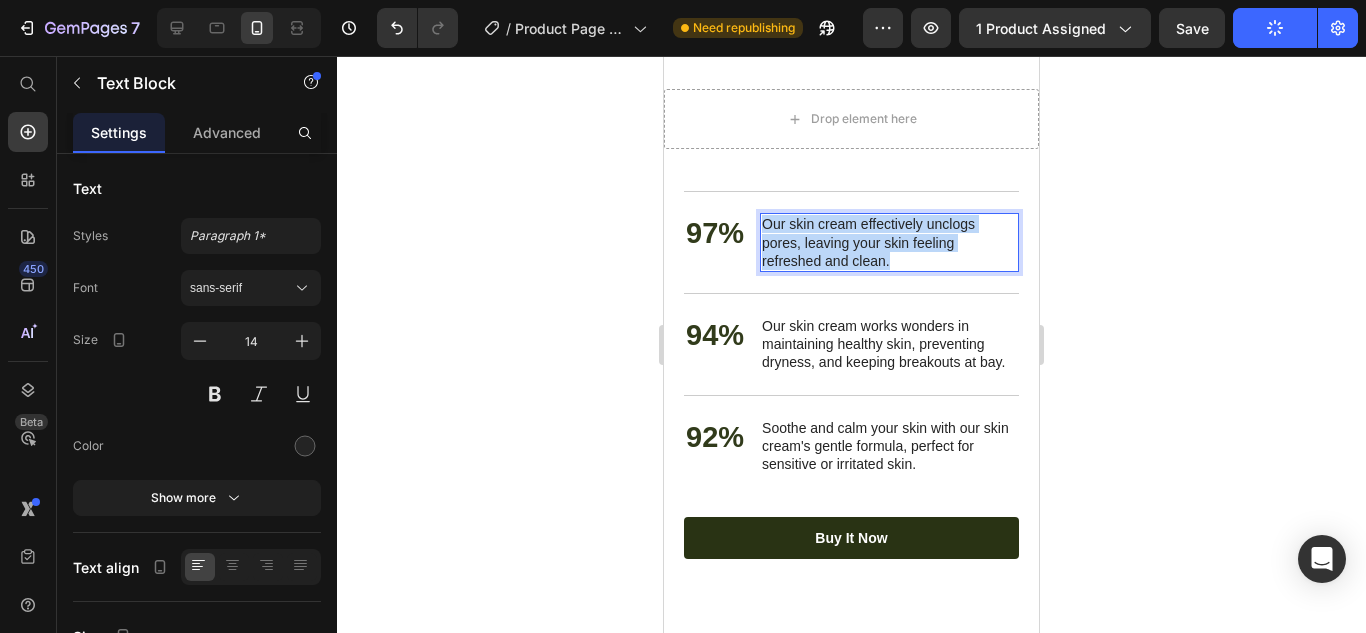 click on "Our skin cream effectively unclogs pores, leaving your skin feeling refreshed and clean." at bounding box center (889, 242) 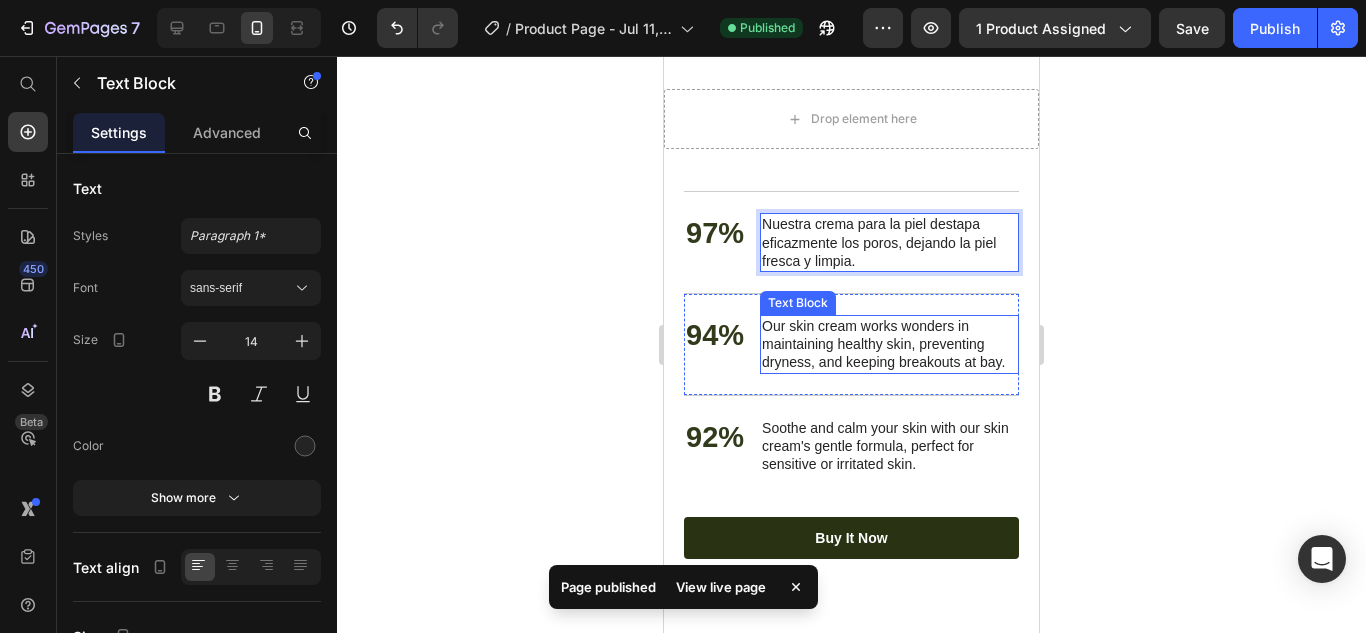 click on "Our skin cream works wonders in maintaining healthy skin, preventing dryness, and keeping breakouts at bay." at bounding box center (889, 344) 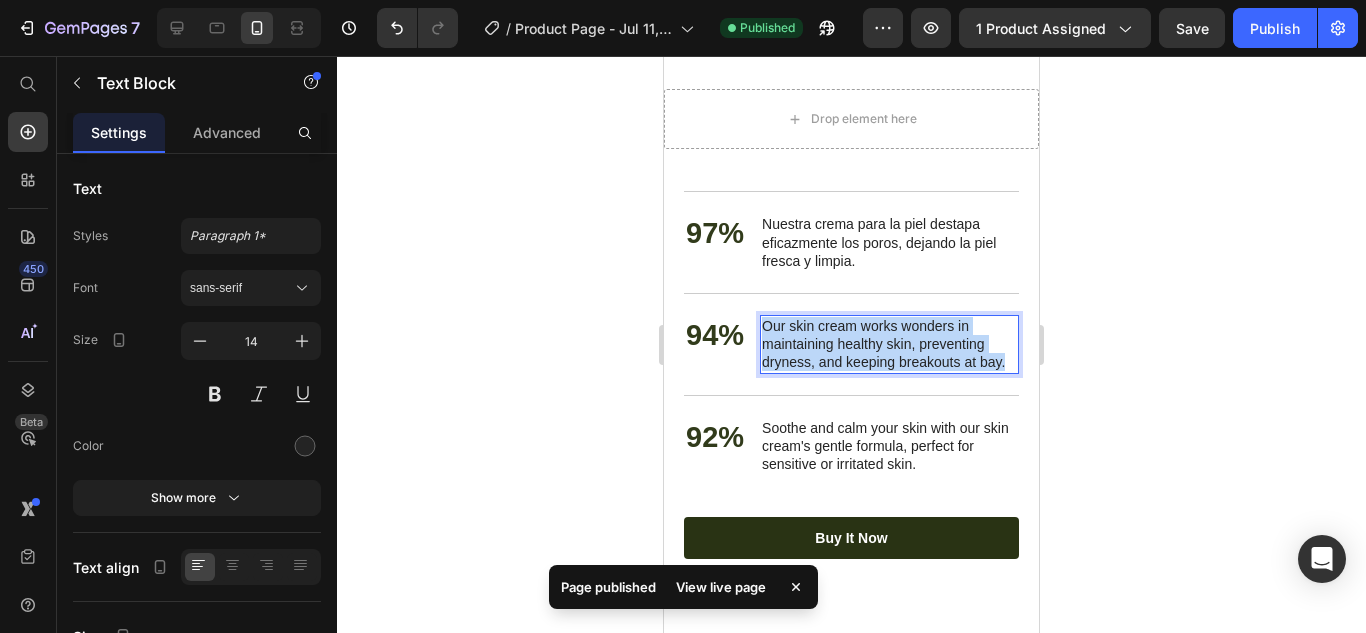 click on "Our skin cream works wonders in maintaining healthy skin, preventing dryness, and keeping breakouts at bay." at bounding box center (889, 344) 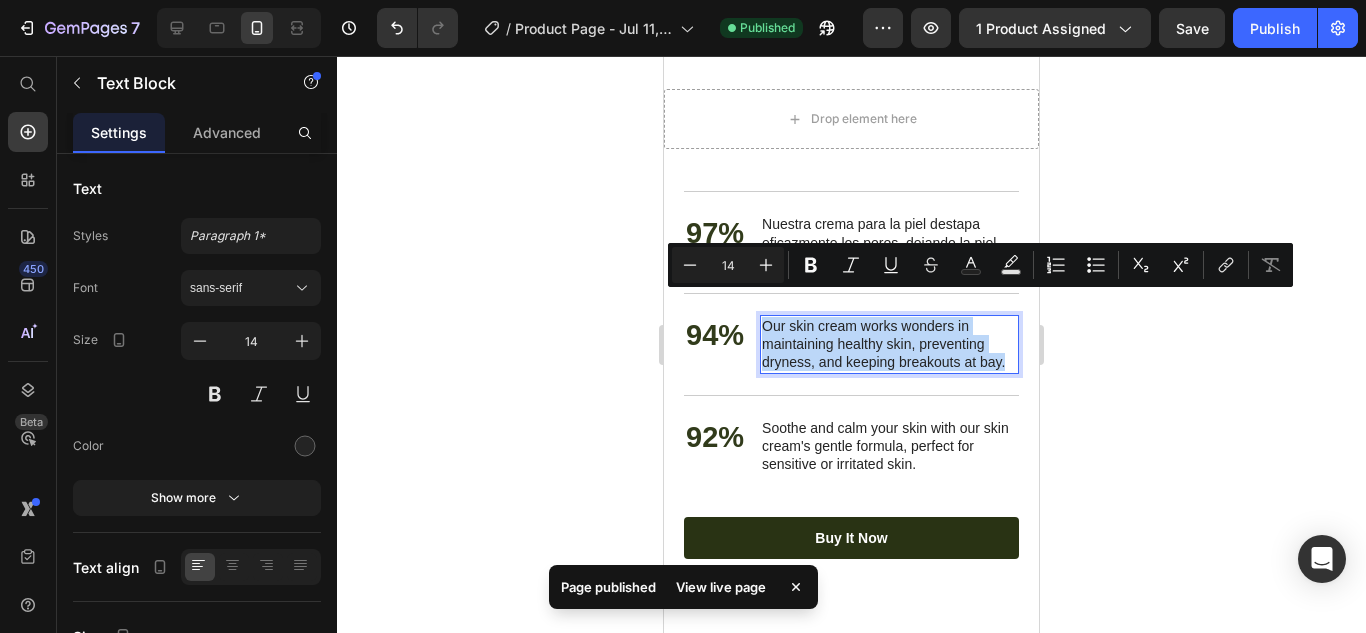 copy on "Our skin cream works wonders in maintaining healthy skin, preventing dryness, and keeping breakouts at bay." 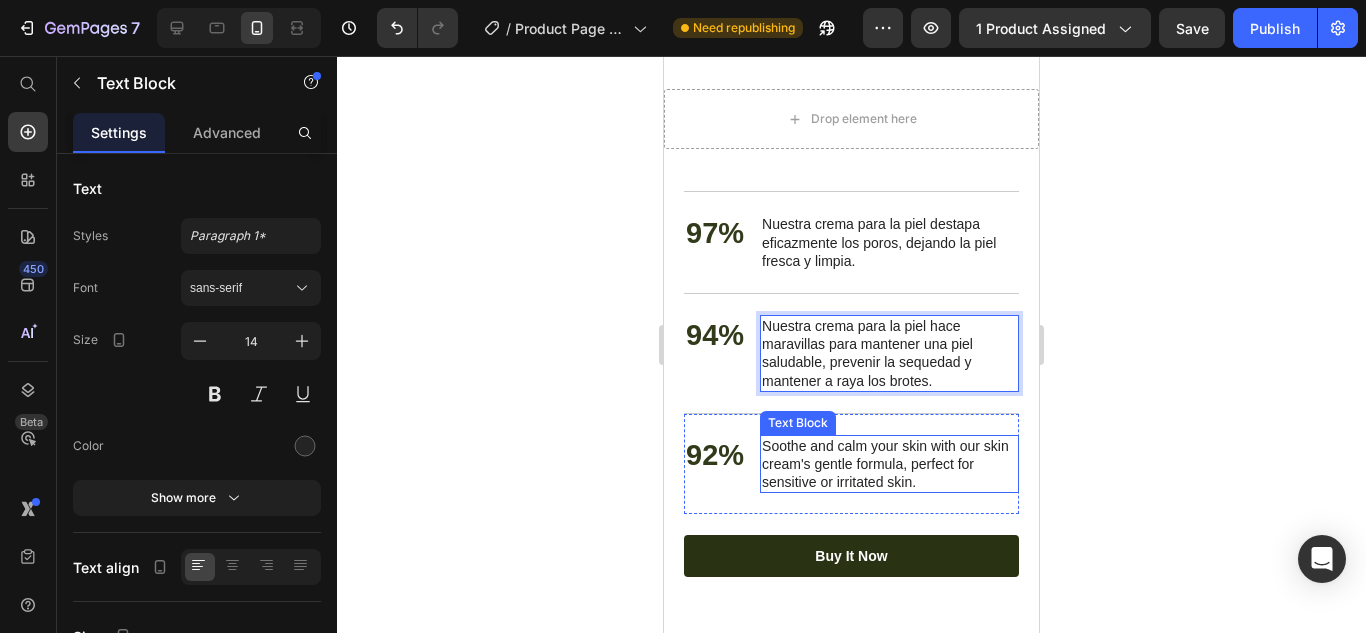 click on "Soothe and calm your skin with our skin cream's gentle formula, perfect for sensitive or irritated skin." at bounding box center (889, 464) 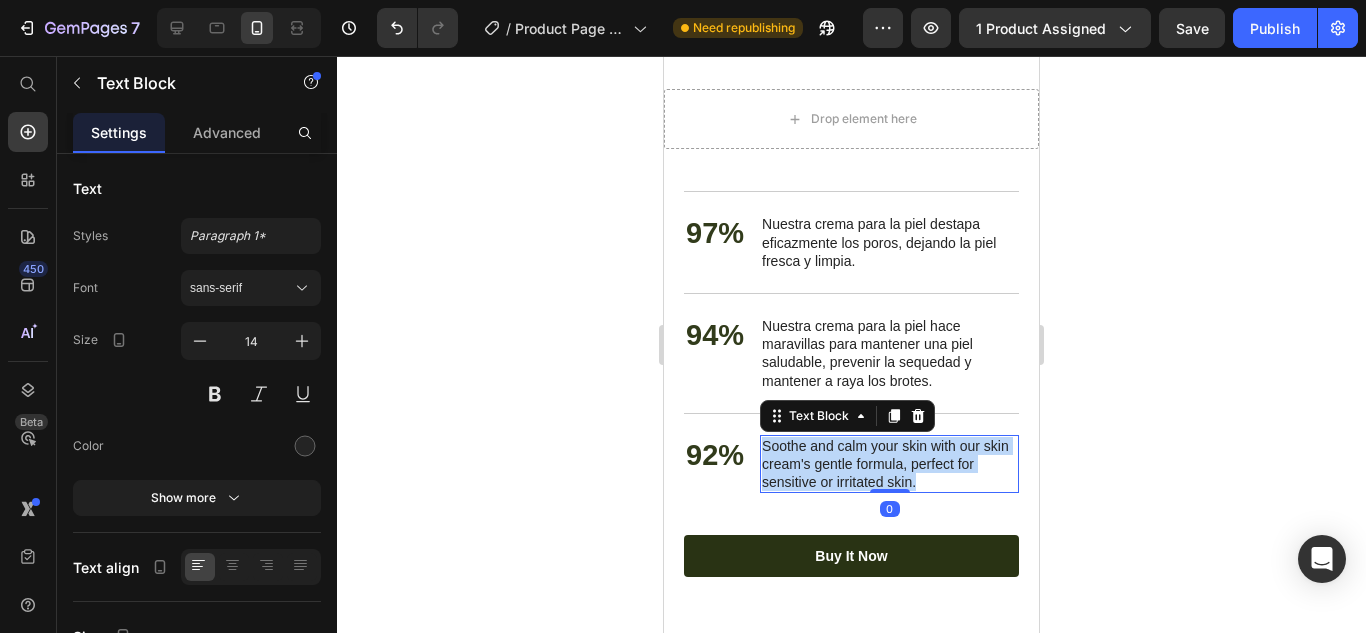 click on "Soothe and calm your skin with our skin cream's gentle formula, perfect for sensitive or irritated skin." at bounding box center (889, 464) 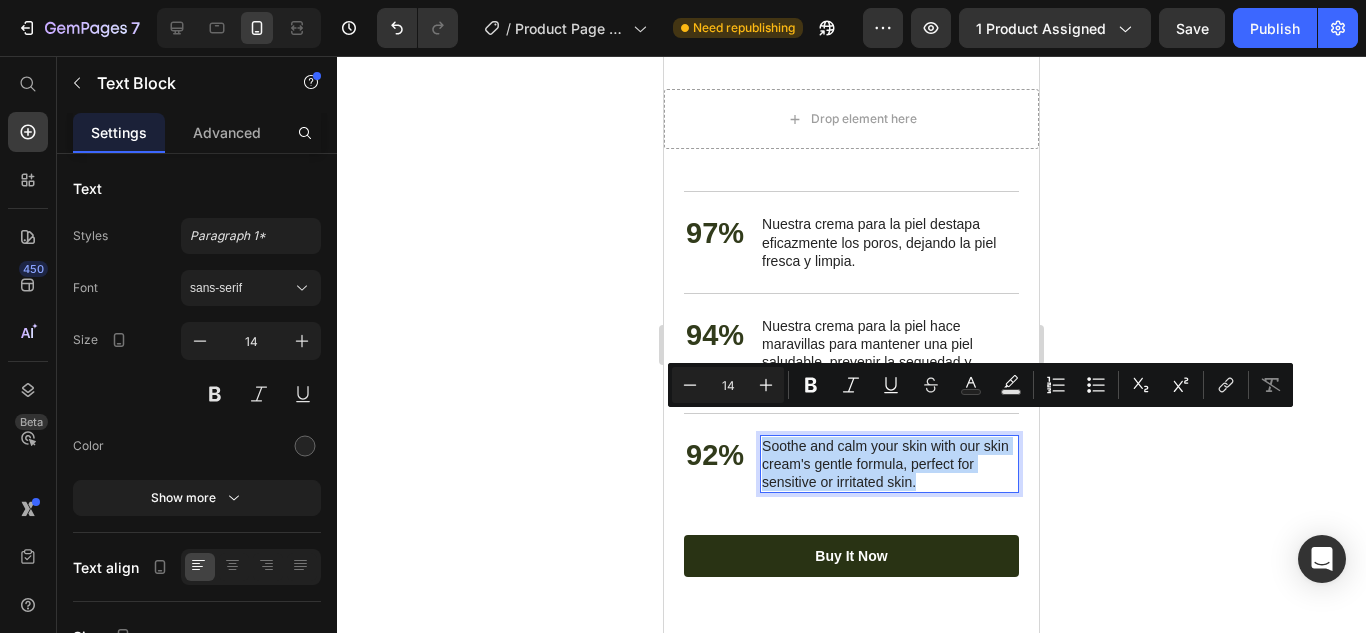 copy on "Soothe and calm your skin with our skin cream's gentle formula, perfect for sensitive or irritated skin." 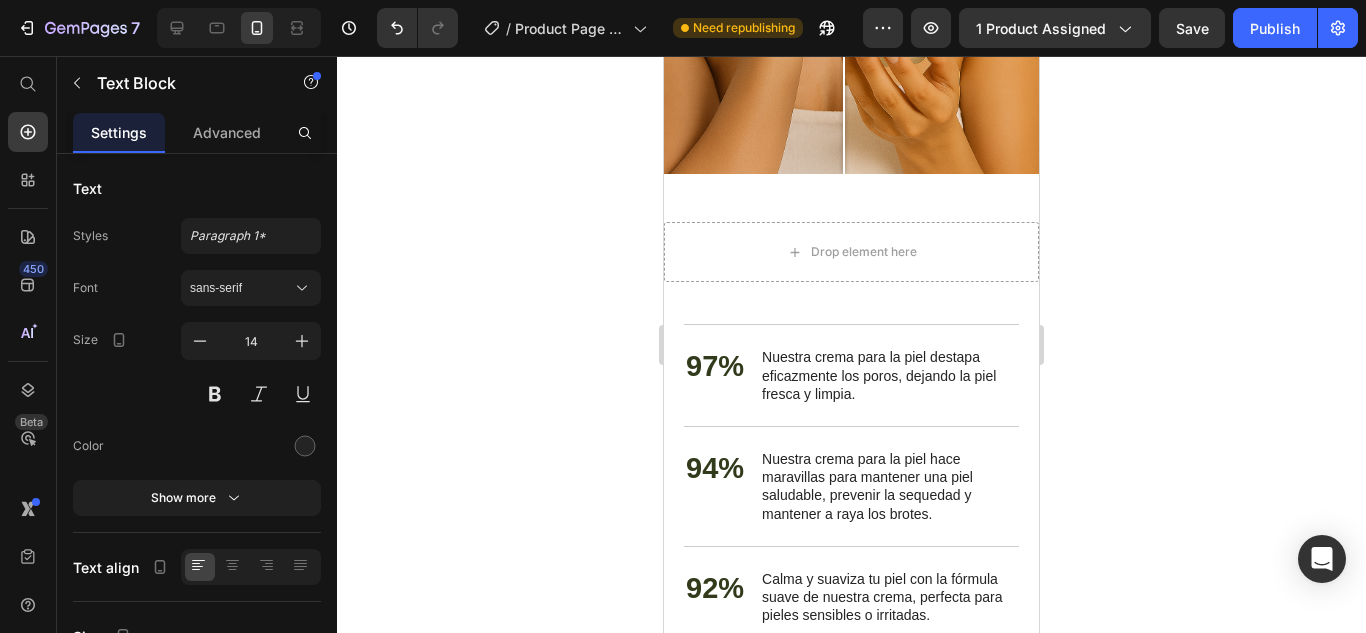 scroll, scrollTop: 8687, scrollLeft: 0, axis: vertical 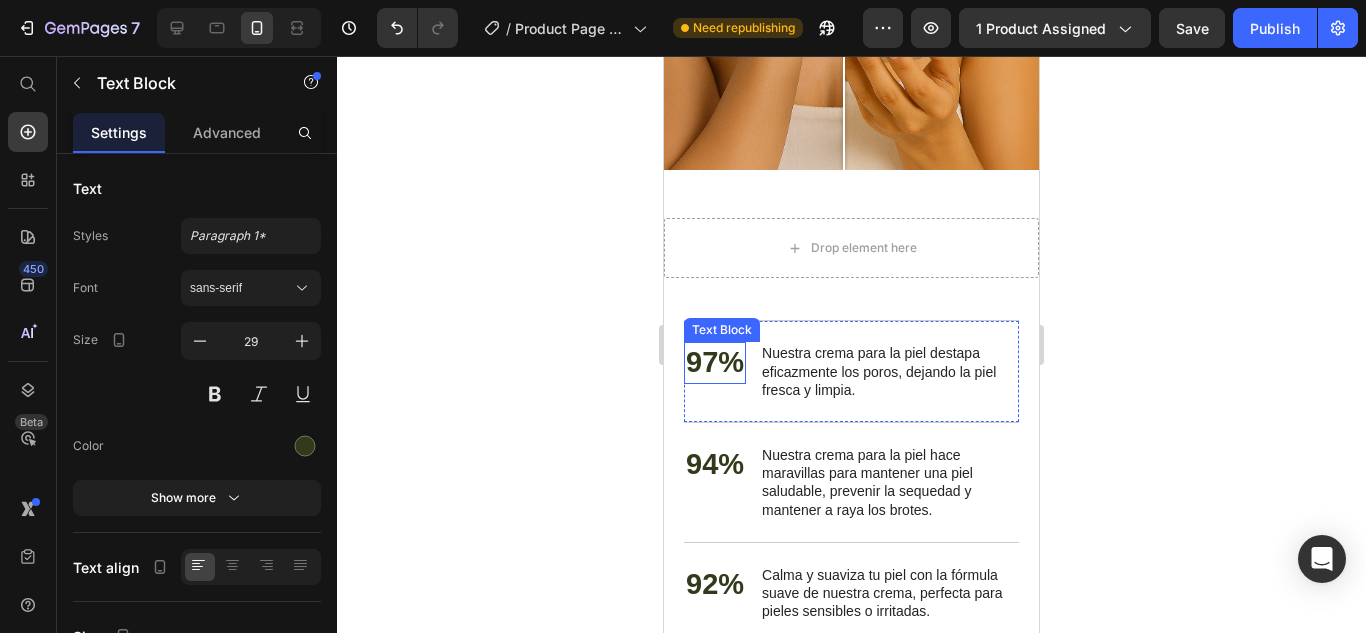 click on "97%" at bounding box center [715, 363] 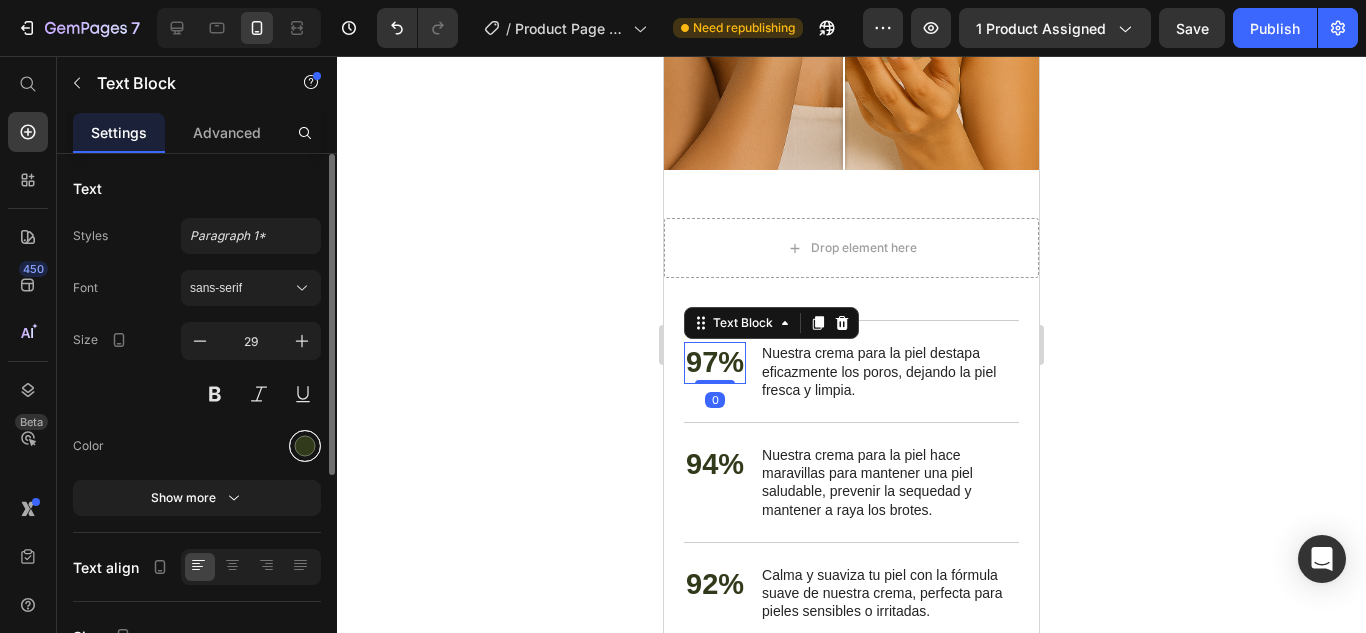 click at bounding box center (305, 446) 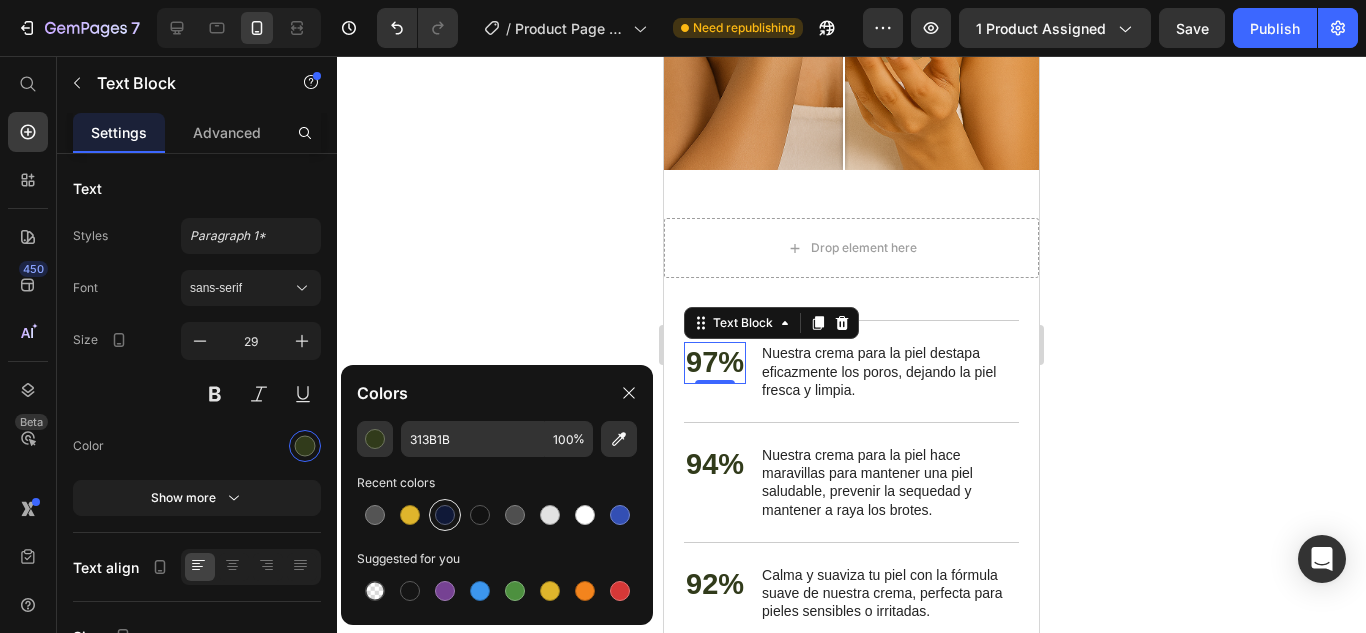 click at bounding box center (445, 515) 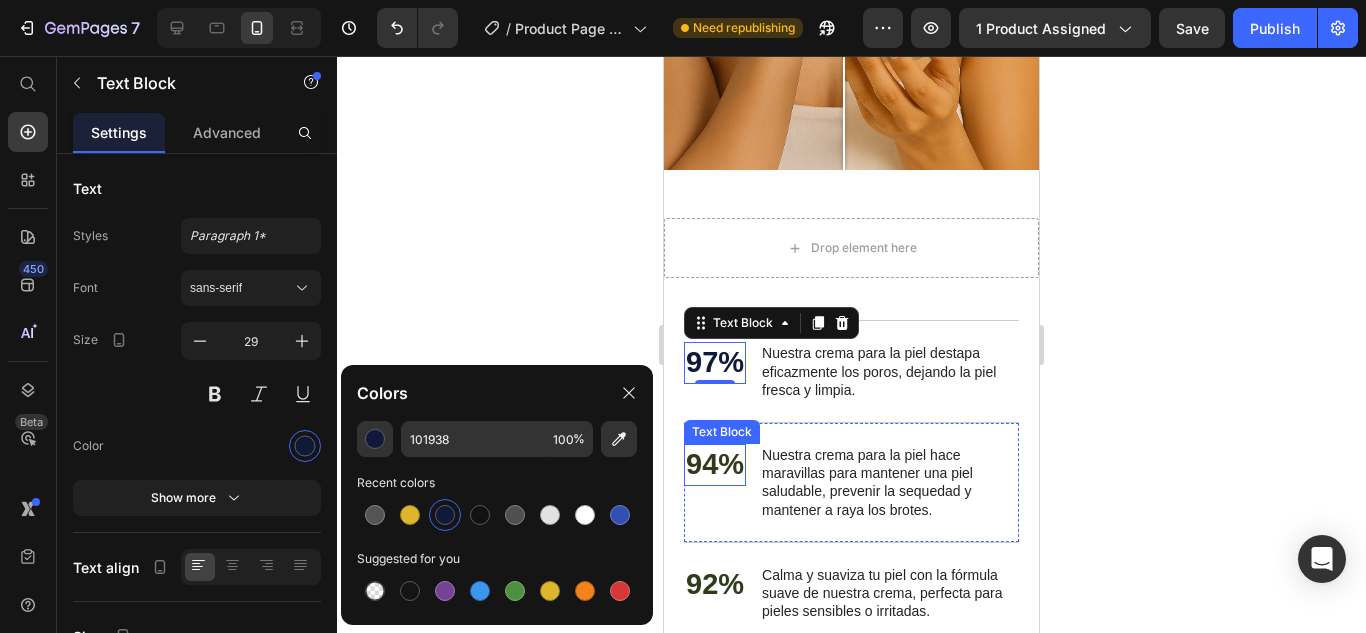 click on "94%" at bounding box center (715, 465) 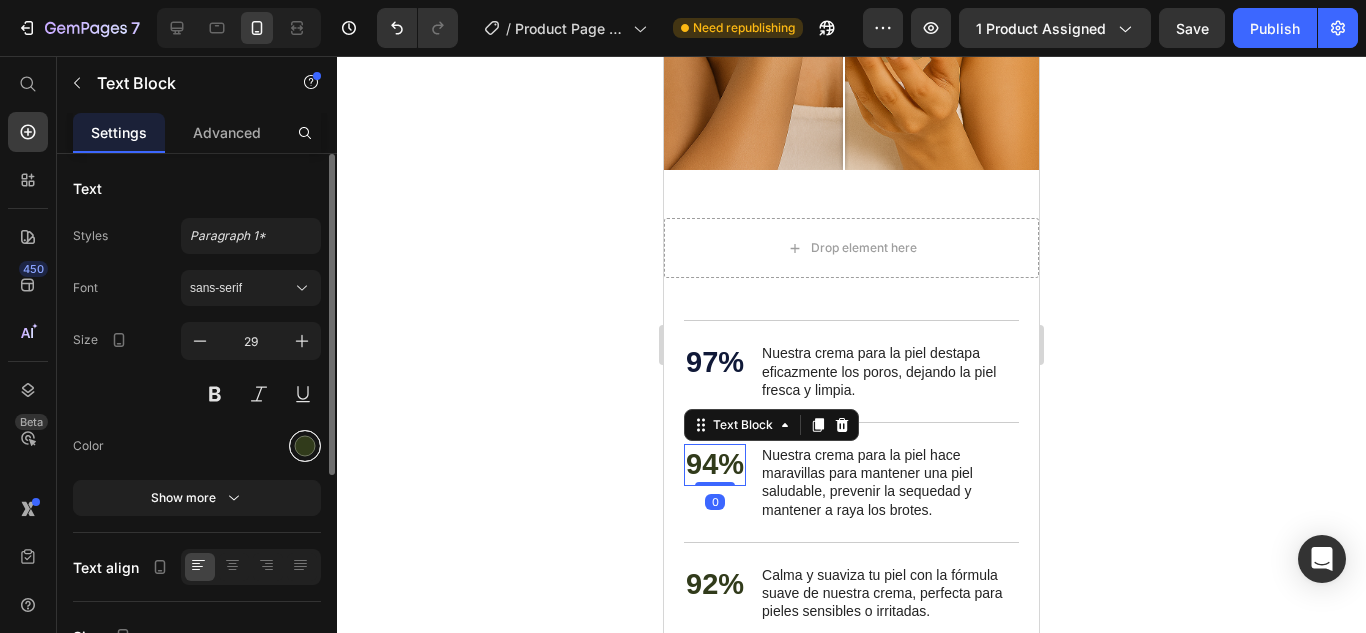 click at bounding box center [305, 446] 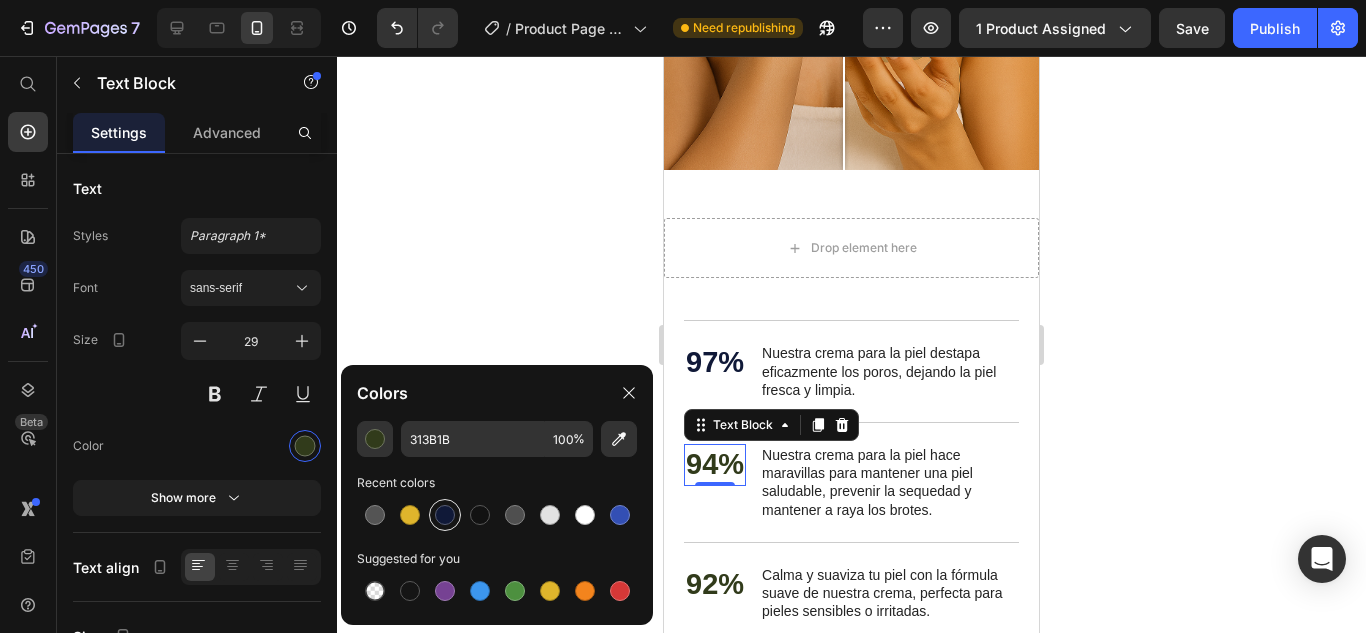 click at bounding box center (445, 515) 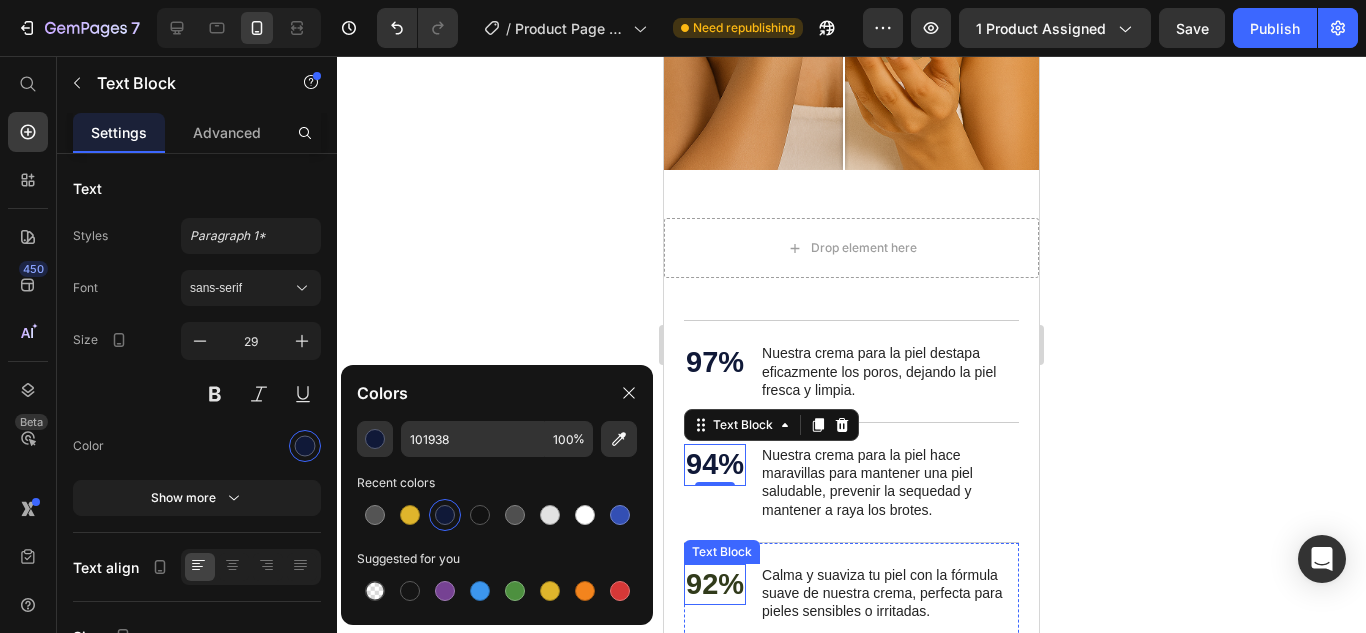 click on "92%" at bounding box center [715, 585] 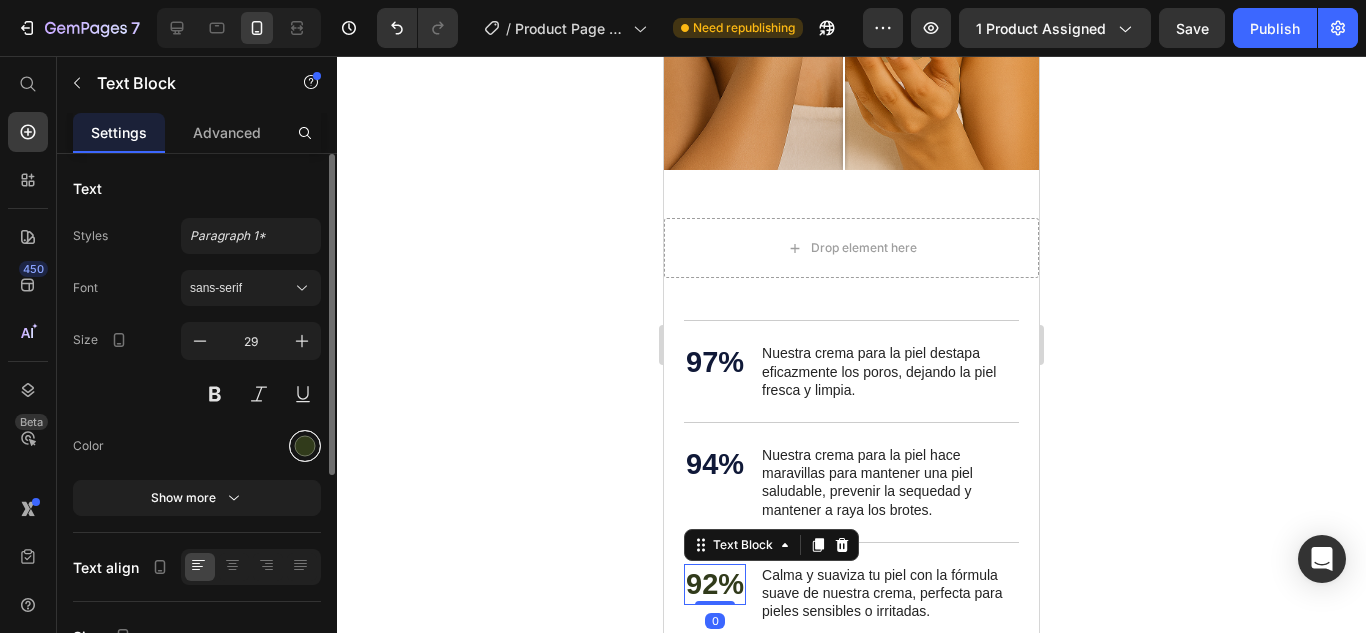 click at bounding box center (305, 446) 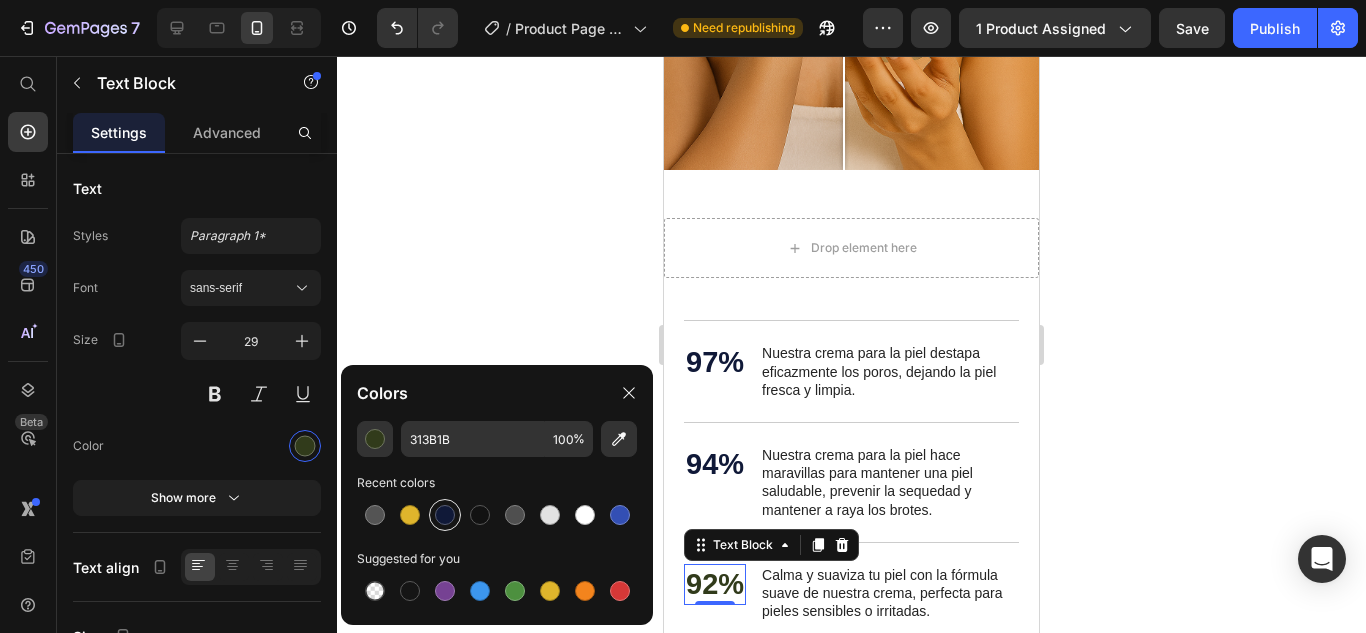 click at bounding box center (445, 515) 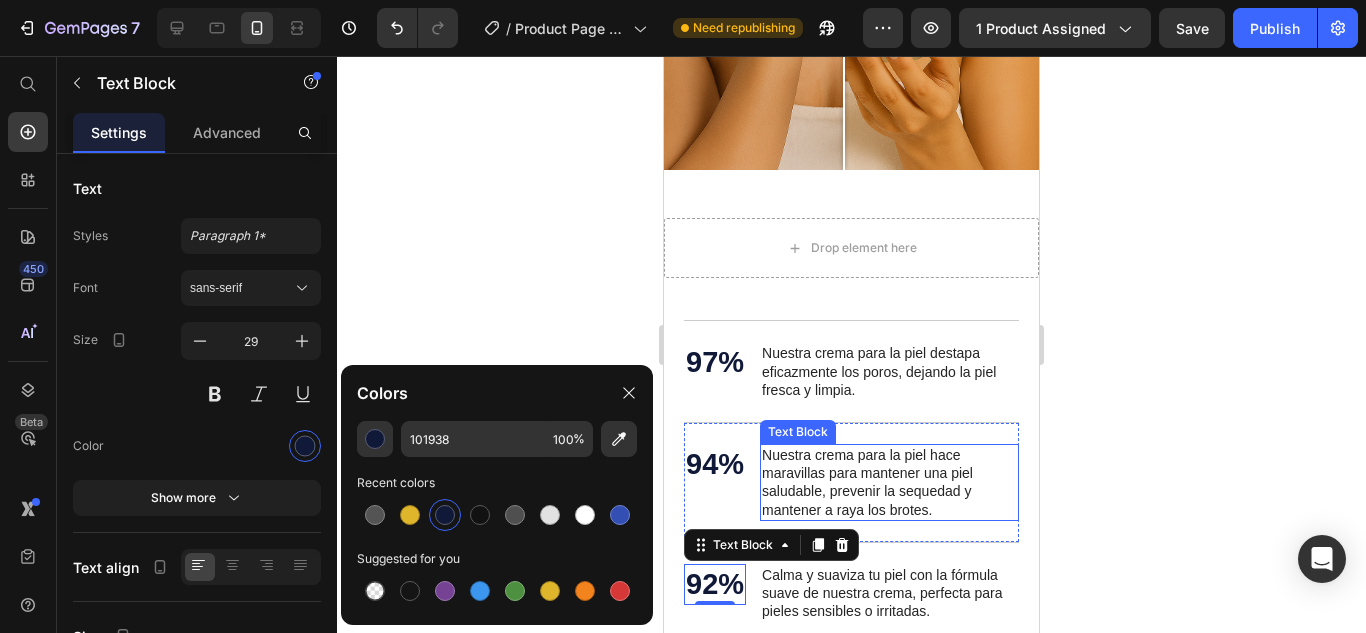 click on "Nuestra crema para la piel hace maravillas para mantener una piel saludable, prevenir la sequedad y mantener a raya los brotes." at bounding box center [889, 482] 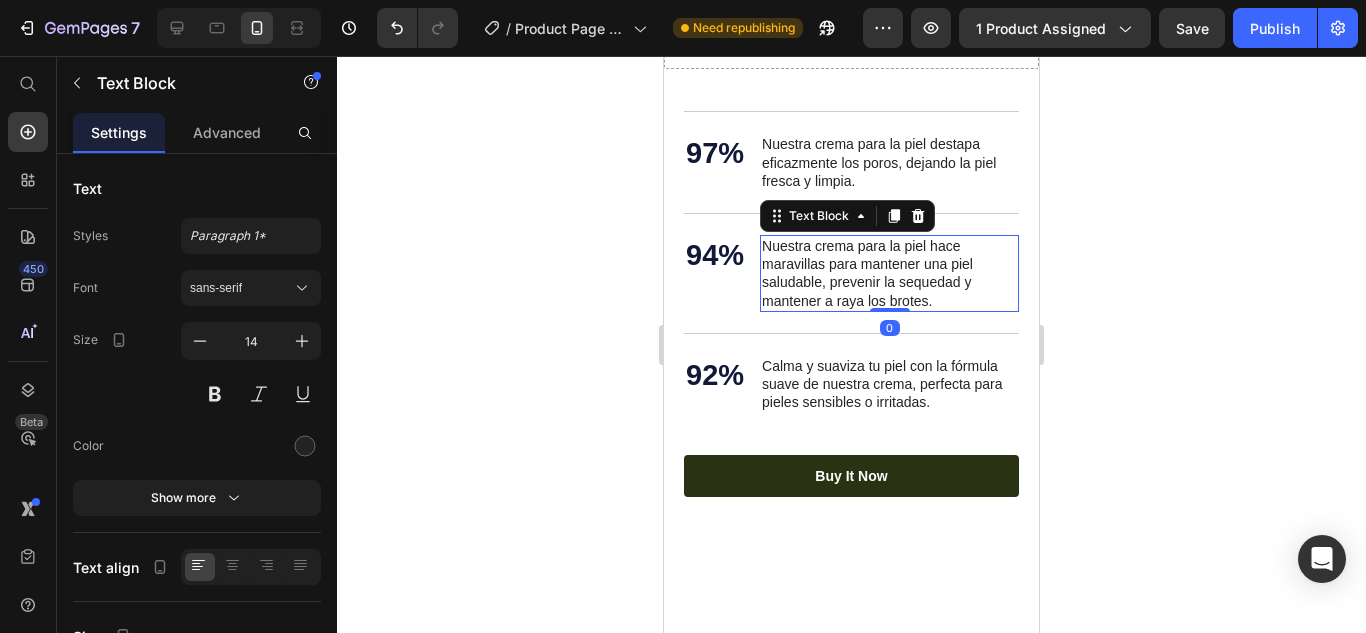 scroll, scrollTop: 8897, scrollLeft: 0, axis: vertical 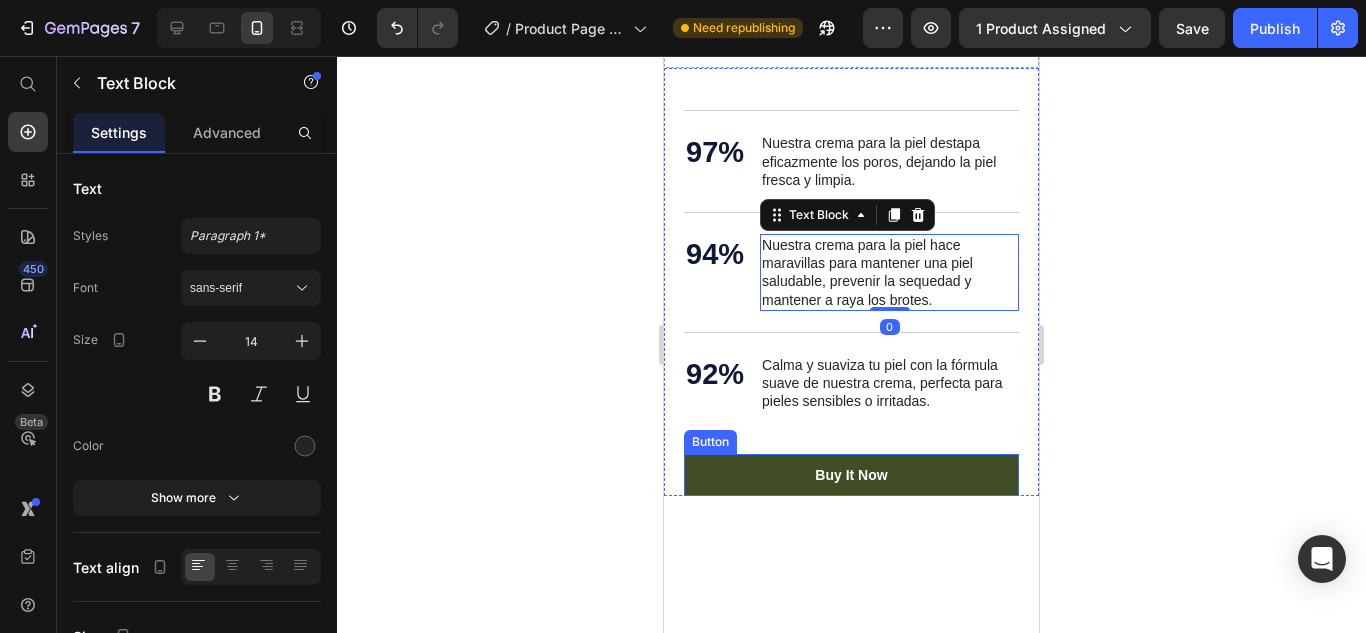 click on "buy it now" at bounding box center (851, 475) 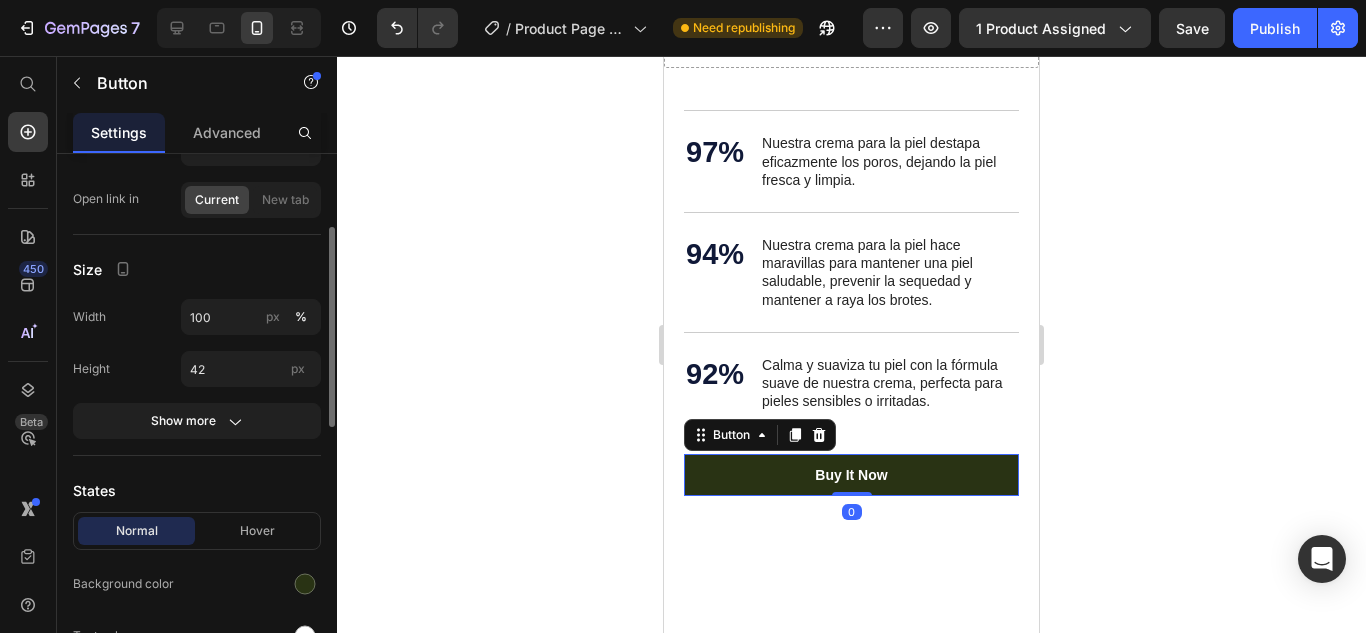 scroll, scrollTop: 200, scrollLeft: 0, axis: vertical 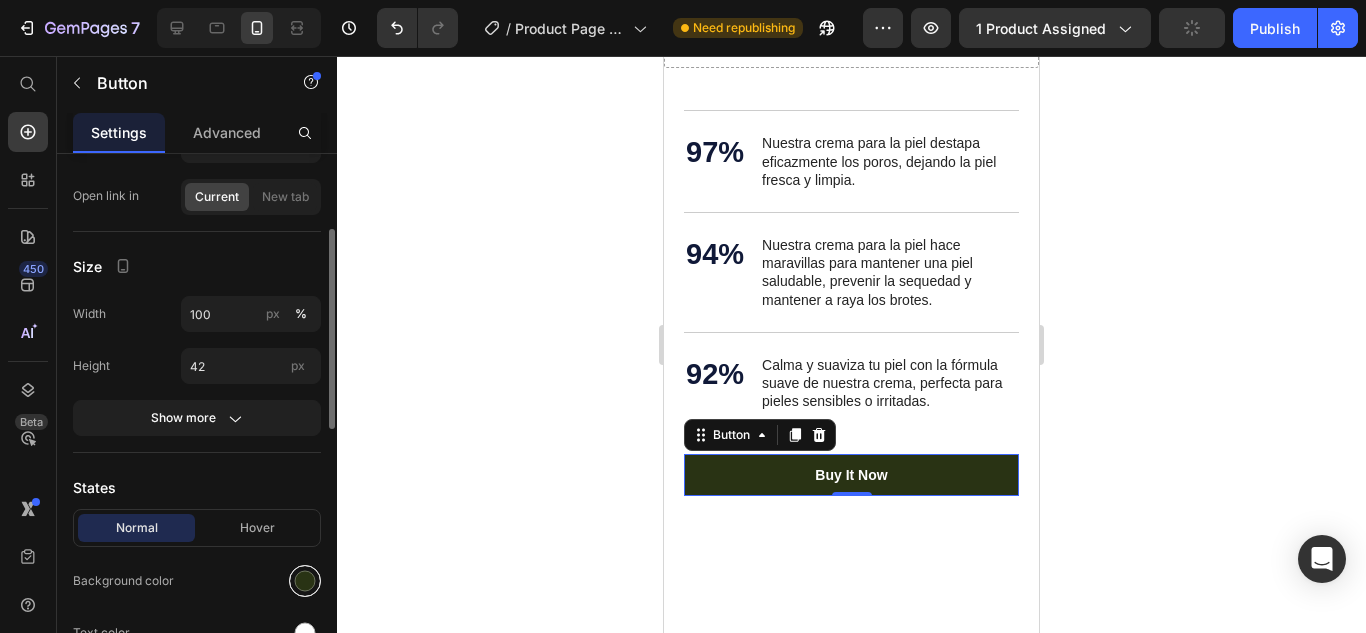 click at bounding box center [305, 581] 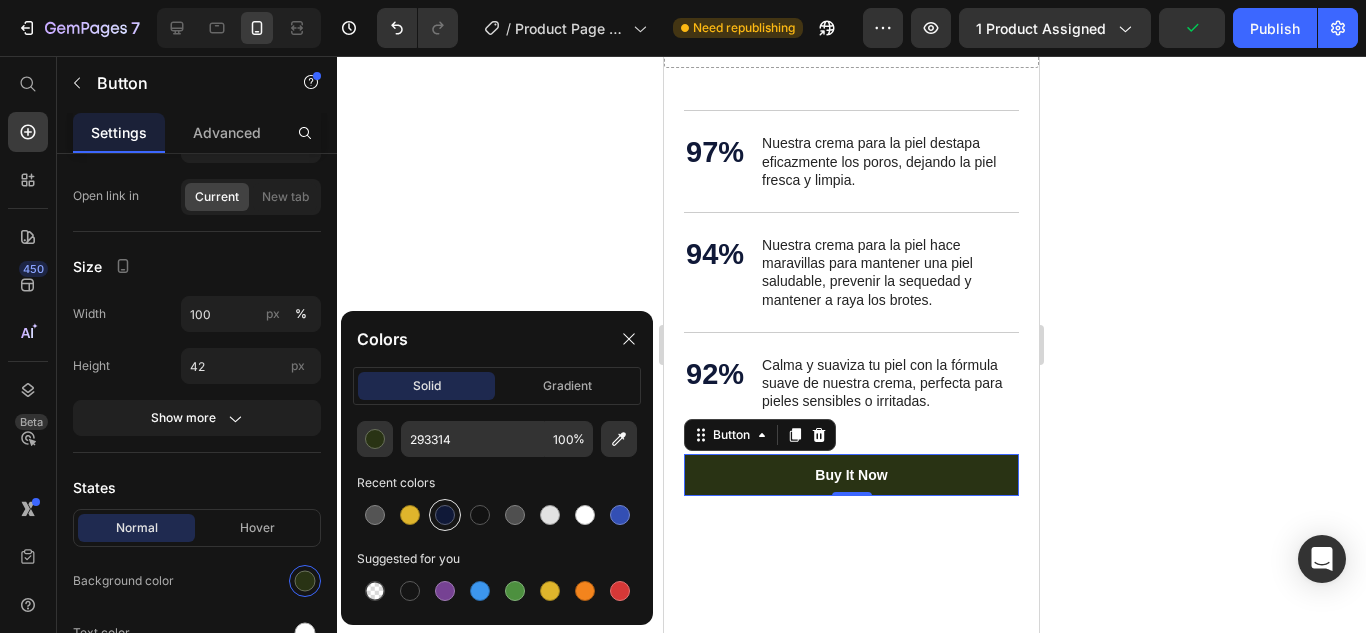 click at bounding box center (445, 515) 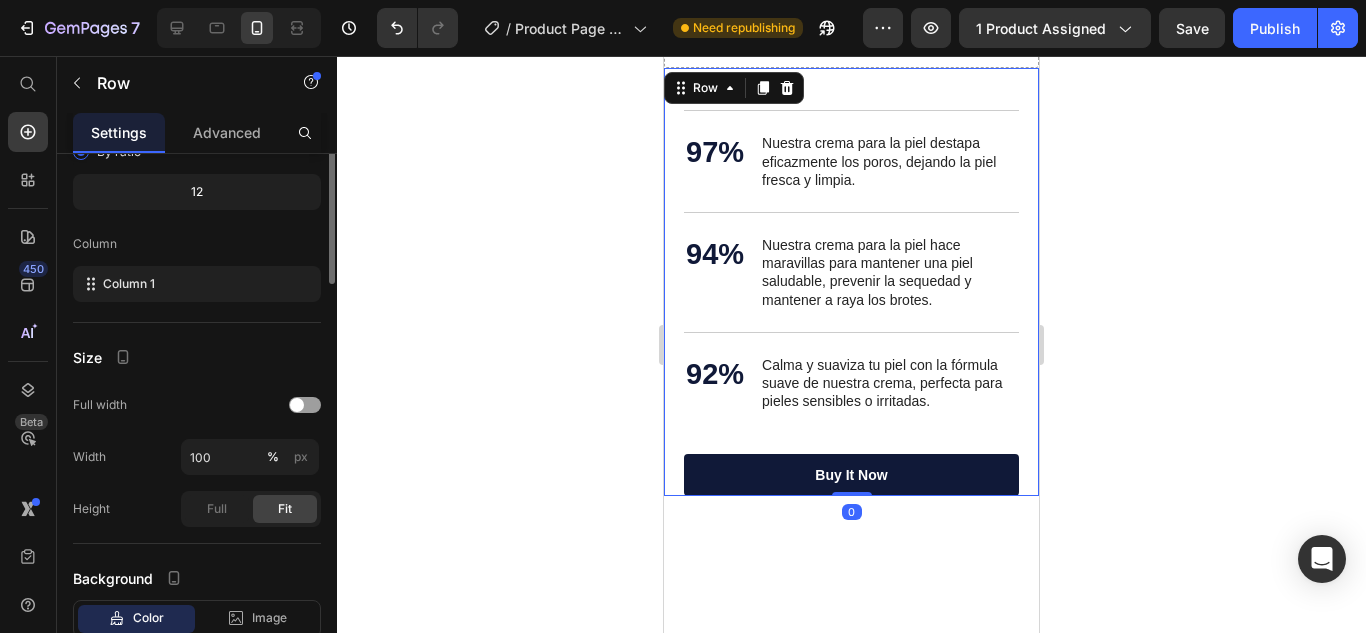 click on "Us vs Them Heading Row
GEMBEAU Heading Cosmetic Text Block Row Other Text Block Row Nourishing formula Text Block
Icon Row
Icon Row Anti-aging properties Text Block
Icon Row
Icon Row Brightening effect Text Block
Icon Row
Icon Row Non-greasy formula Text Block
Icon Row
Icon Row Pore refinement Text Block
Icon Row
Icon Row Section 6" at bounding box center (851, 881) 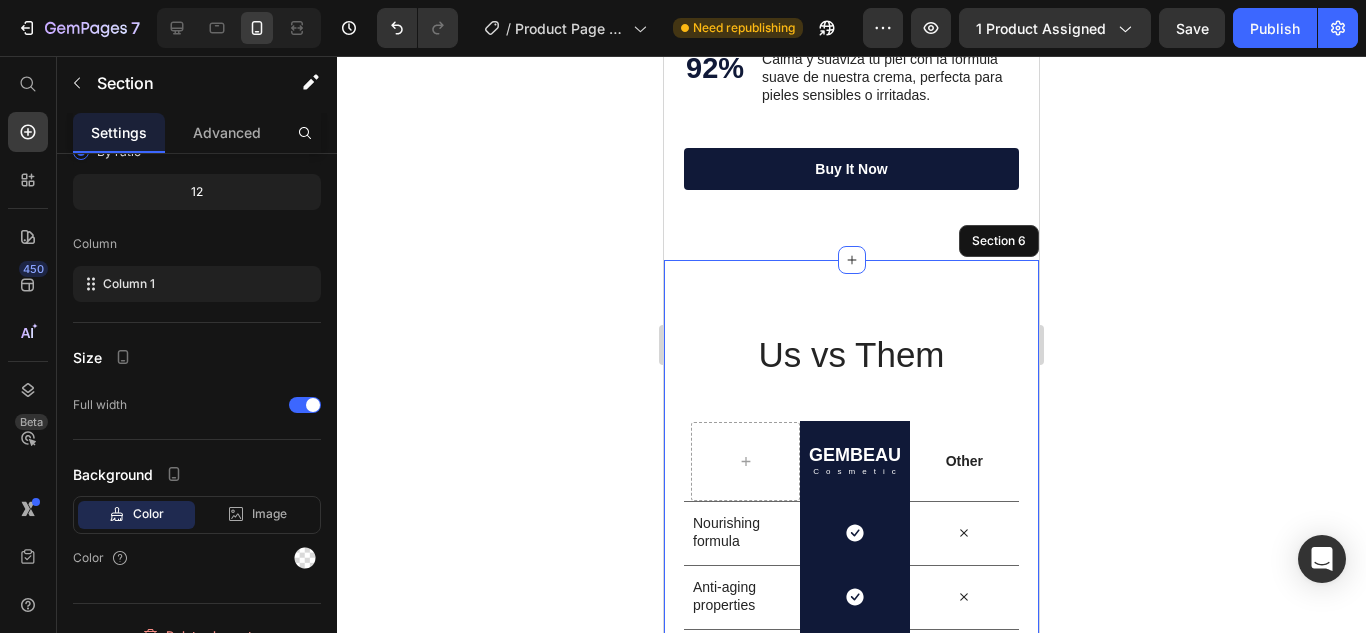 scroll, scrollTop: 0, scrollLeft: 0, axis: both 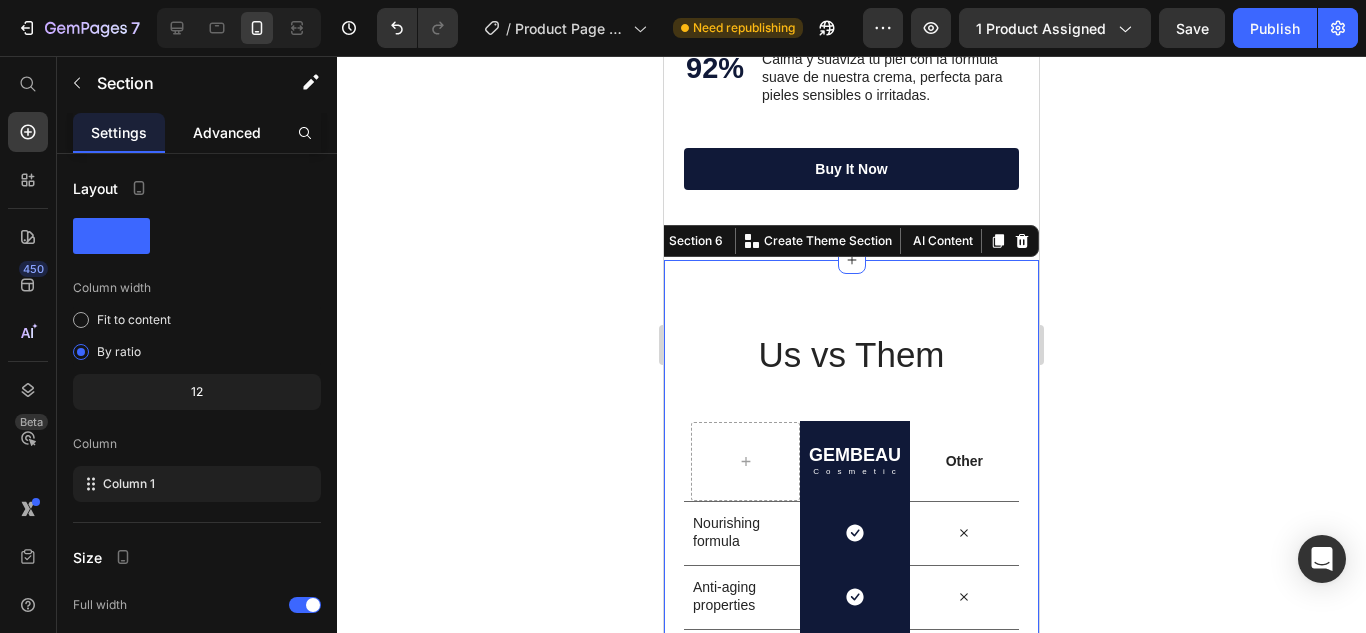 click on "Advanced" 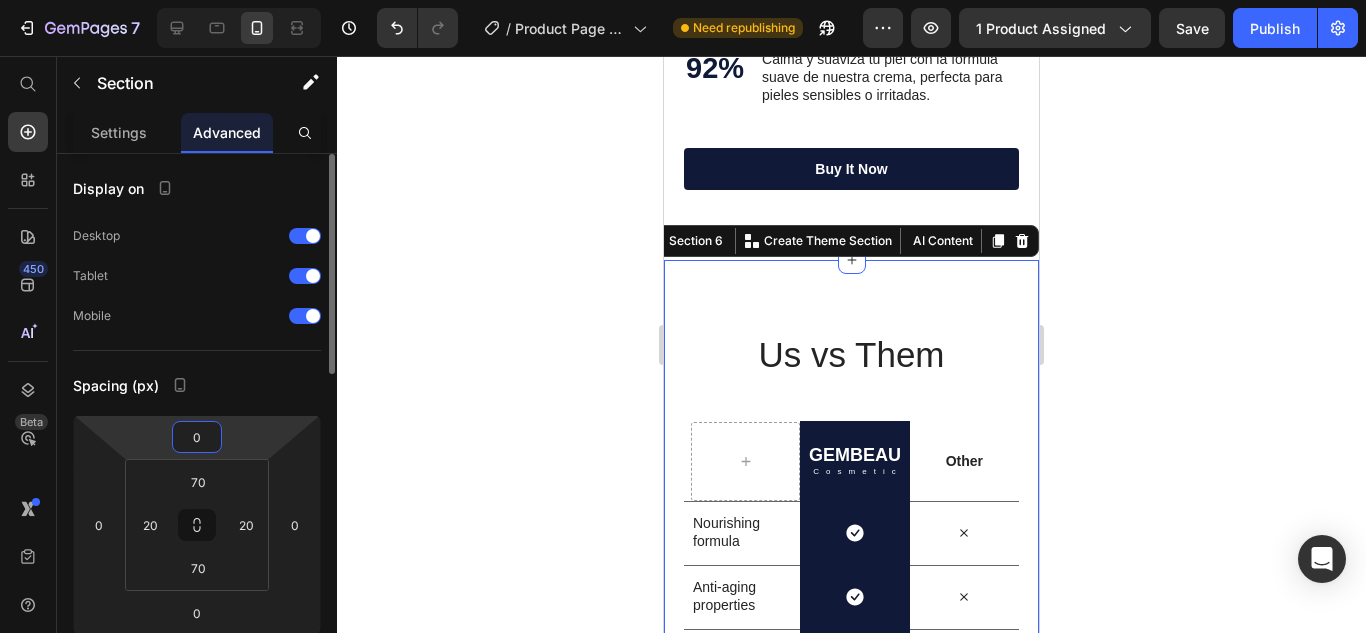 click on "0" at bounding box center [197, 437] 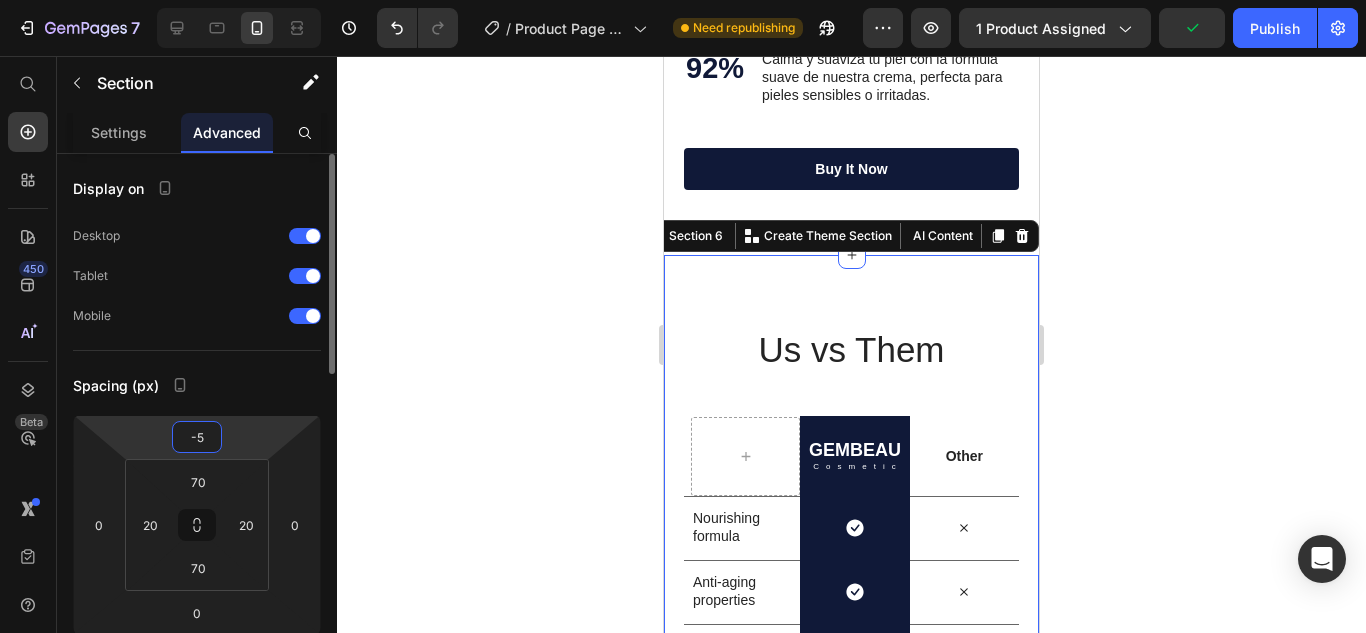 type on "-50" 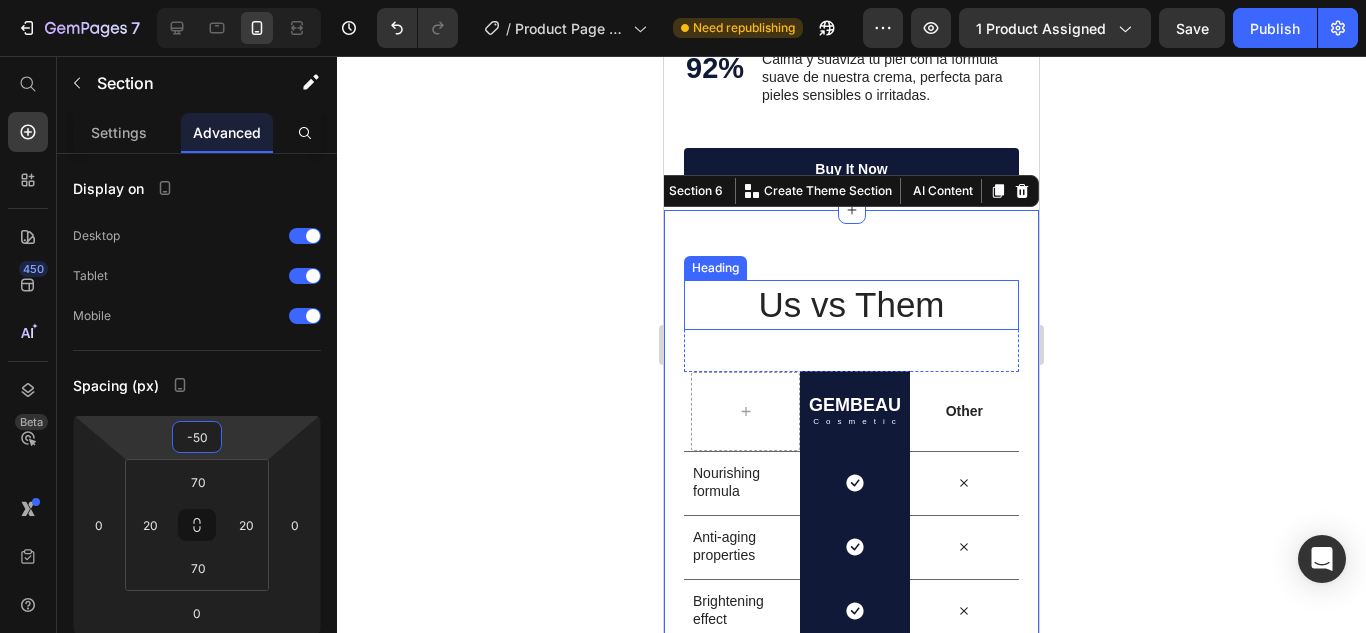 click on "Us vs Them" at bounding box center (851, 305) 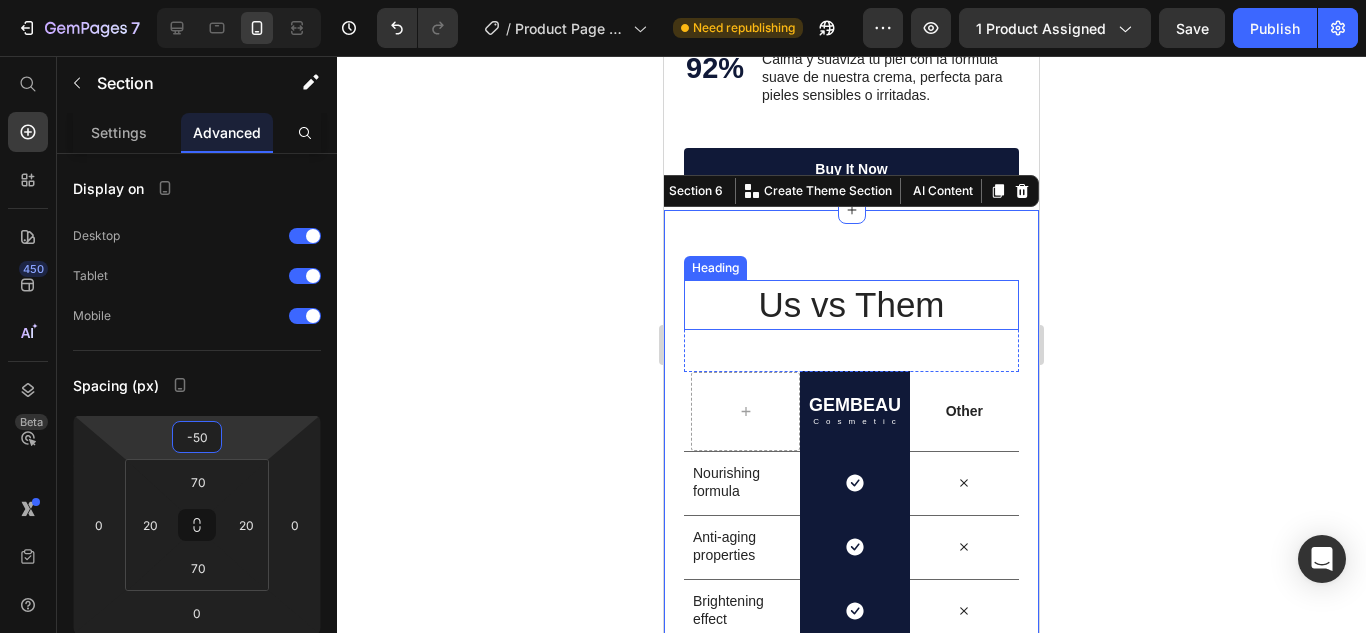click on "Us vs Them" at bounding box center [851, 305] 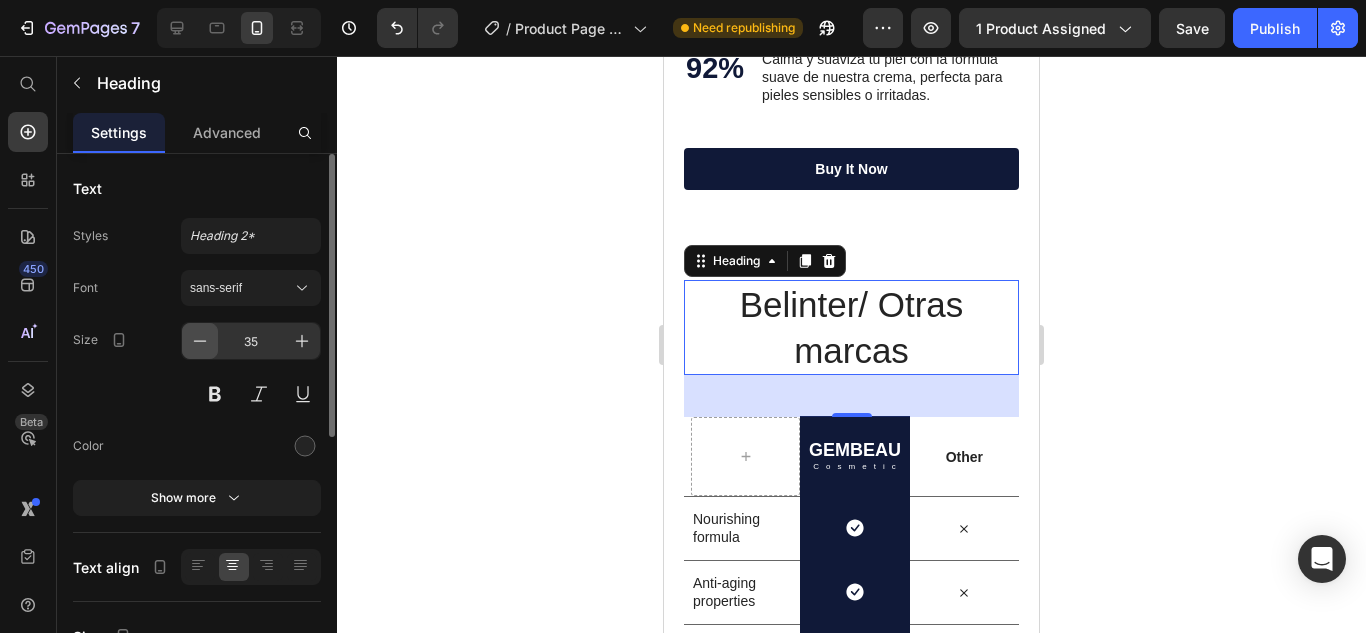 click 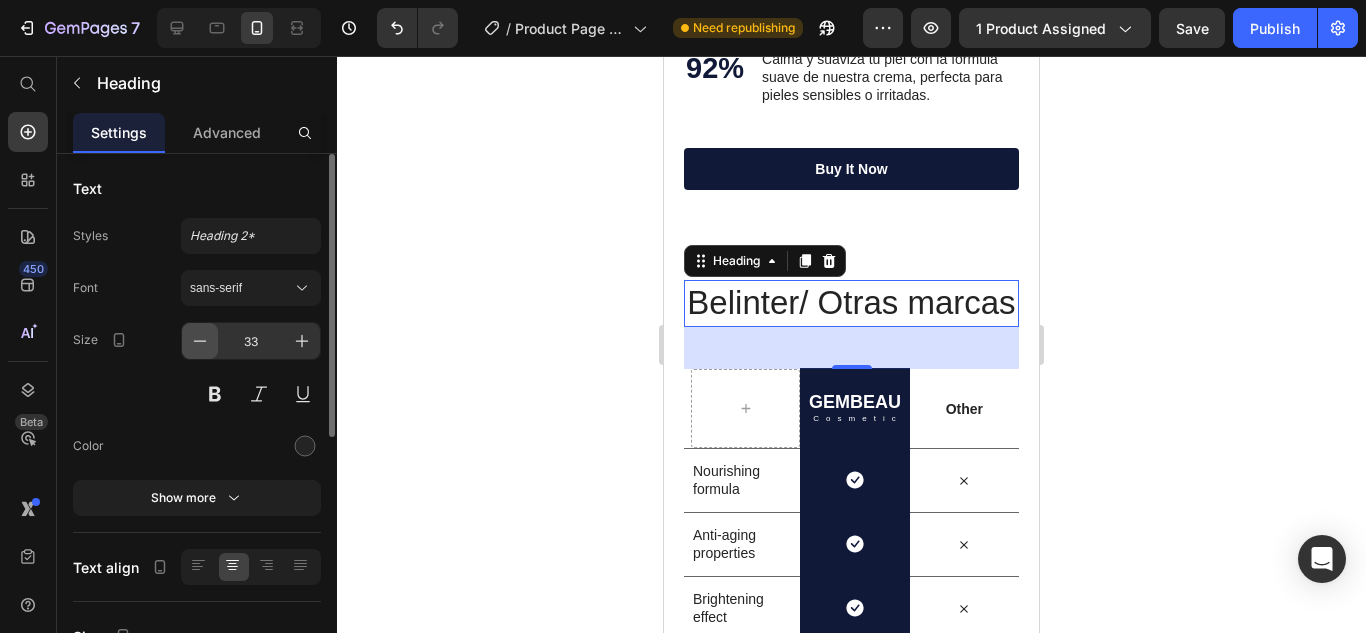 click 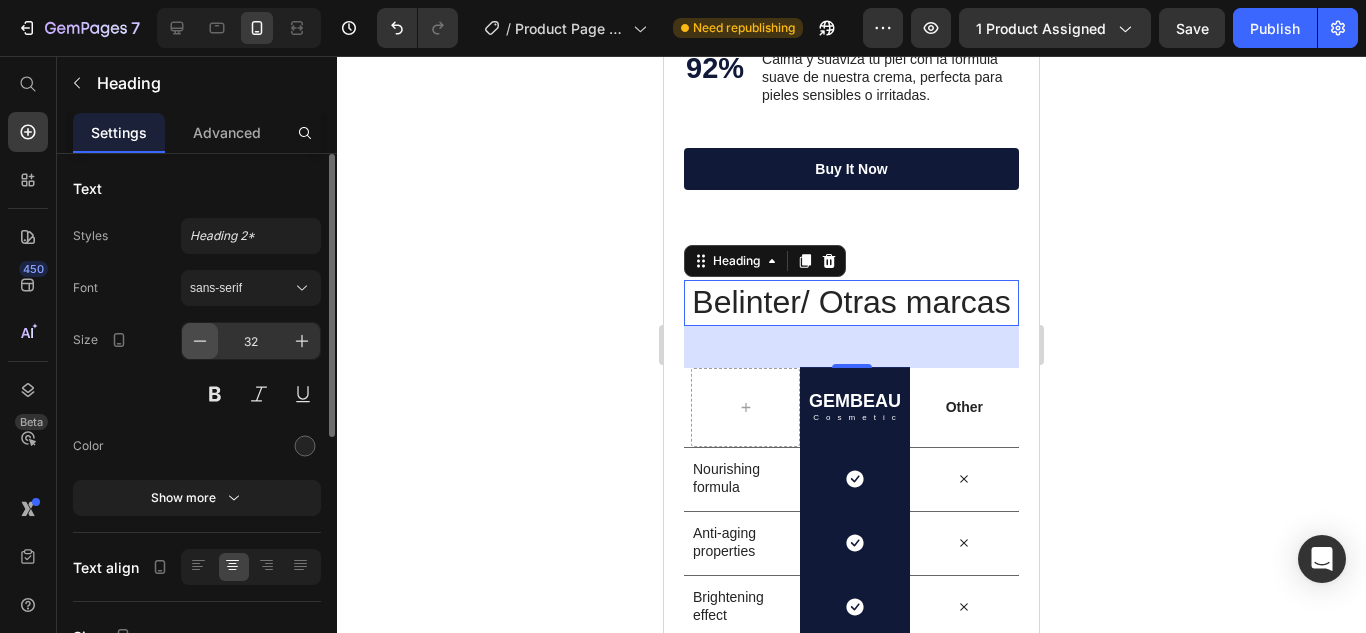 click 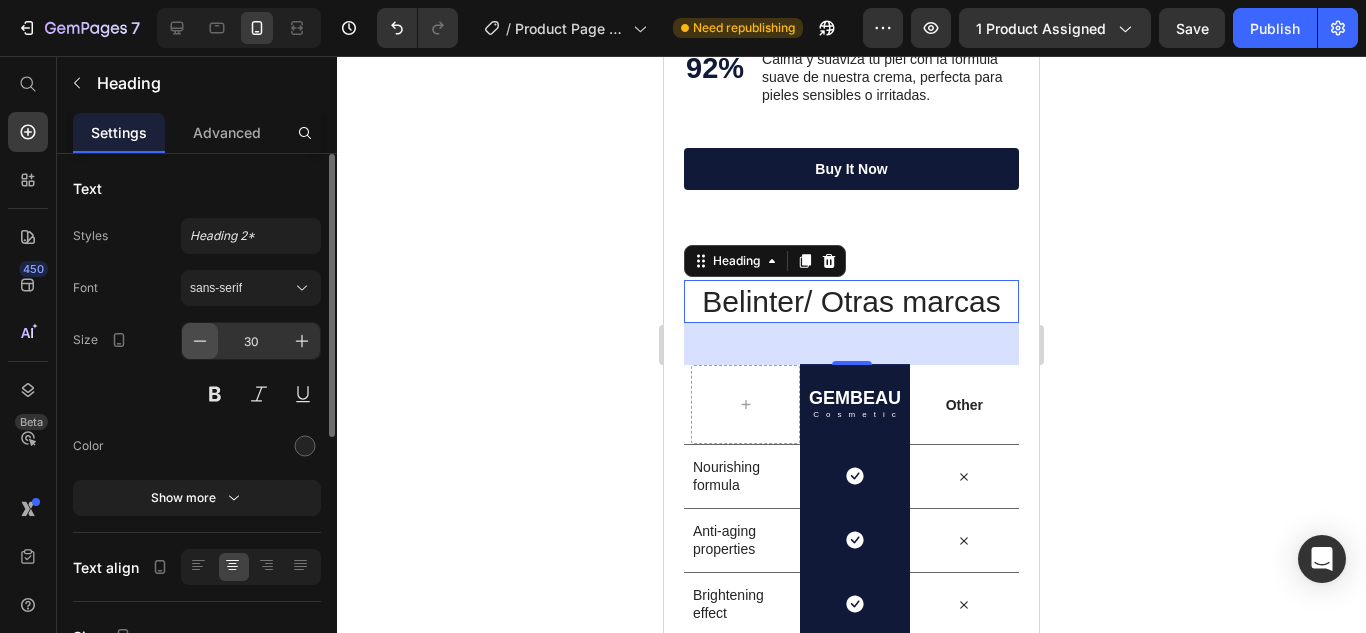 click 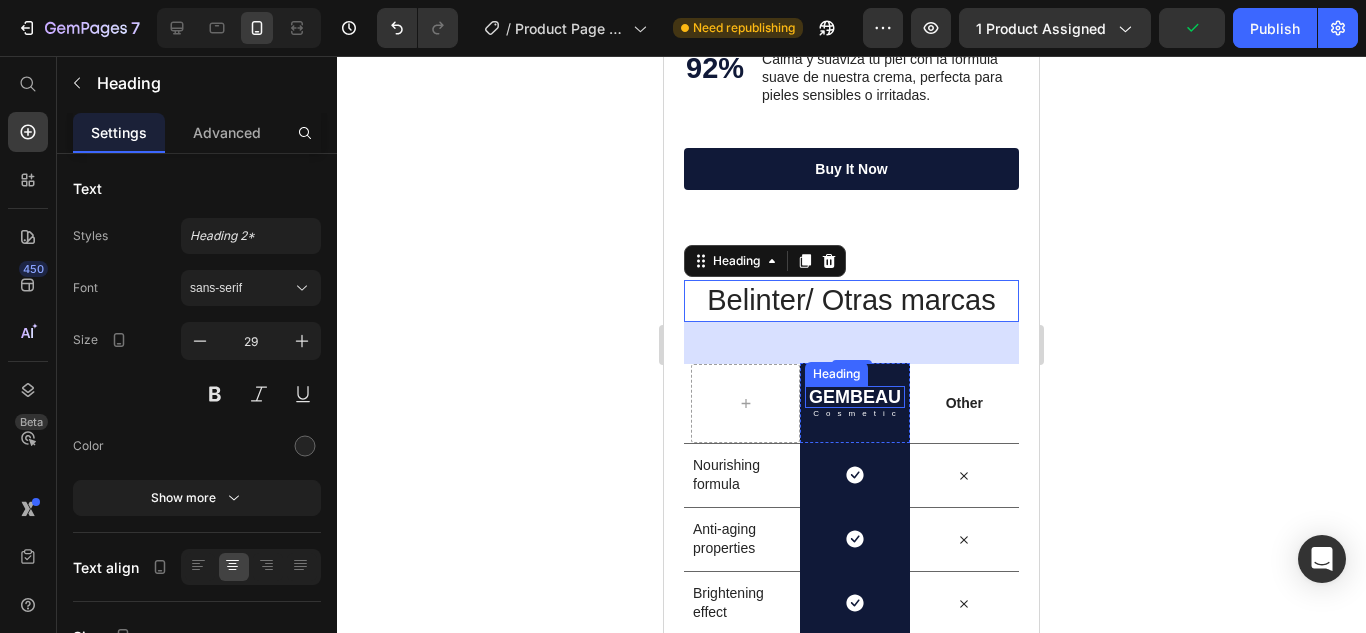 click on "GEMBEAU" at bounding box center (854, 397) 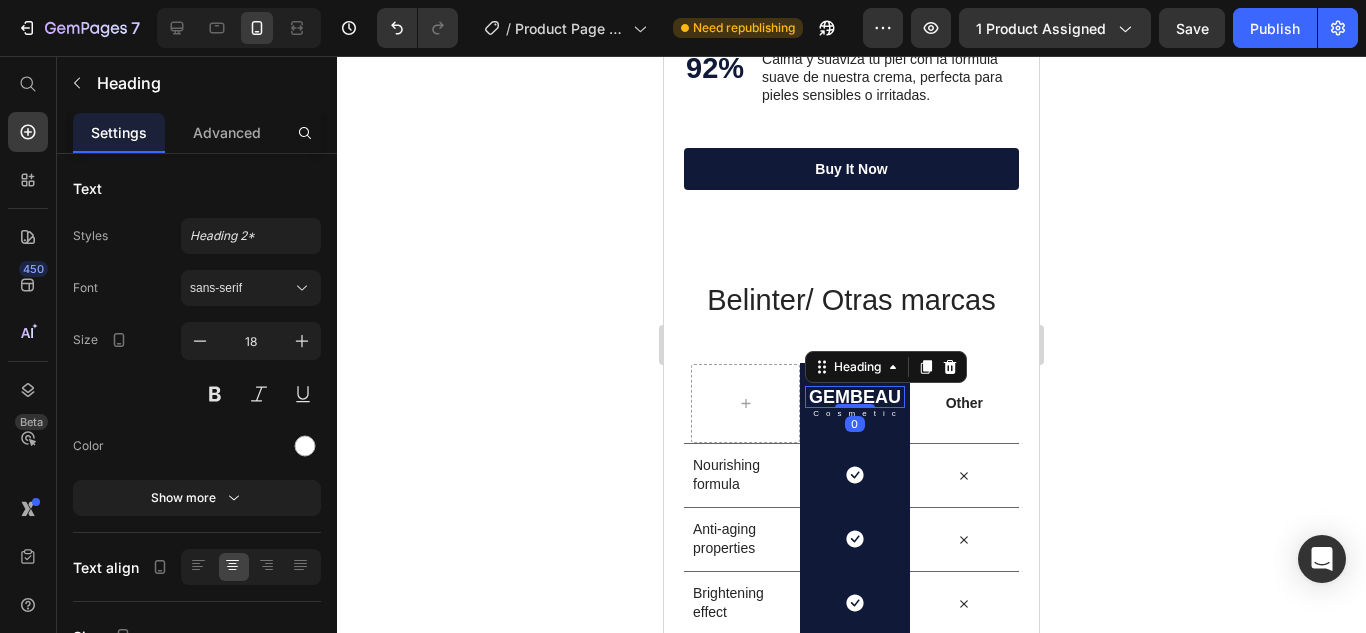 click on "GEMBEAU" at bounding box center [854, 397] 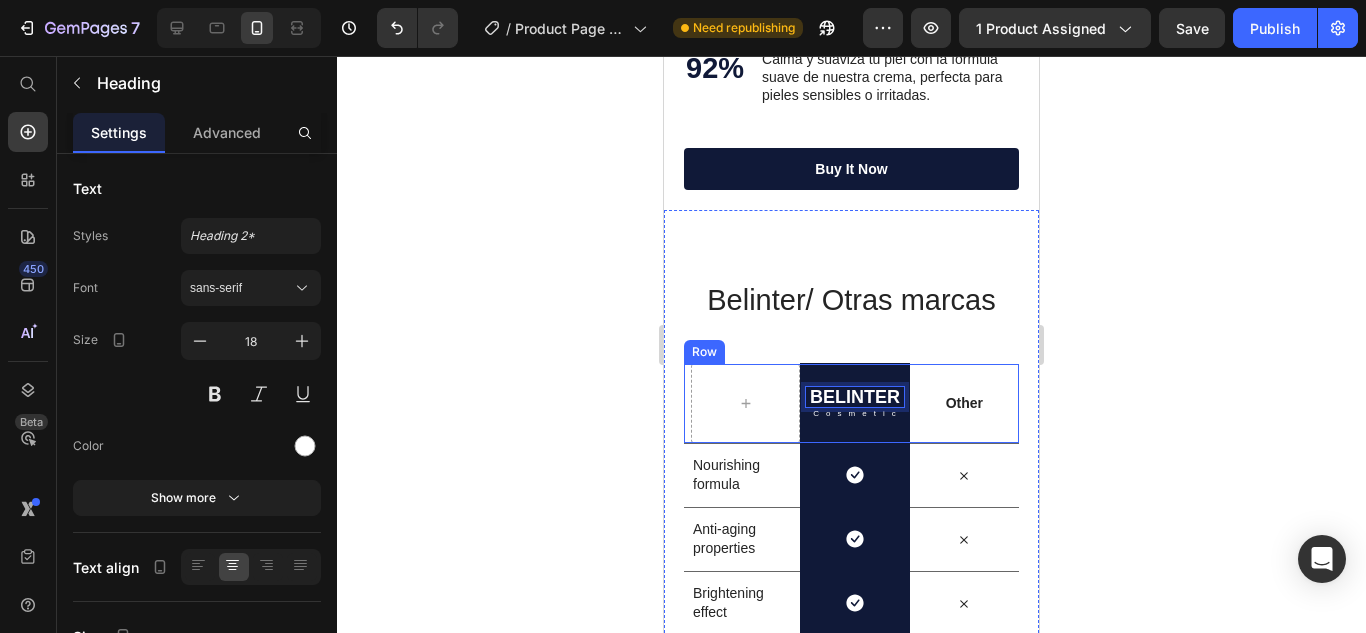click 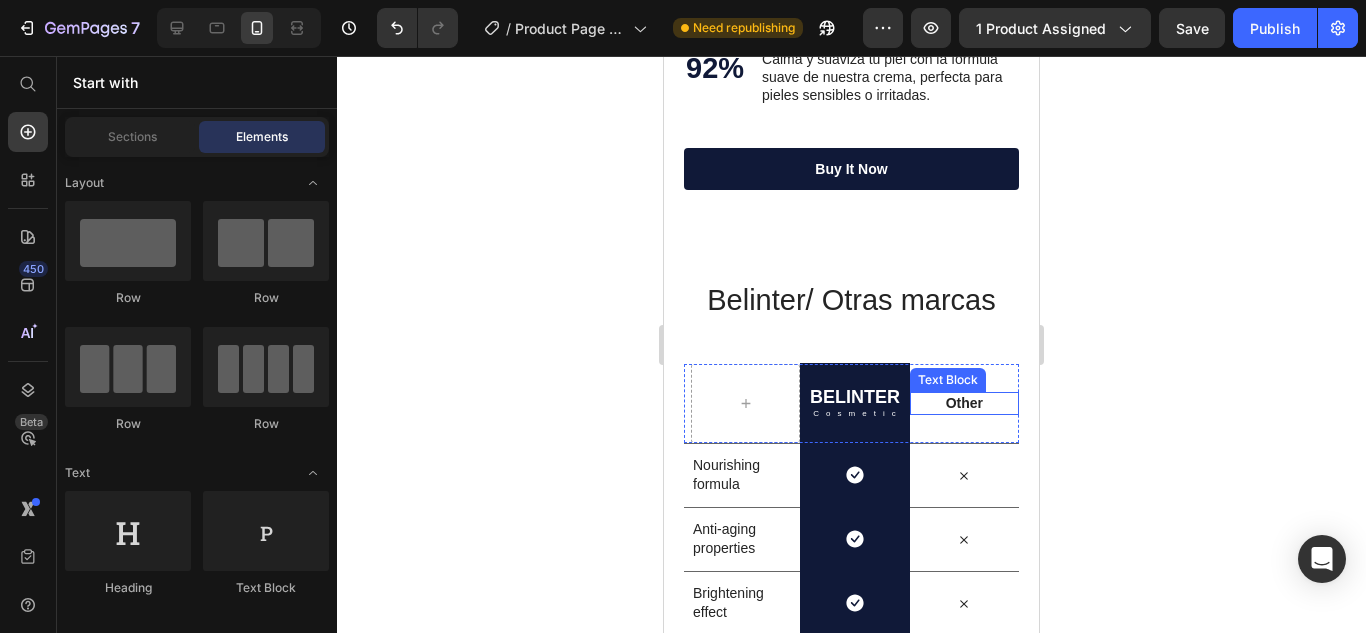 click on "Other" at bounding box center (964, 403) 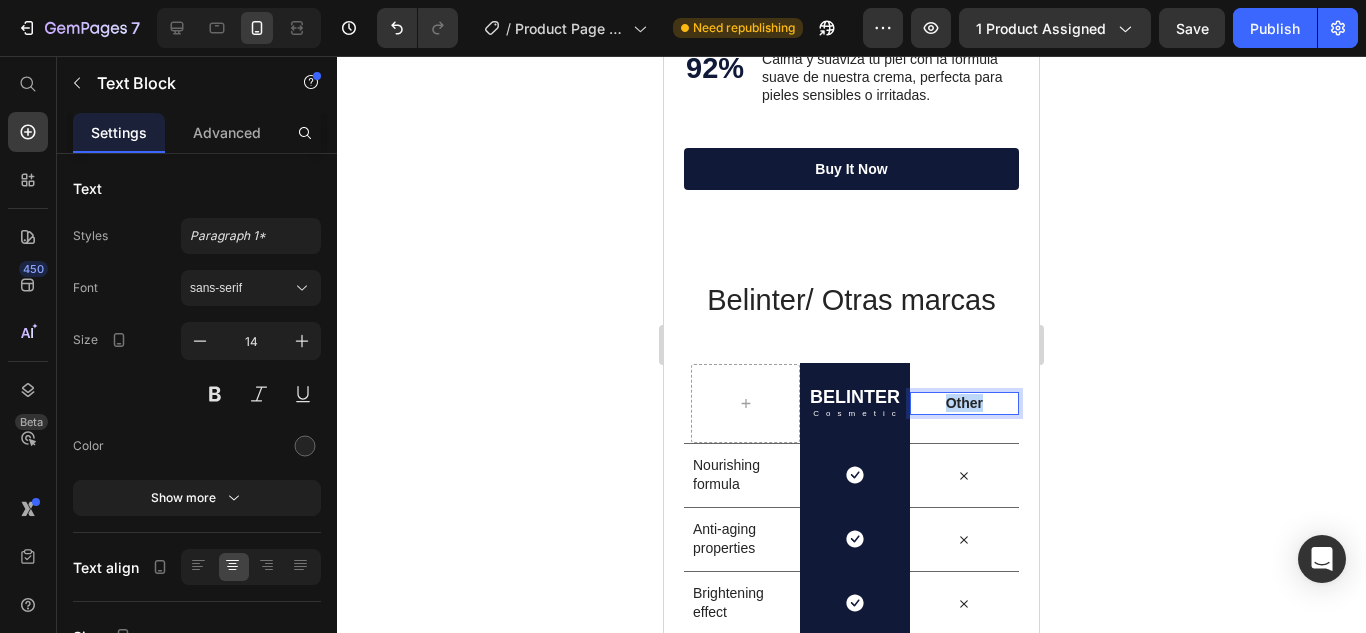 click on "Other" at bounding box center (964, 403) 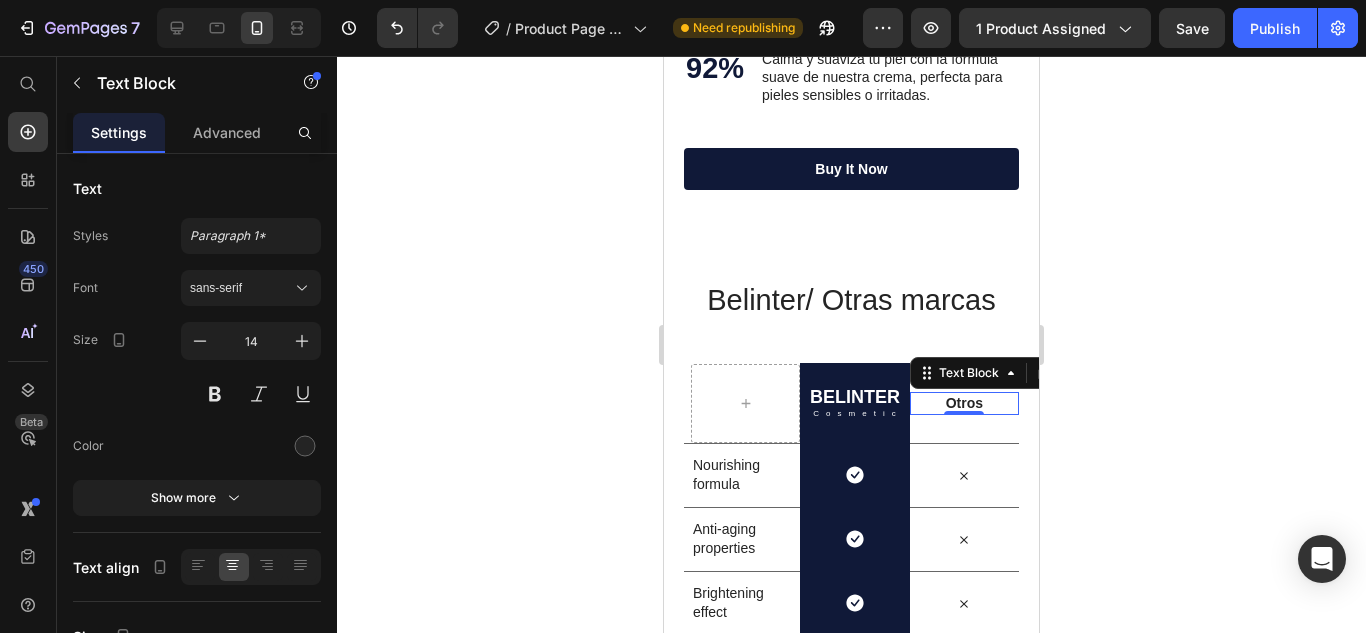 click 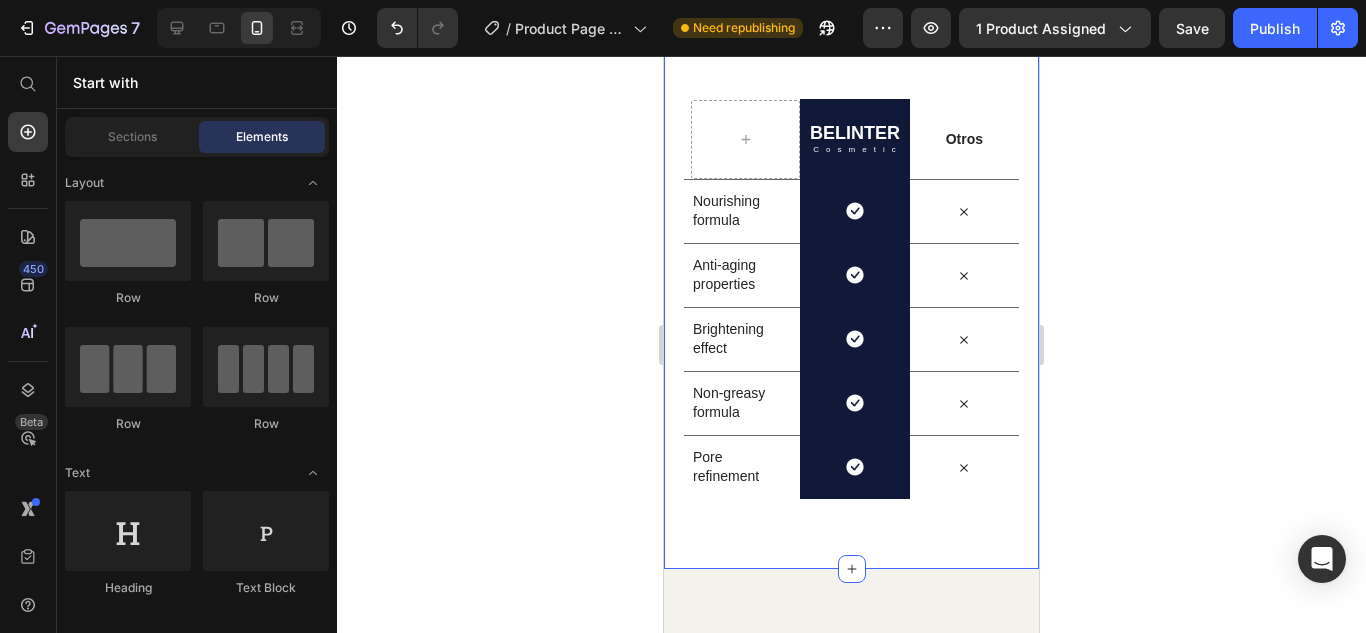 scroll, scrollTop: 9473, scrollLeft: 0, axis: vertical 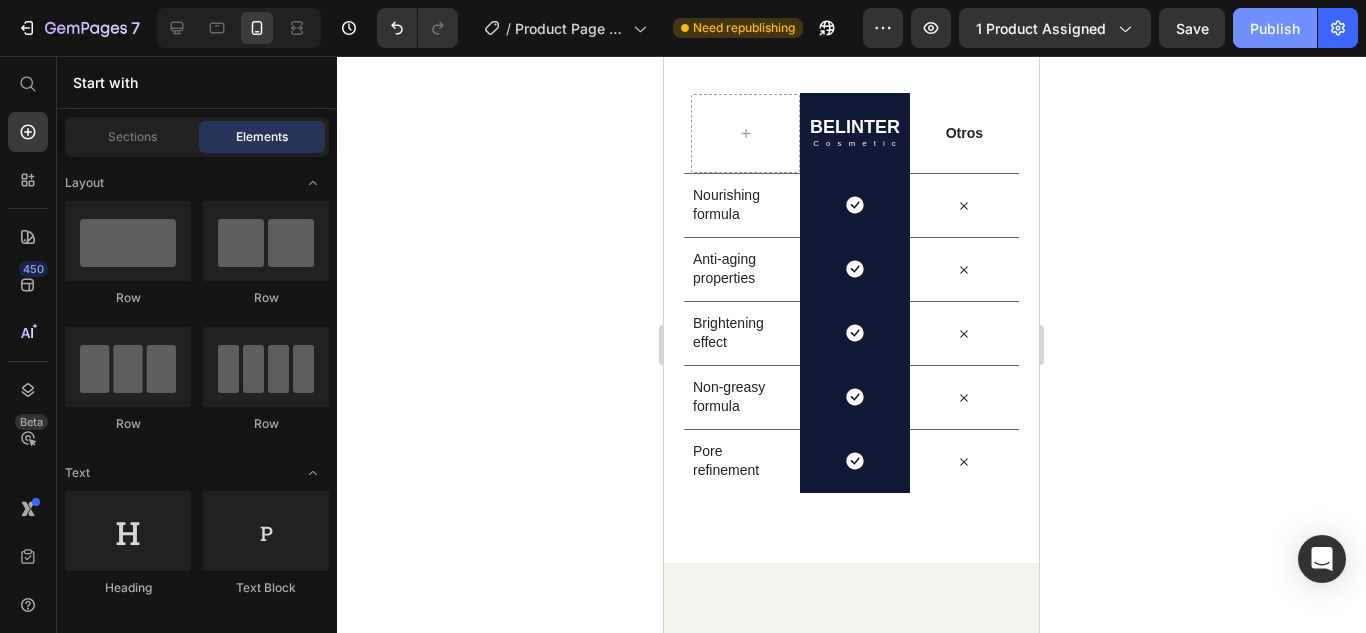 click on "Publish" at bounding box center [1275, 28] 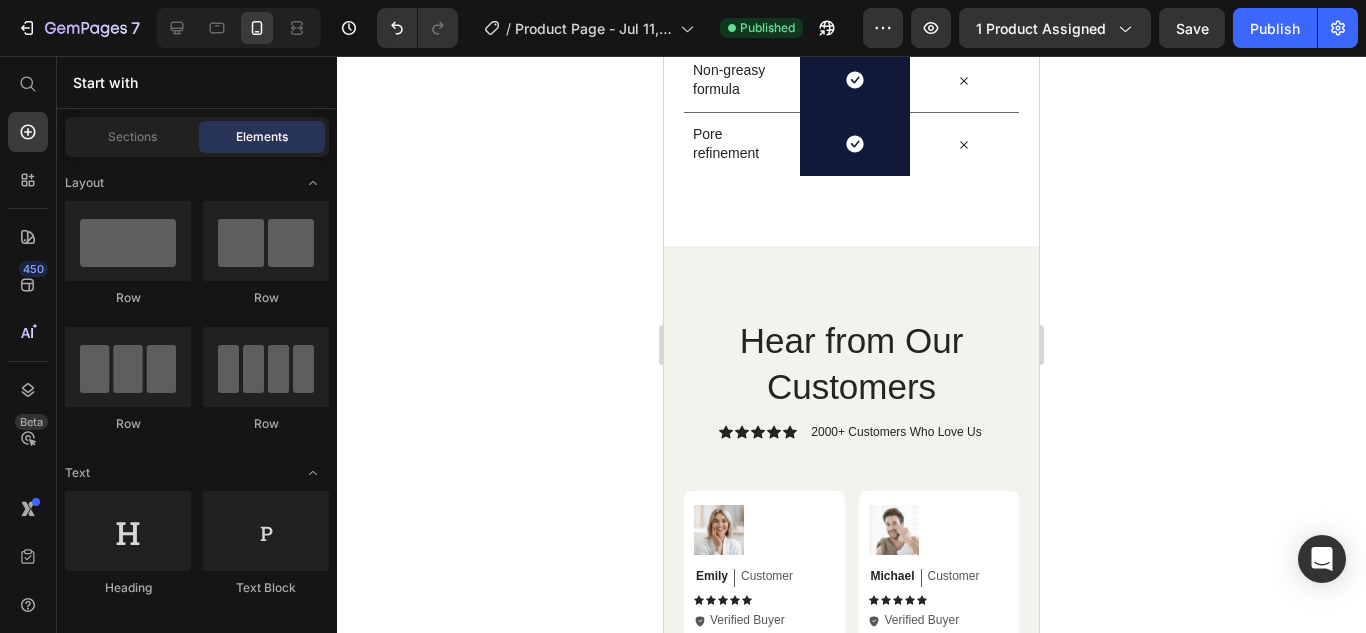 scroll, scrollTop: 9817, scrollLeft: 0, axis: vertical 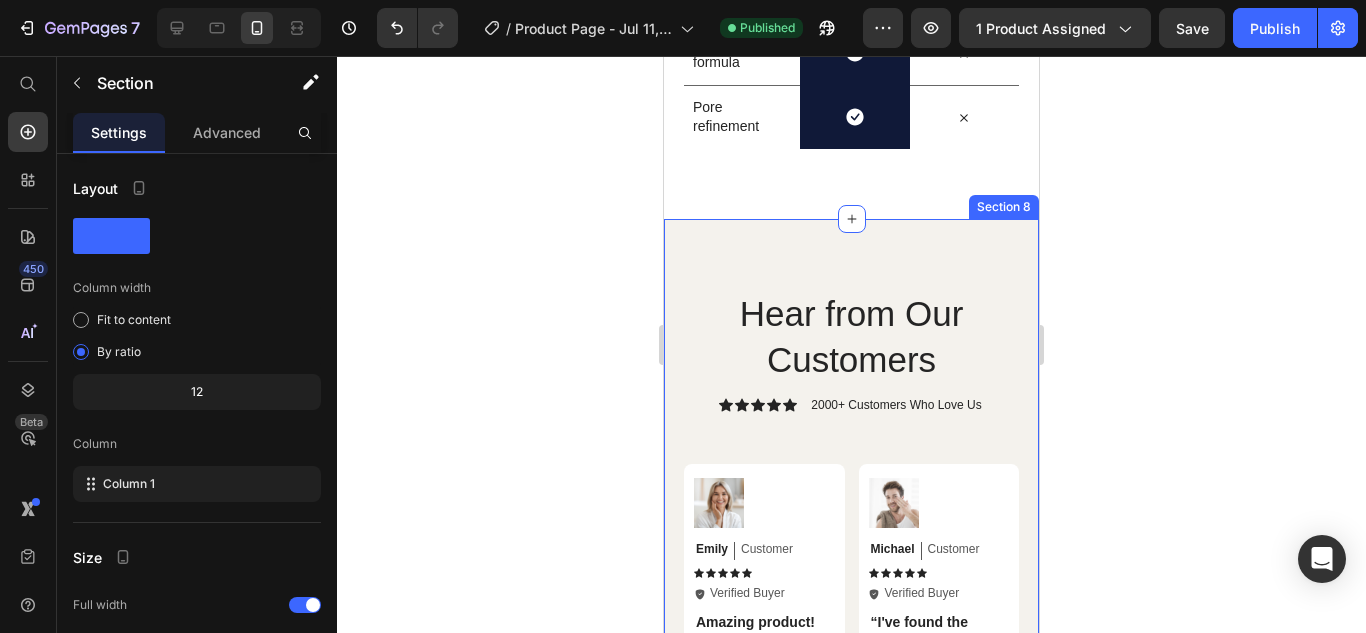 click on "Hear from Our Customers Heading Icon Icon Icon Icon Icon Icon List 2000+ Customers Who Love Us Text Block Row Image Michael Text Block Customer  Text Block Row Icon Icon Icon Icon Icon Icon List
Icon Verified Buyer Text Block Row Row “I've found the fountain of youth! Text Block “I've struggled with dry skin for years, but this cream has been a game-changer. It keeps my skin hydrated all day long.” Text Block Row Image Jessica Text Block Customer  Text Block Row Icon Icon Icon Icon Icon Icon List
Icon Verified Buyer Text Block Row Row Highly recommend! Text Block "I can't get enough of this skin cream! It has noticeably improved my skin's texture and reduced the appearance of fine lines.” Text Block Row Image Olivia Text Block Customer  Text Block Row Icon Icon Icon Icon Icon Icon List
Icon Verified Buyer Text Block Row Row Rejuvenated every time I use it Text Block Text Block Row Image Emily Text Block Customer  Text Block Row Icon Icon Icon" at bounding box center [851, 831] 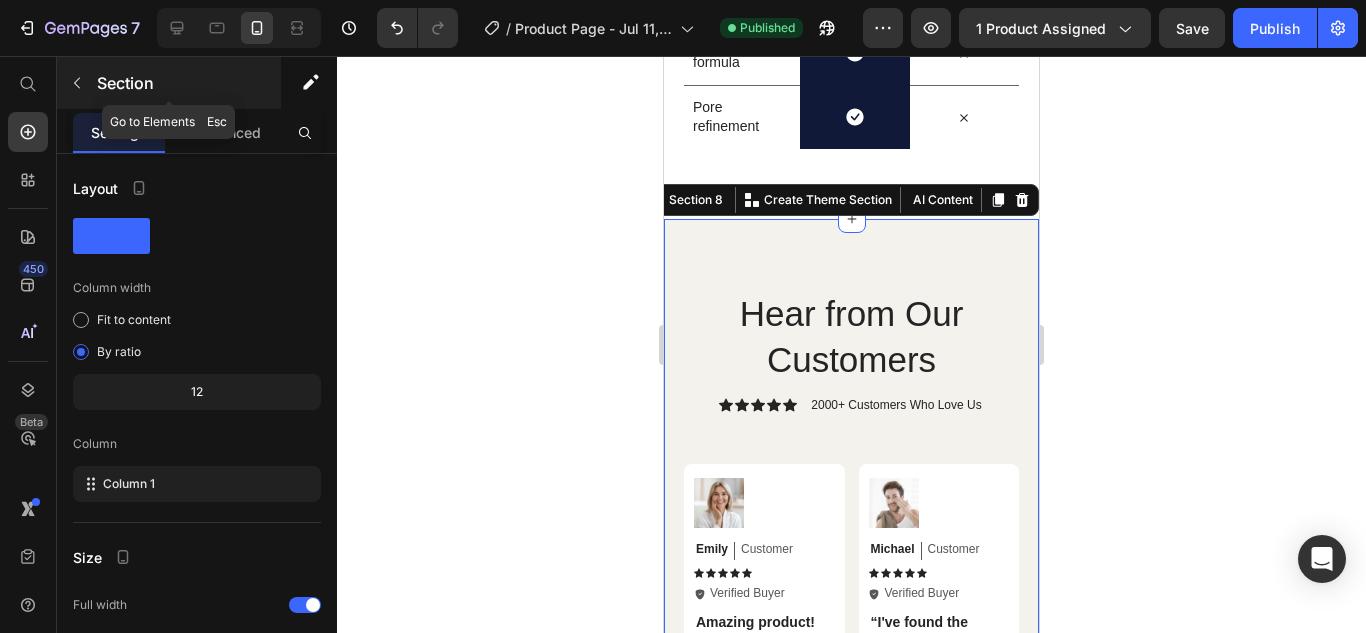 click on "Section" at bounding box center (169, 83) 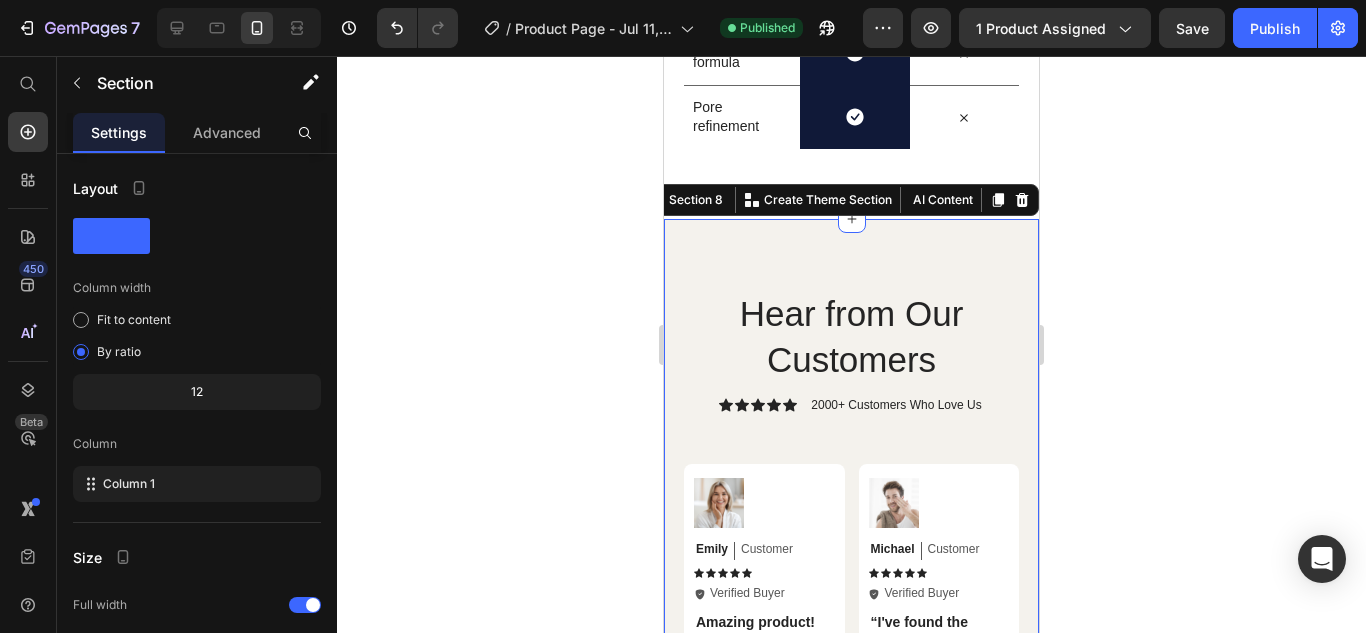 click on "Advanced" at bounding box center (227, 132) 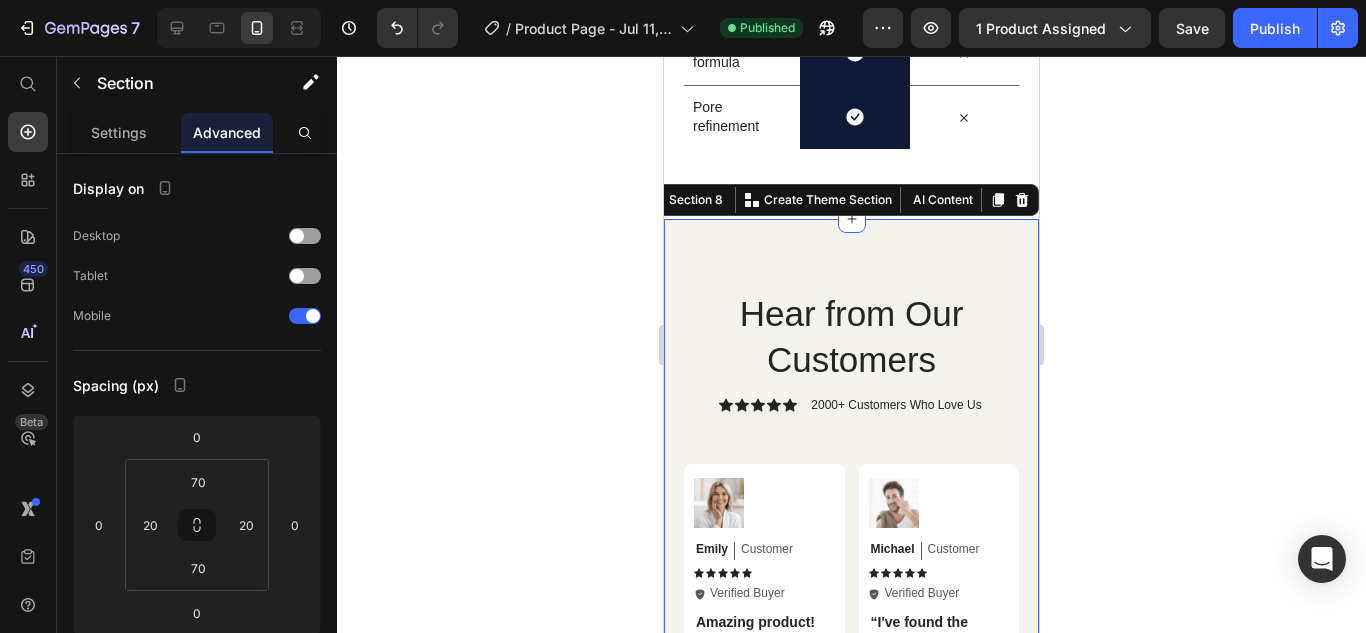 click 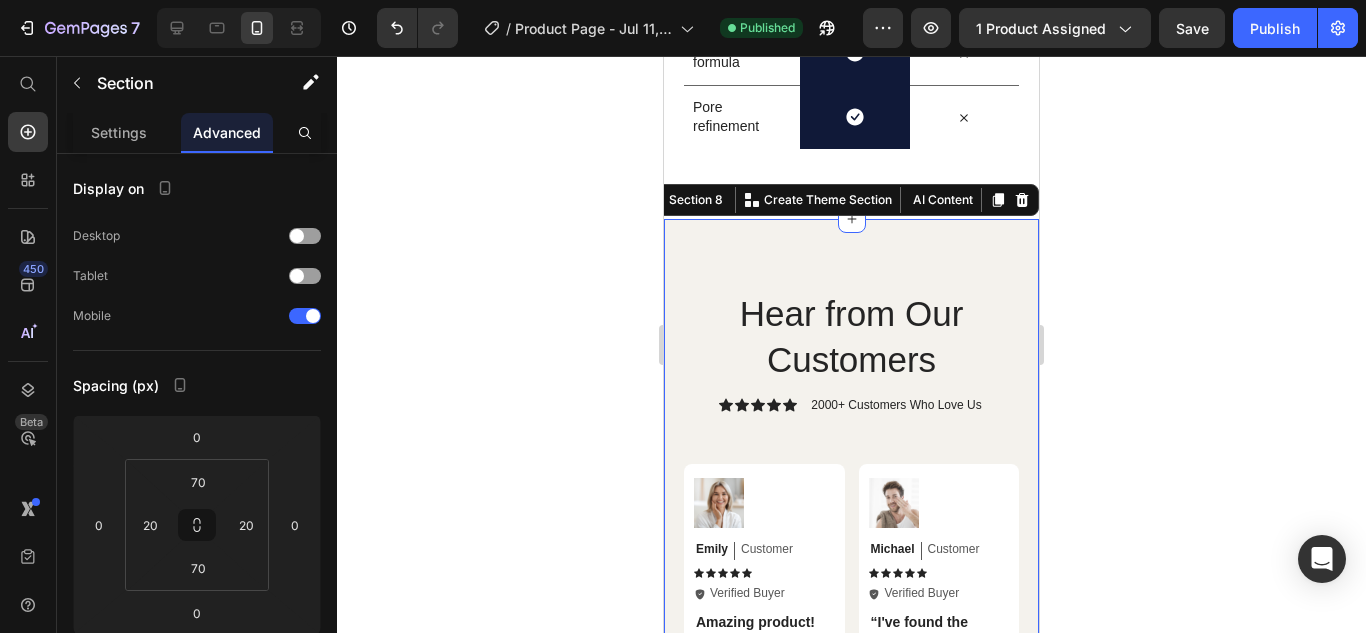 click on "Elements" 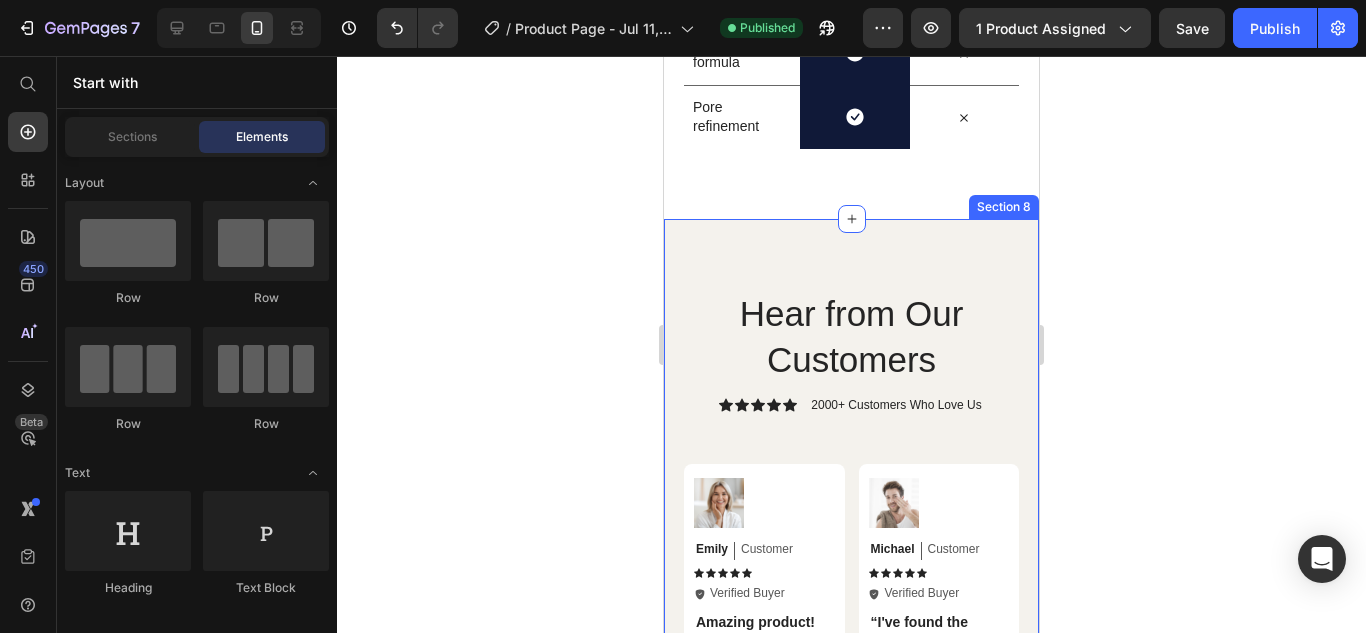 click on "Hear from Our Customers Heading Icon Icon Icon Icon Icon Icon List 2000+ Customers Who Love Us Text Block Row Image Michael Text Block Customer  Text Block Row Icon Icon Icon Icon Icon Icon List
Icon Verified Buyer Text Block Row Row “I've found the fountain of youth! Text Block “I've struggled with dry skin for years, but this cream has been a game-changer. It keeps my skin hydrated all day long.” Text Block Row Image Jessica Text Block Customer  Text Block Row Icon Icon Icon Icon Icon Icon List
Icon Verified Buyer Text Block Row Row Highly recommend! Text Block "I can't get enough of this skin cream! It has noticeably improved my skin's texture and reduced the appearance of fine lines.” Text Block Row Image Olivia Text Block Customer  Text Block Row Icon Icon Icon Icon Icon Icon List
Icon Verified Buyer Text Block Row Row Rejuvenated every time I use it Text Block Text Block Row Image Emily Text Block Customer  Text Block Row Icon Icon Icon" at bounding box center (851, 831) 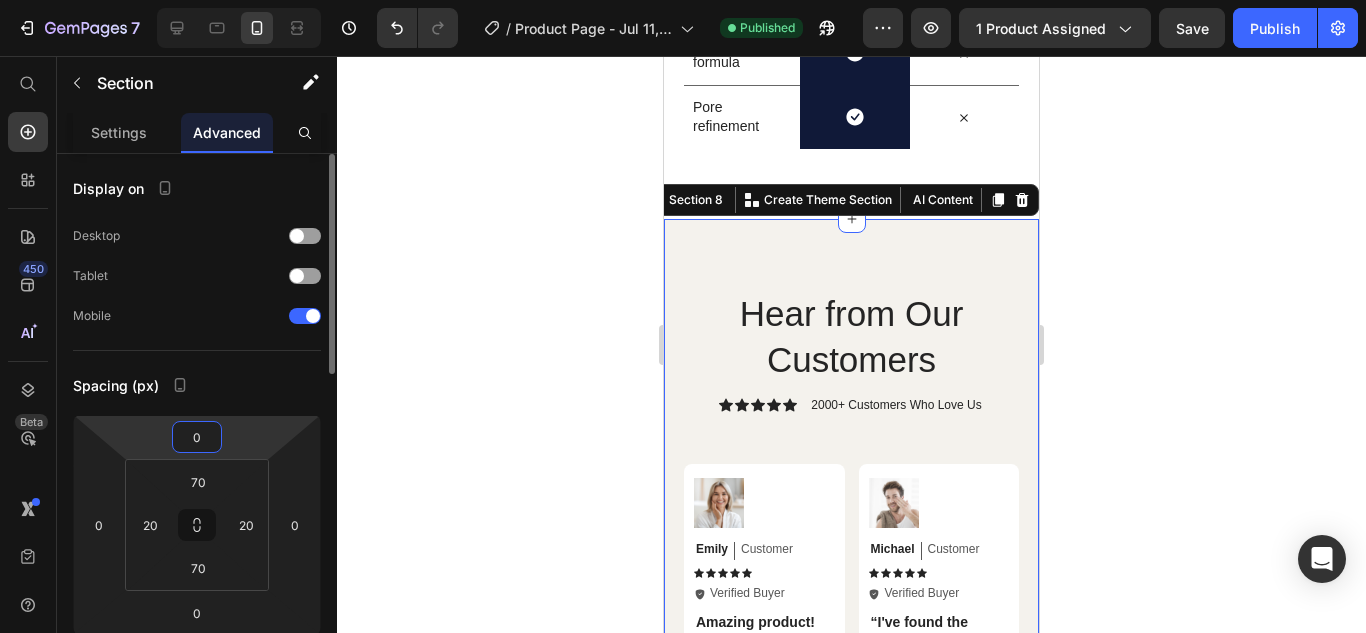 click on "0" at bounding box center (197, 437) 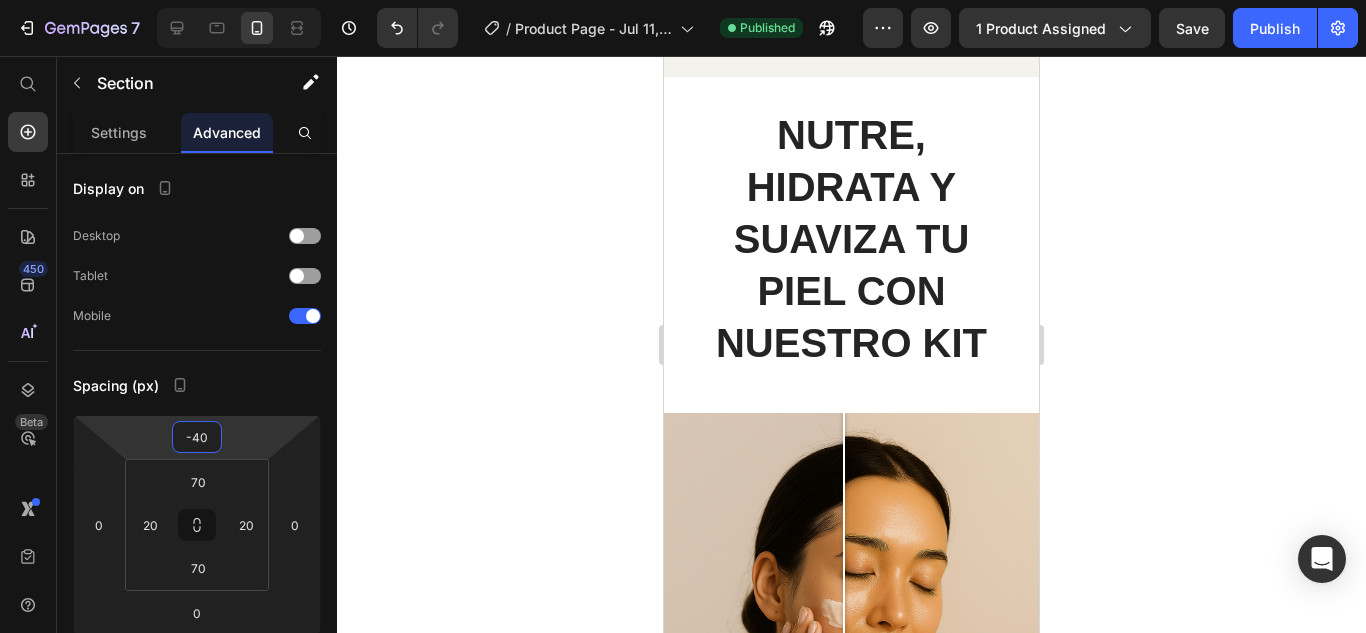 scroll, scrollTop: 7735, scrollLeft: 0, axis: vertical 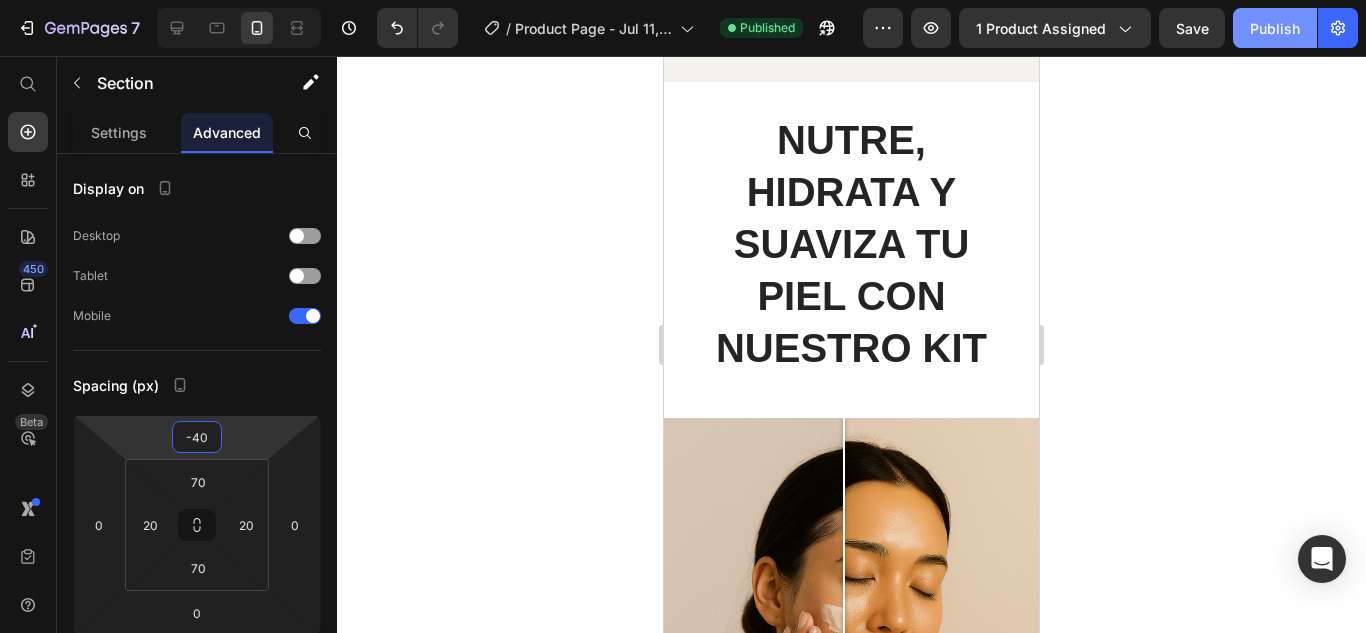 type on "-40" 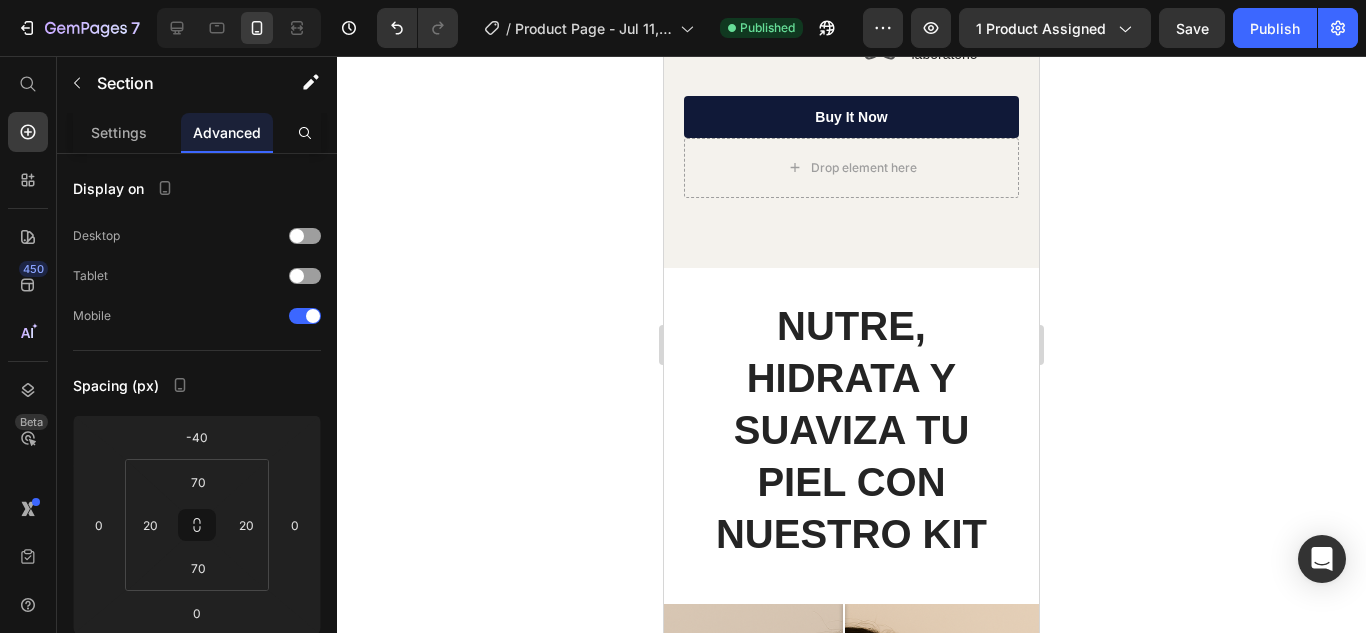 scroll, scrollTop: 6997, scrollLeft: 0, axis: vertical 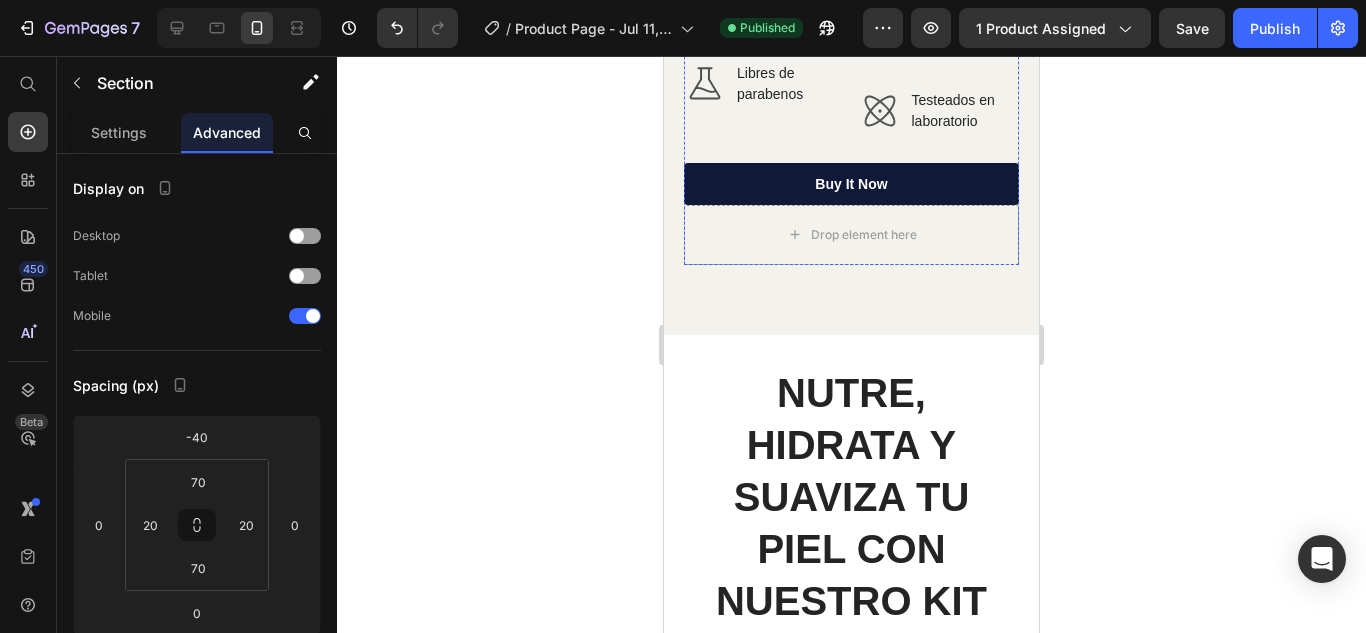 click on "SOMOS LÍDERES #1 EN ARTÍCULOS DE BELLEZA Y COSMÉTICOS" at bounding box center (851, -278) 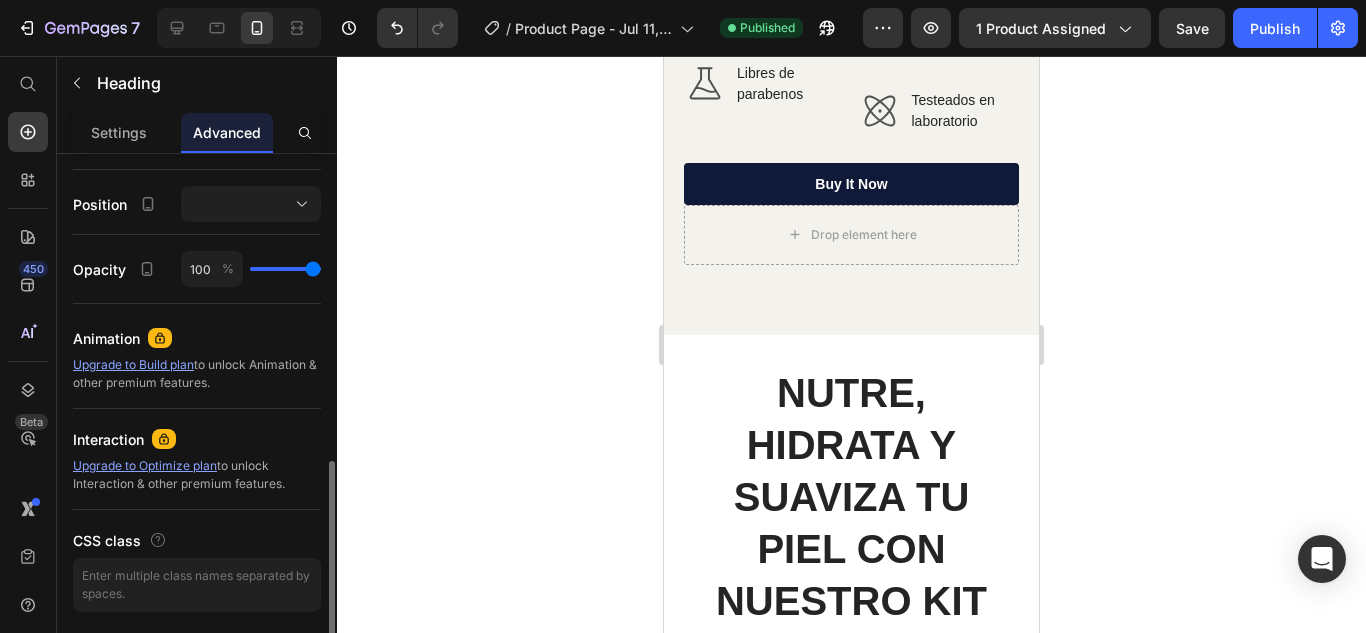 scroll, scrollTop: 769, scrollLeft: 0, axis: vertical 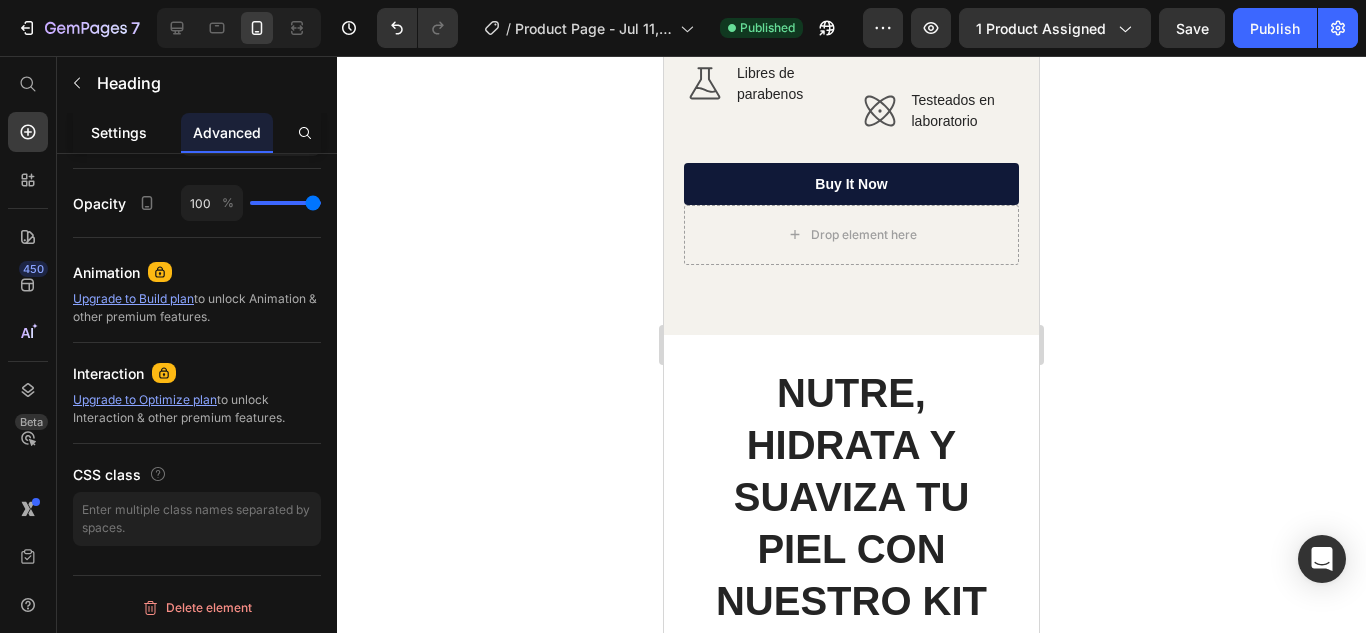 click on "Settings" at bounding box center [119, 132] 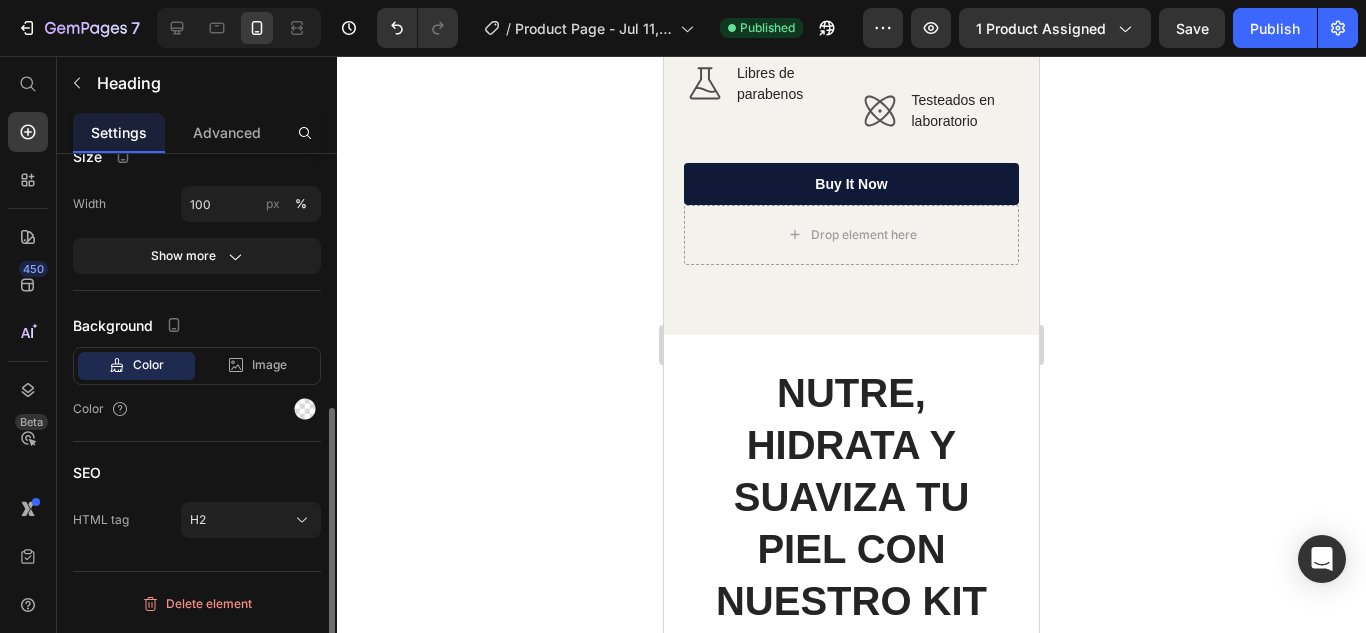 scroll, scrollTop: 0, scrollLeft: 0, axis: both 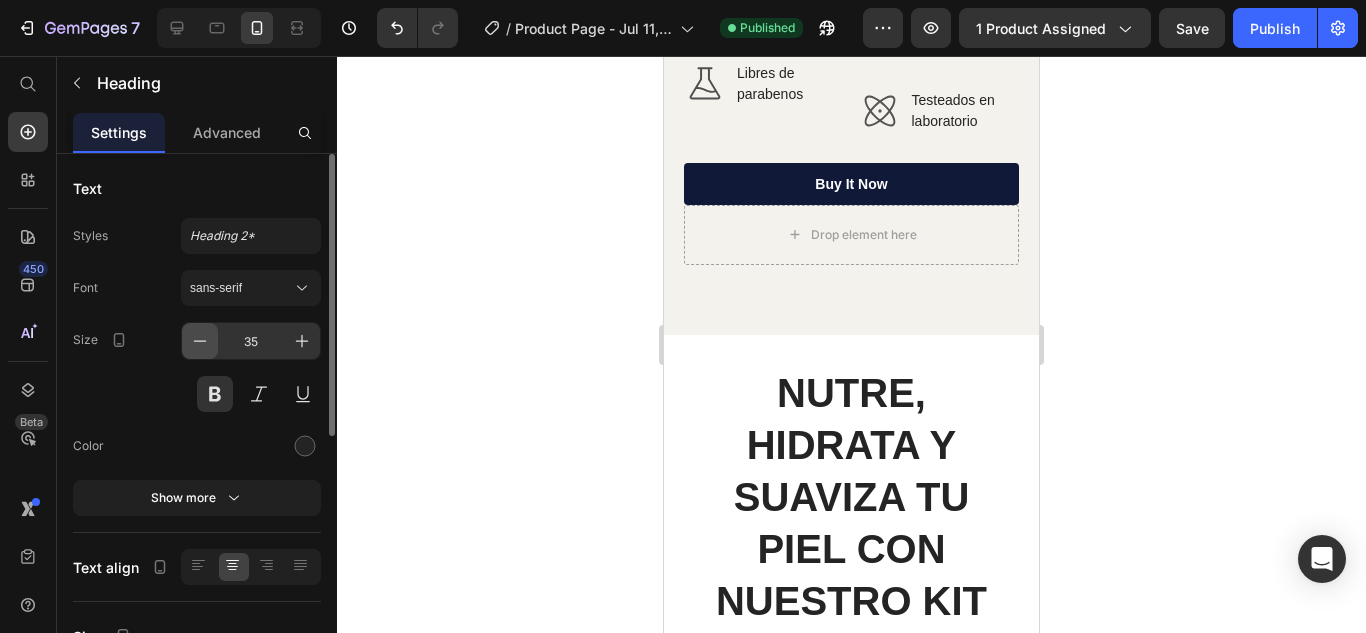 click at bounding box center (200, 341) 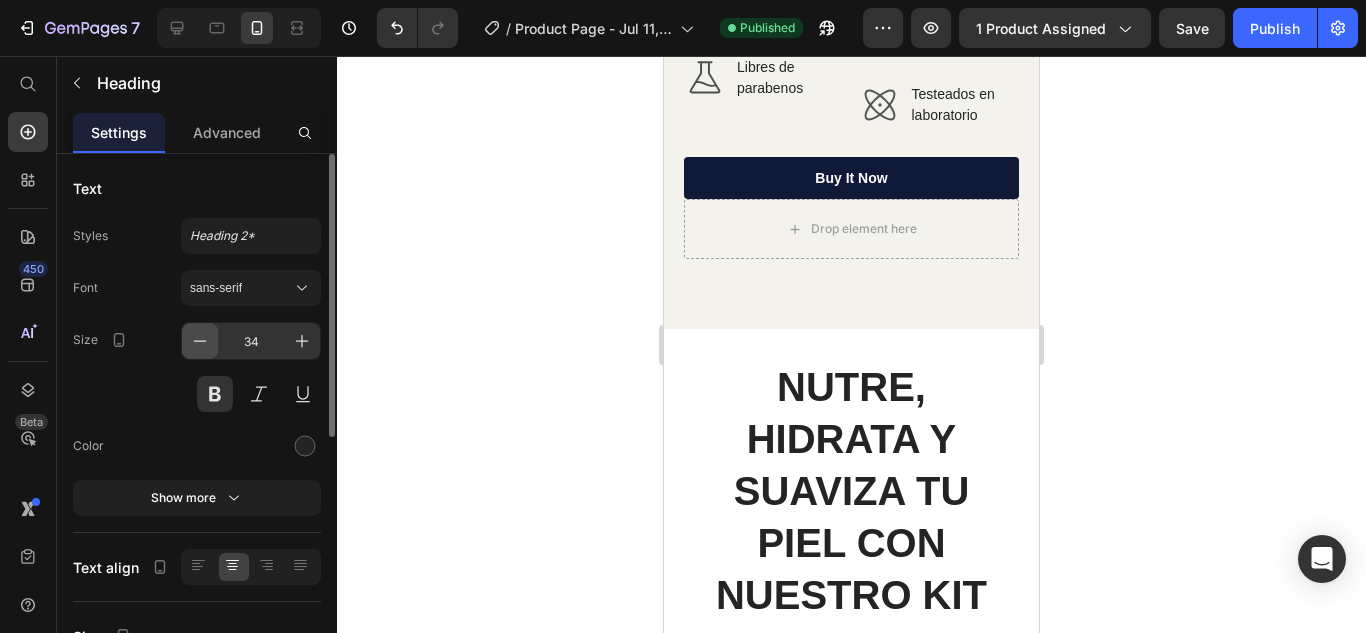 click at bounding box center (200, 341) 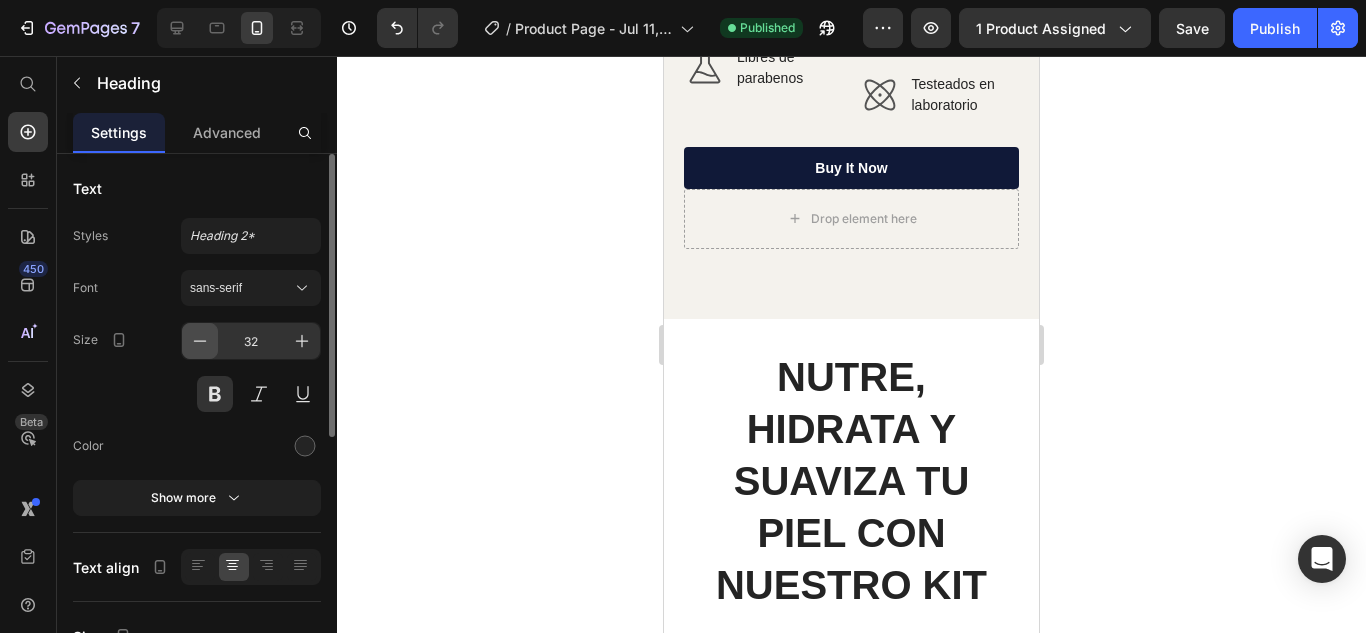click at bounding box center (200, 341) 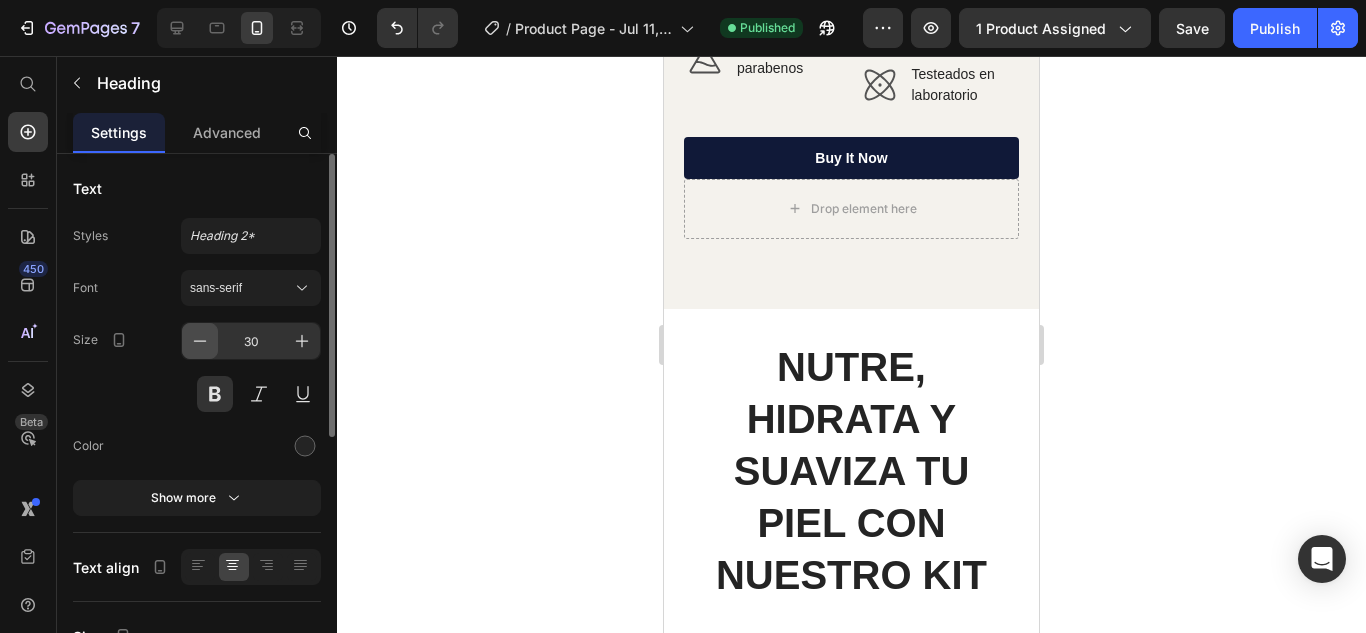 click at bounding box center [200, 341] 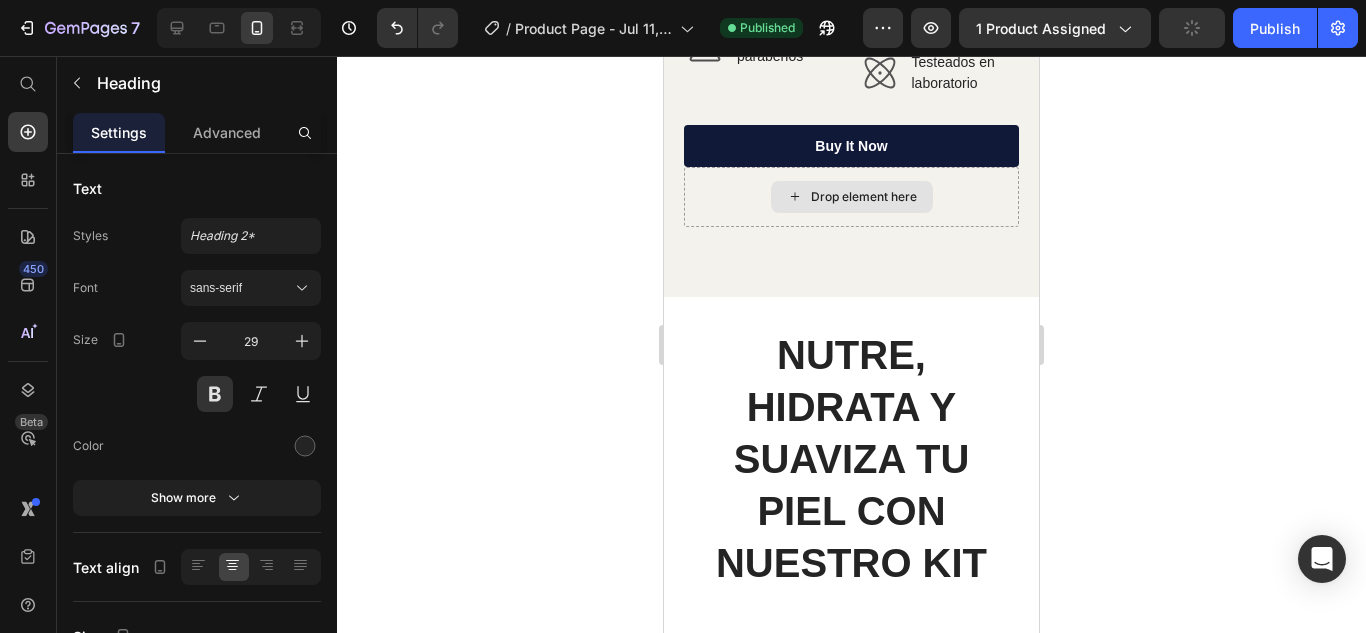 scroll, scrollTop: 7733, scrollLeft: 0, axis: vertical 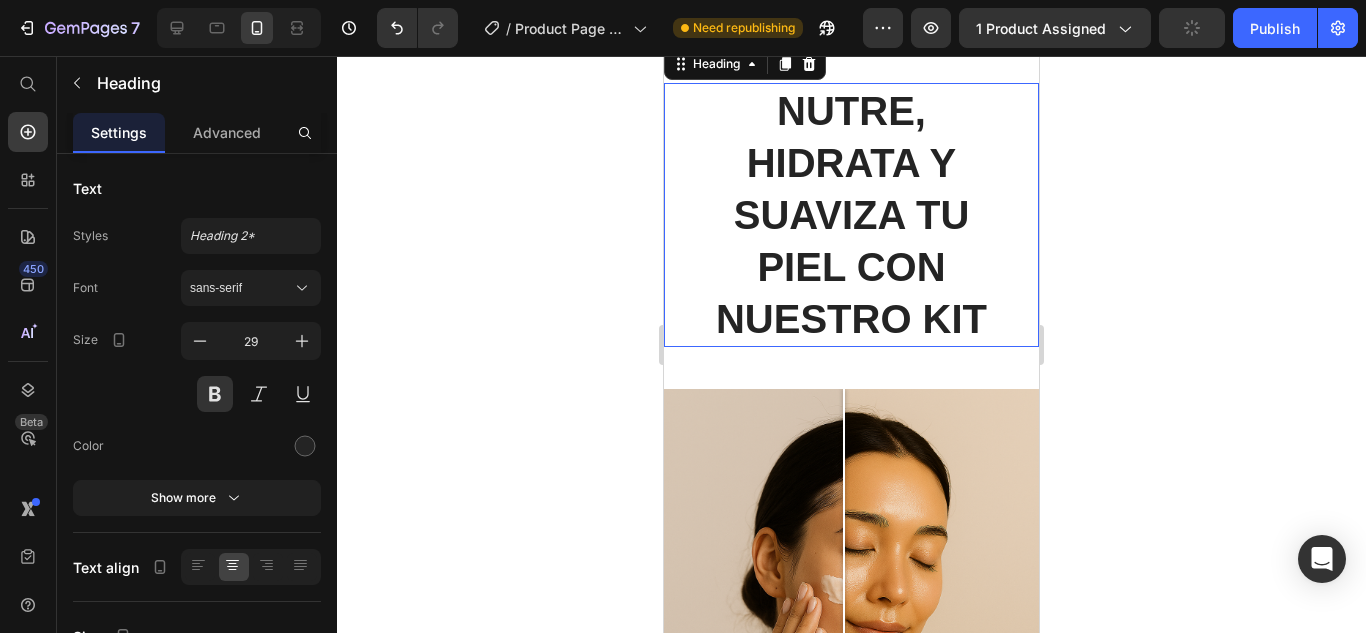 click on "NUTRE, HIDRATA Y SUAVIZA TU PIEL CON NUESTRO KIT" at bounding box center (851, 215) 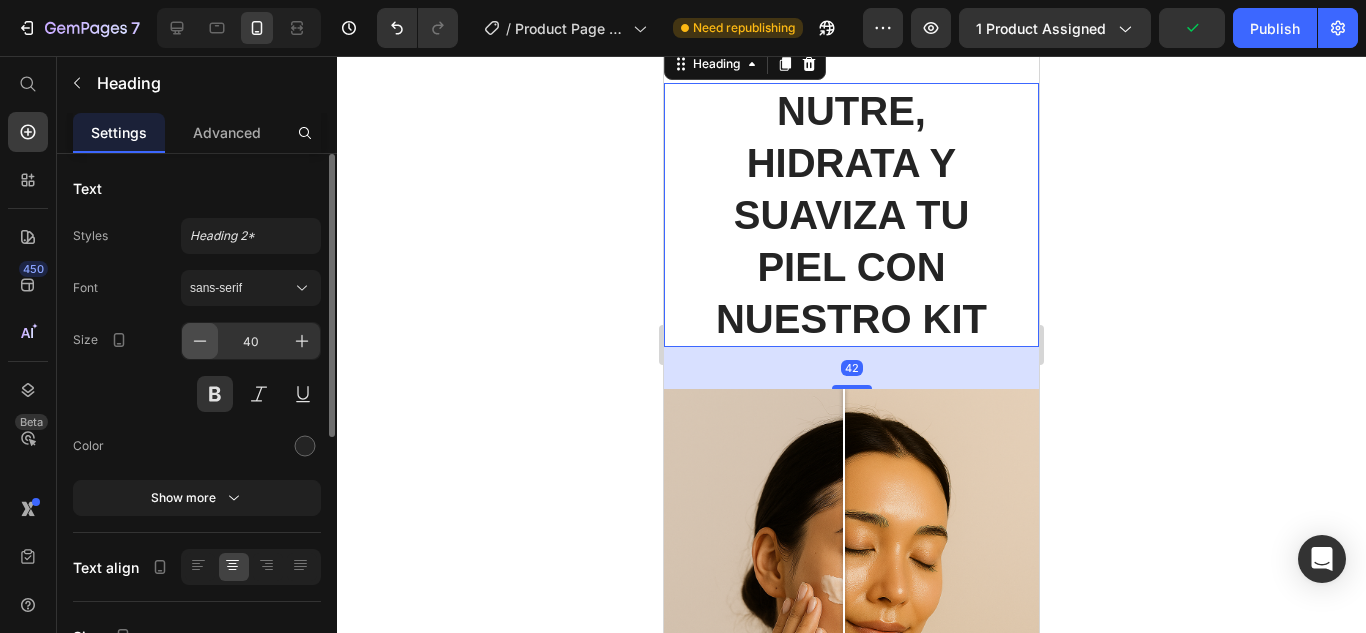 click 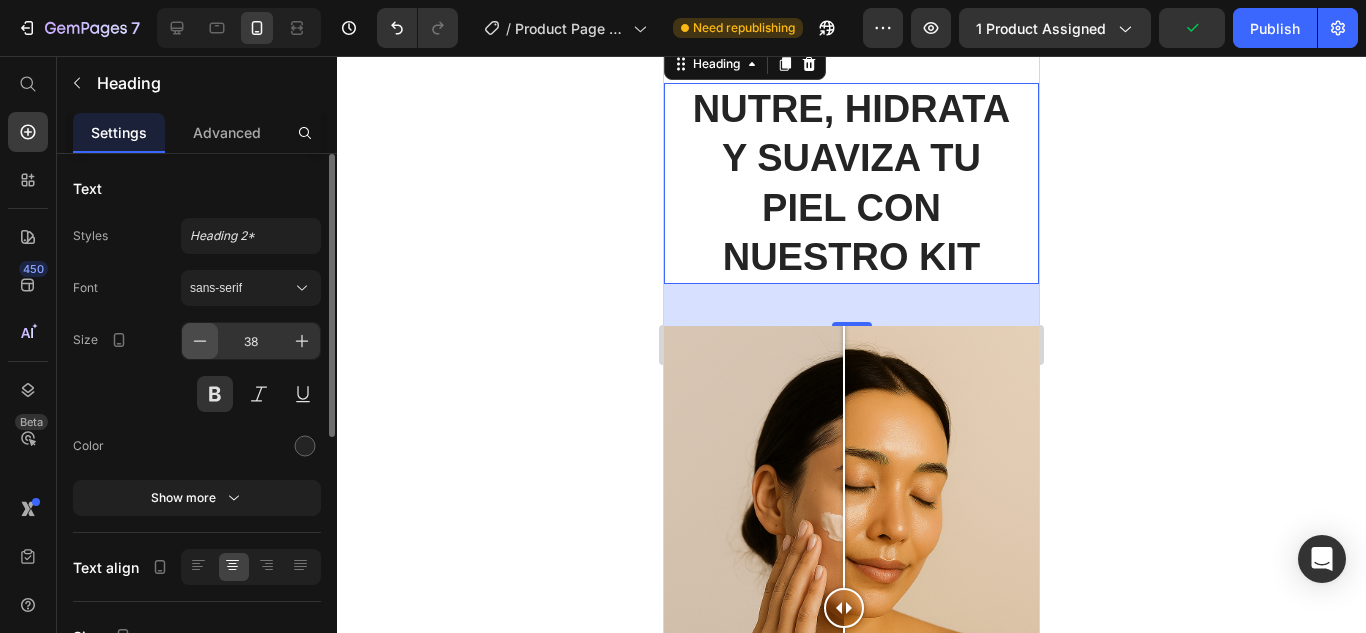 click 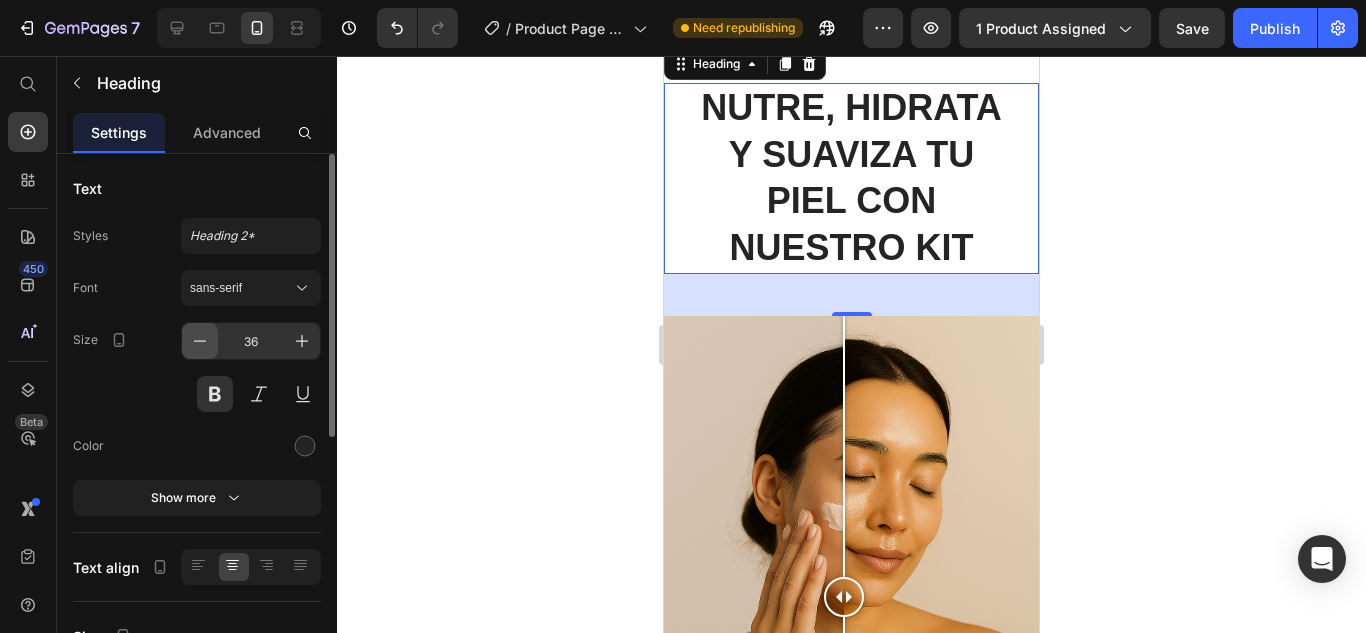 click 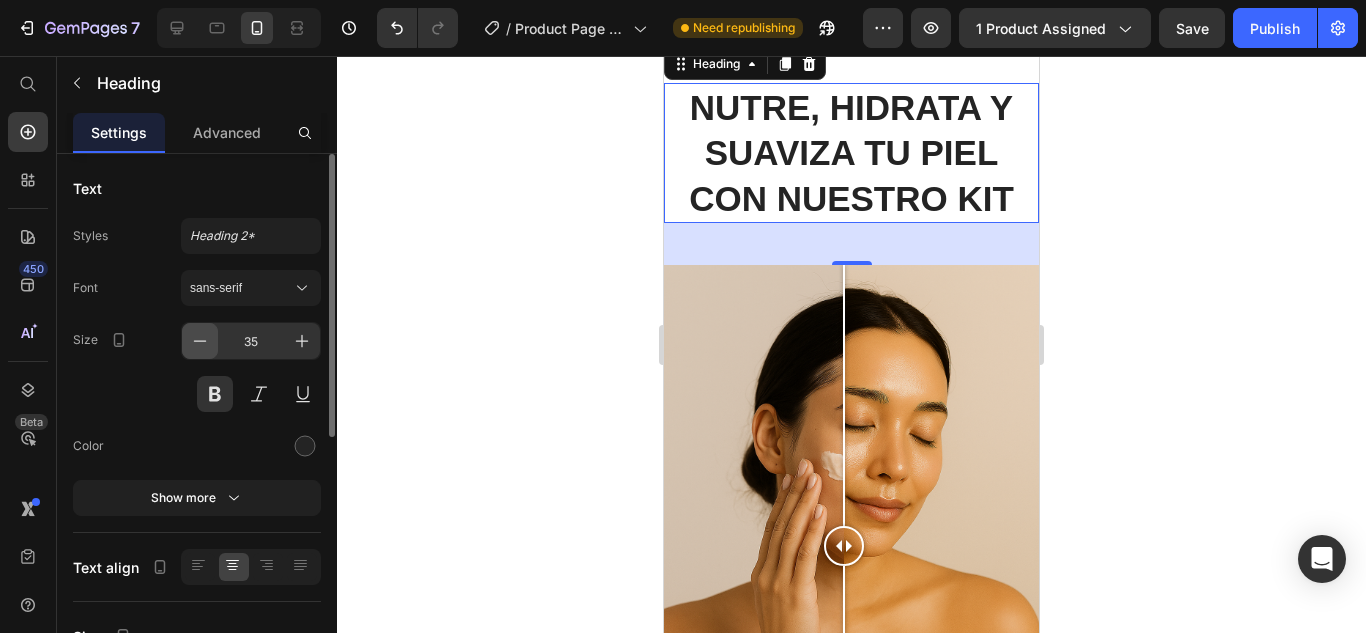 click 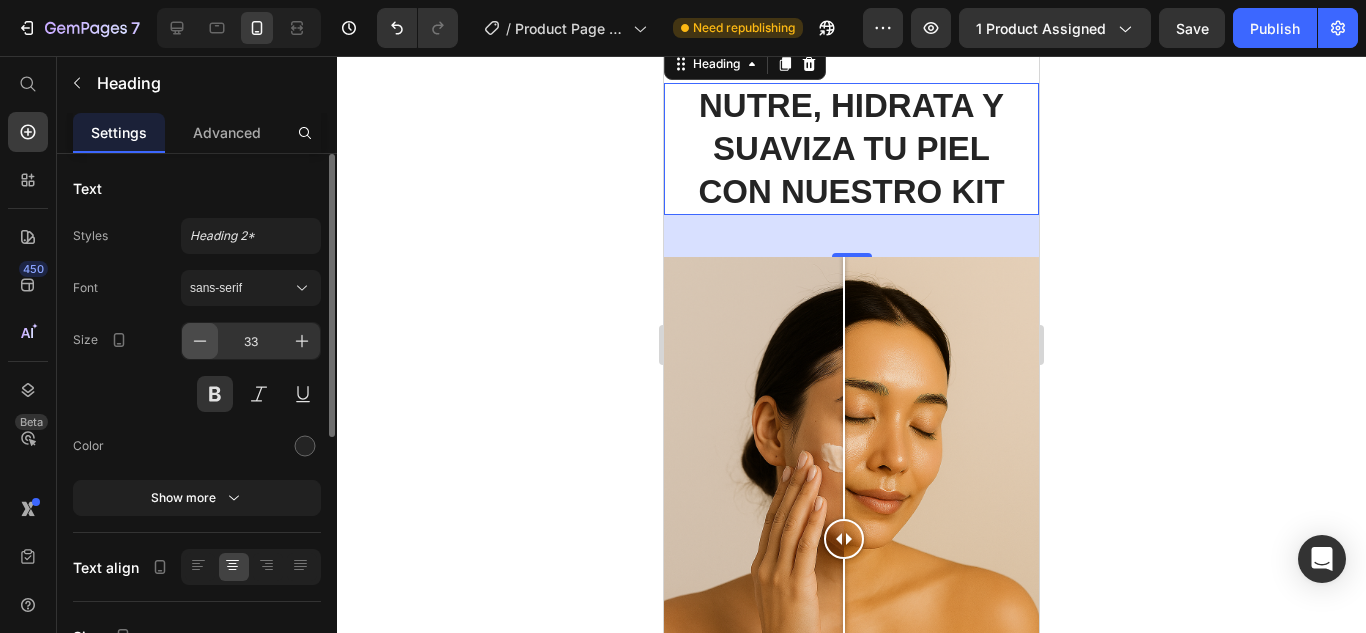 click 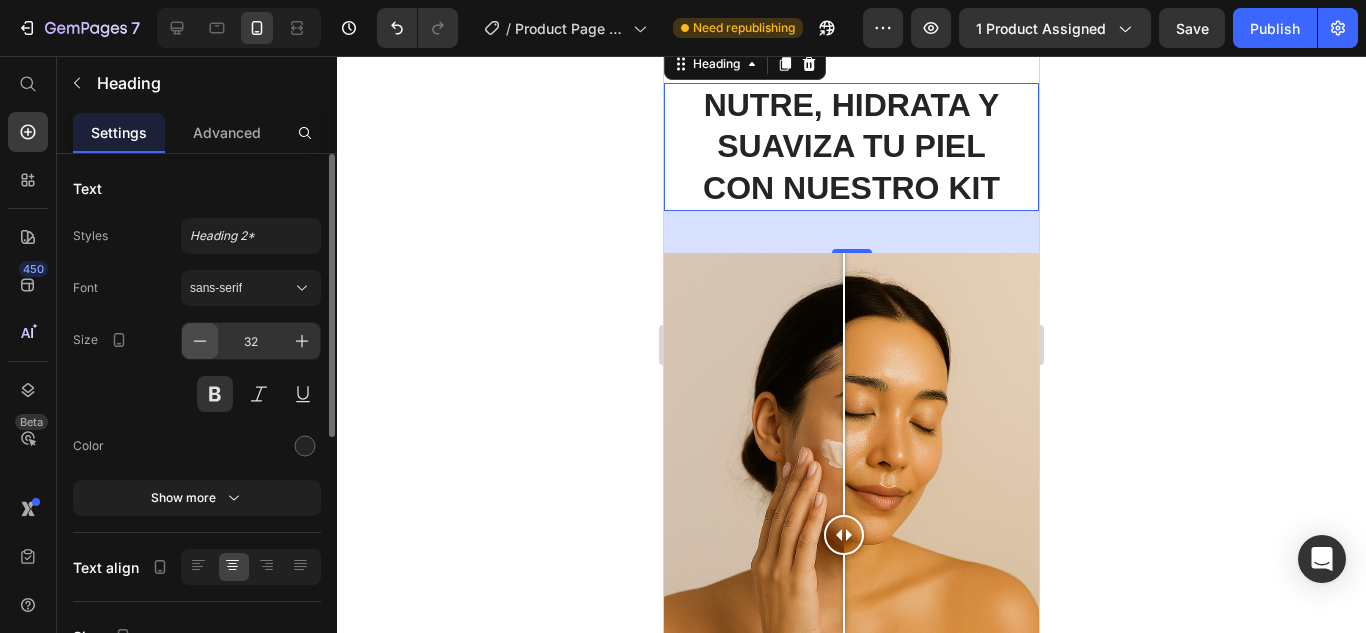 click 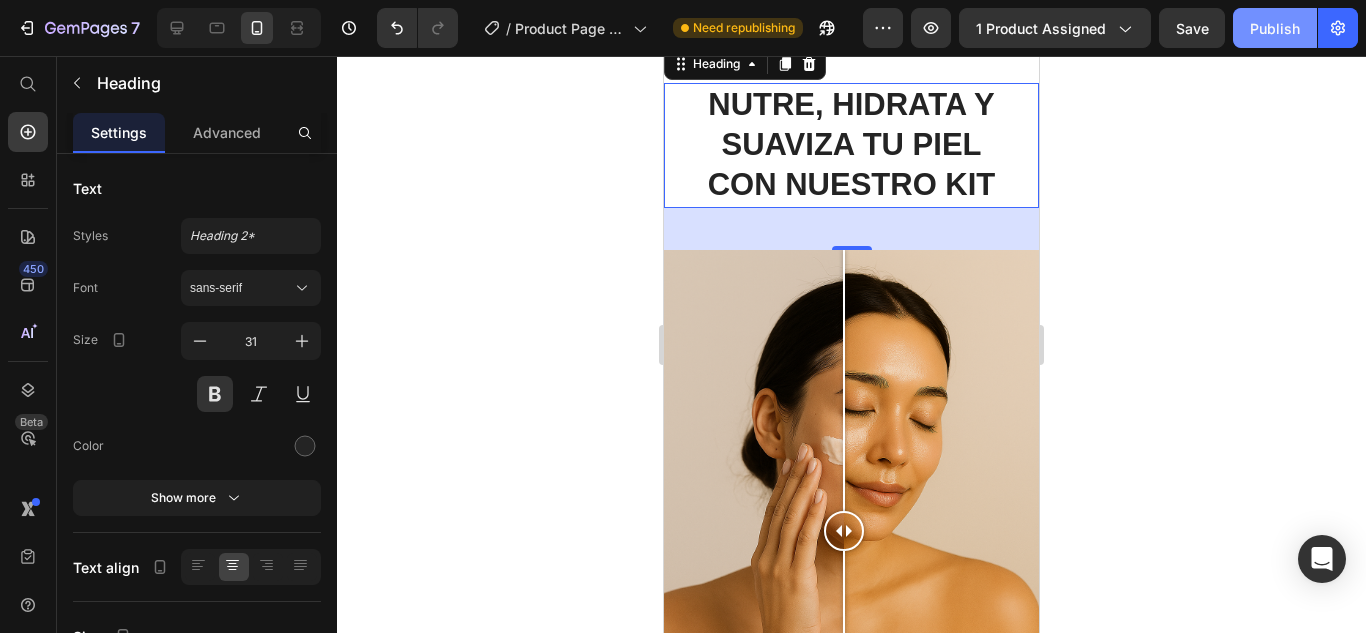 click on "Publish" at bounding box center (1275, 28) 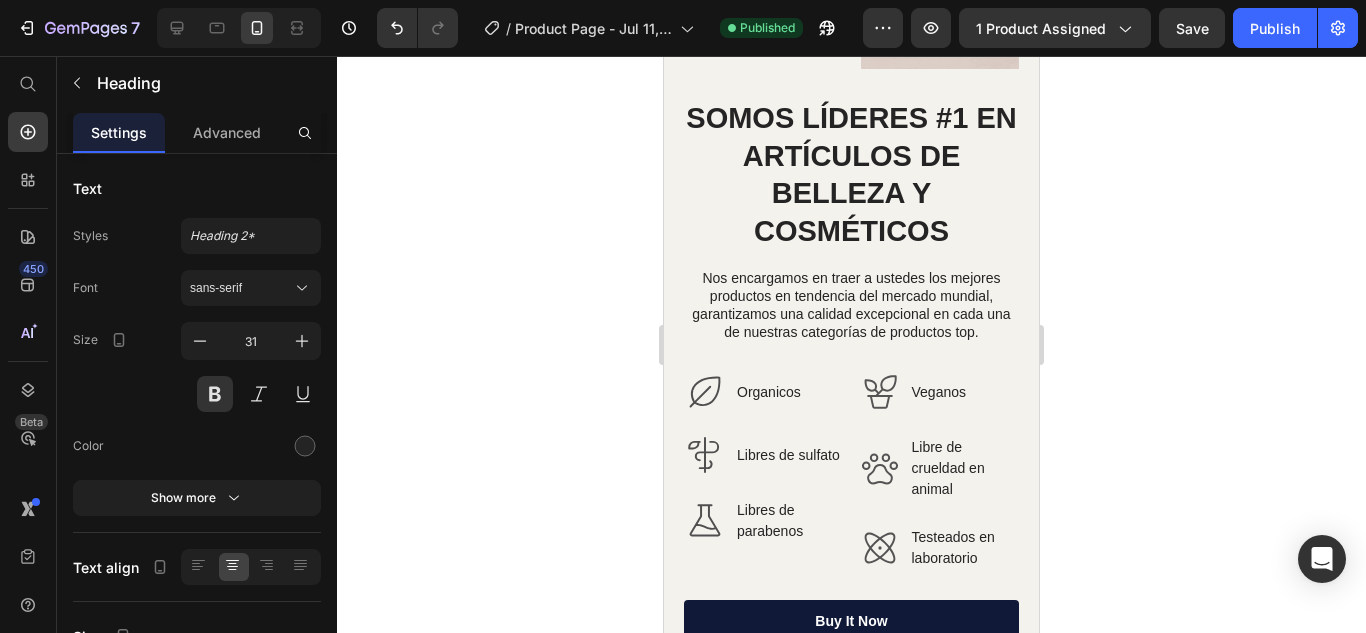 scroll, scrollTop: 7012, scrollLeft: 0, axis: vertical 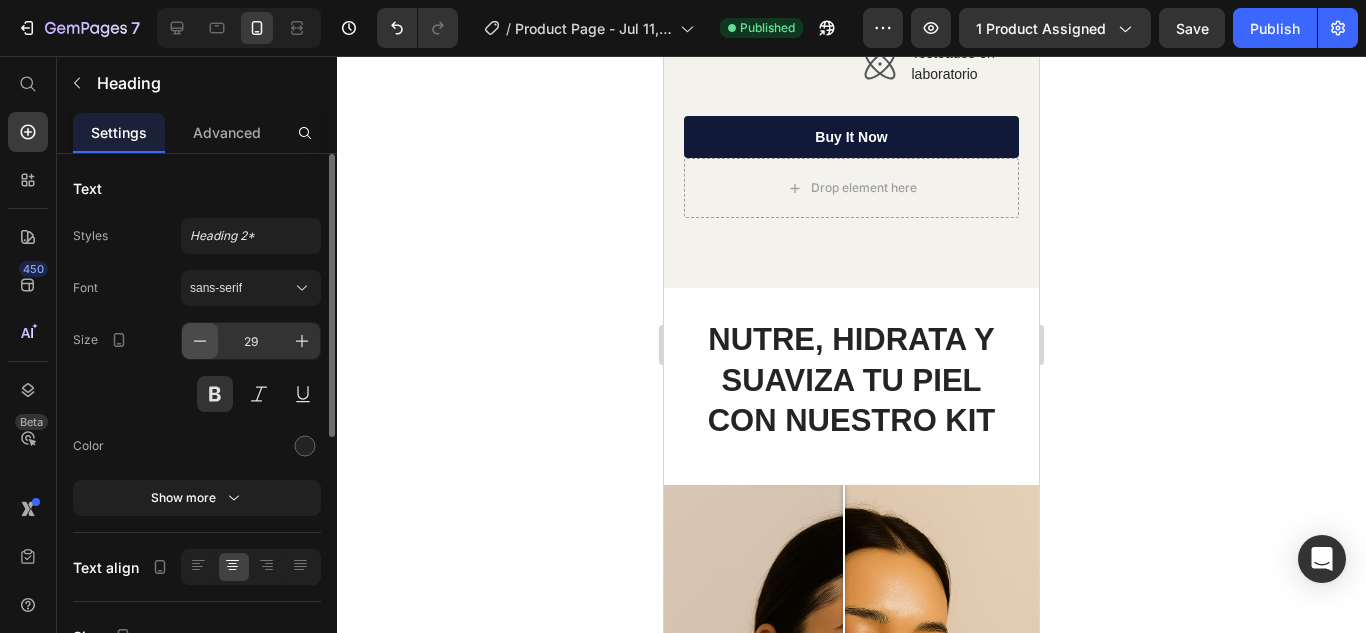 click at bounding box center [200, 341] 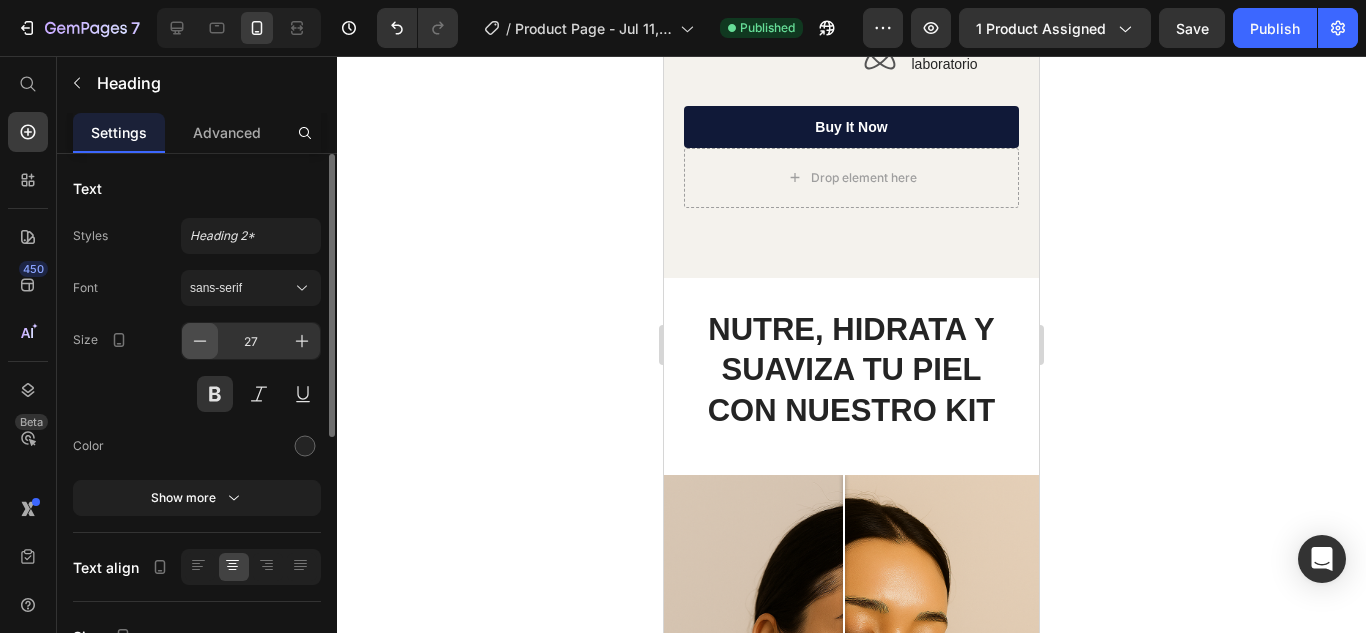 click at bounding box center (200, 341) 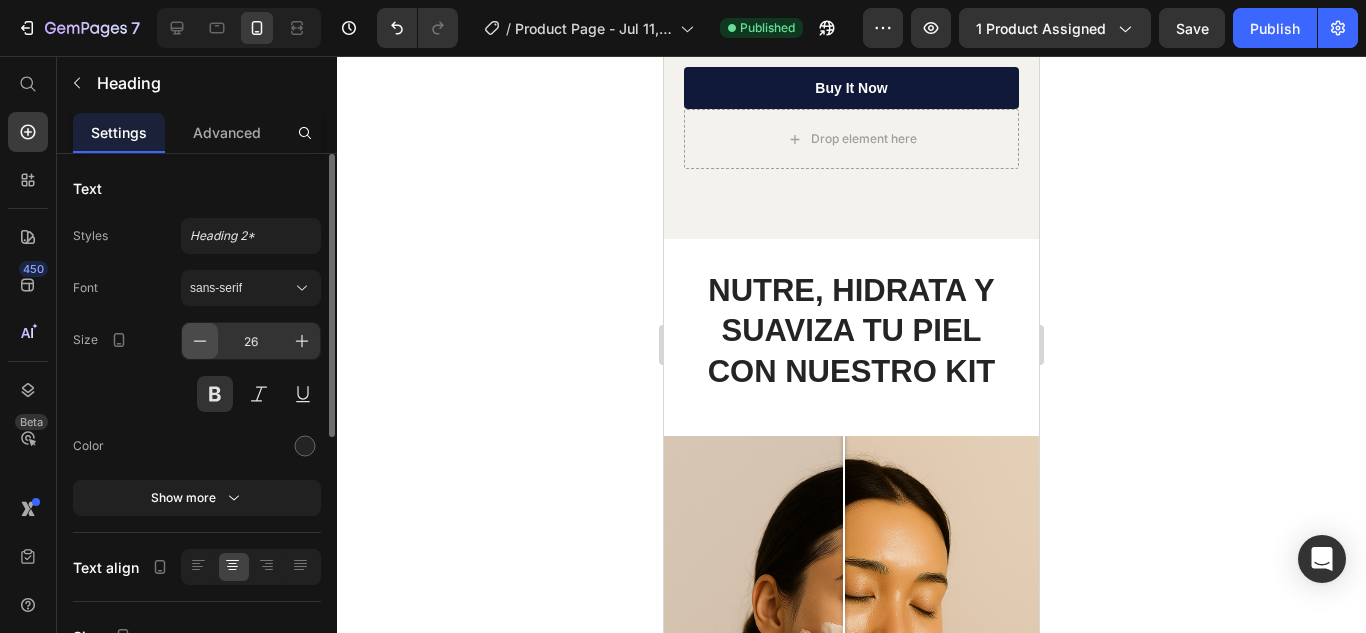 click at bounding box center (200, 341) 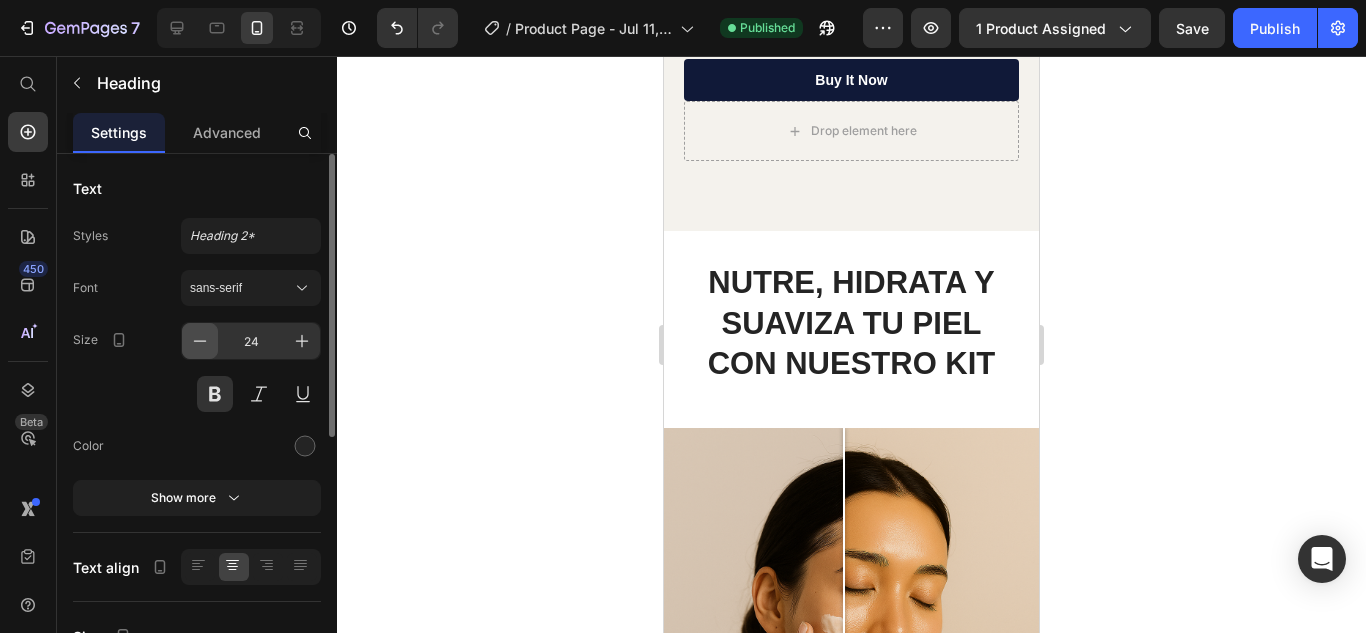 click at bounding box center [200, 341] 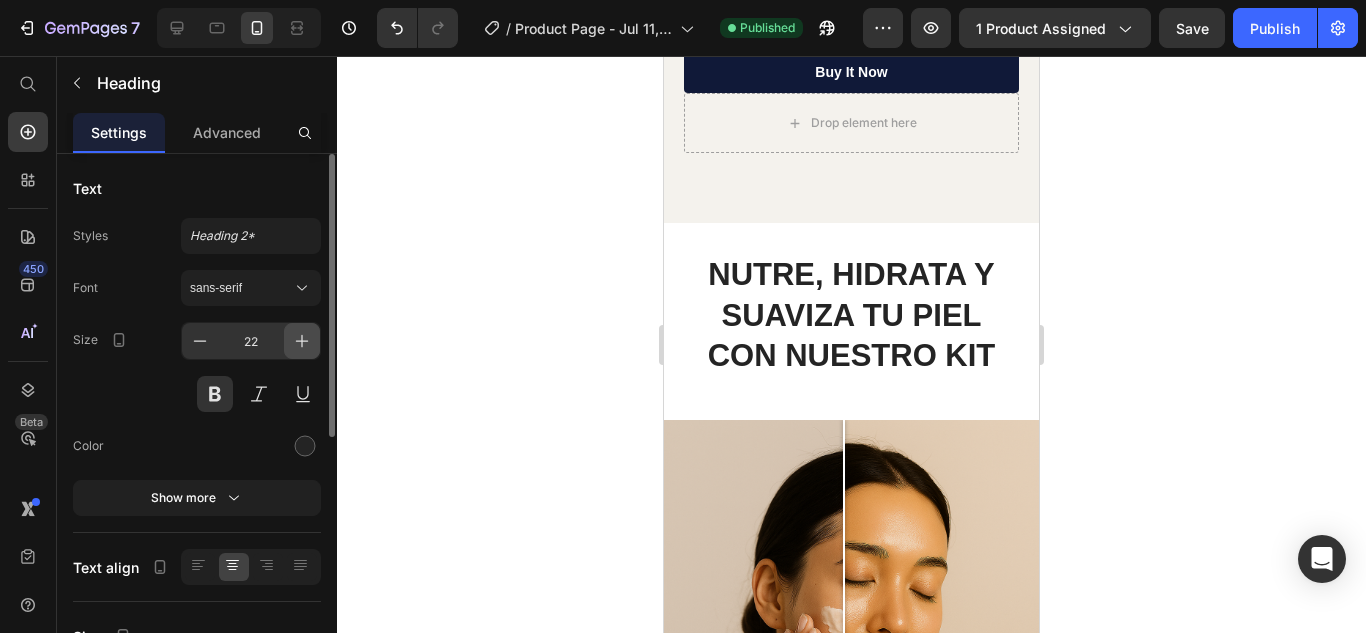 click at bounding box center (302, 341) 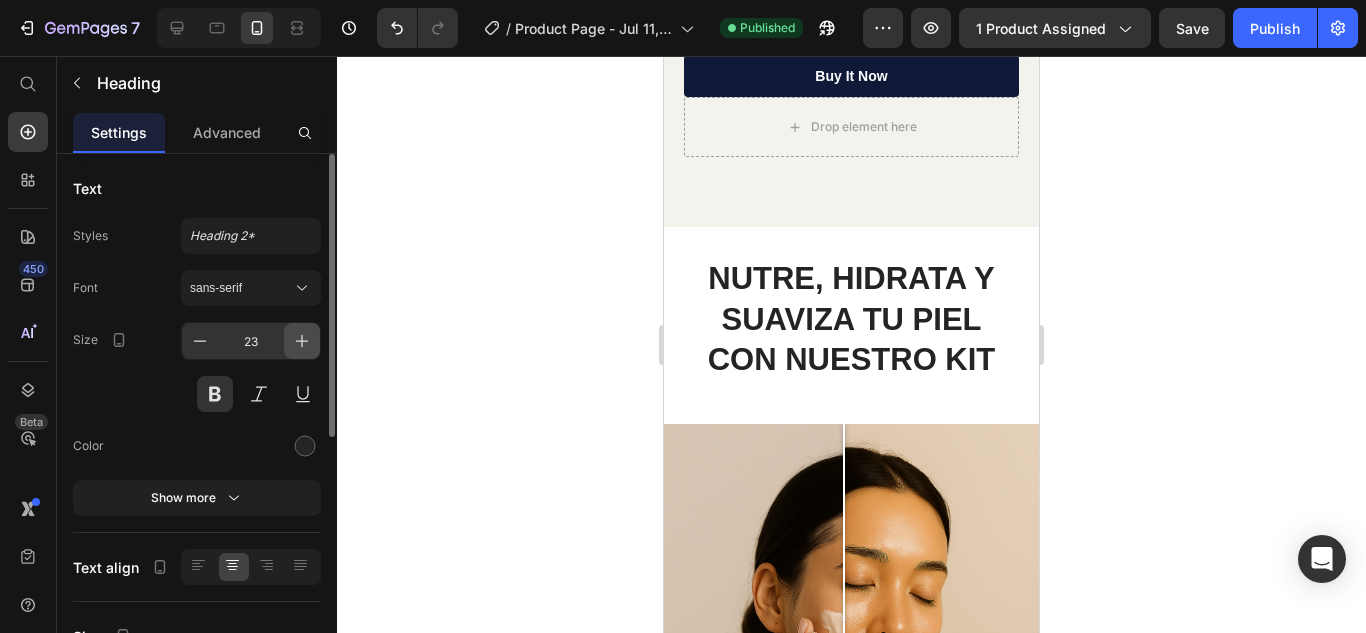 click at bounding box center [302, 341] 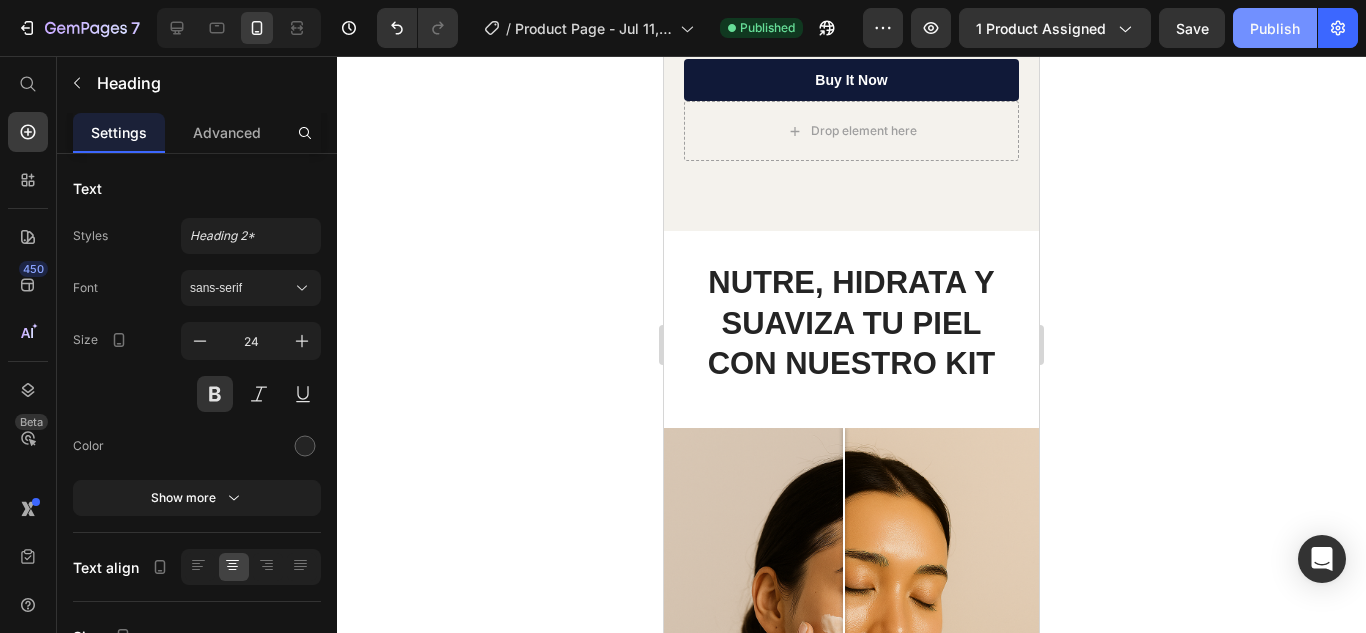 click on "Publish" at bounding box center [1275, 28] 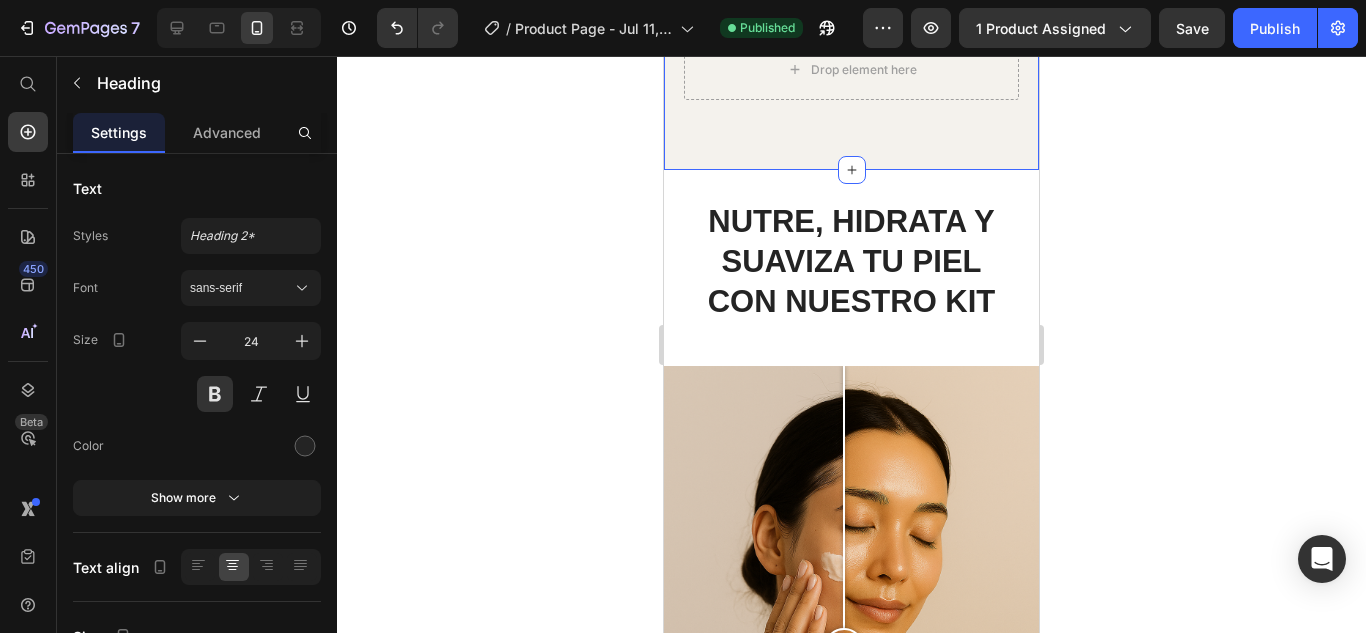 scroll, scrollTop: 7562, scrollLeft: 0, axis: vertical 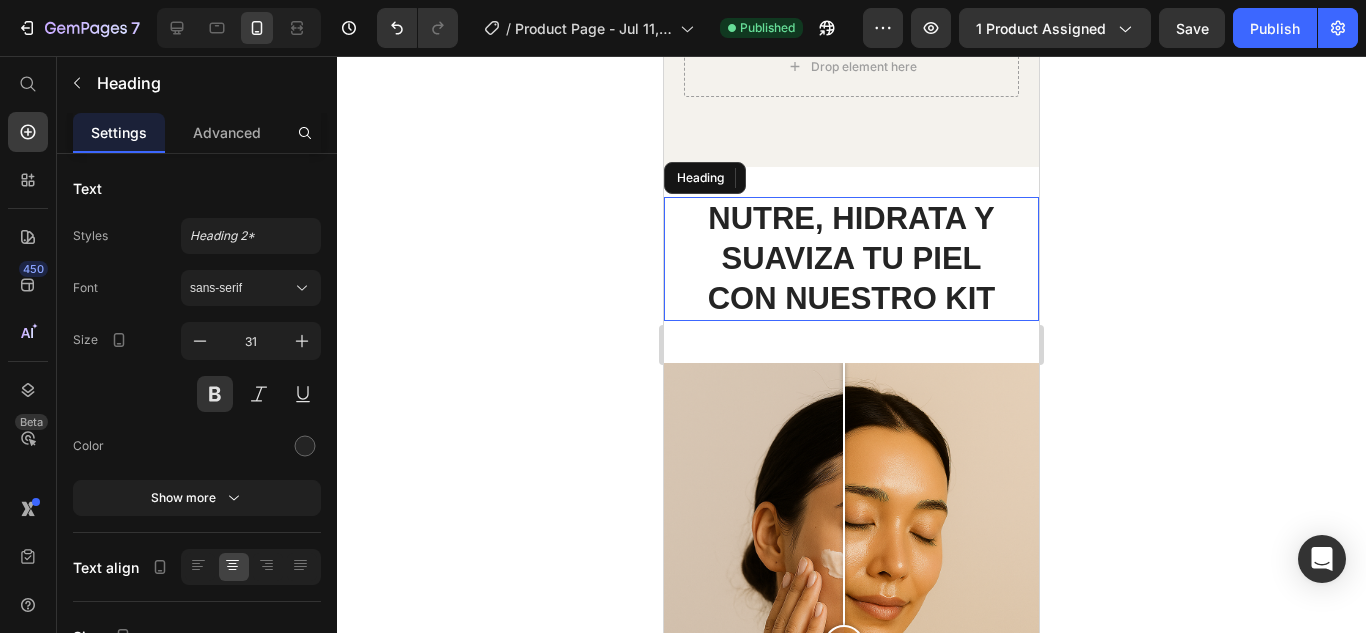 click on "NUTRE, HIDRATA Y SUAVIZA TU PIEL CON NUESTRO KIT" at bounding box center (851, 259) 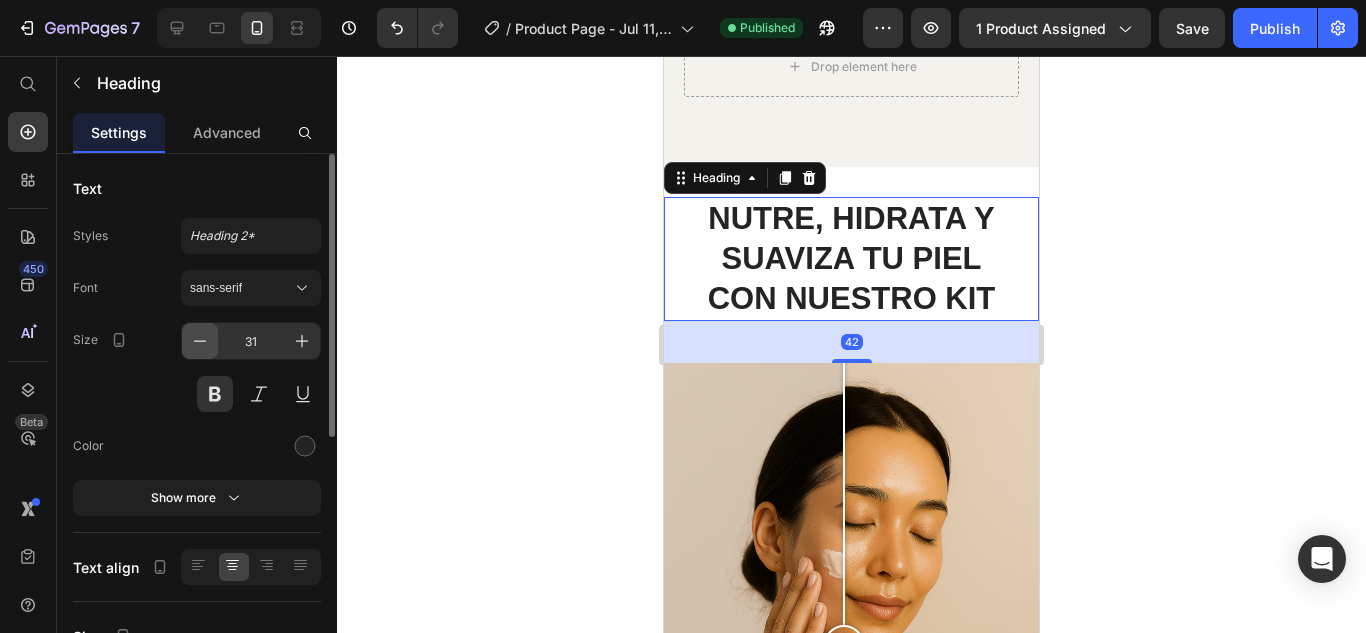click at bounding box center (200, 341) 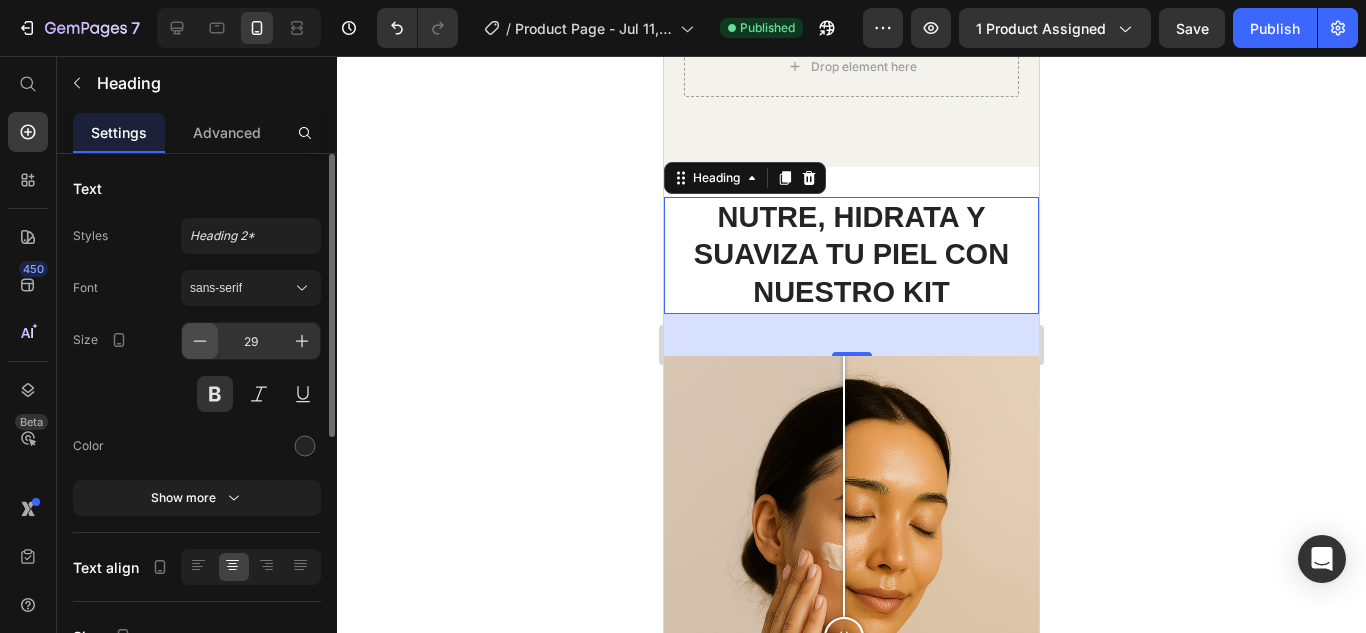 click at bounding box center [200, 341] 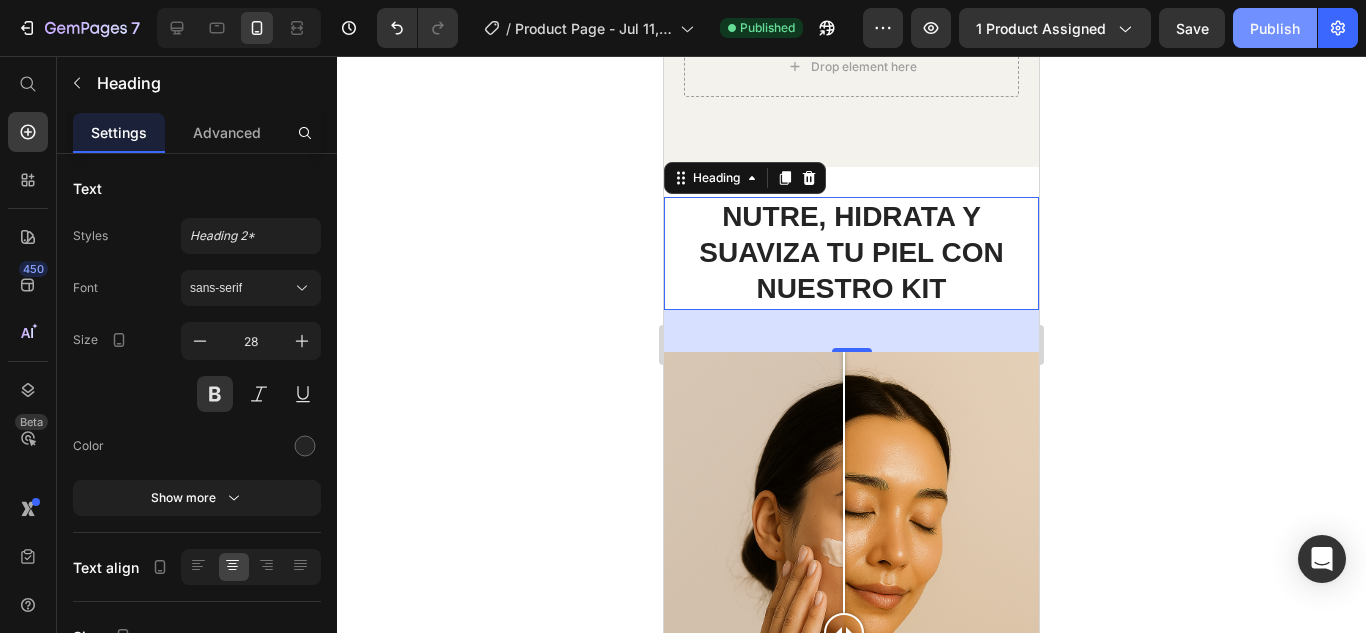 click on "Publish" at bounding box center [1275, 28] 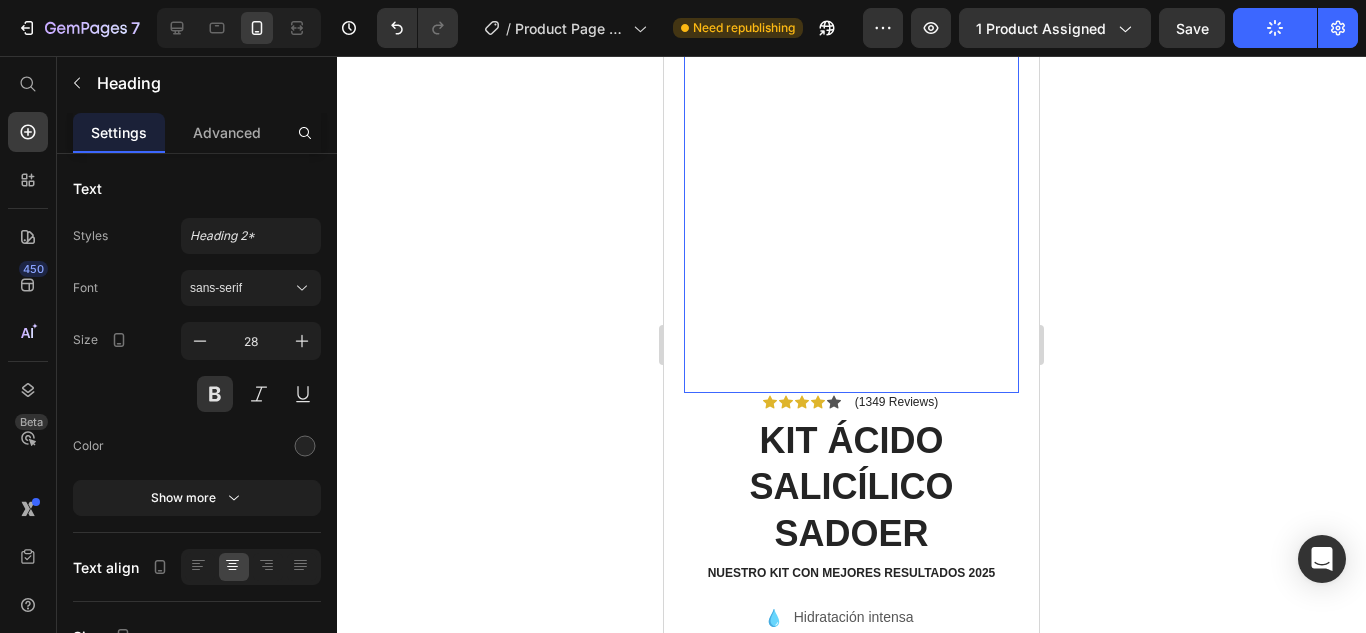 scroll, scrollTop: 393, scrollLeft: 0, axis: vertical 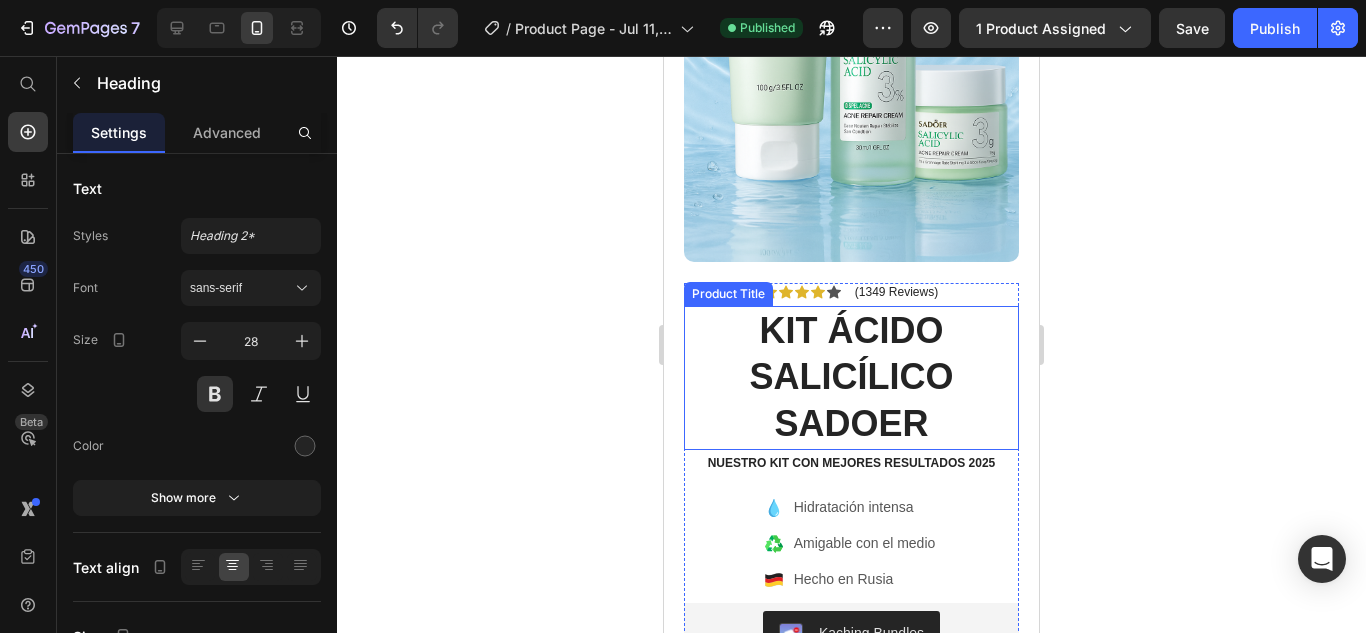 click on "KIT ÁCIDO SALICÍLICO SADOER" at bounding box center (851, 378) 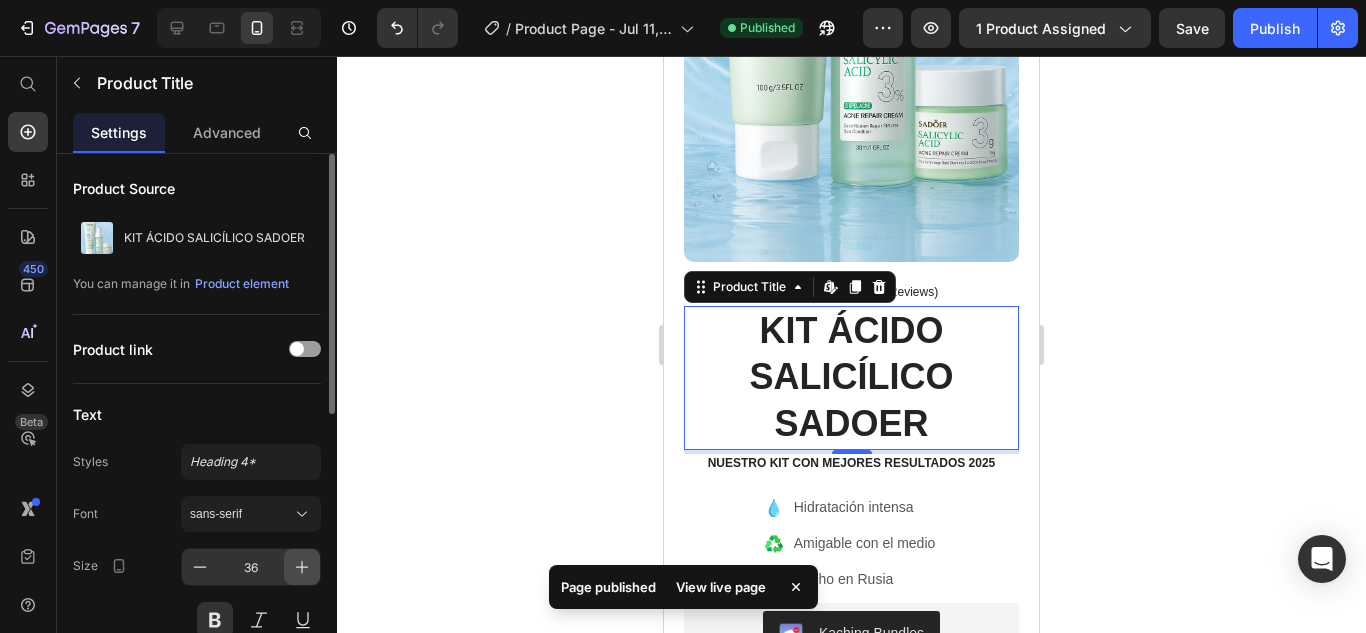 click 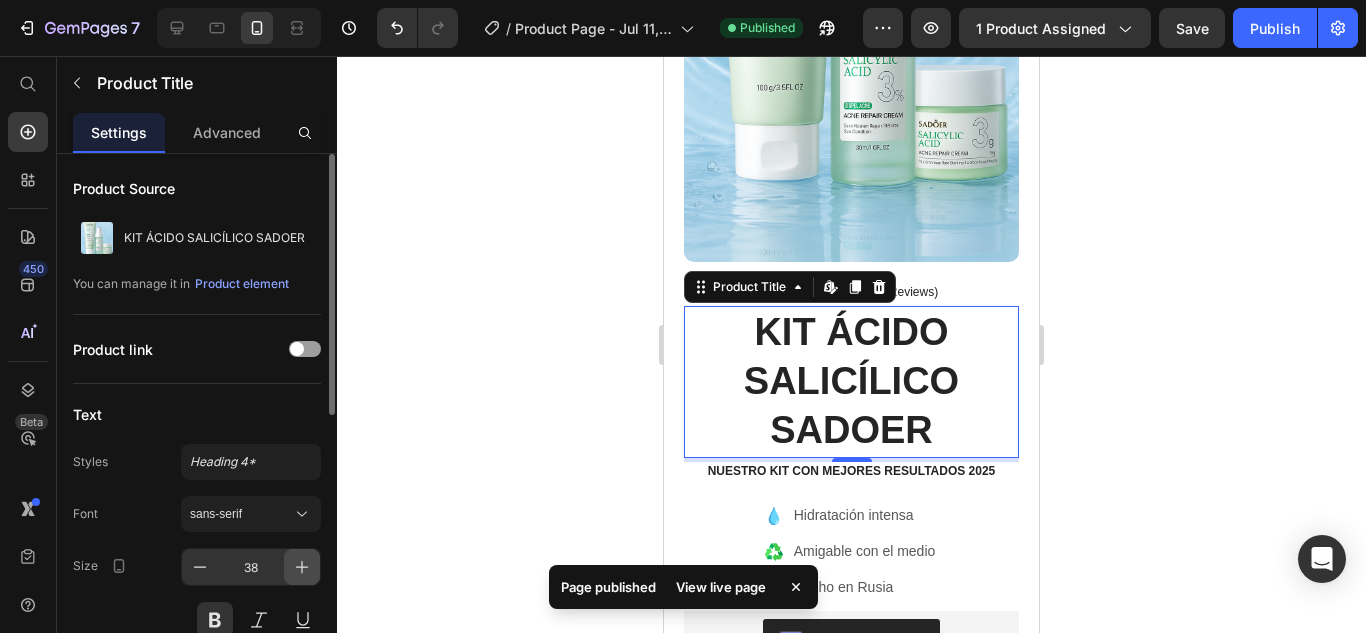 click 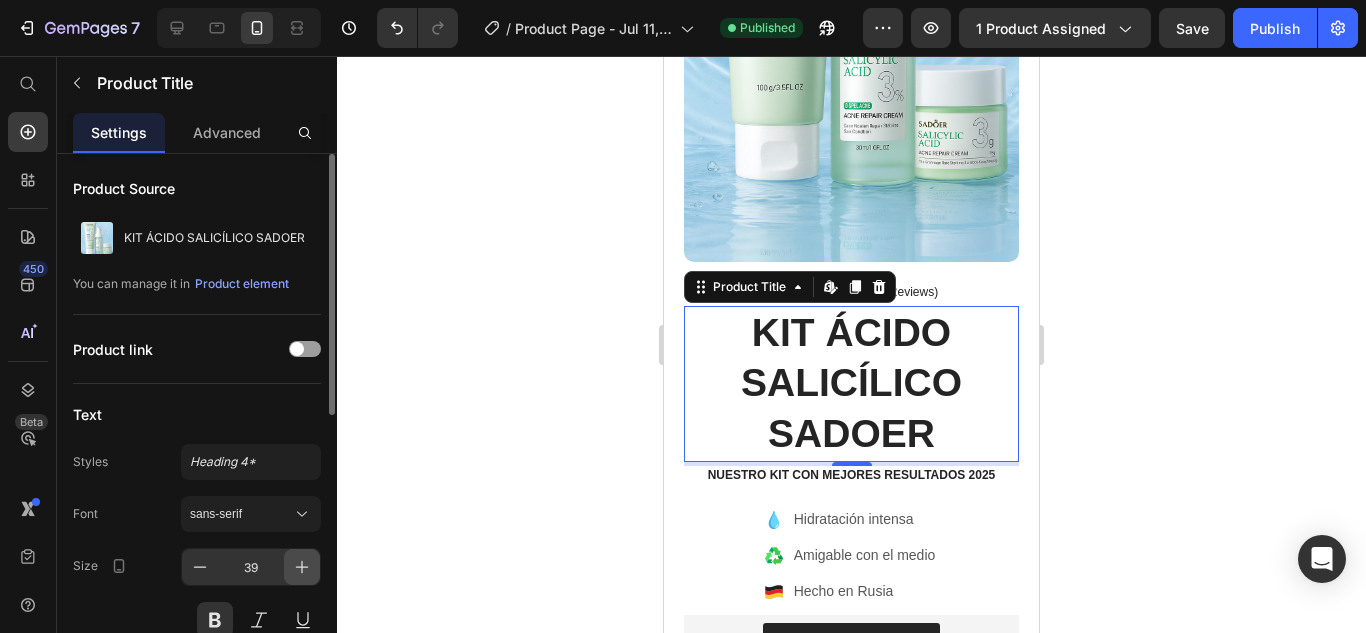 click 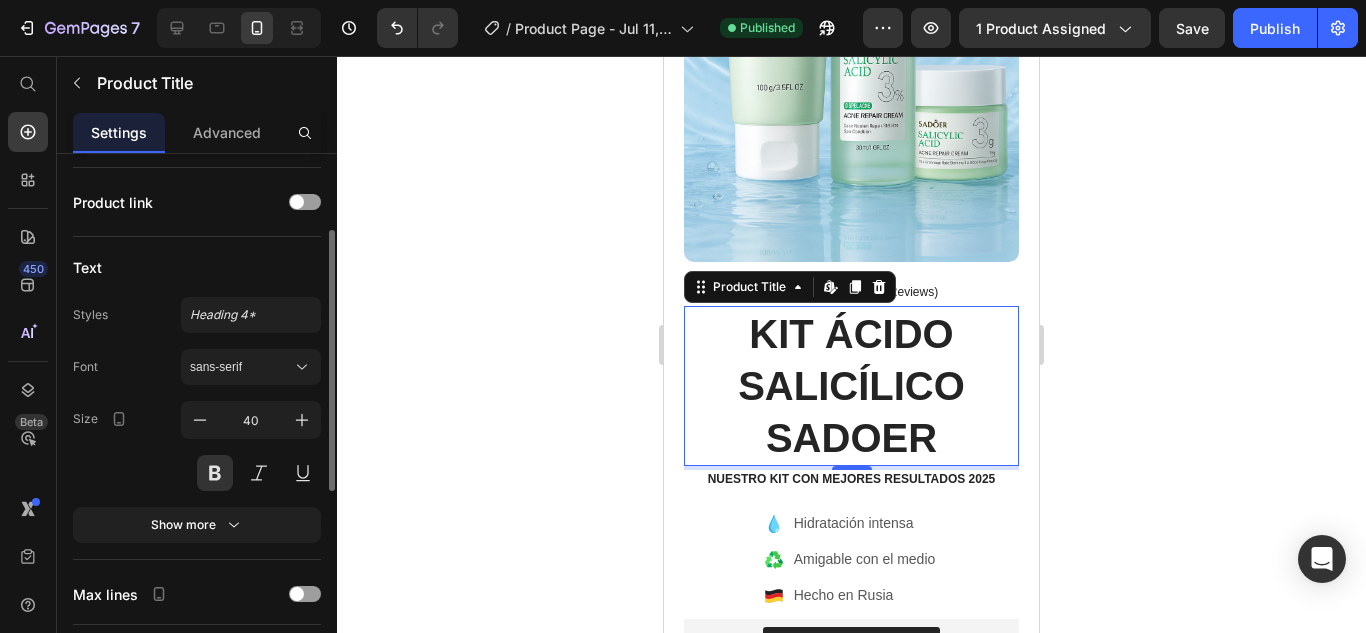 scroll, scrollTop: 150, scrollLeft: 0, axis: vertical 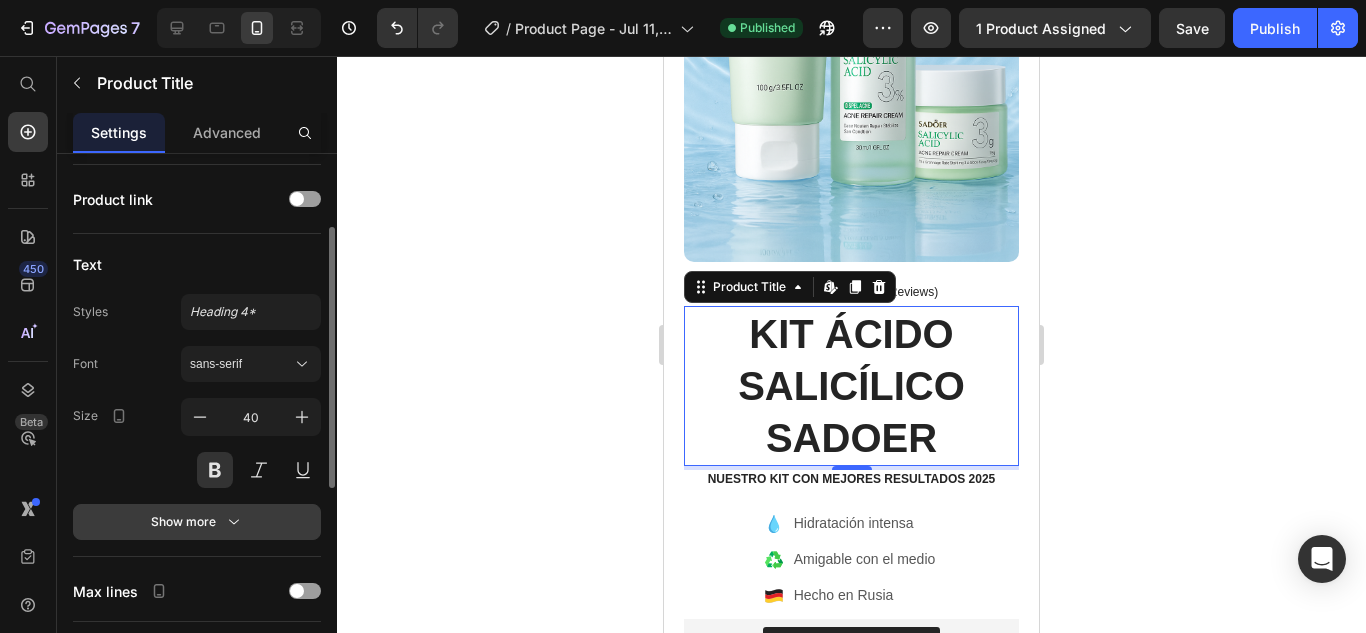 click on "Show more" at bounding box center (197, 522) 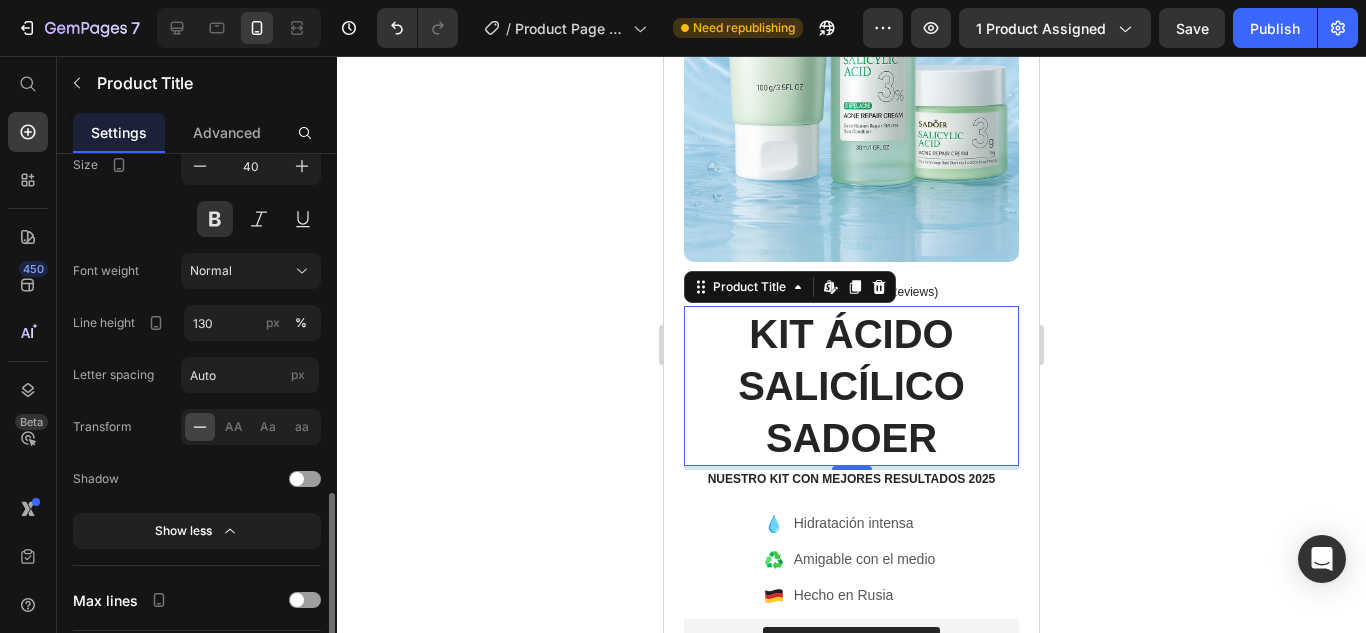 scroll, scrollTop: 647, scrollLeft: 0, axis: vertical 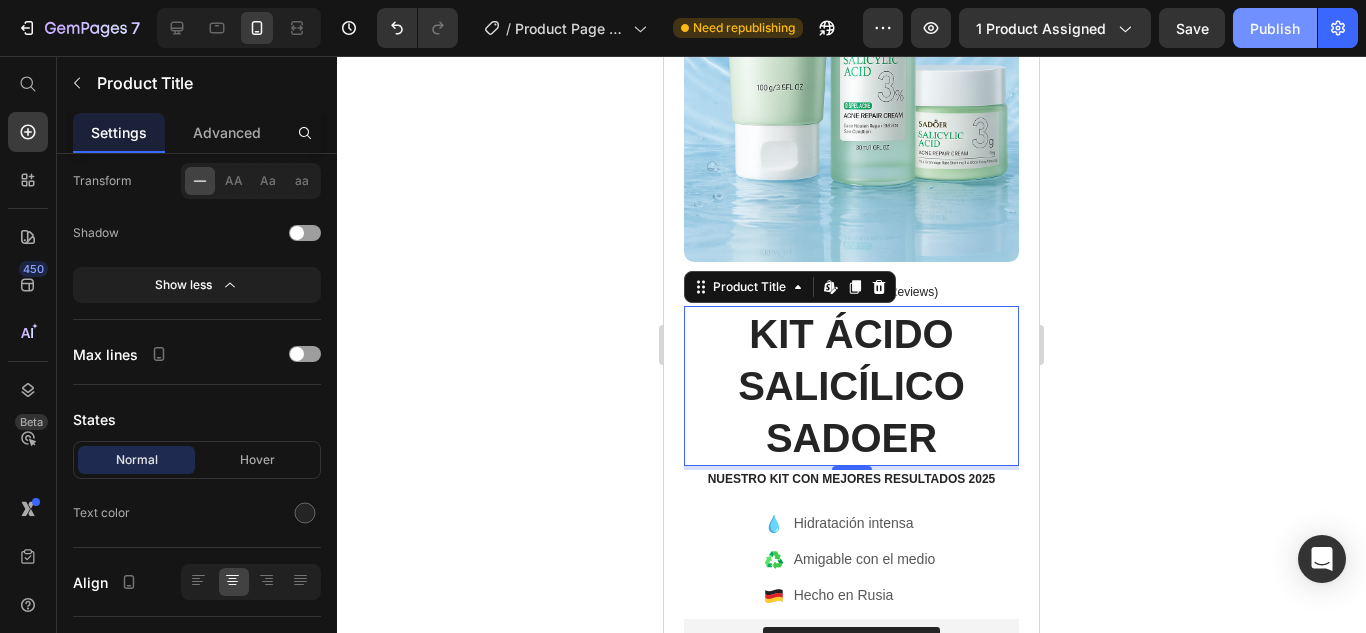 click on "Publish" 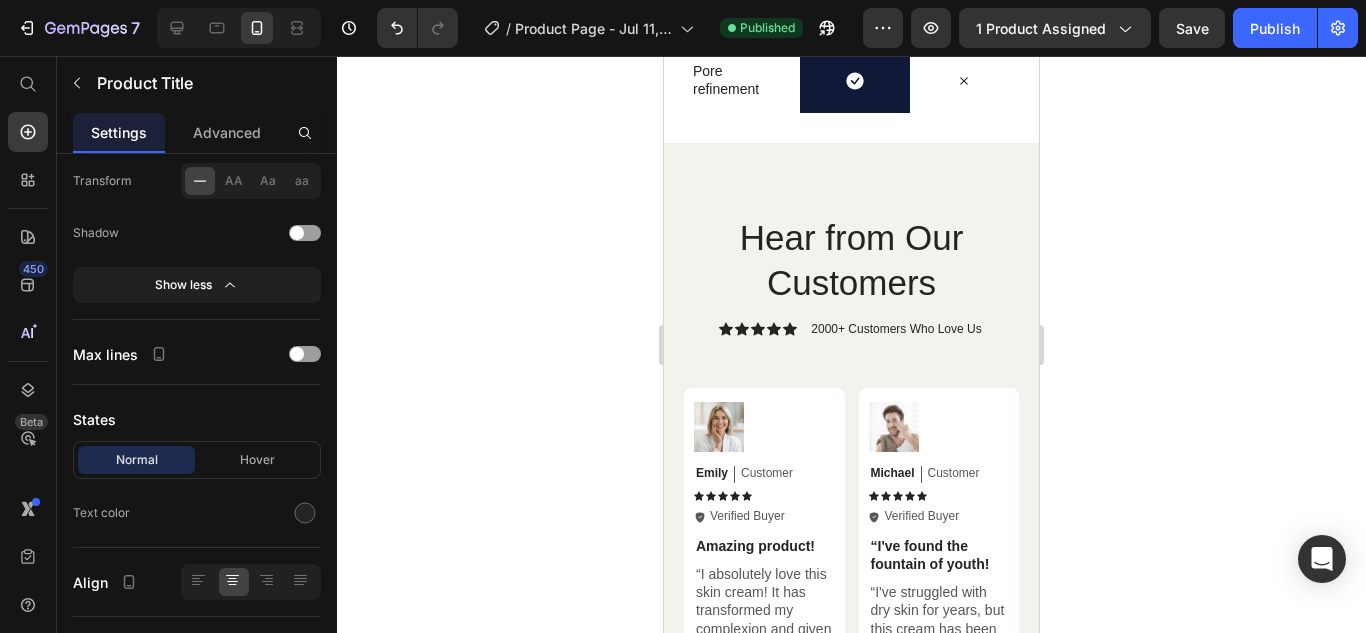 scroll, scrollTop: 9597, scrollLeft: 0, axis: vertical 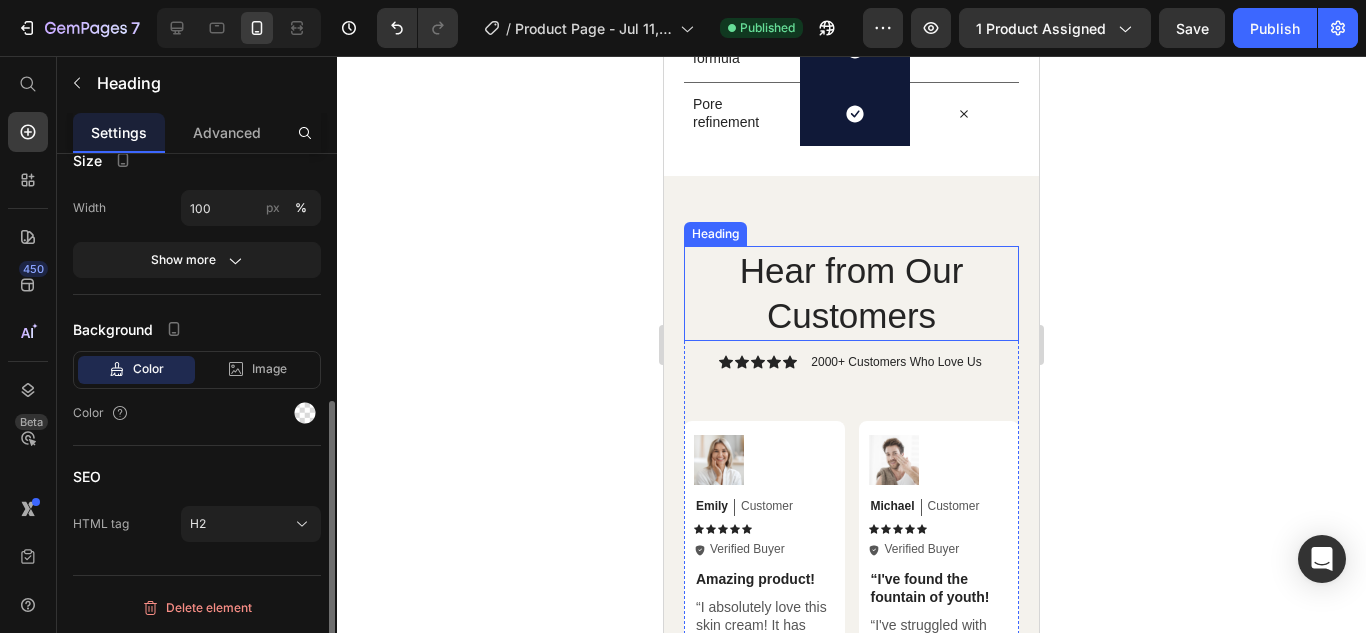 click on "Hear from Our Customers" at bounding box center [851, 293] 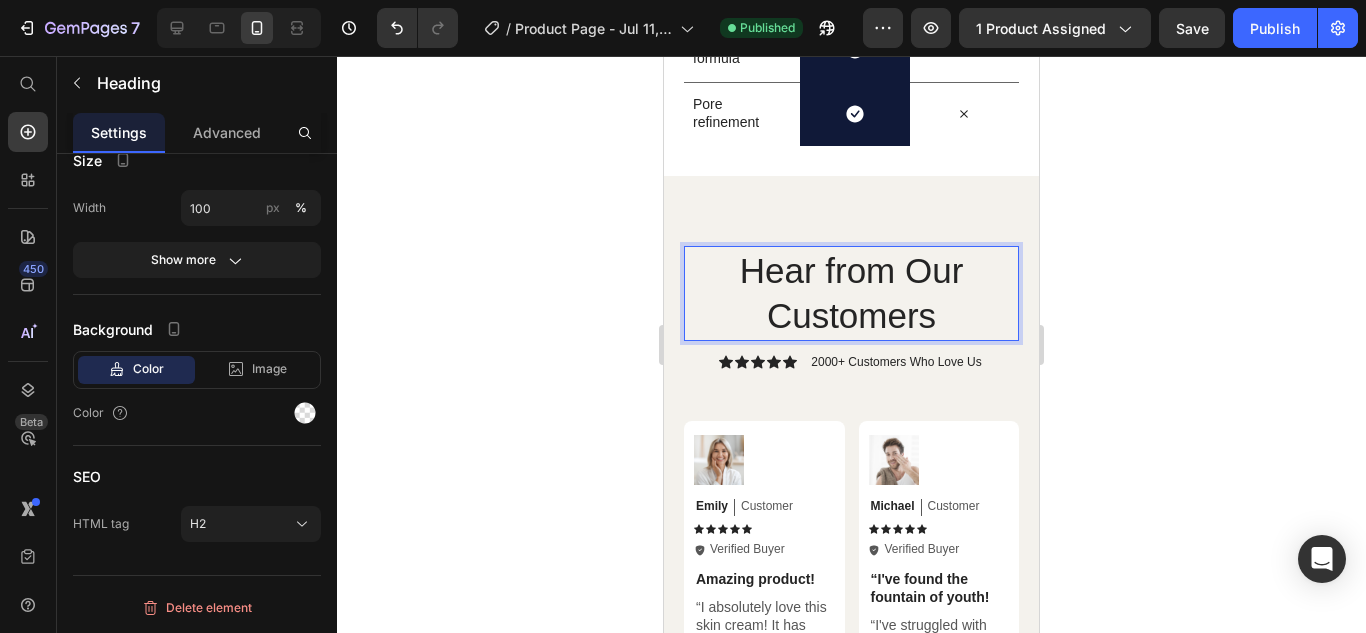 scroll, scrollTop: 0, scrollLeft: 0, axis: both 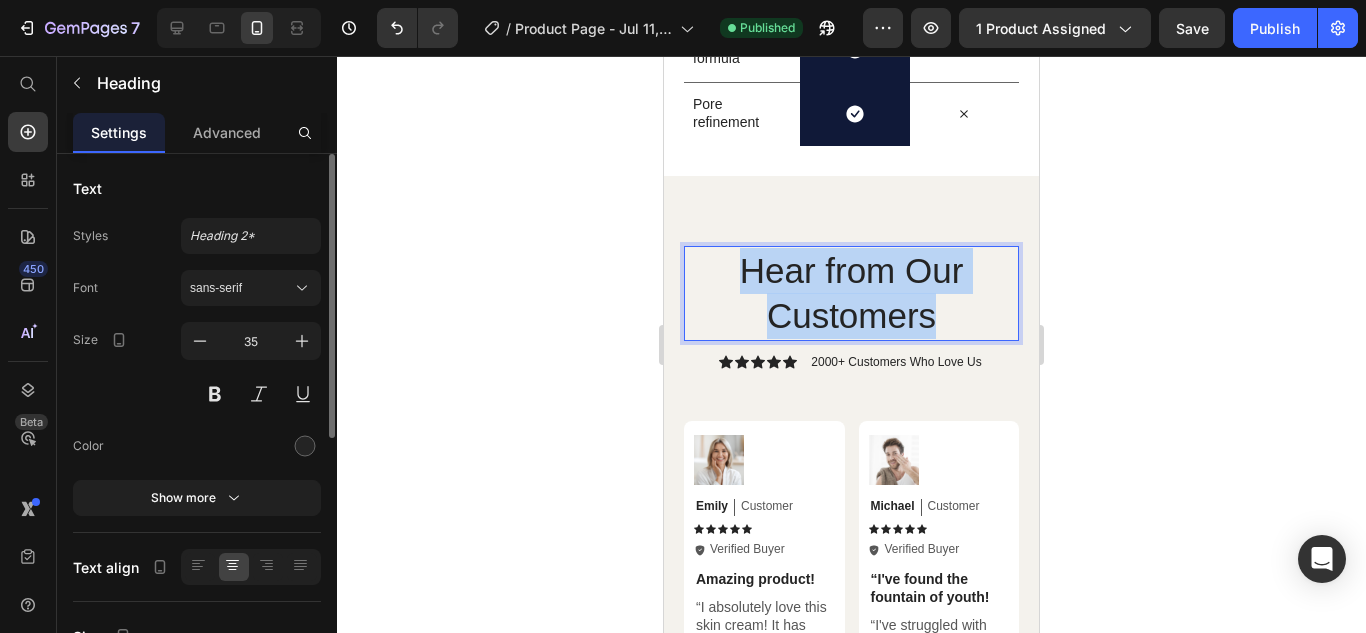 click on "Hear from Our Customers" at bounding box center [851, 293] 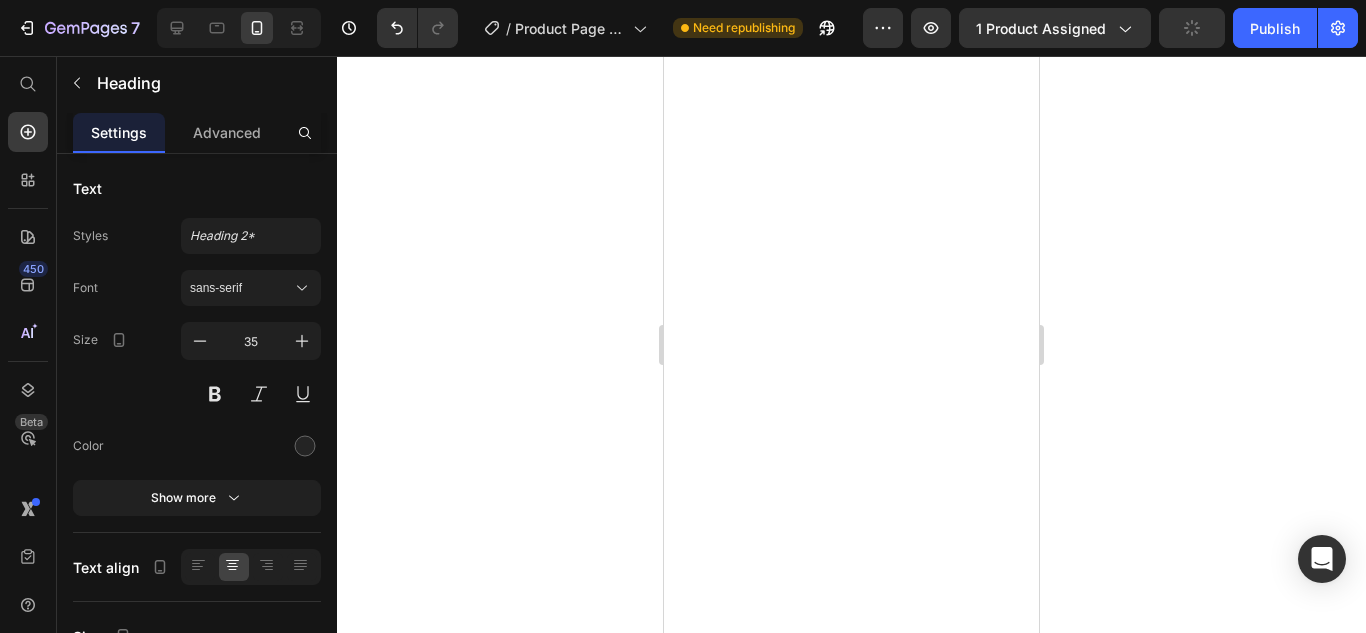 scroll, scrollTop: 0, scrollLeft: 0, axis: both 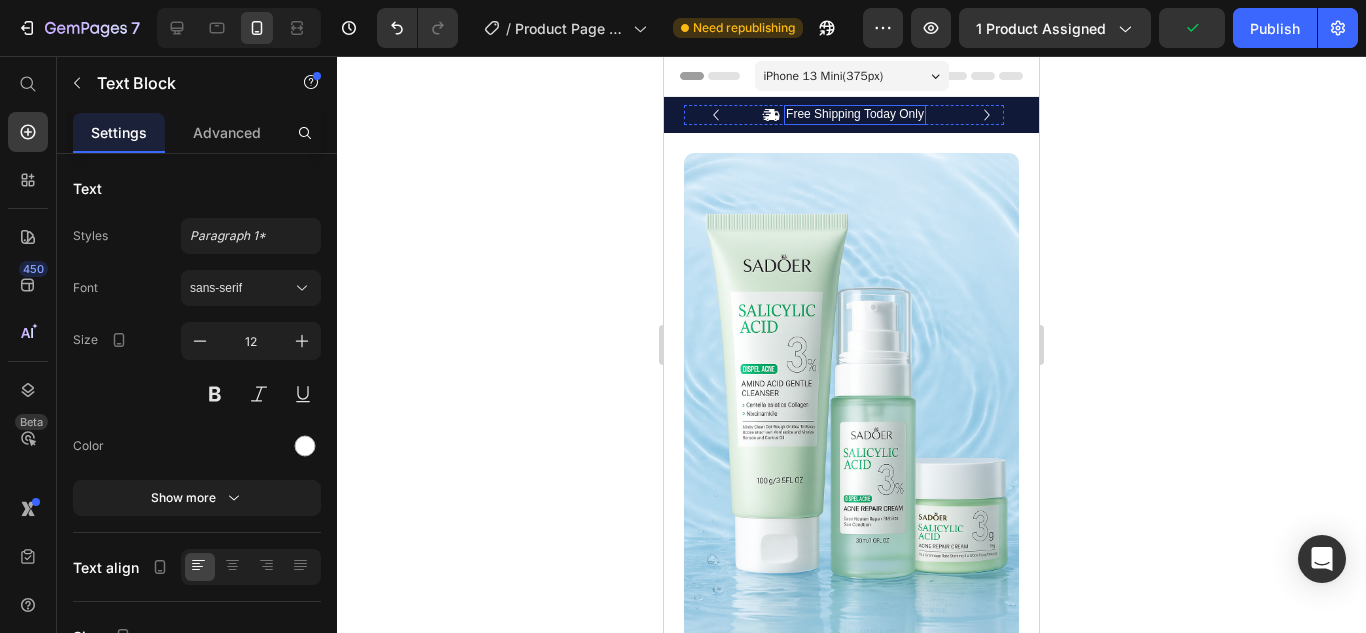 click on "Free Shipping Today Only" at bounding box center (855, 115) 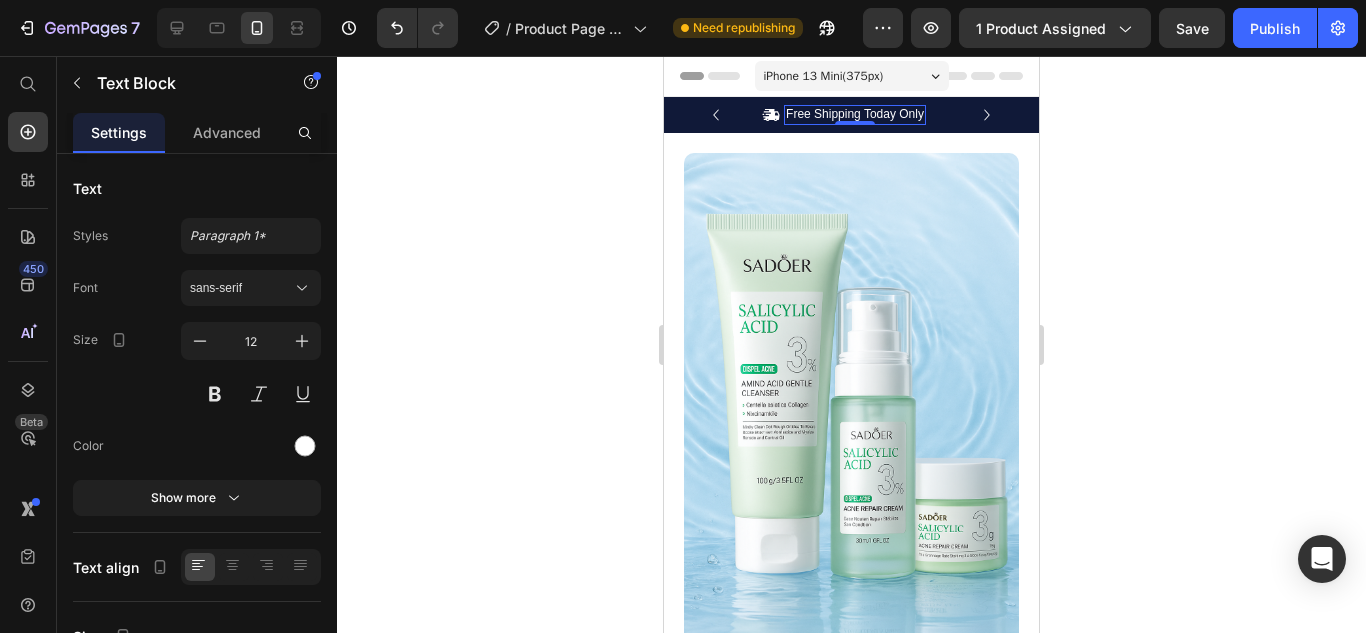 click on "Free Shipping Today Only" at bounding box center (855, 115) 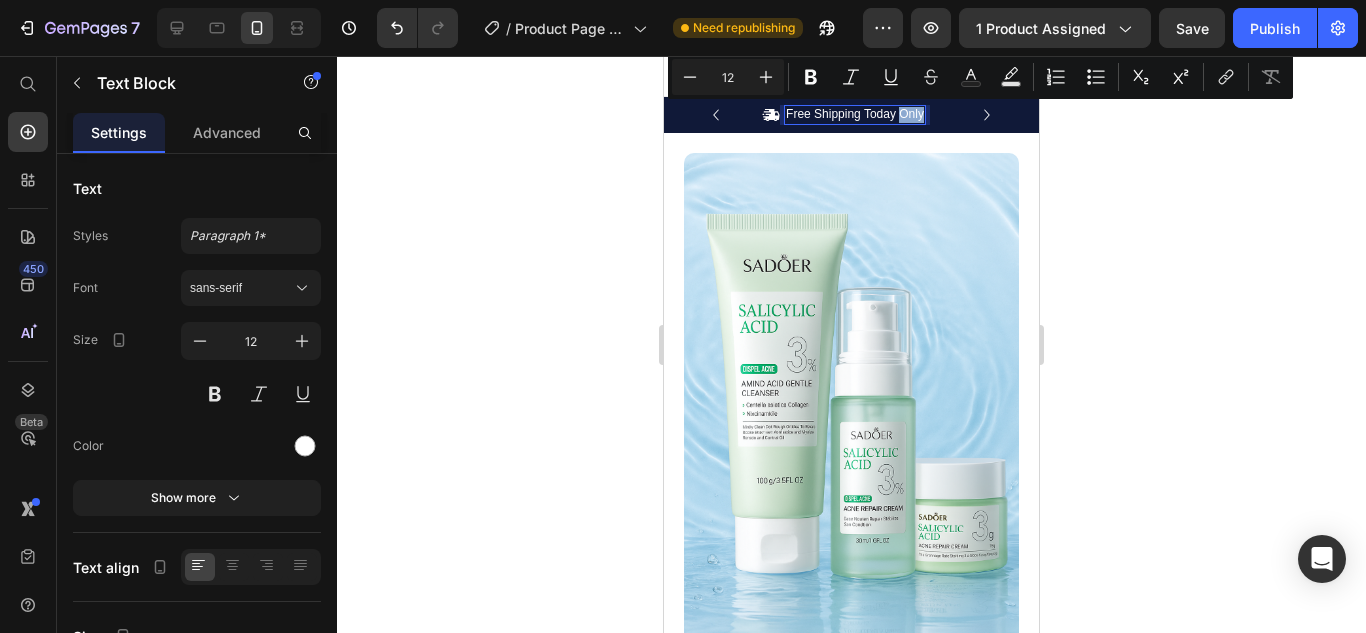 click on "Free Shipping Today Only" at bounding box center (855, 115) 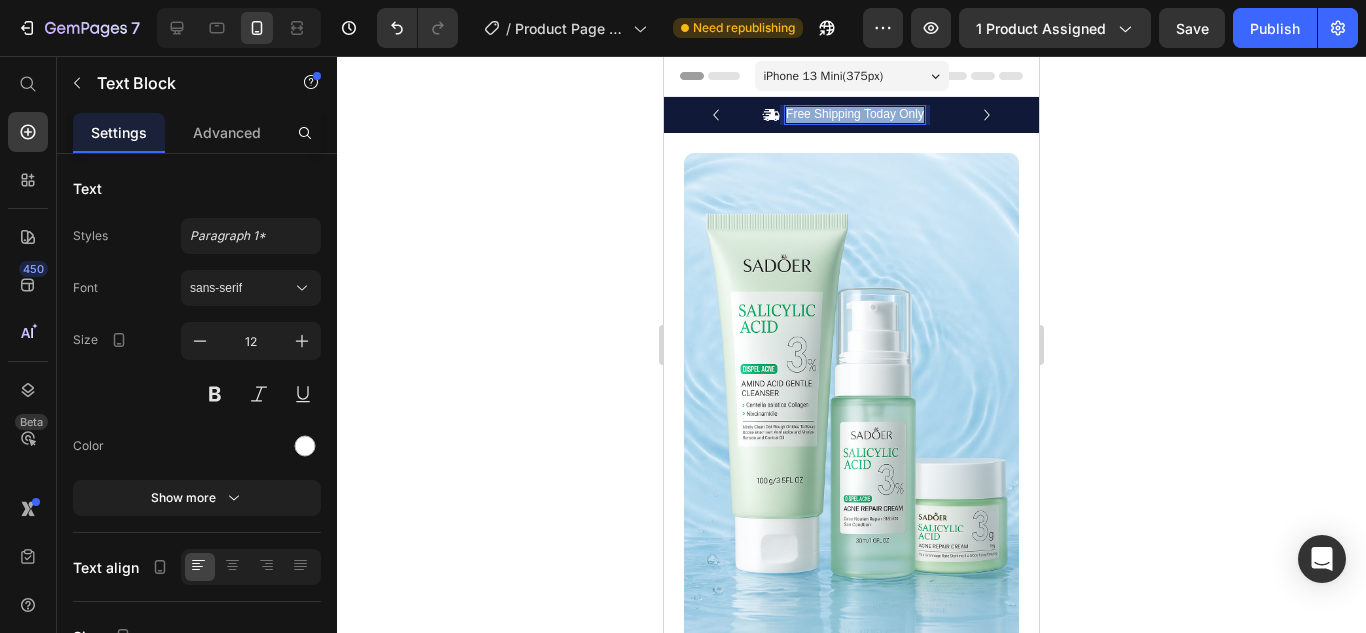 click on "Free Shipping Today Only" at bounding box center [855, 115] 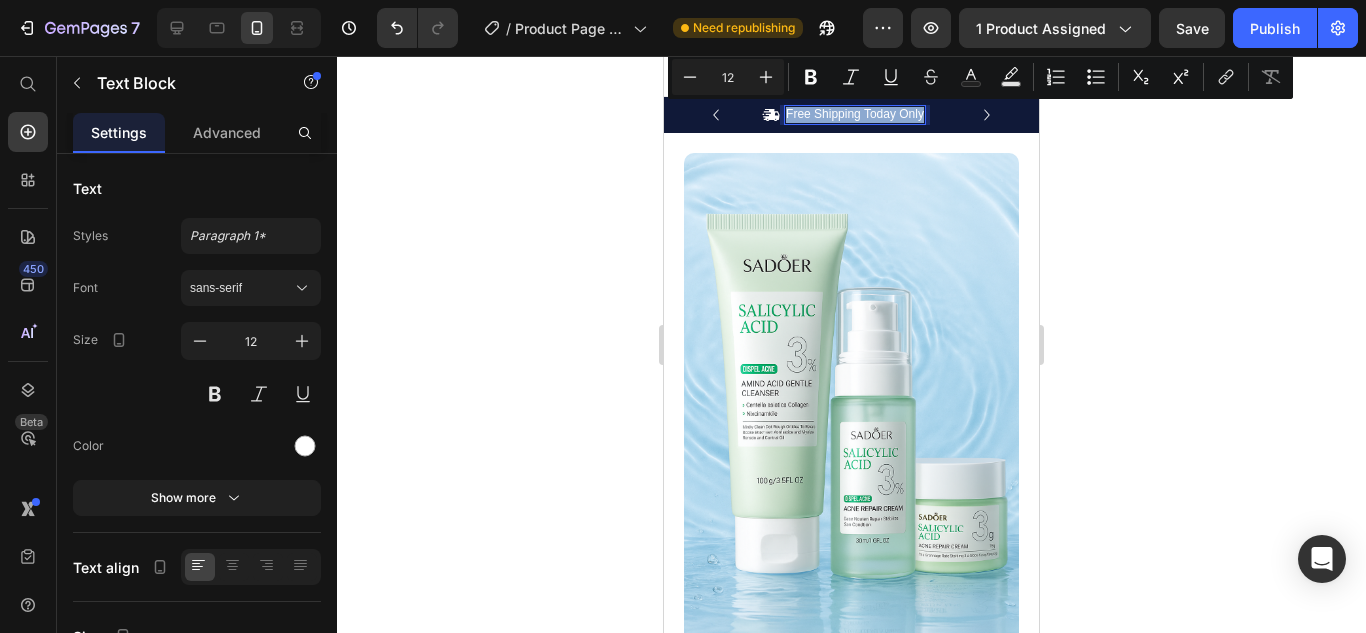 copy on "Free Shipping Today Only" 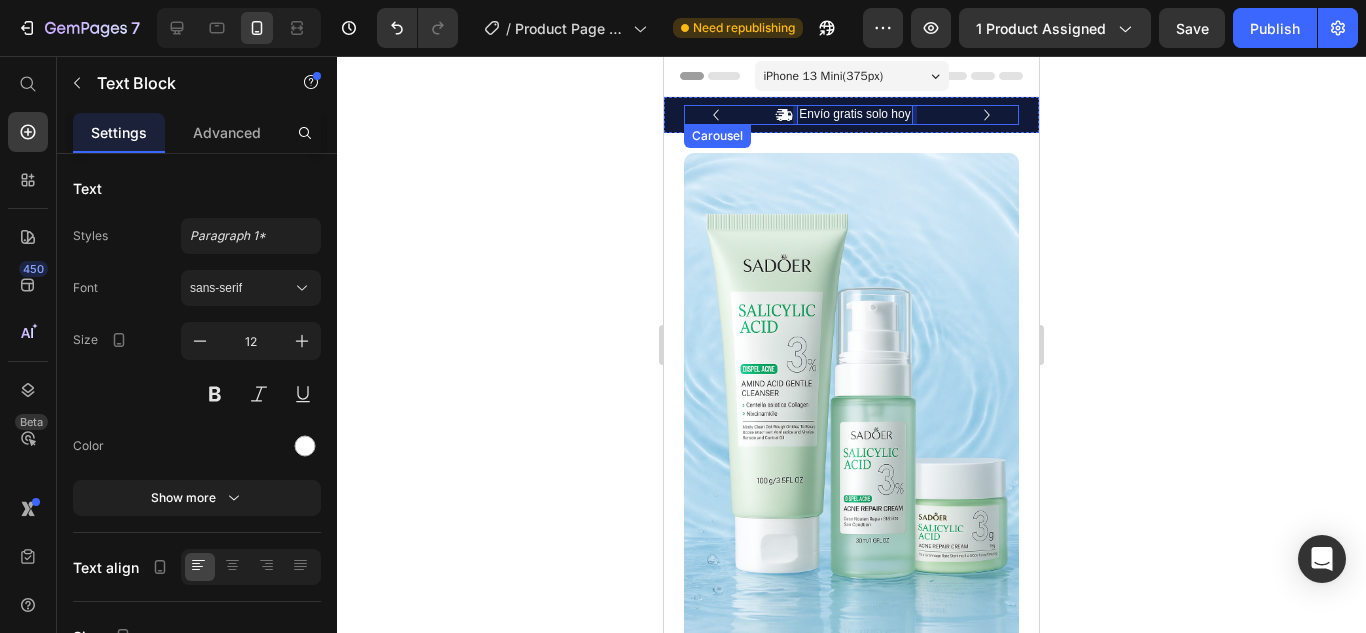click 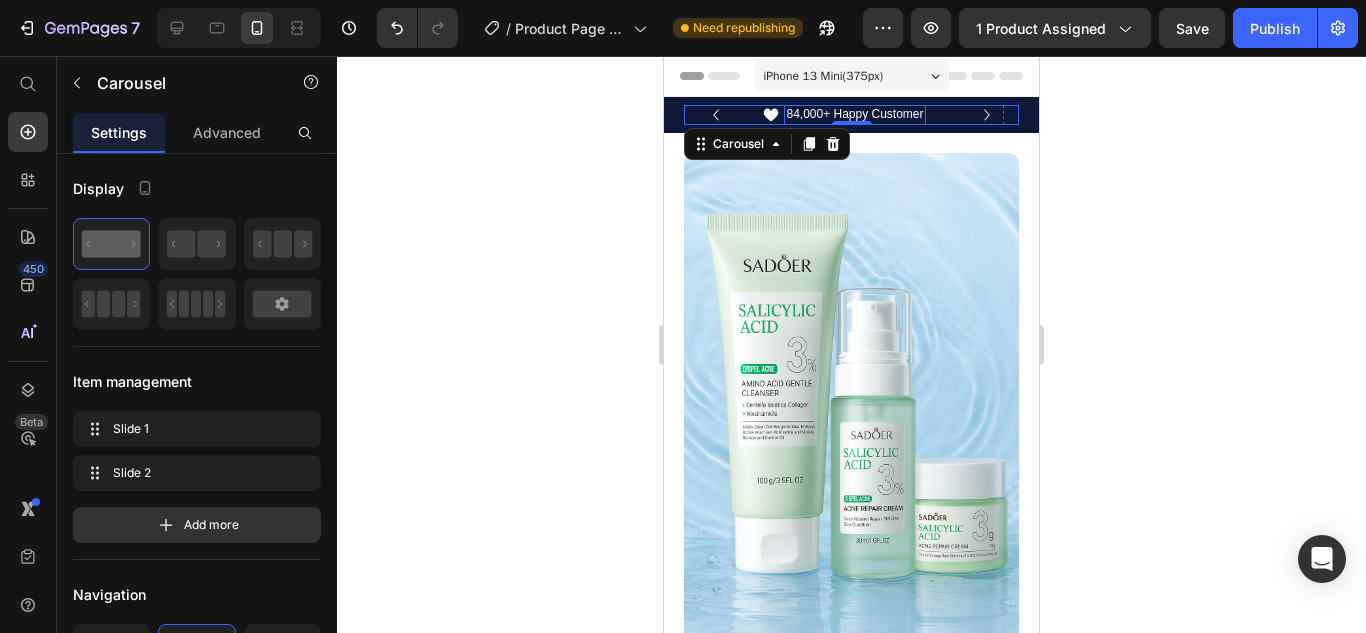 click on "84,000+ Happy Customer" at bounding box center [854, 115] 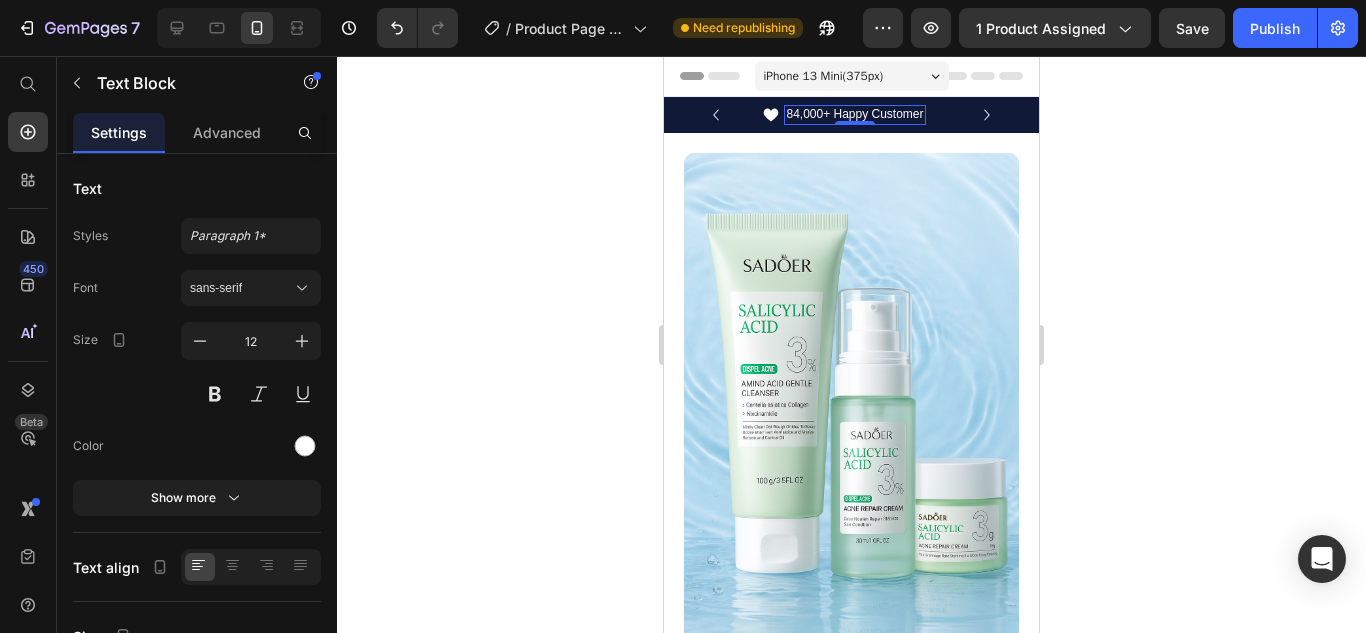 click on "84,000+ Happy Customer" at bounding box center (854, 115) 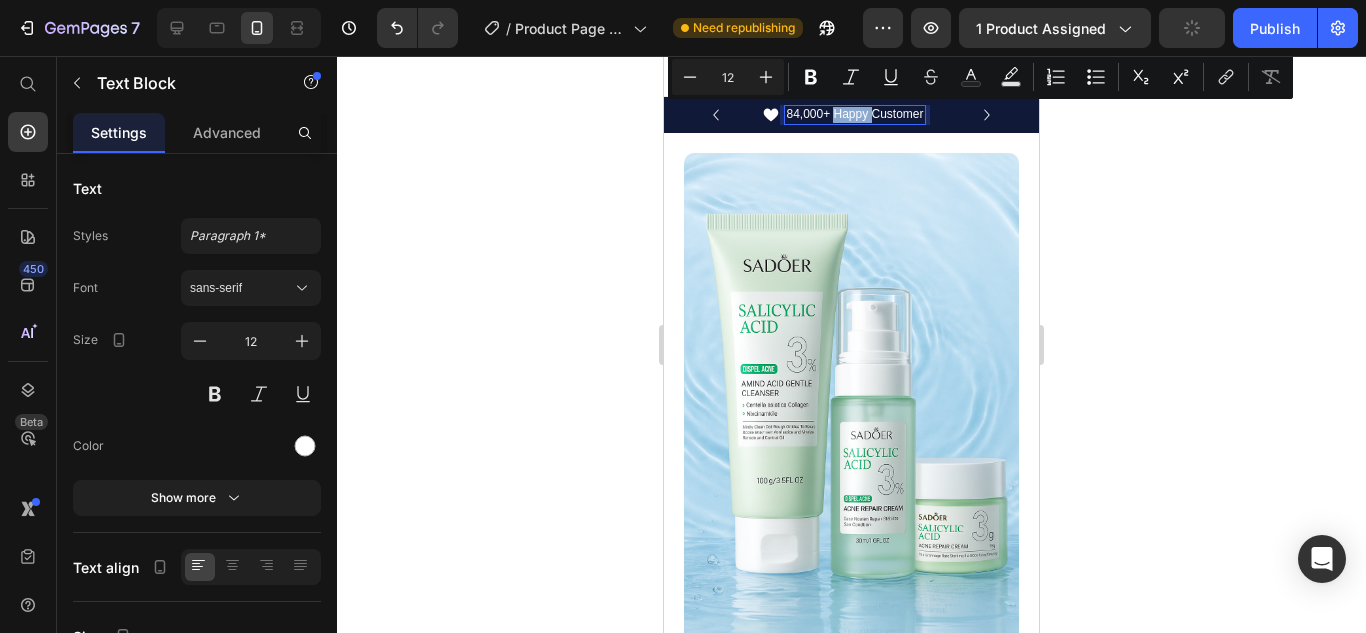 click on "84,000+ Happy Customer" at bounding box center [854, 115] 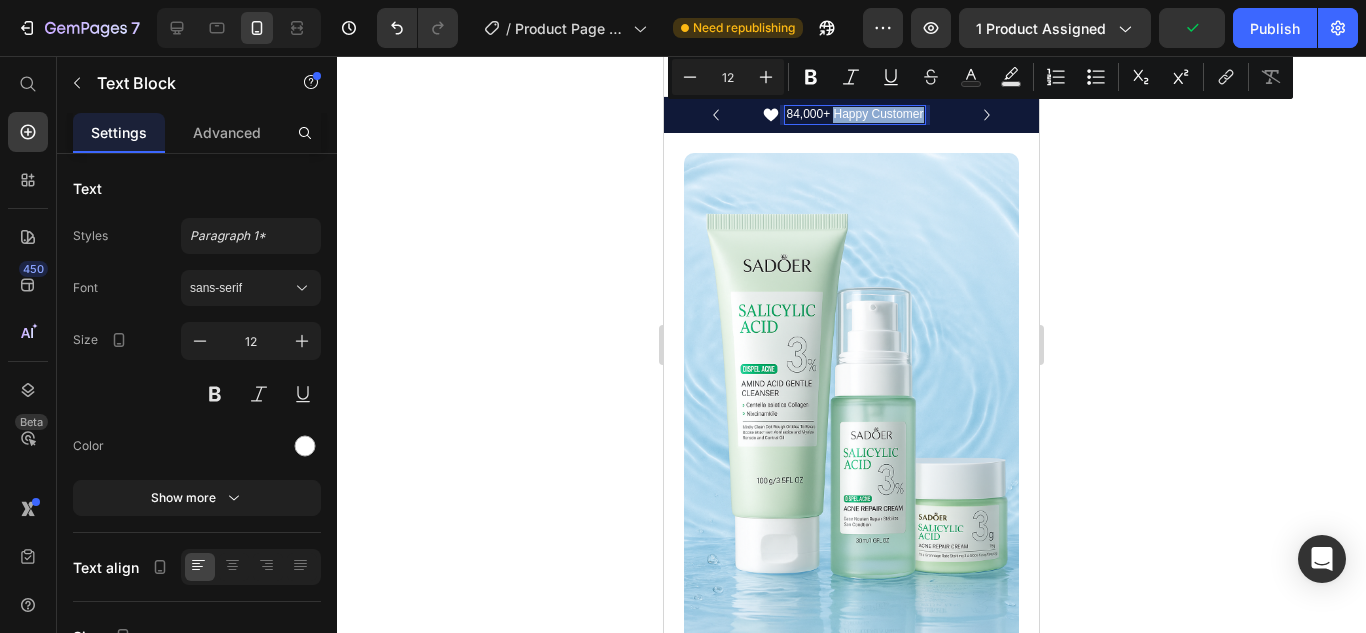 drag, startPoint x: 834, startPoint y: 113, endPoint x: 922, endPoint y: 117, distance: 88.09086 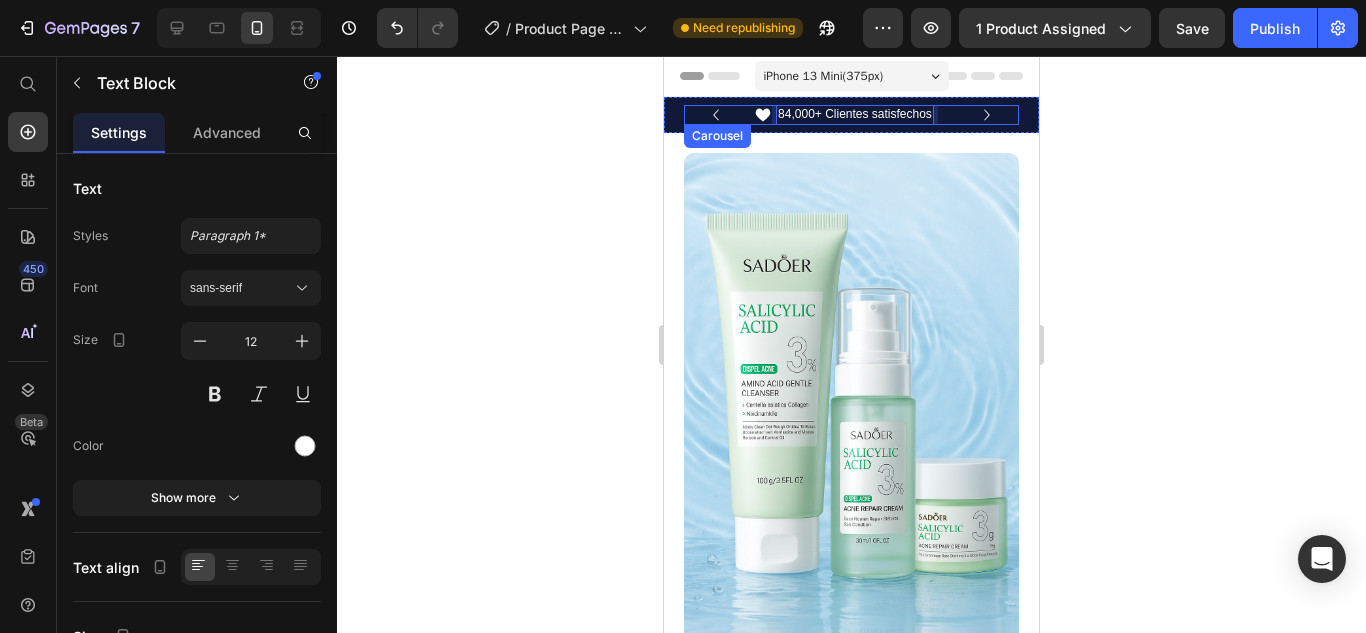 click 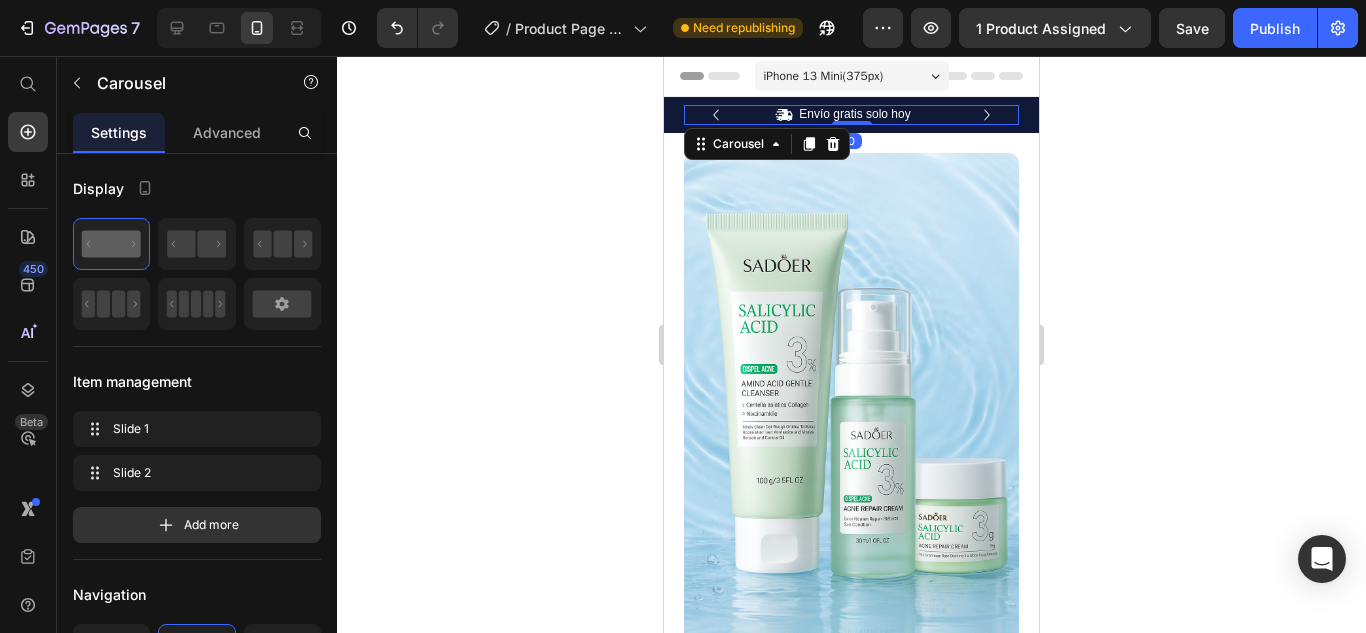 click 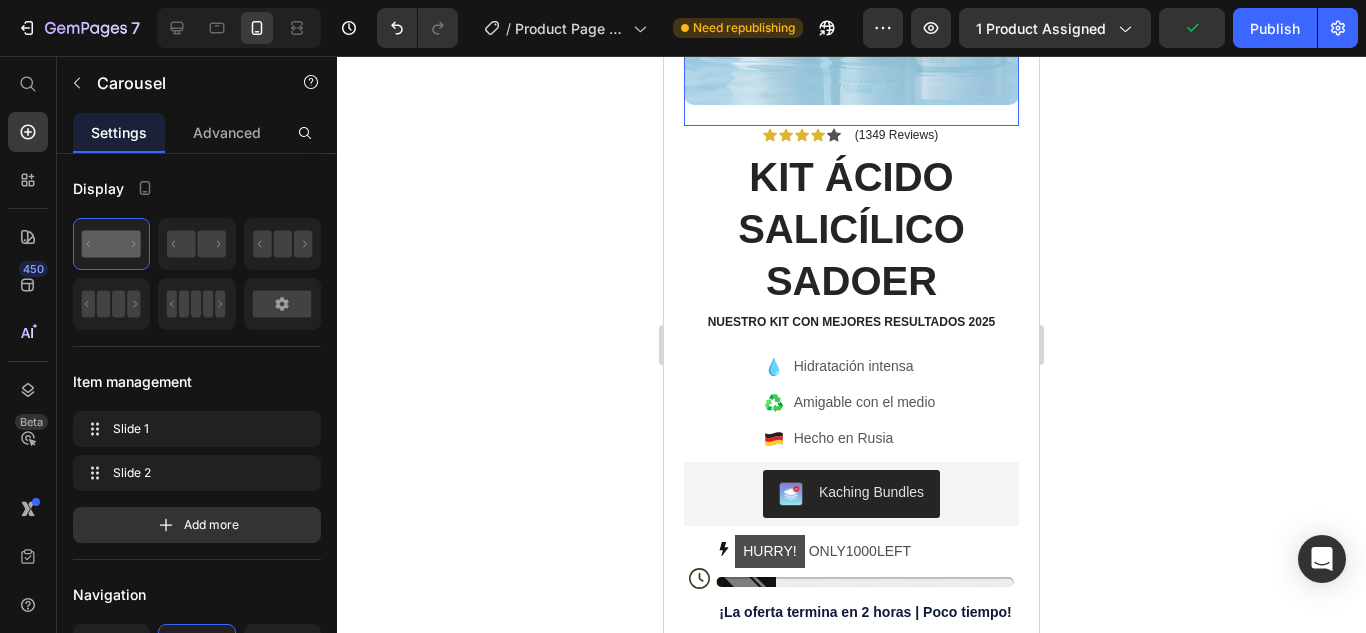 scroll, scrollTop: 0, scrollLeft: 0, axis: both 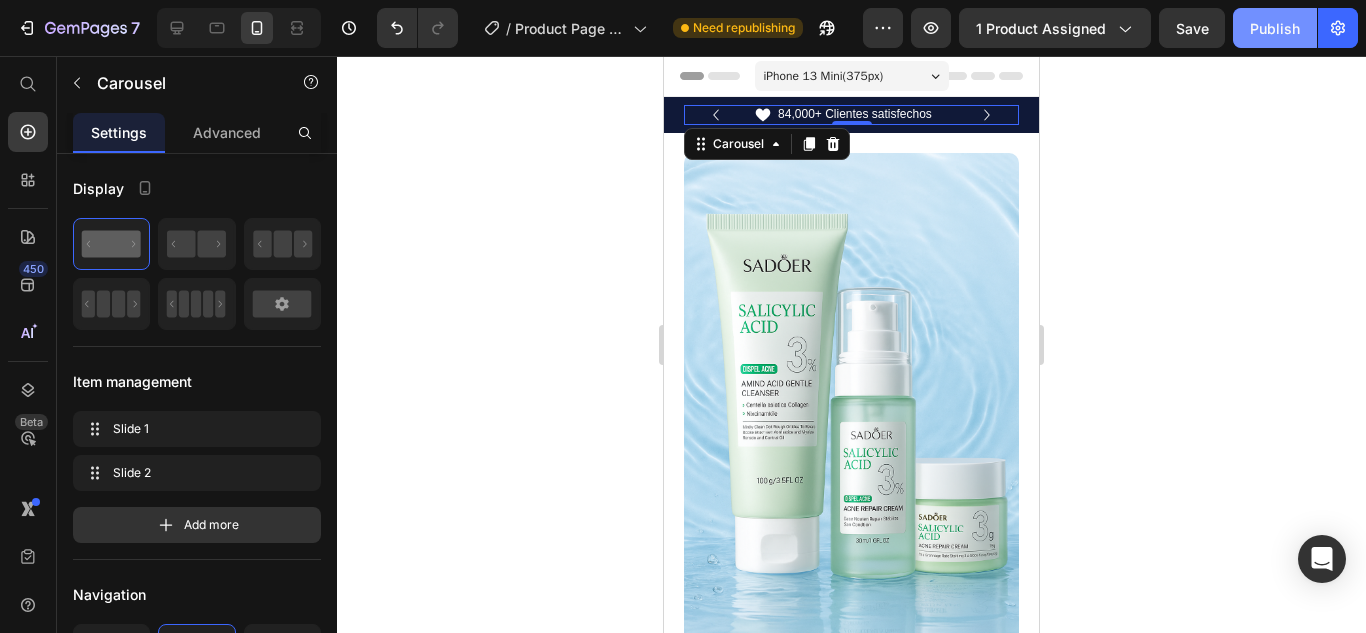 click on "Publish" 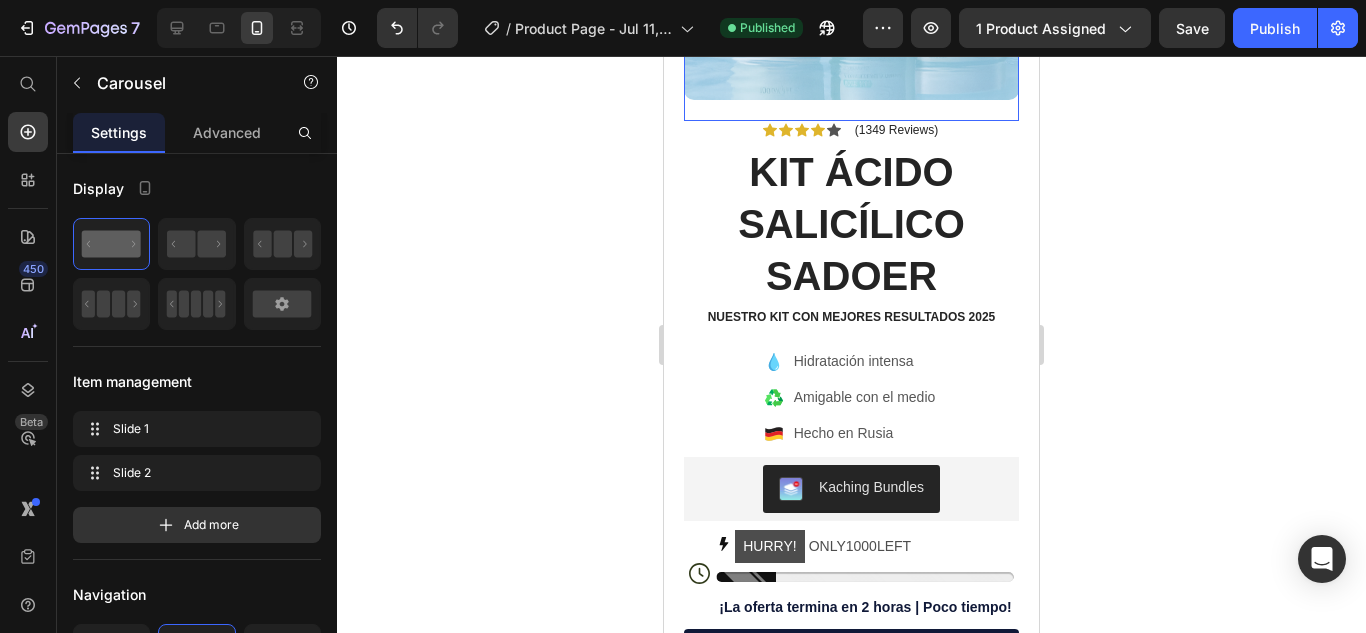 scroll, scrollTop: 557, scrollLeft: 0, axis: vertical 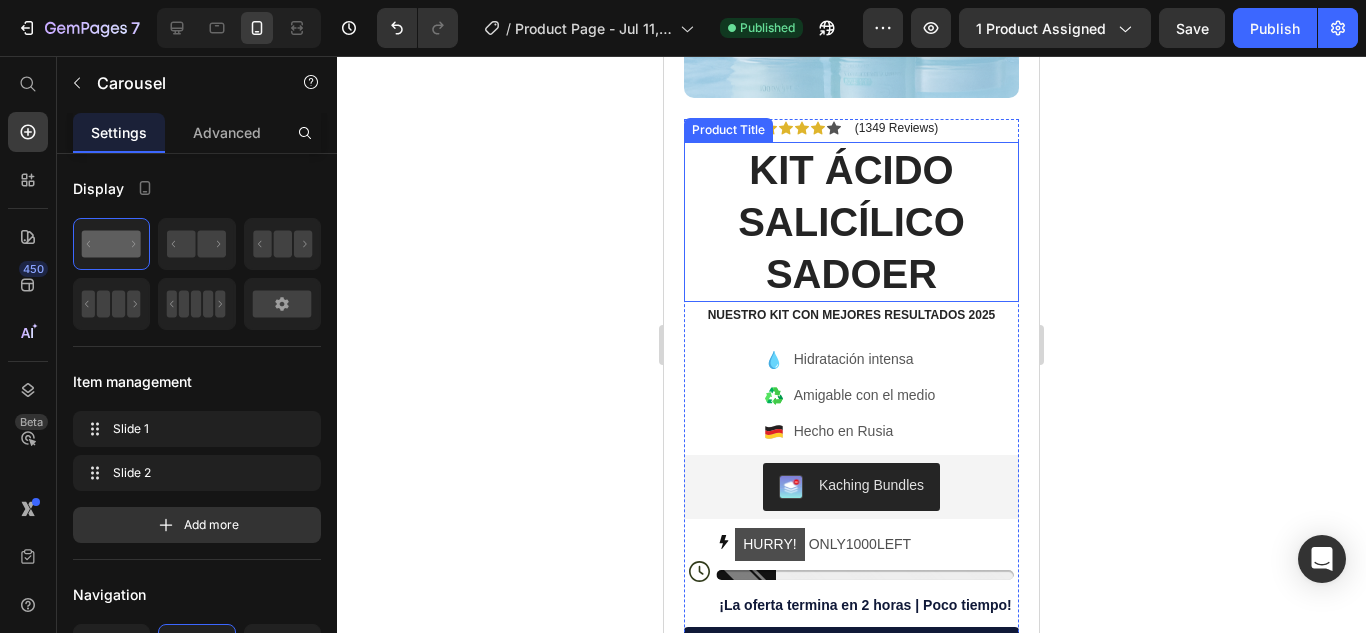 click on "KIT ÁCIDO SALICÍLICO SADOER" at bounding box center [851, 222] 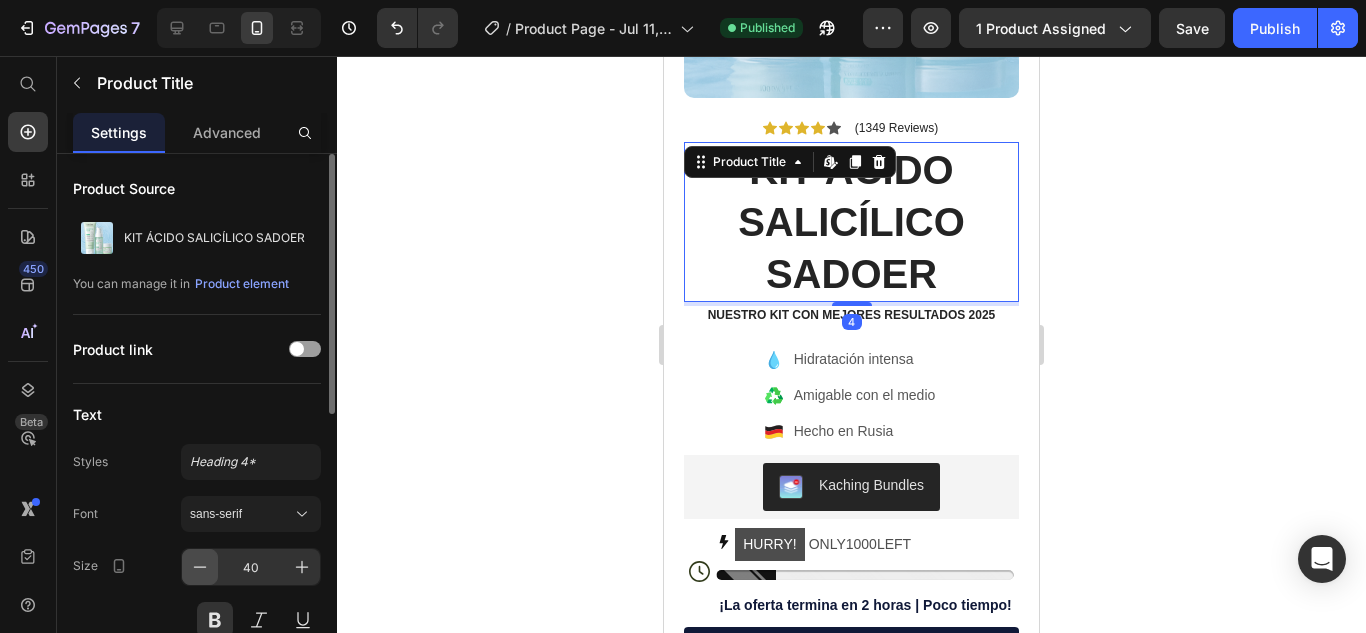 click 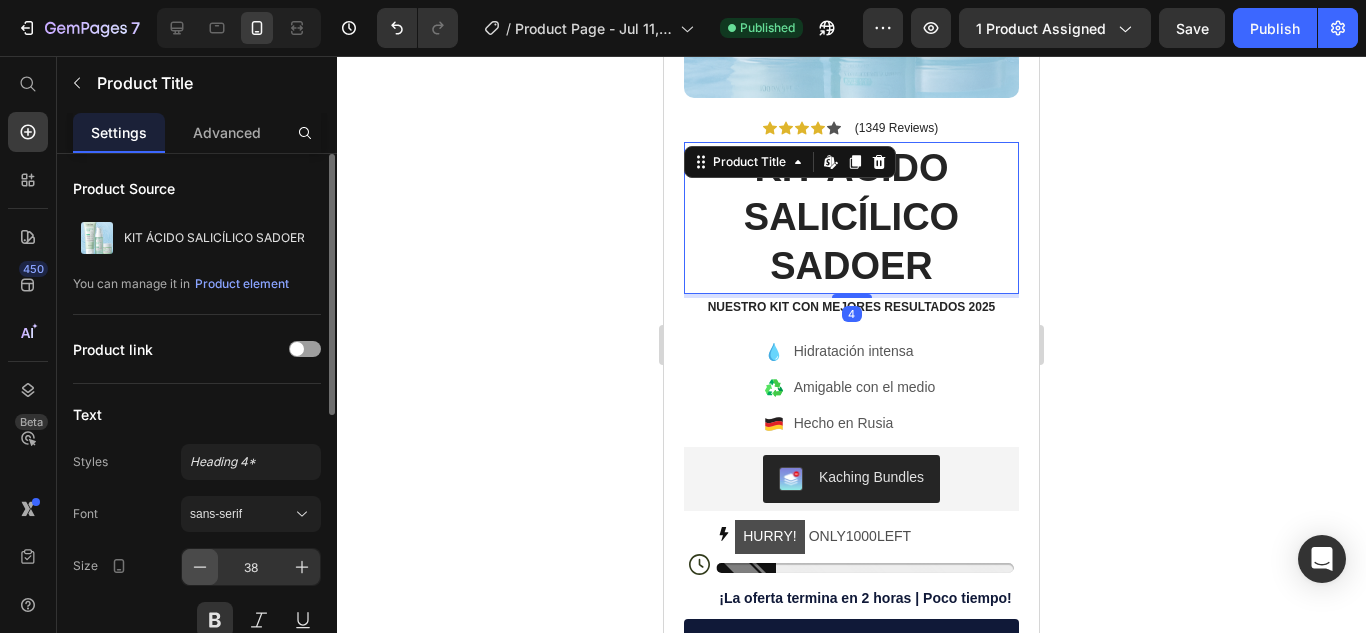 click 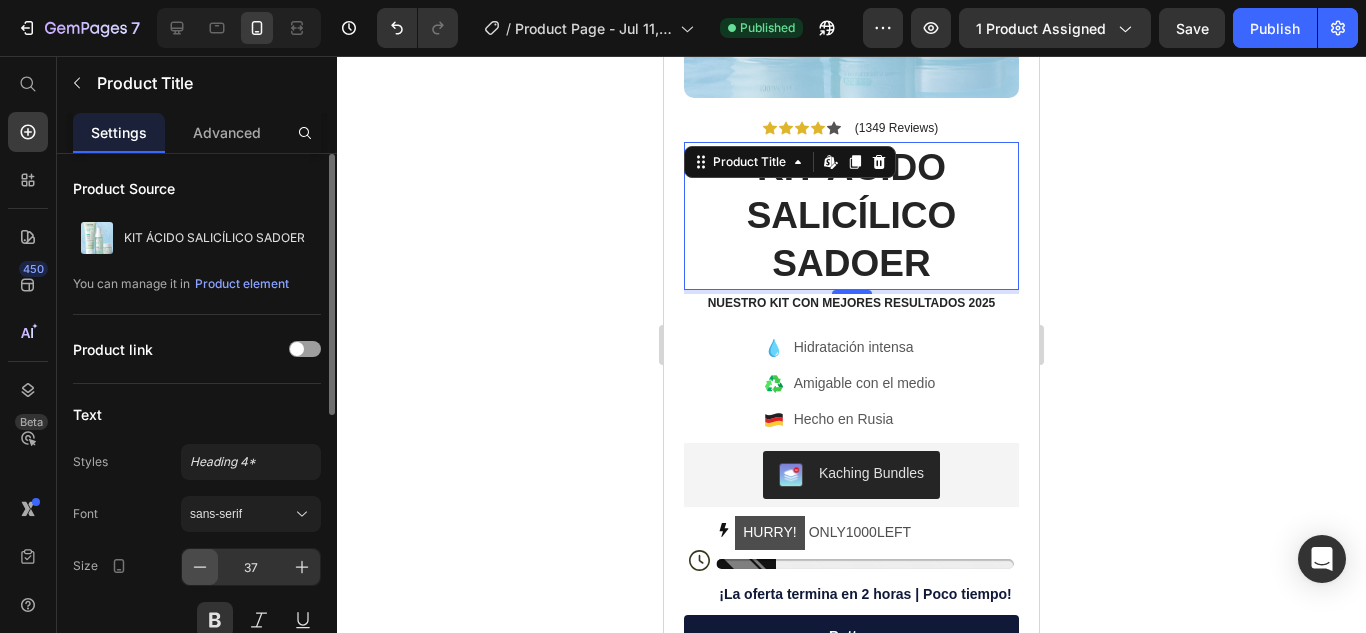 click 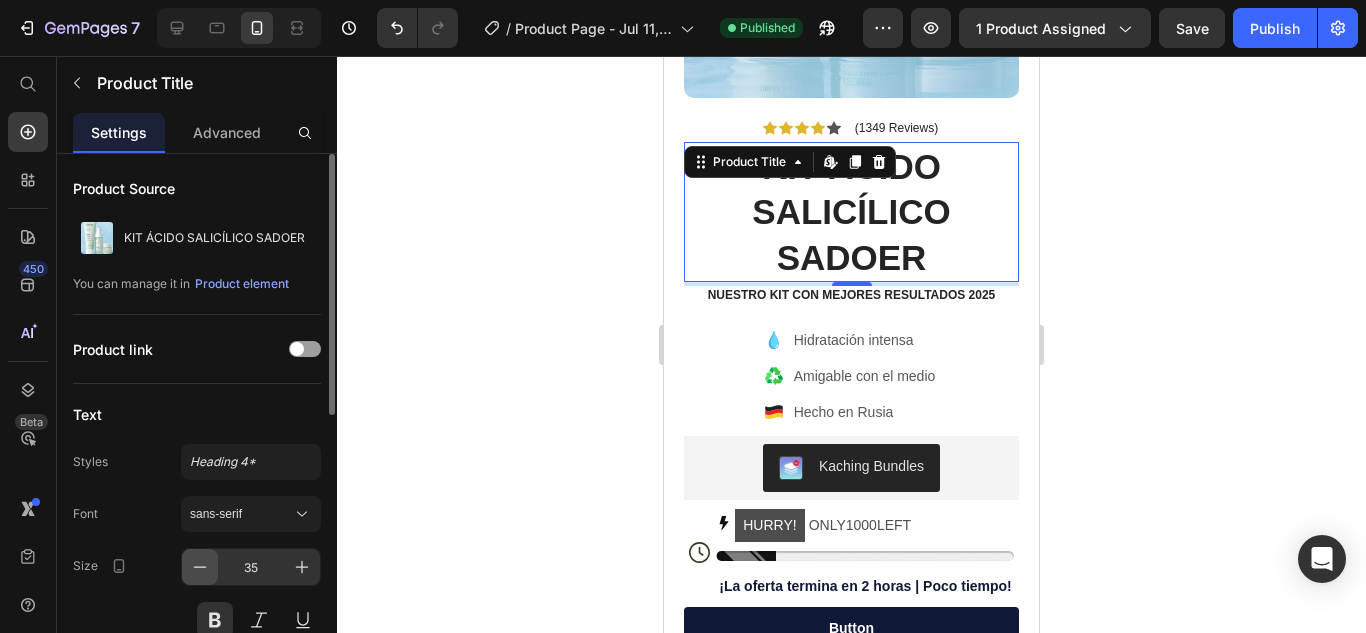 click 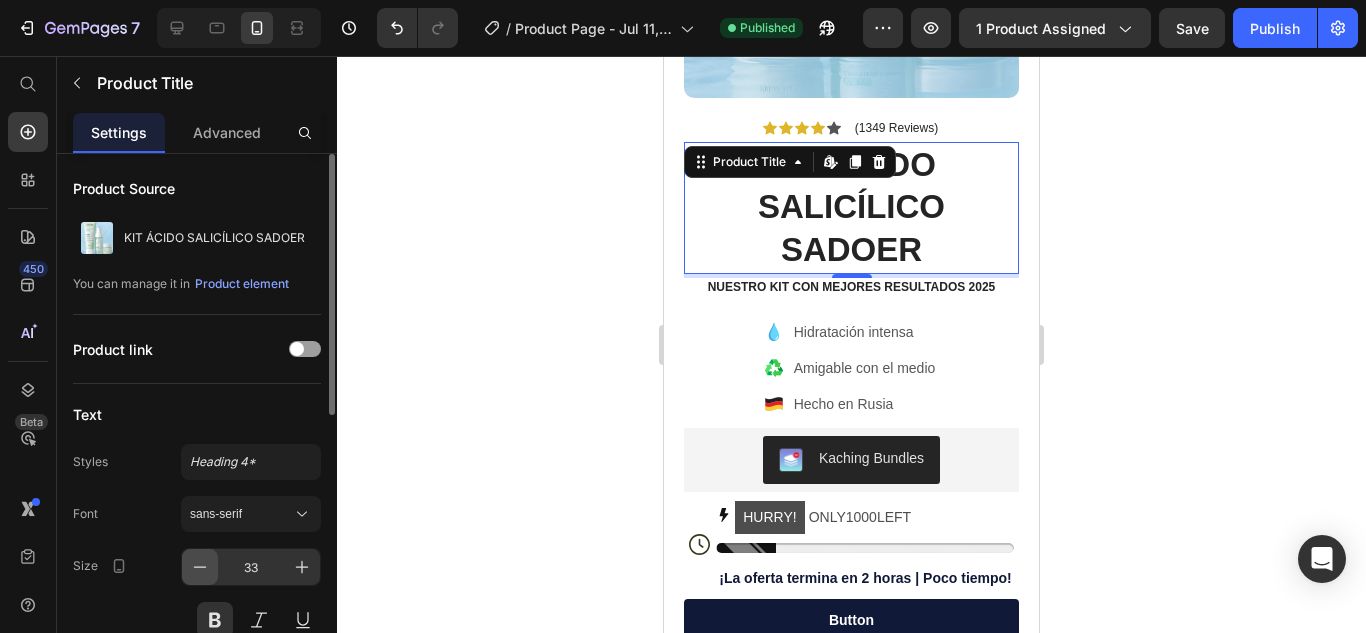 click 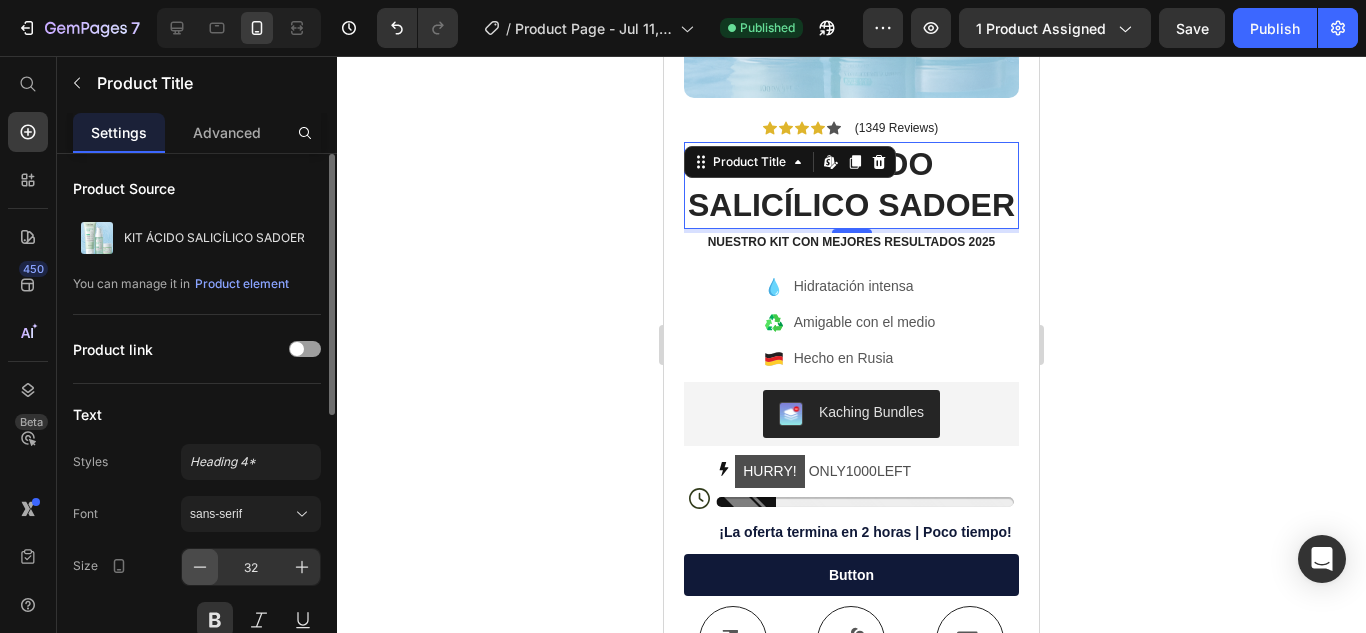click 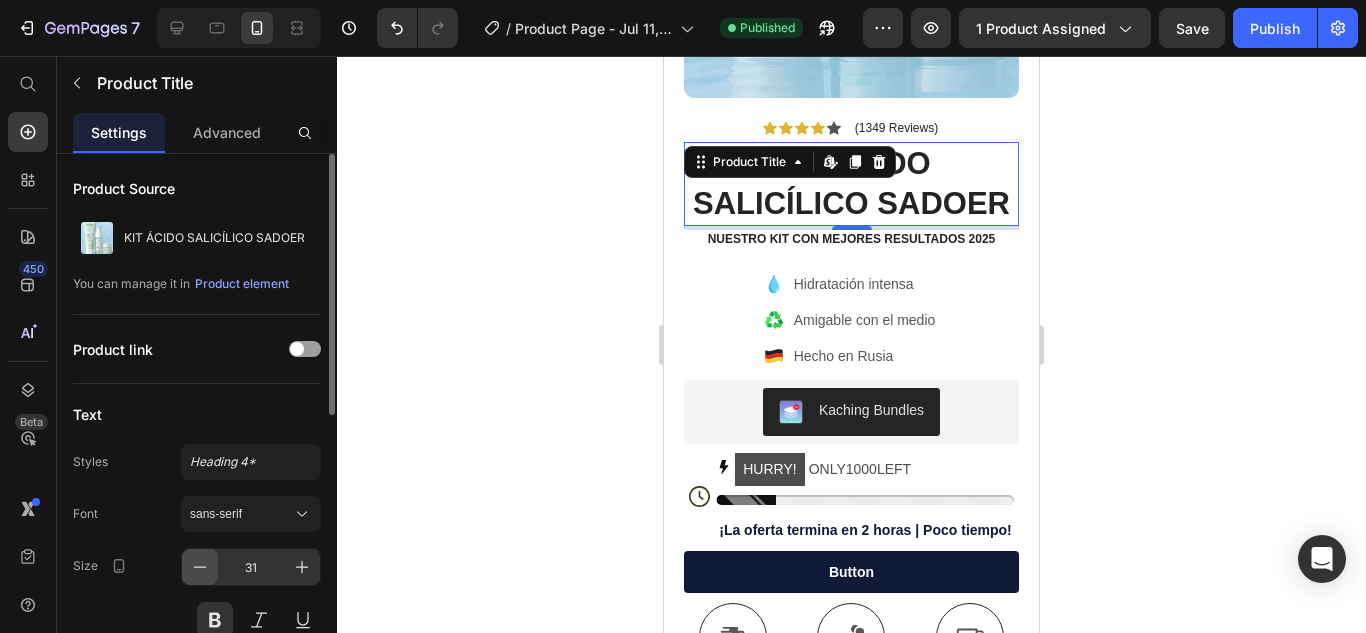 click 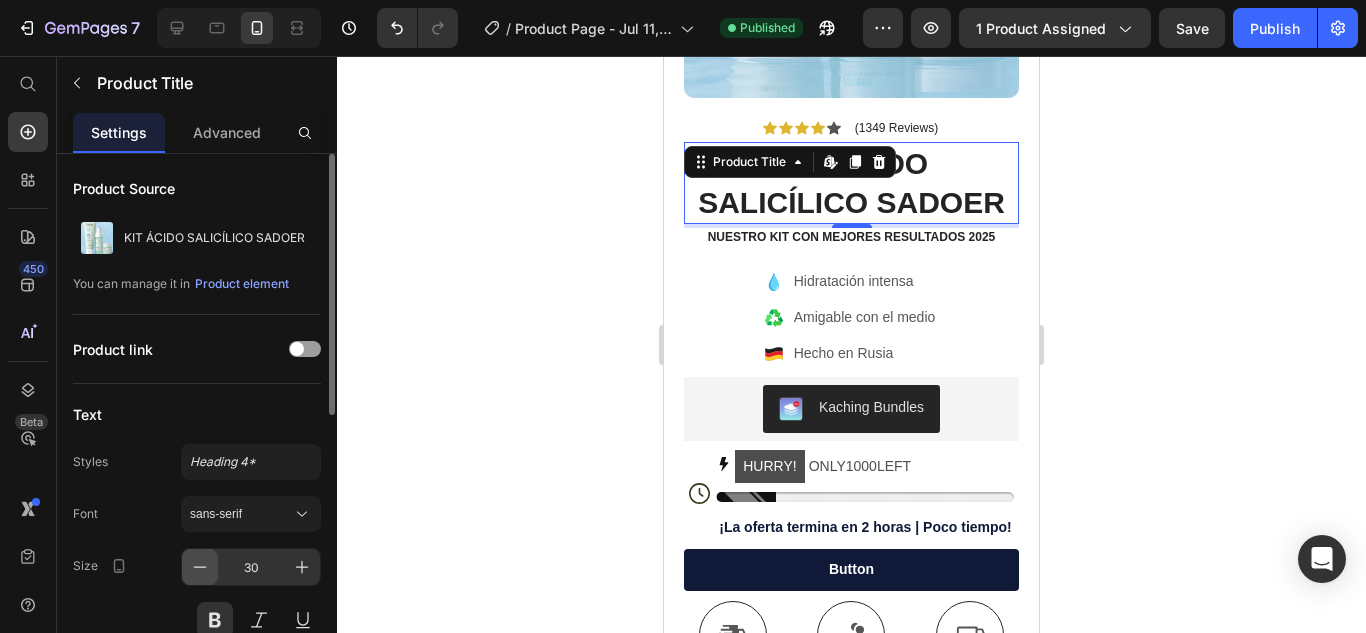 click 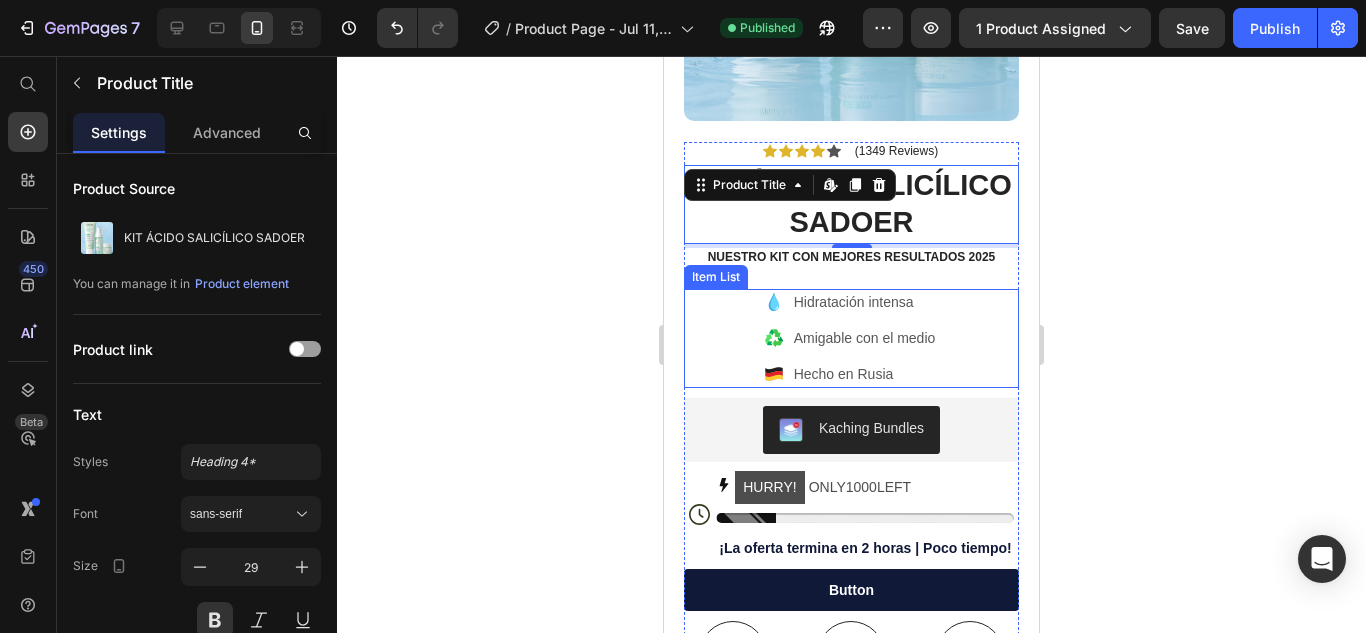 scroll, scrollTop: 497, scrollLeft: 0, axis: vertical 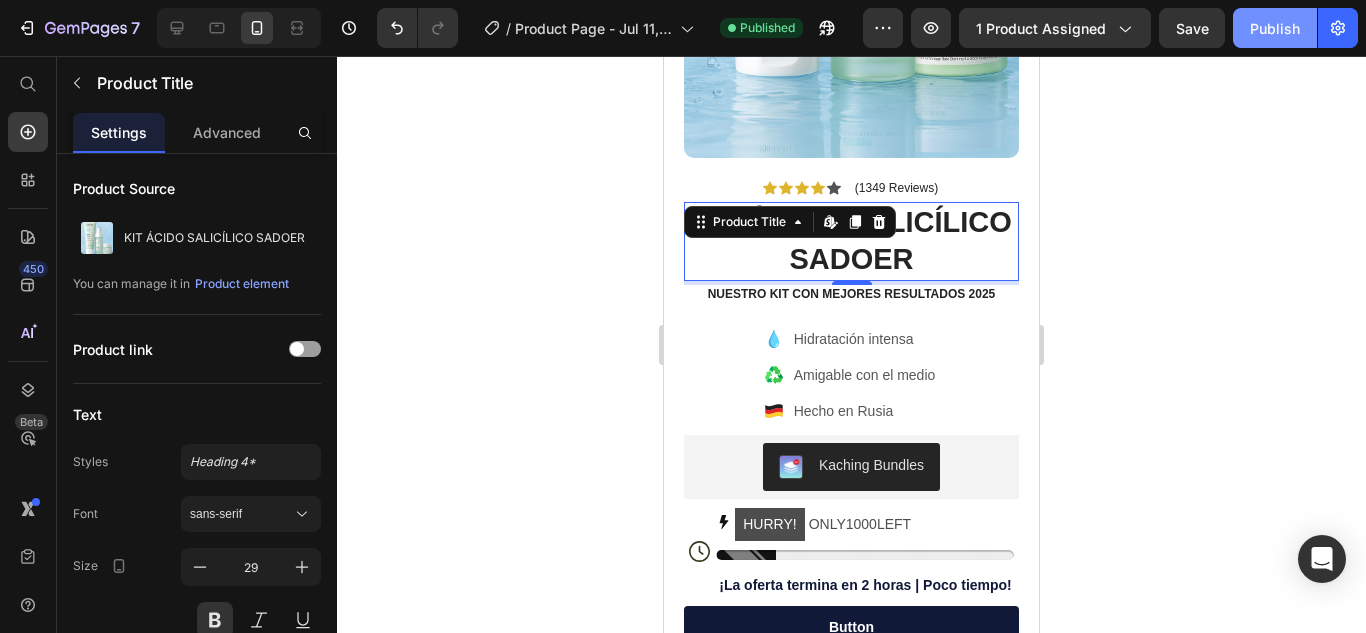 click on "Publish" at bounding box center (1275, 28) 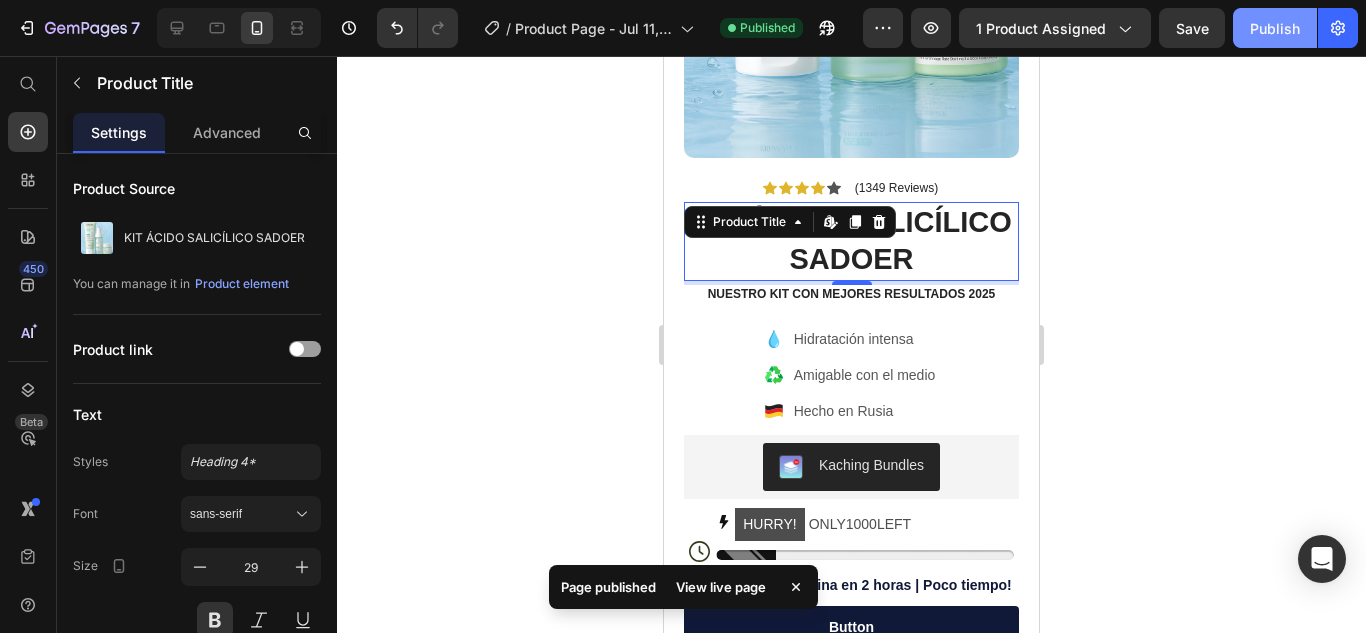 click on "Publish" 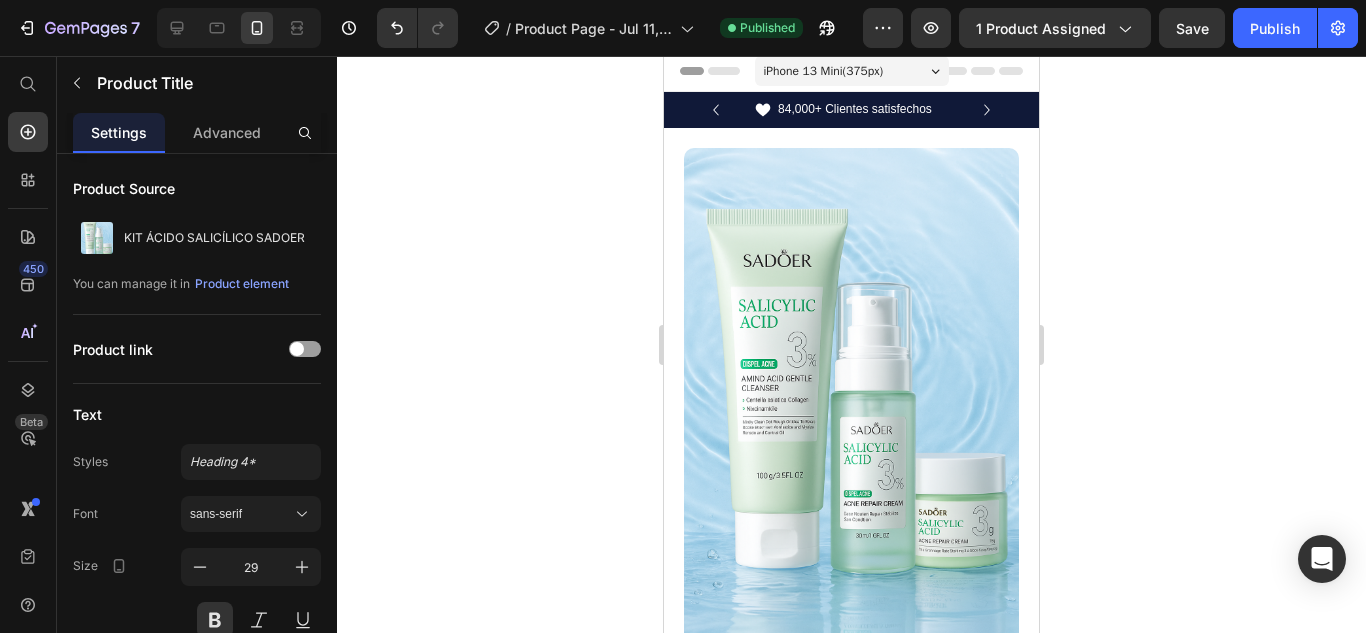 scroll, scrollTop: 0, scrollLeft: 0, axis: both 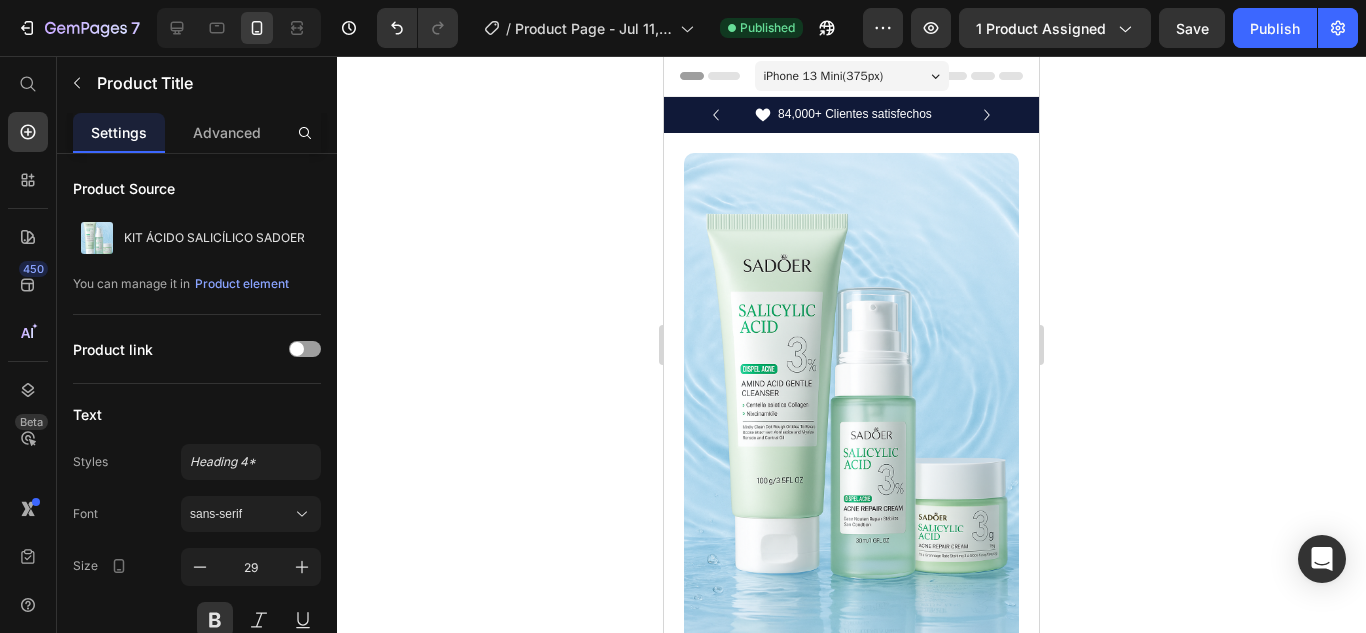 click on "iPhone 13 Mini  ( 375 px)" at bounding box center [852, 76] 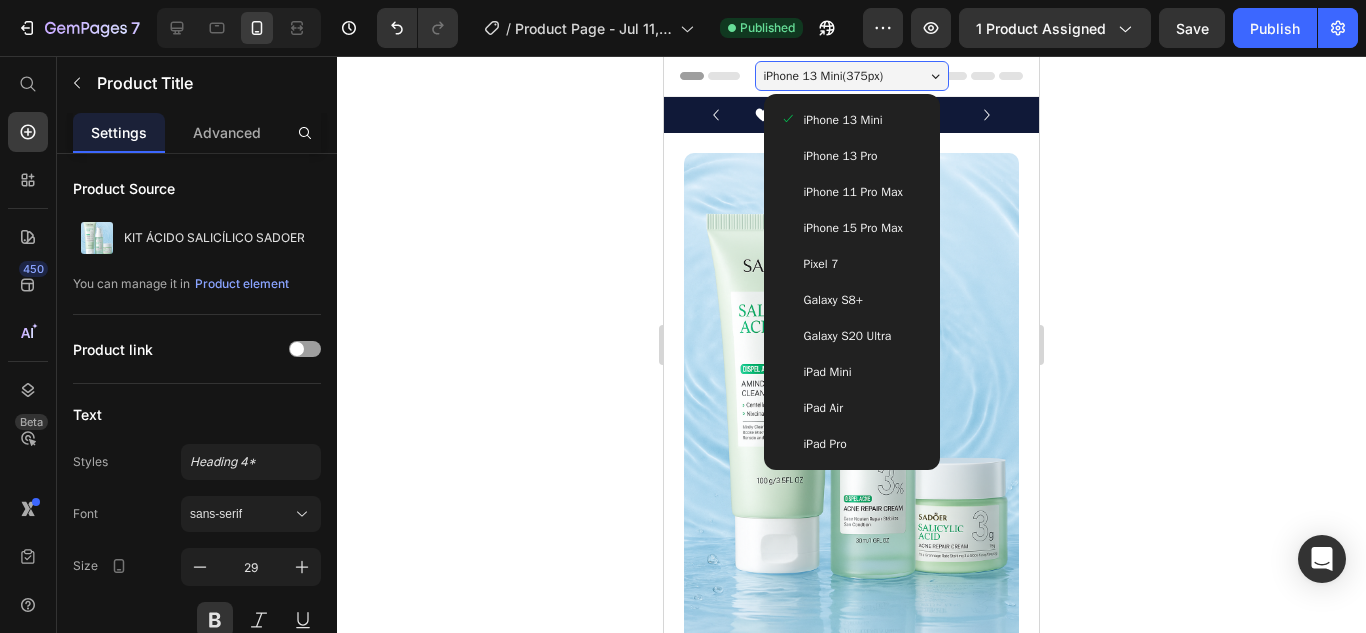 click on "iPhone 13 Pro" at bounding box center [841, 156] 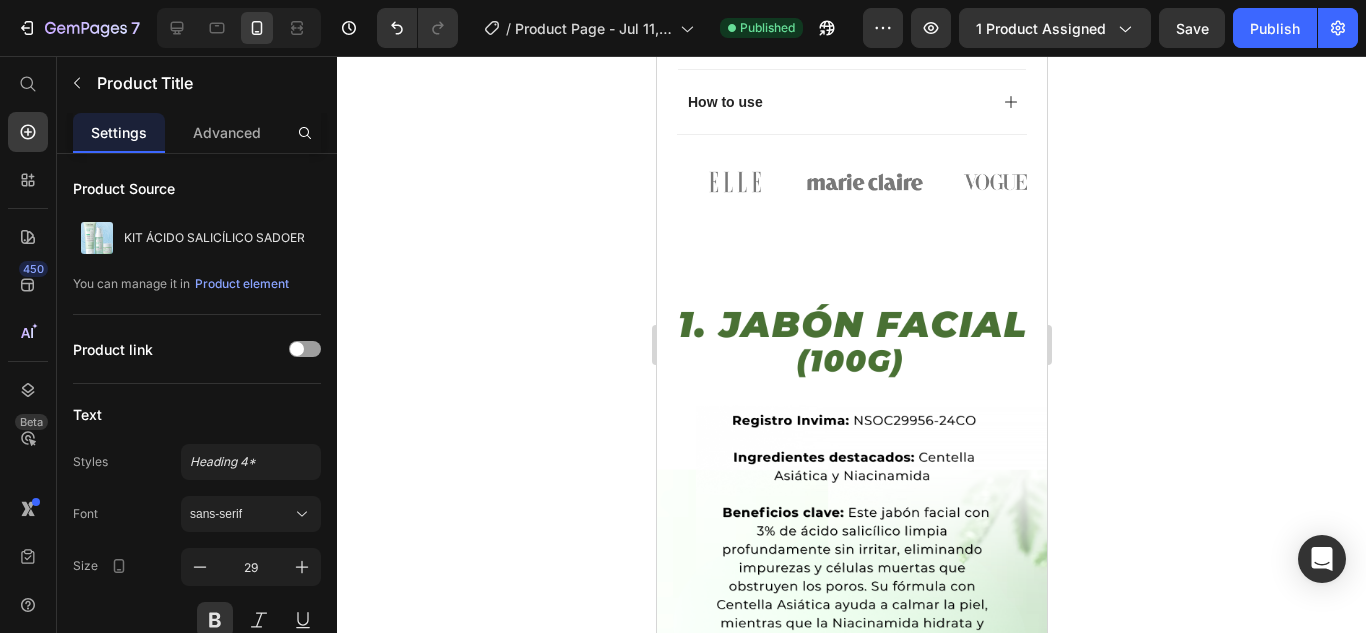 scroll, scrollTop: 1420, scrollLeft: 0, axis: vertical 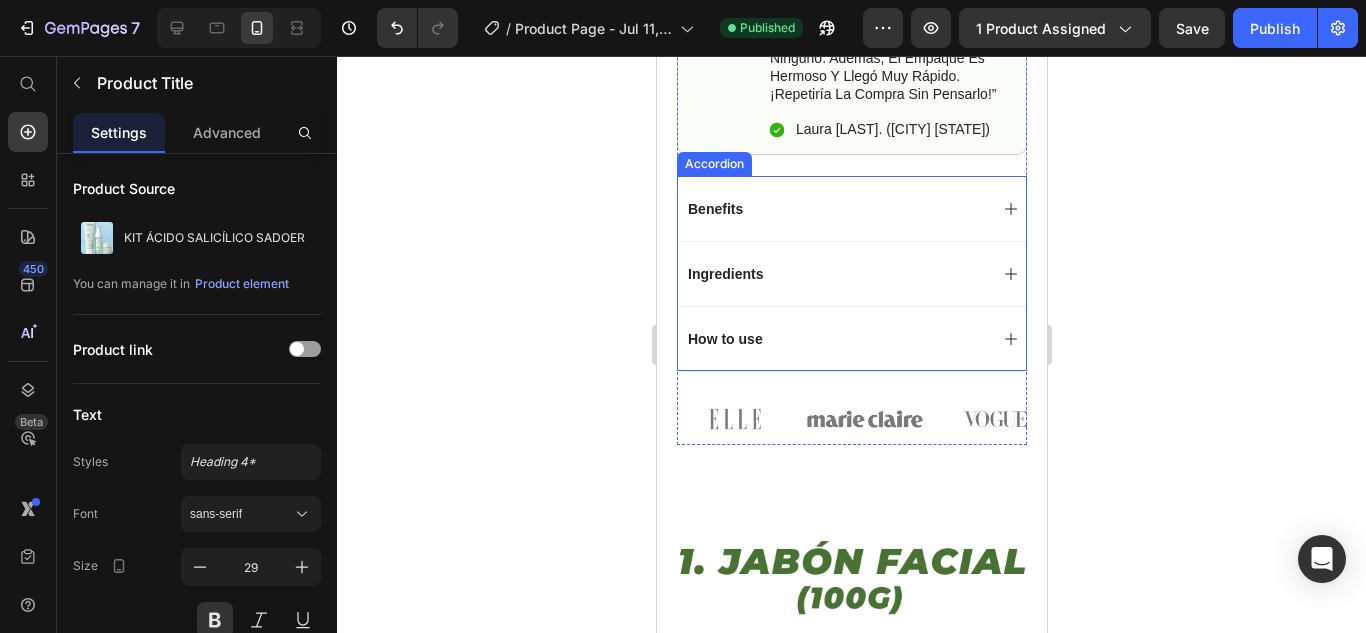 click on "Benefits" at bounding box center (714, 209) 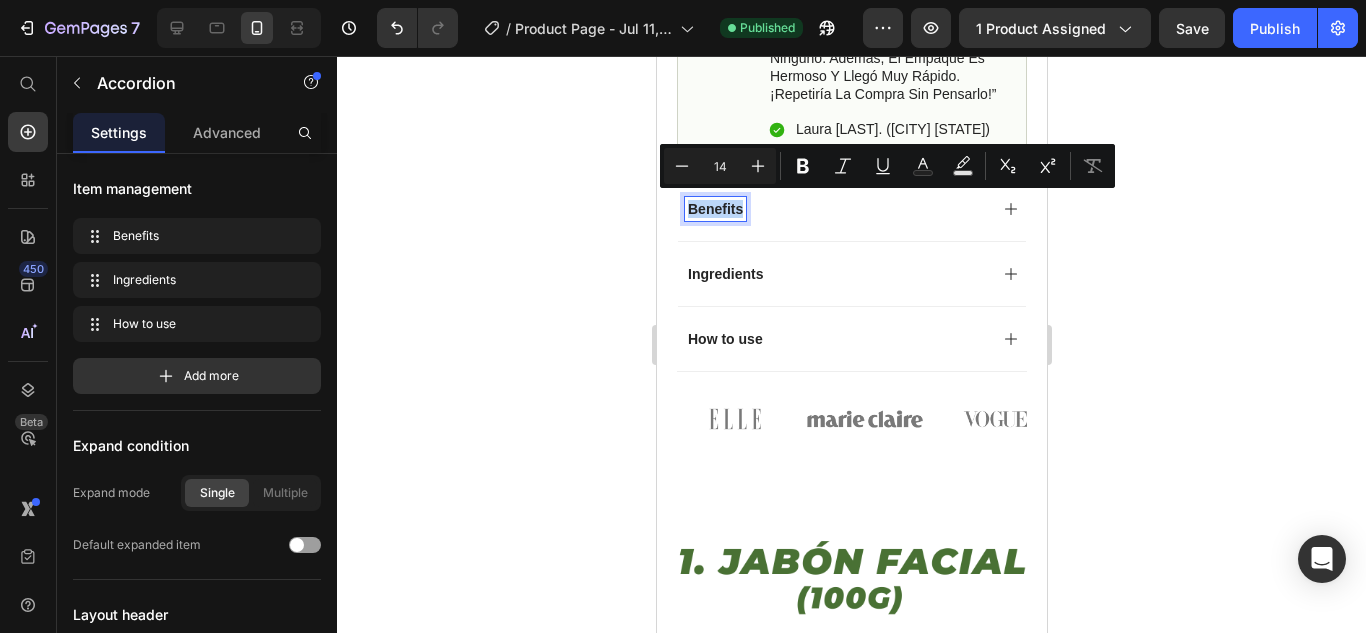 copy on "Benefits" 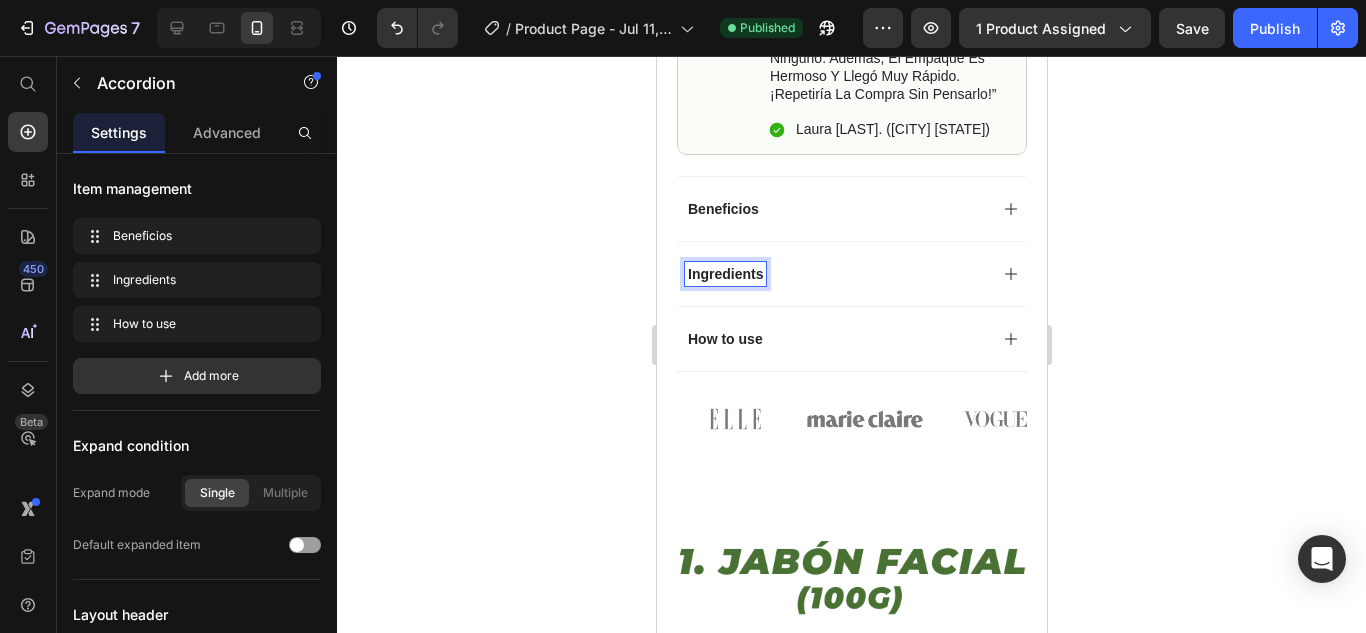 click on "Ingredients" at bounding box center [724, 274] 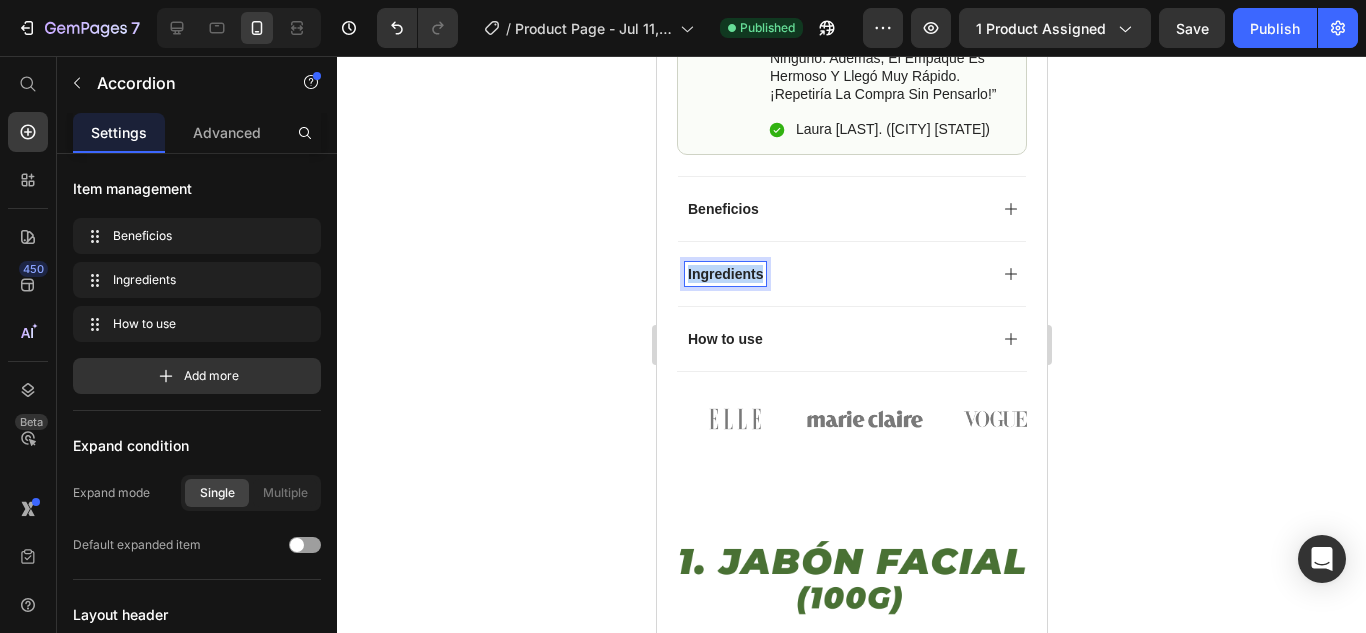 click on "Ingredients" at bounding box center (724, 274) 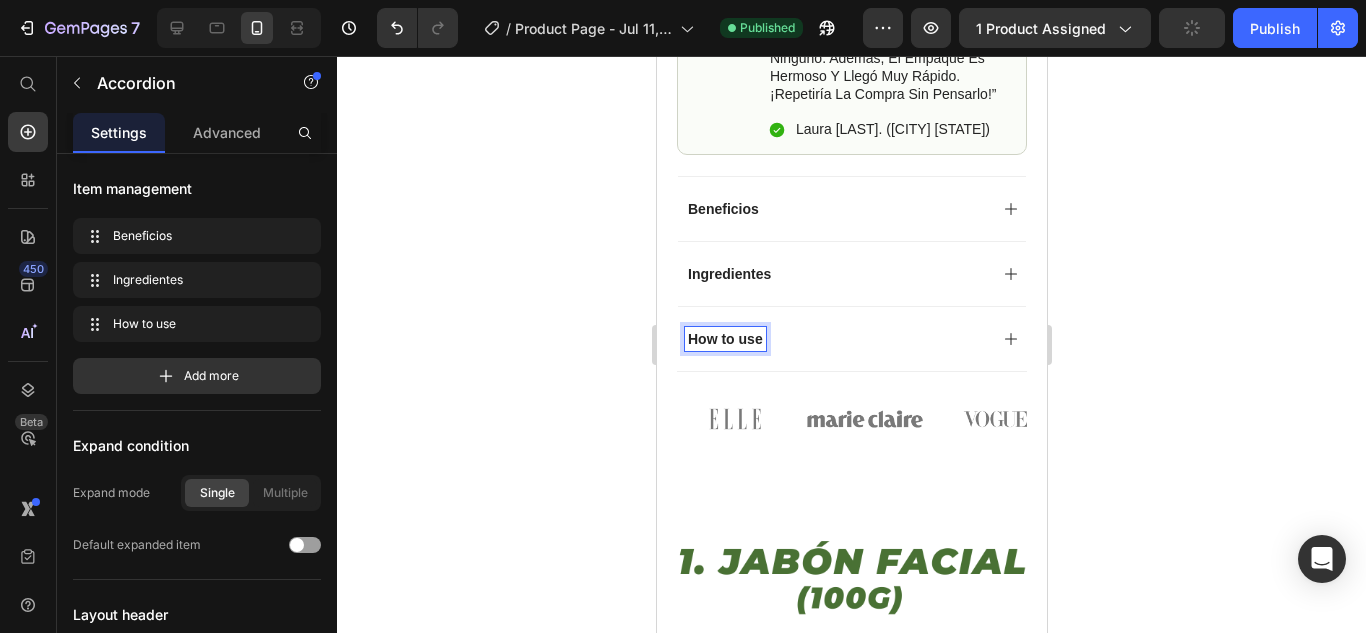 click on "How to use" at bounding box center (724, 339) 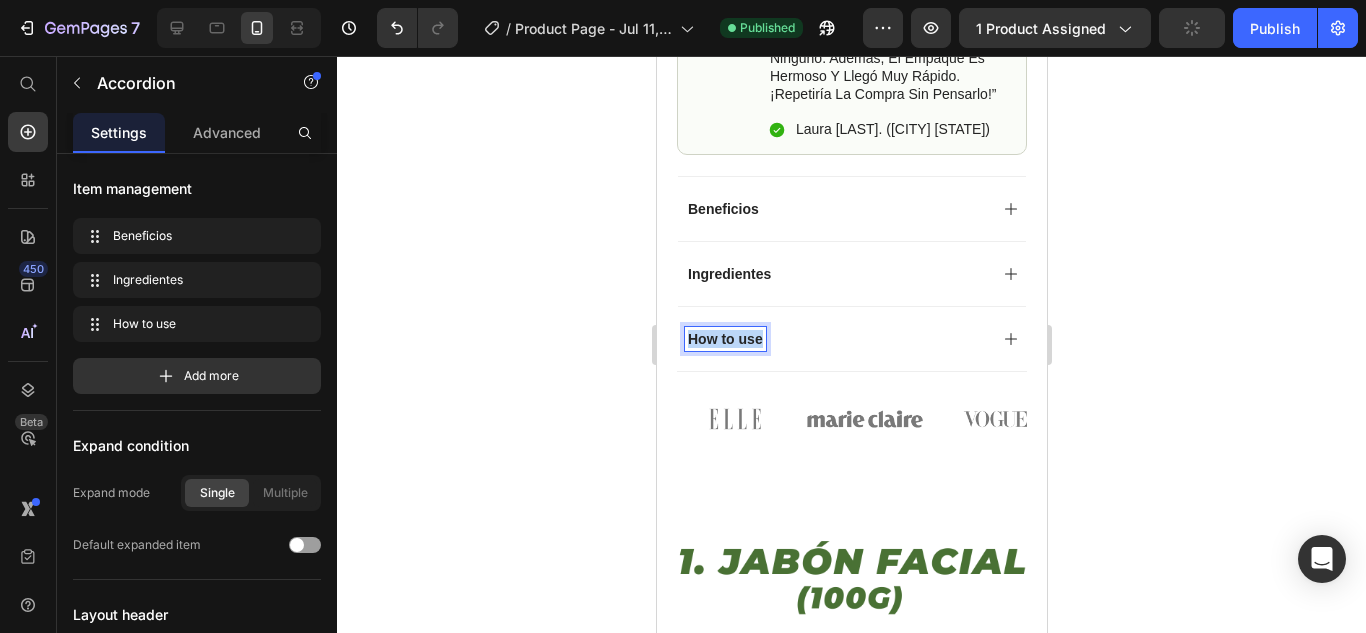 click on "How to use" at bounding box center [724, 339] 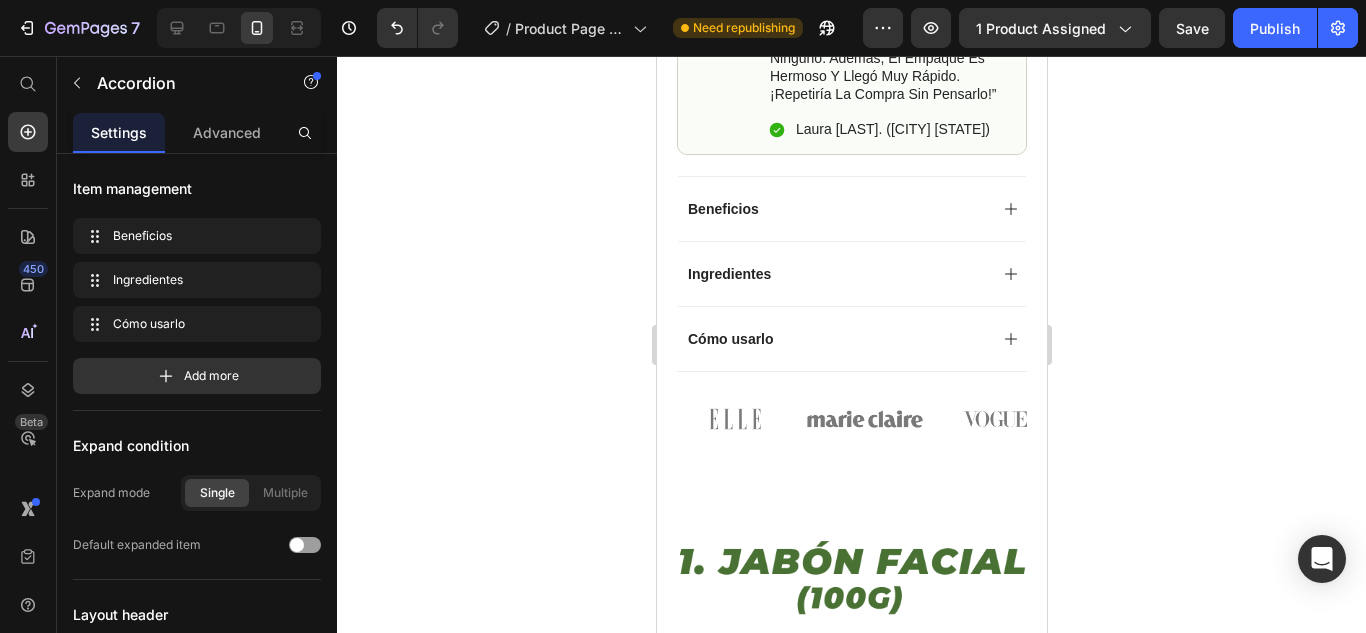 click 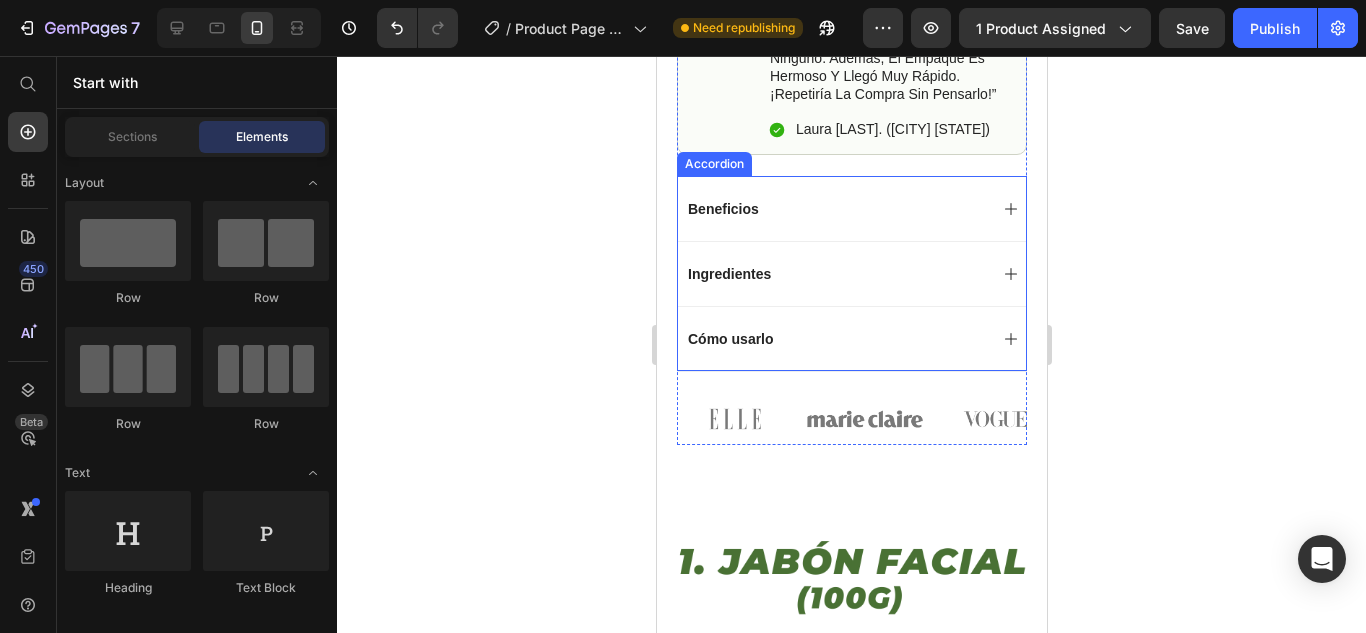 click 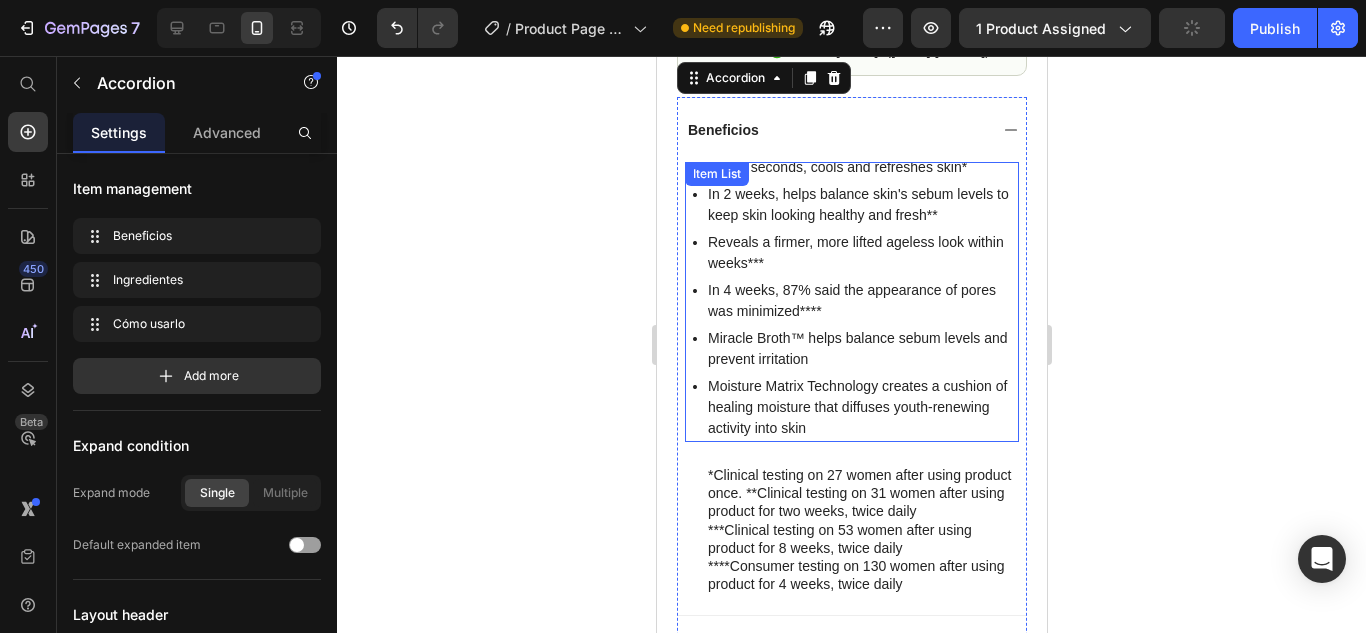 scroll, scrollTop: 1463, scrollLeft: 0, axis: vertical 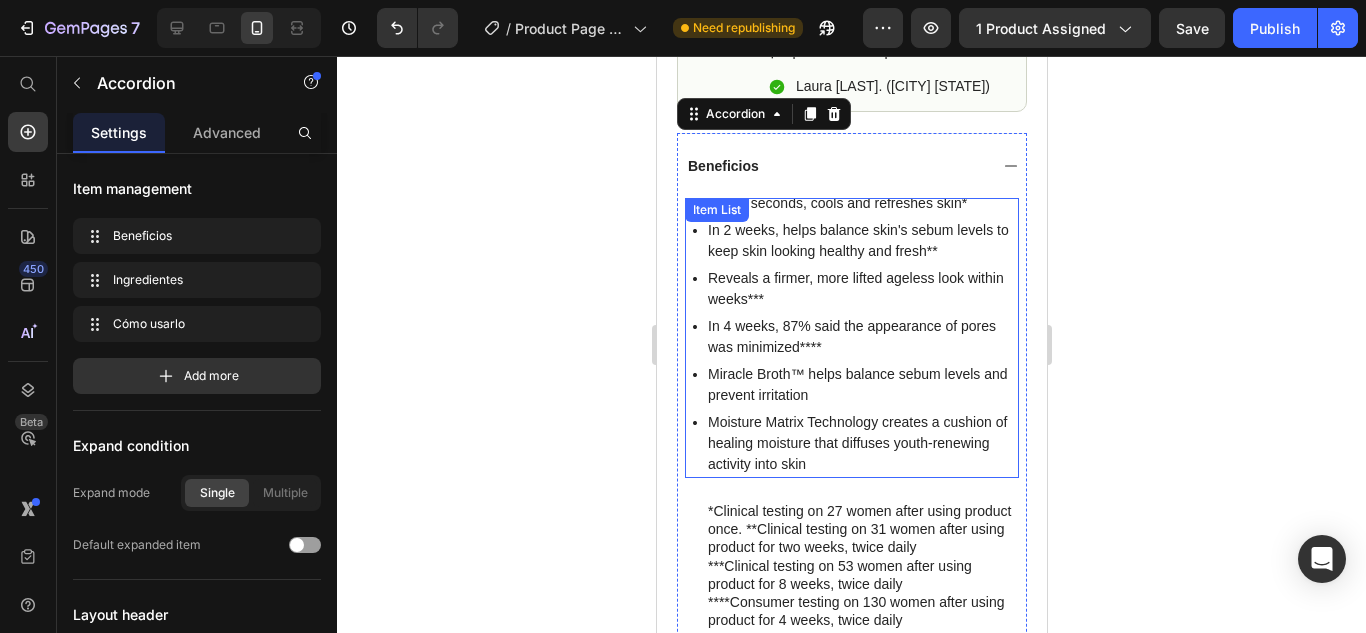 click on "Item List" at bounding box center [716, 210] 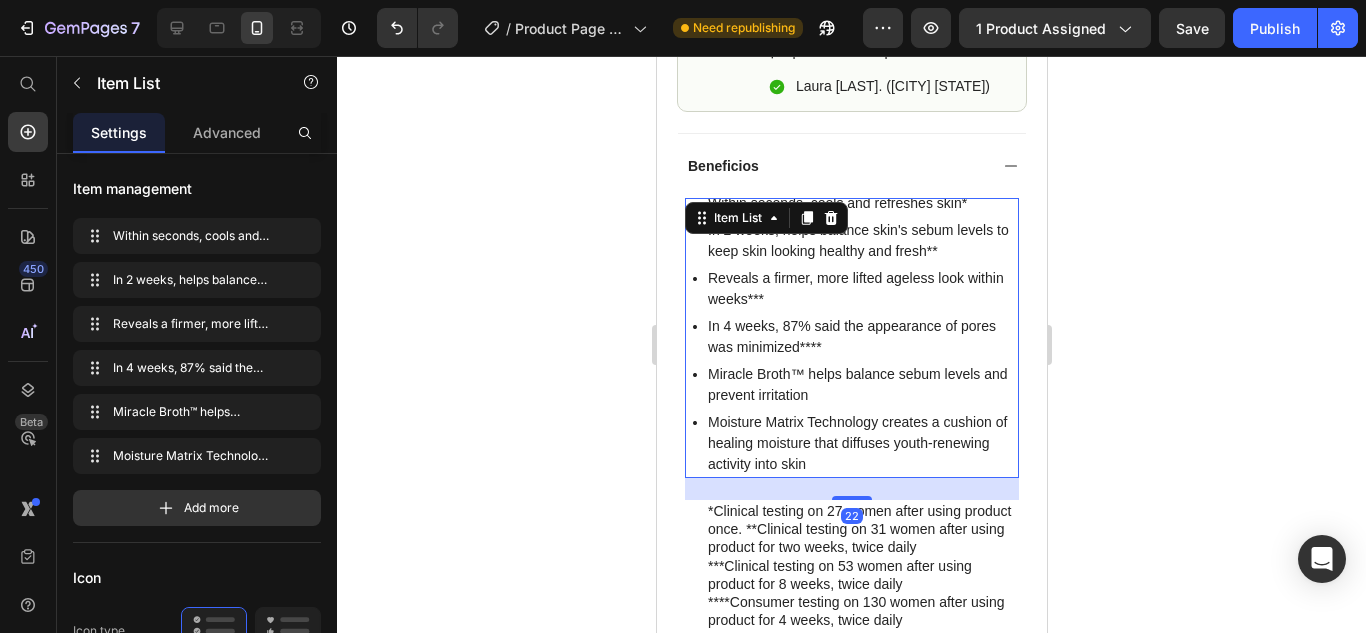 click on "Miracle Broth™ helps balance sebum levels and prevent irritation" at bounding box center (861, 385) 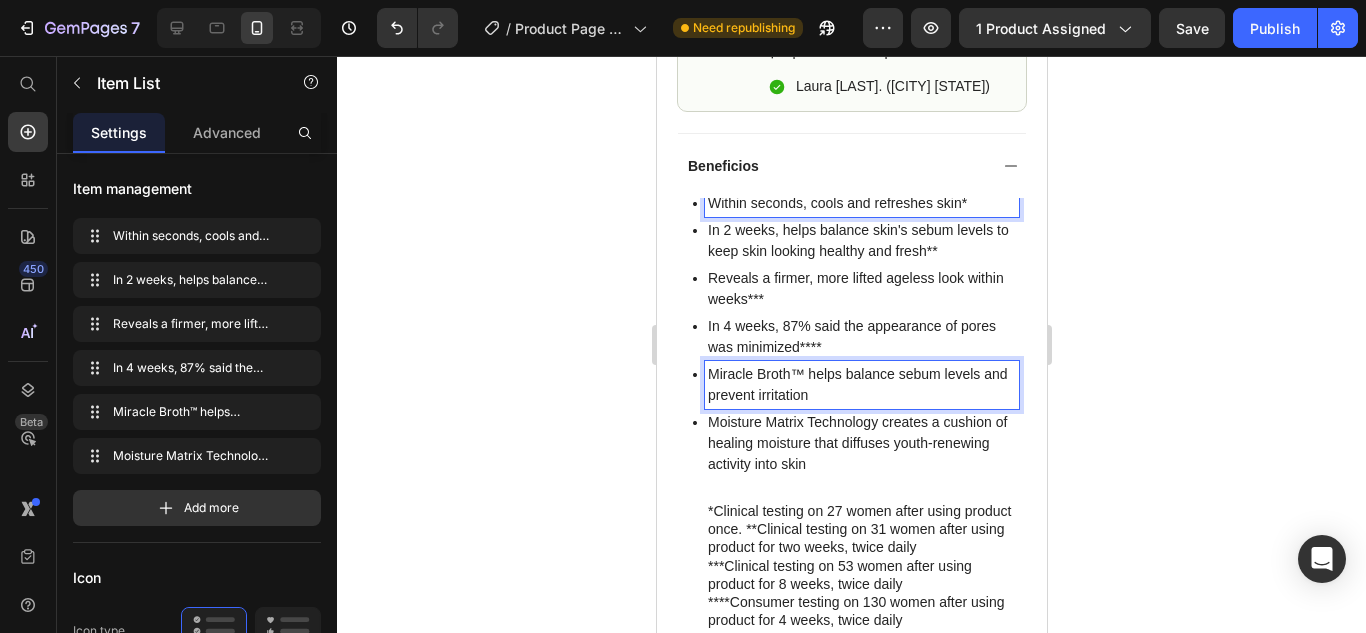 click on "Within seconds, cools and refreshes skin*" at bounding box center (861, 203) 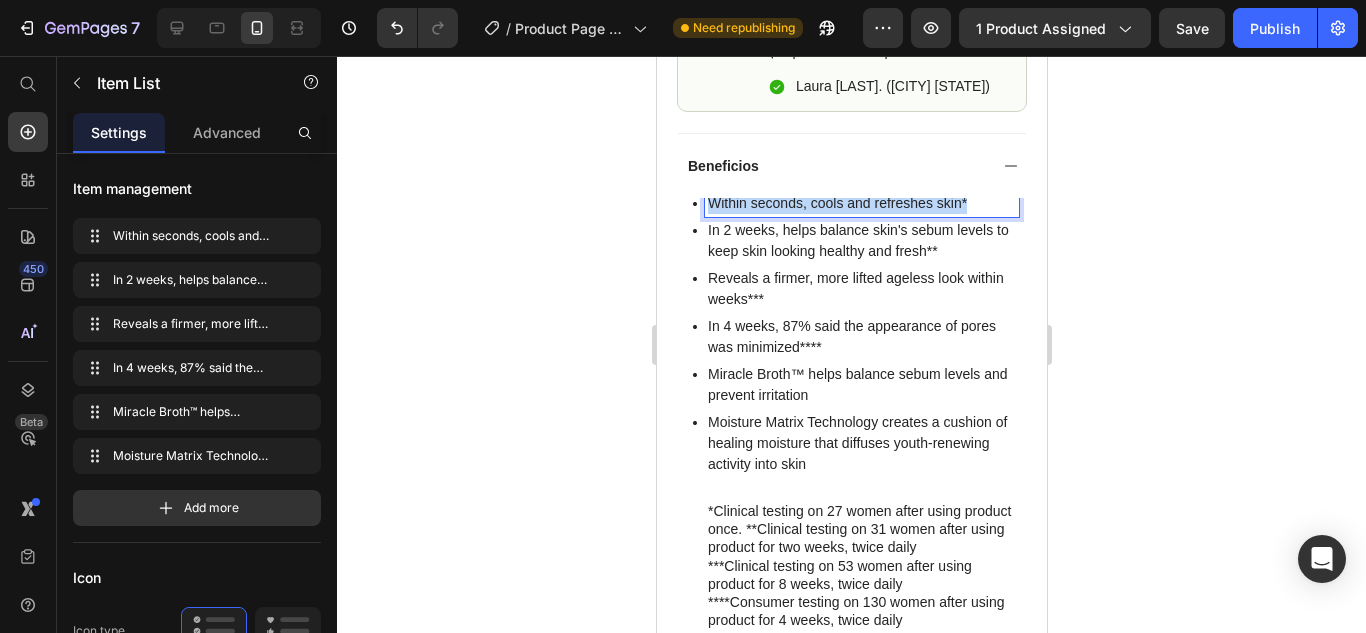 click on "Within seconds, cools and refreshes skin*" at bounding box center [861, 203] 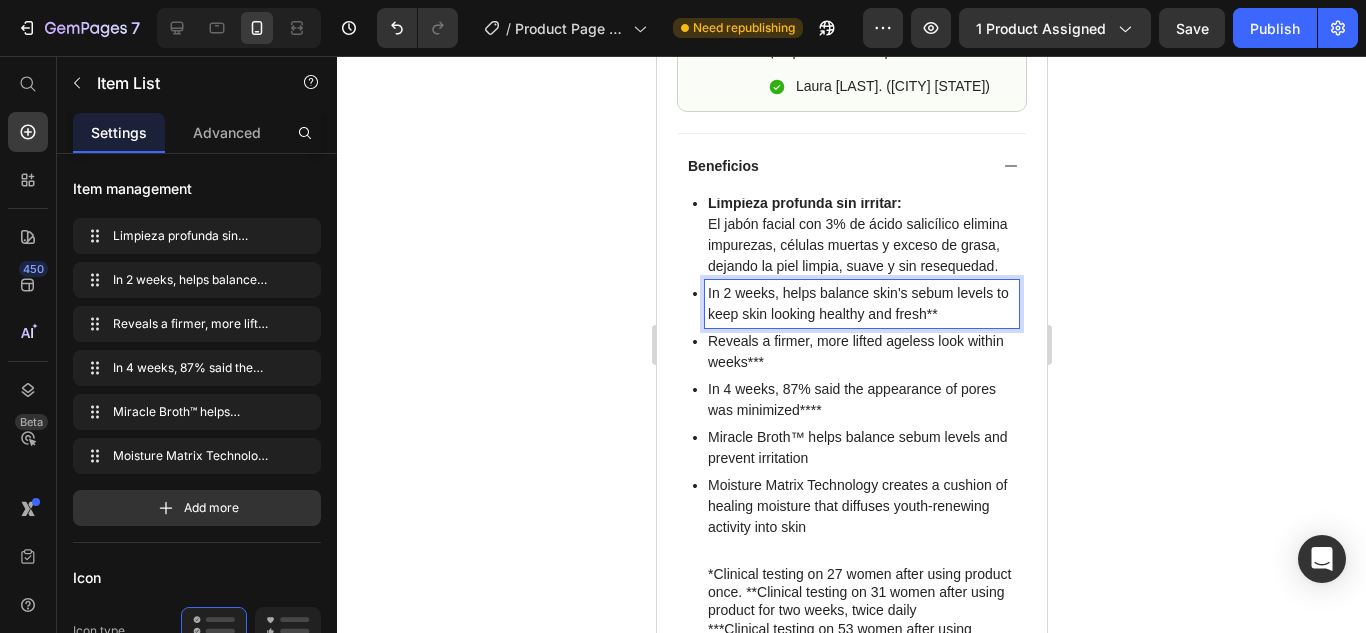 click on "In 2 weeks, helps balance skin's sebum levels to keep skin looking healthy and fresh**" at bounding box center [861, 304] 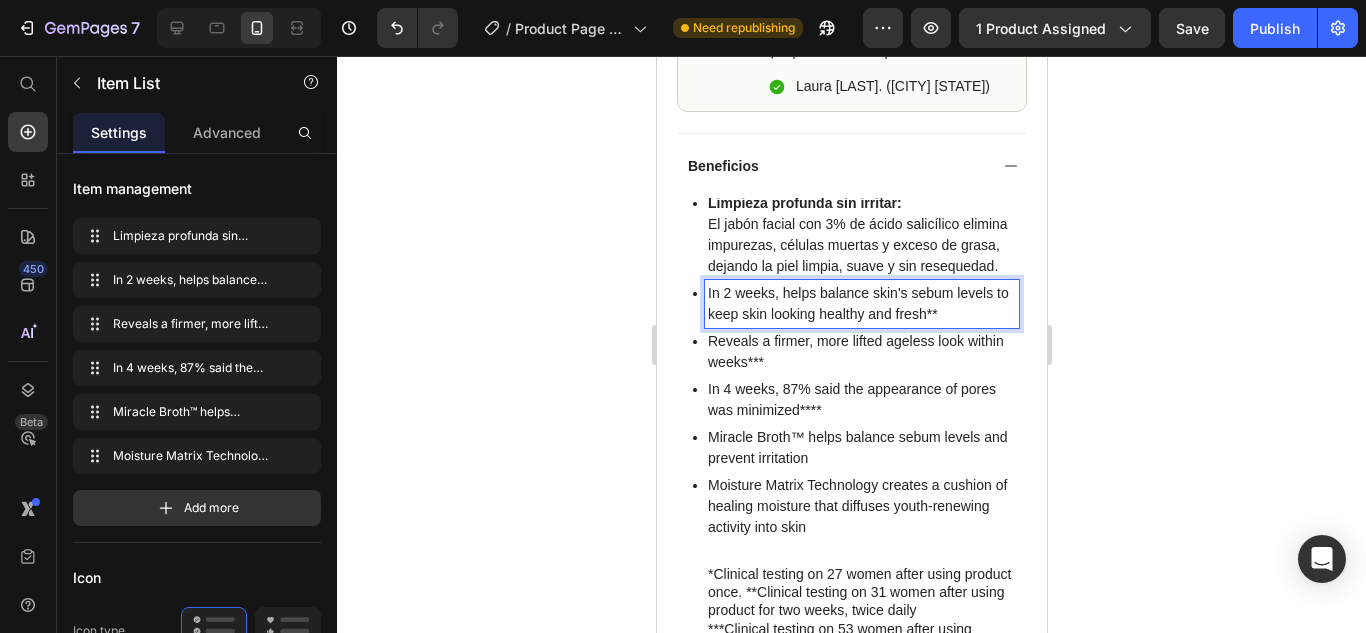 click on "In 2 weeks, helps balance skin's sebum levels to keep skin looking healthy and fresh**" at bounding box center [861, 304] 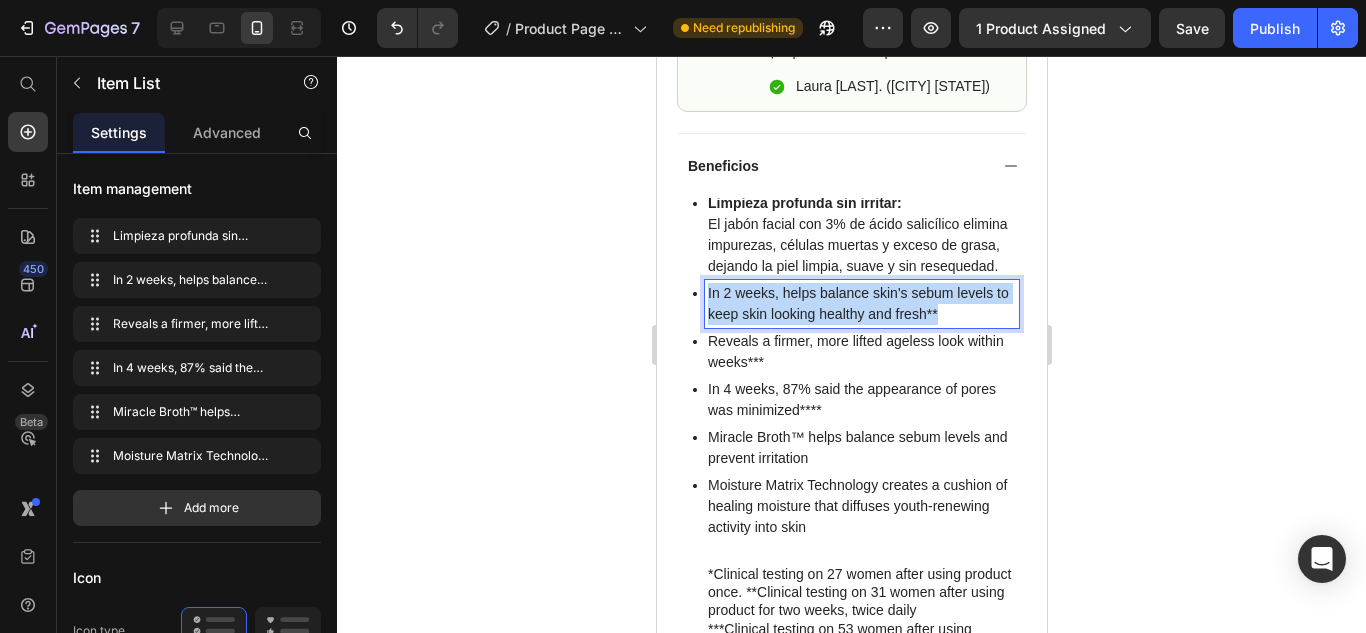click on "In 2 weeks, helps balance skin's sebum levels to keep skin looking healthy and fresh**" at bounding box center [861, 304] 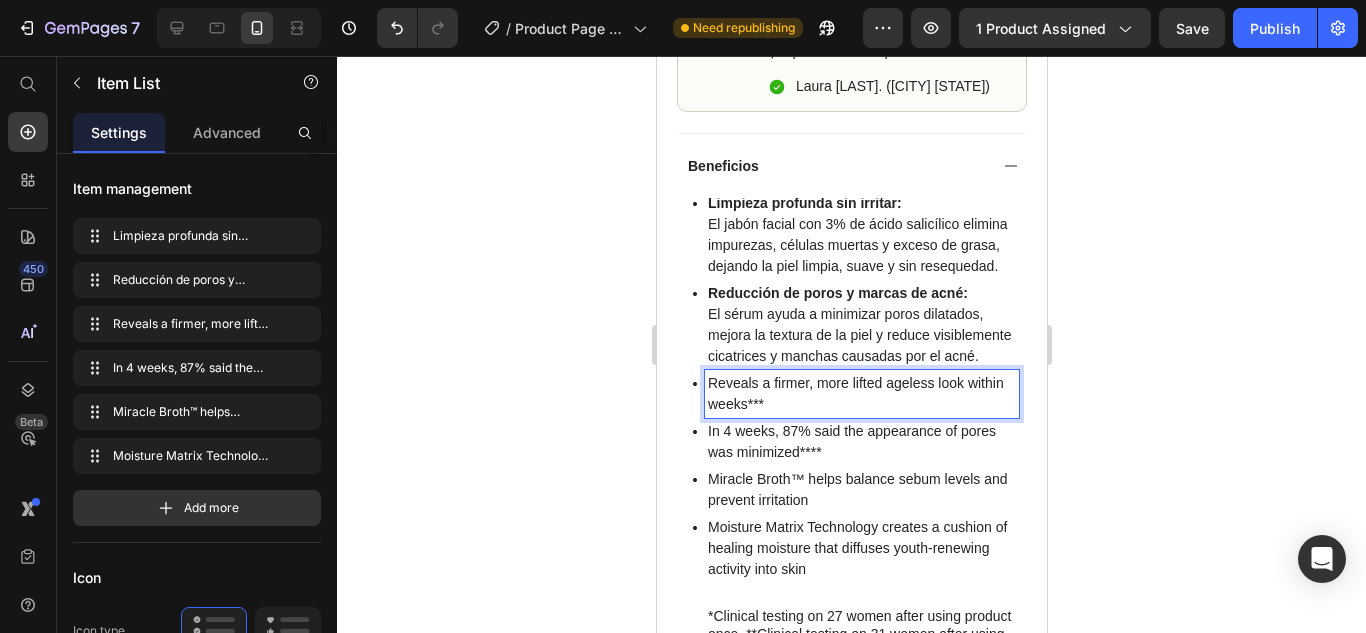 click on "Reveals a firmer, more lifted ageless look within weeks***" at bounding box center [861, 394] 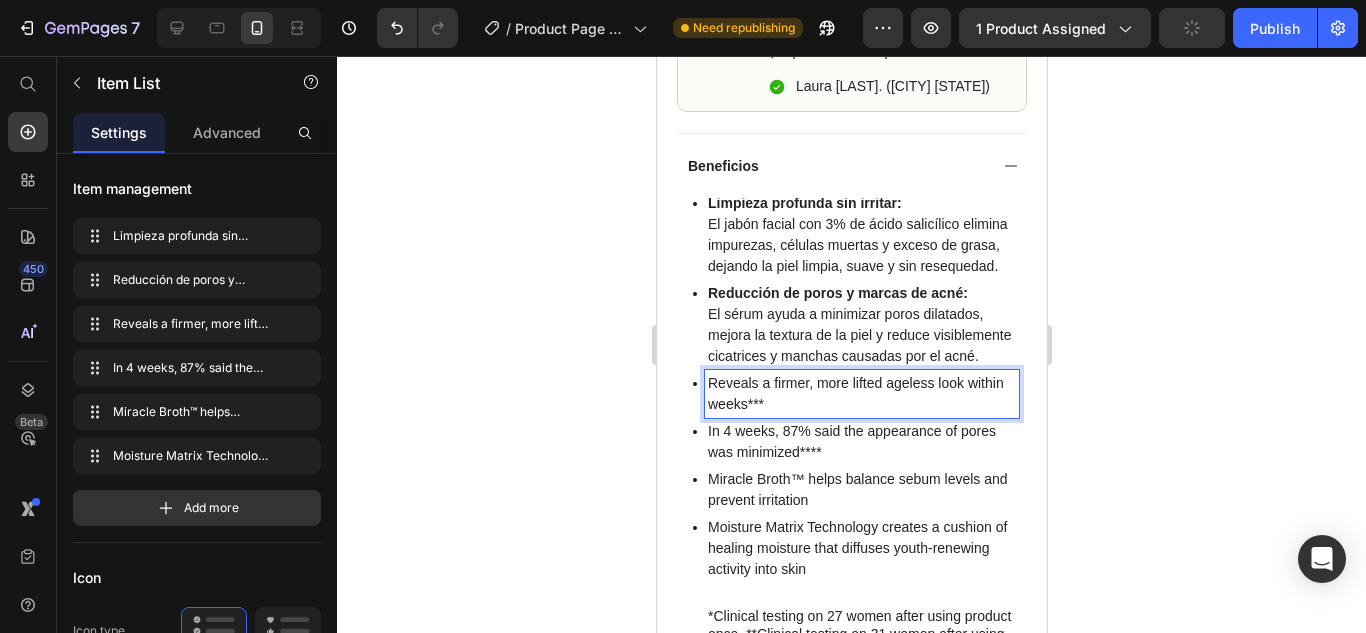 click on "Reveals a firmer, more lifted ageless look within weeks***" at bounding box center (861, 394) 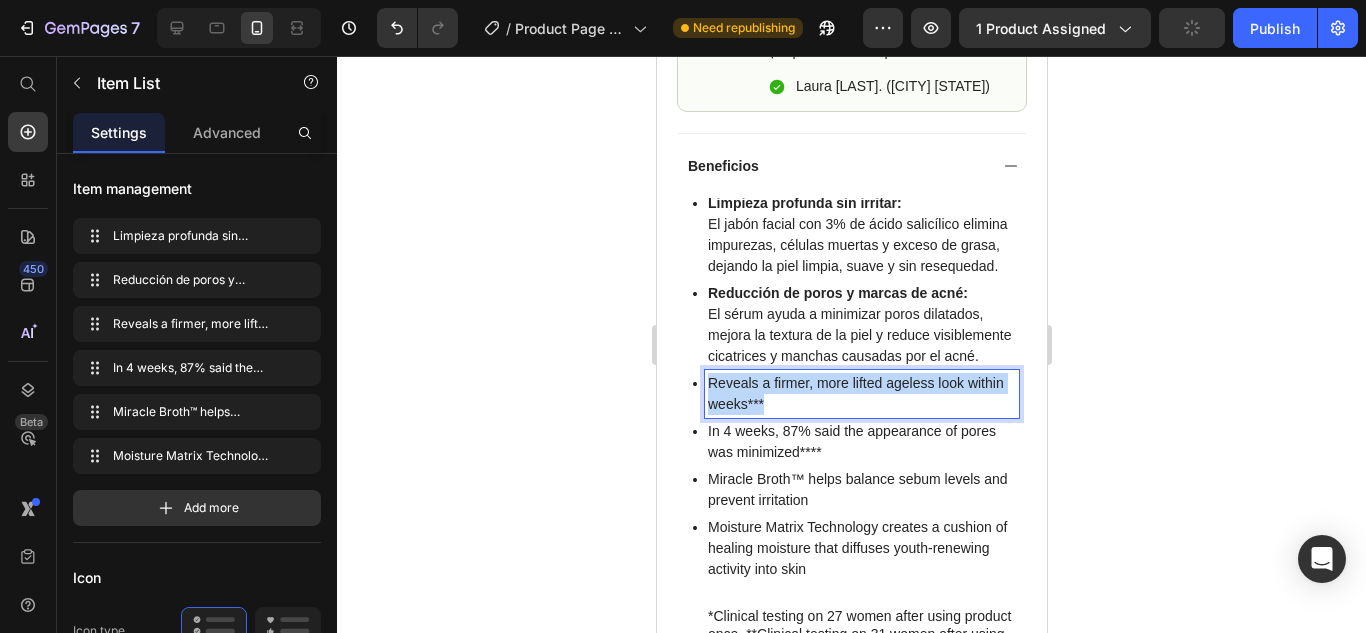 click on "Reveals a firmer, more lifted ageless look within weeks***" at bounding box center (861, 394) 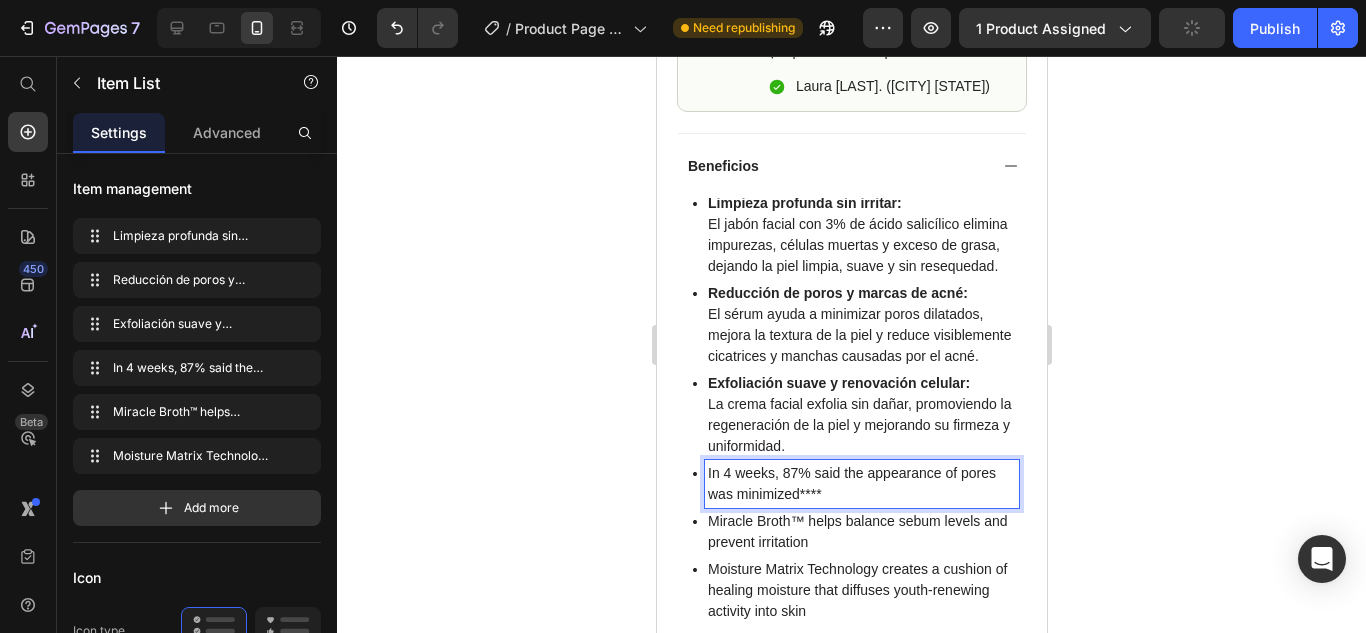 click on "In 4 weeks, 87% said the appearance of pores was minimized****" at bounding box center [861, 484] 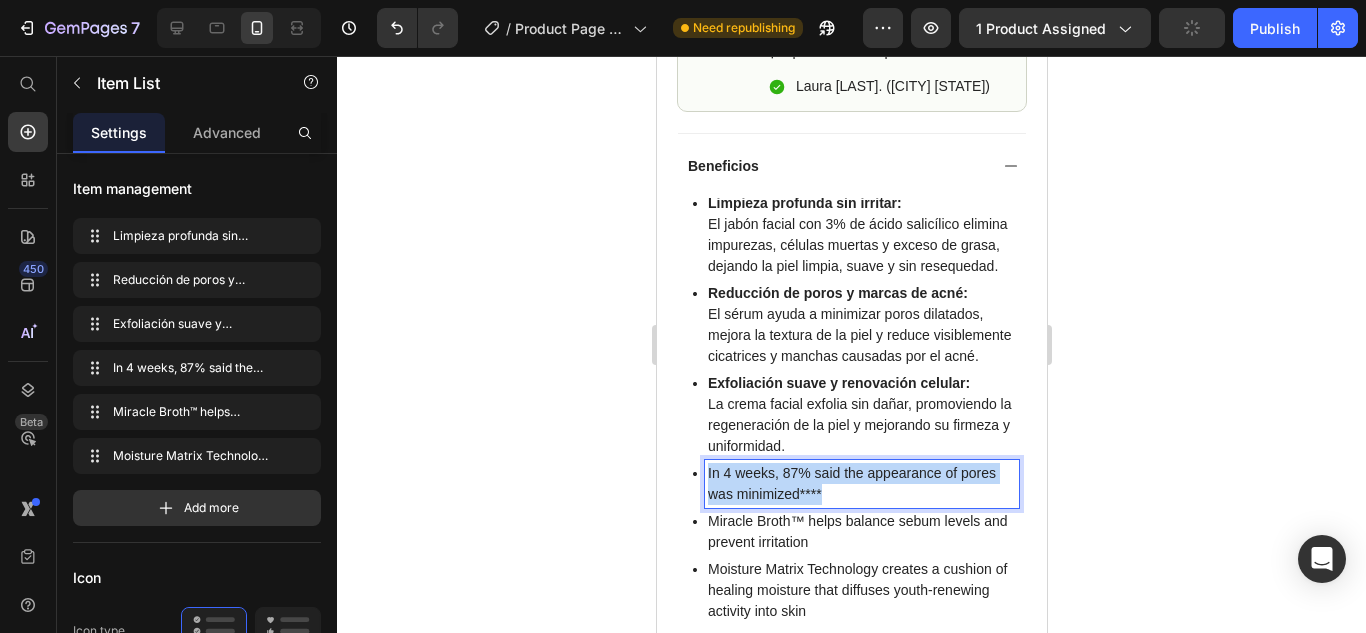 click on "In 4 weeks, 87% said the appearance of pores was minimized****" at bounding box center (861, 484) 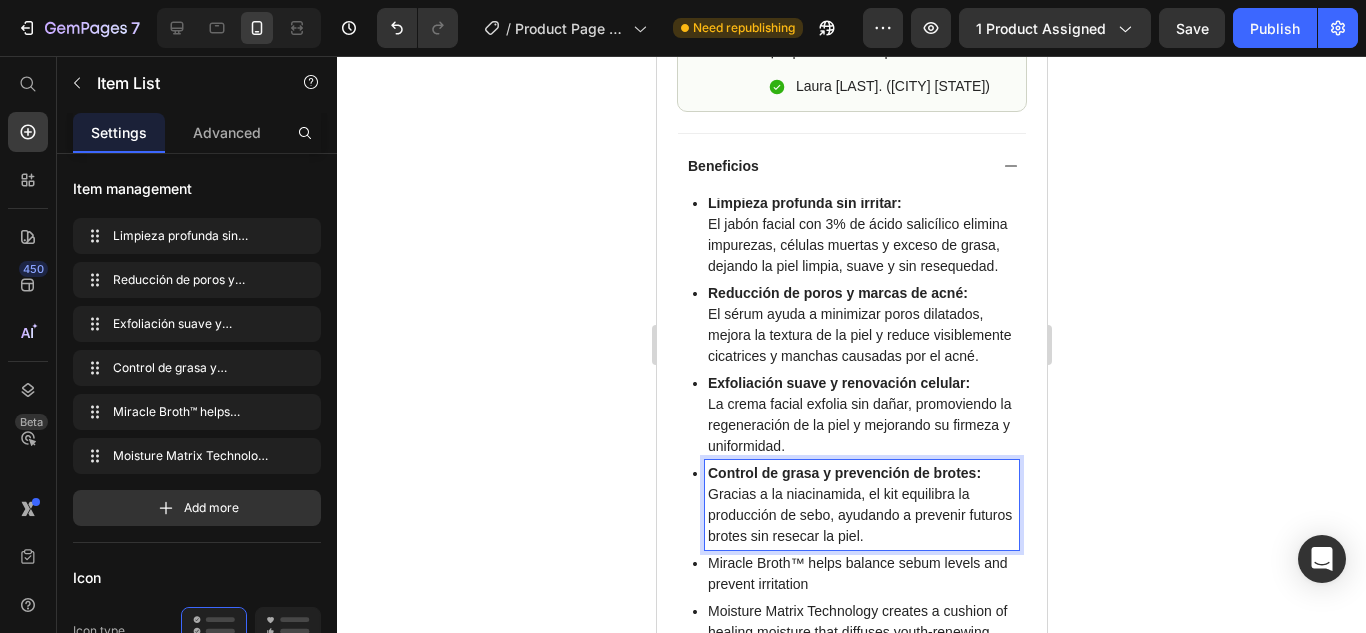 scroll, scrollTop: 1603, scrollLeft: 0, axis: vertical 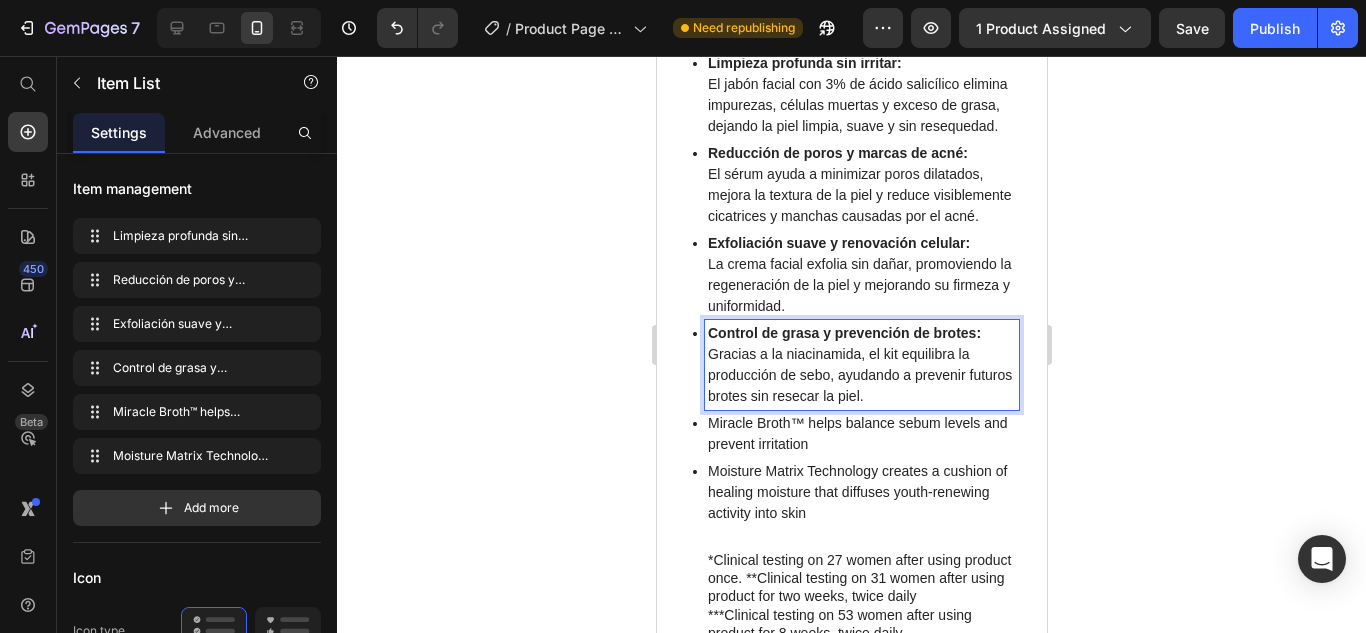 click on "Miracle Broth™ helps balance sebum levels and prevent irritation" at bounding box center [861, 434] 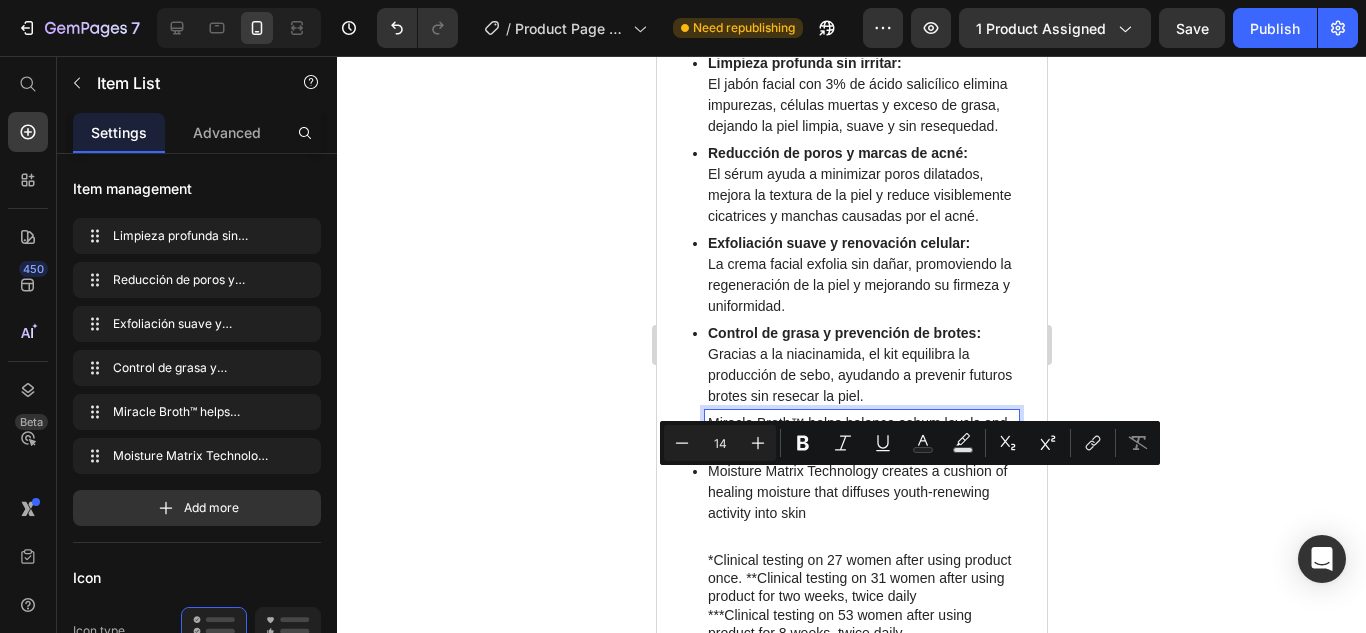 click on "Miracle Broth™ helps balance sebum levels and prevent irritation" at bounding box center [861, 434] 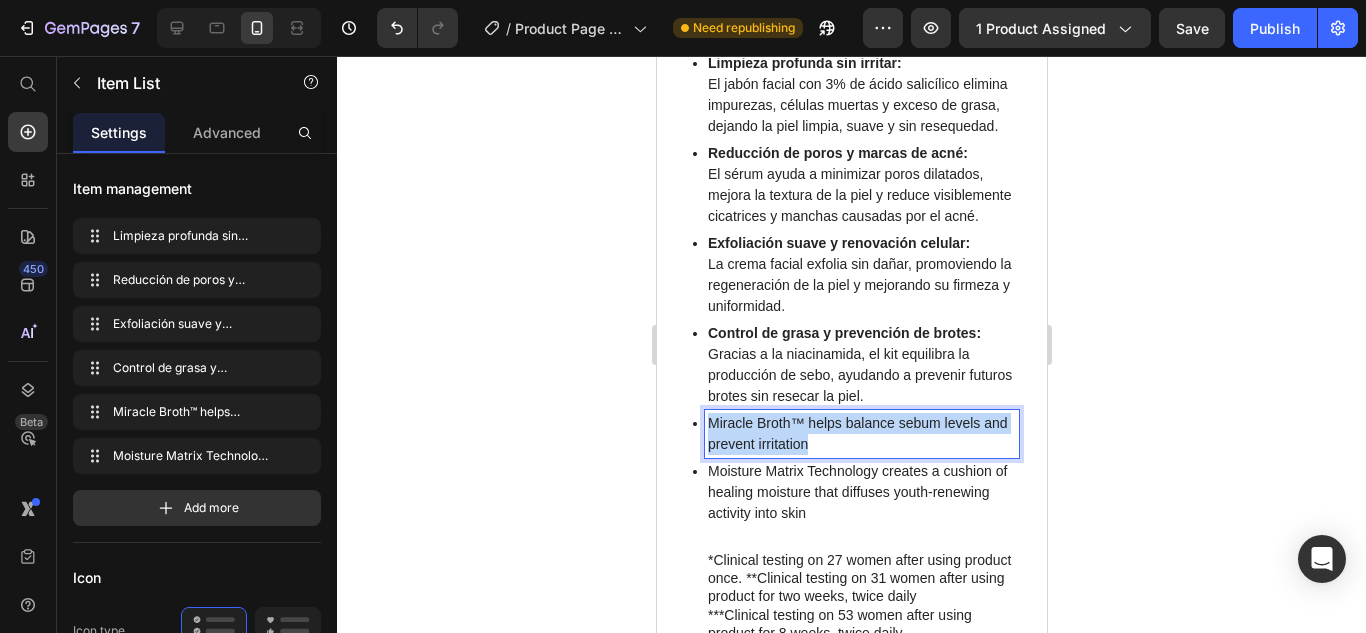 click on "Miracle Broth™ helps balance sebum levels and prevent irritation" at bounding box center (861, 434) 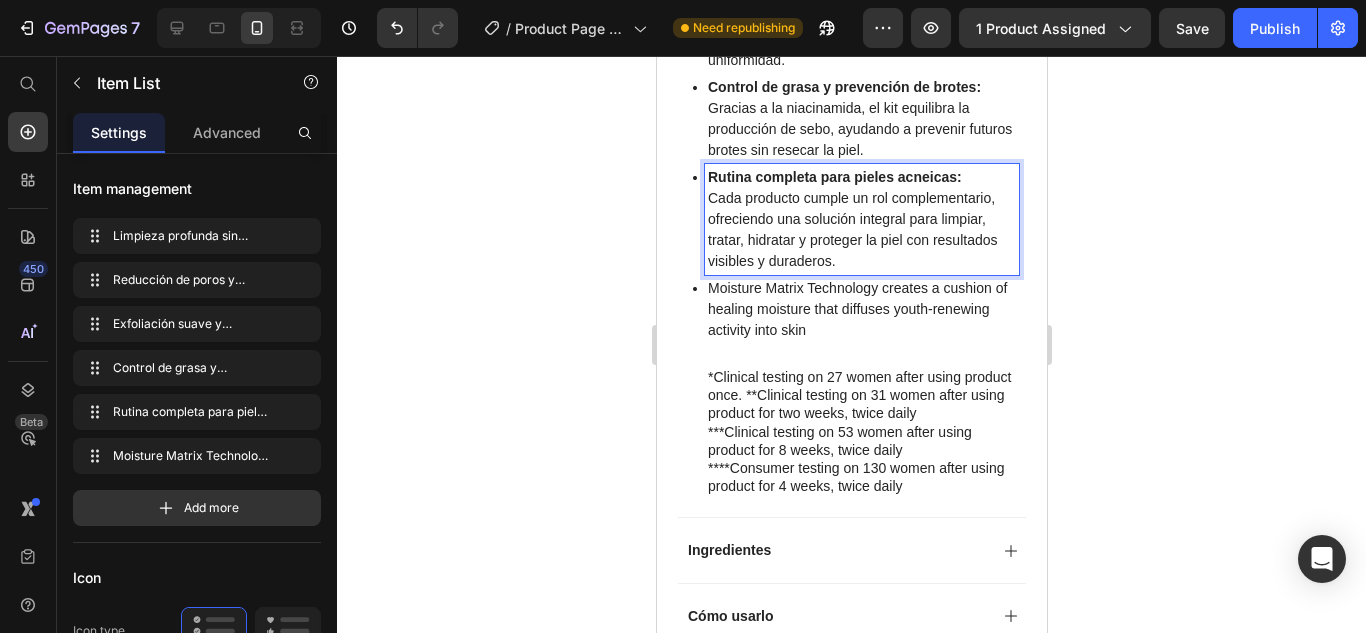 scroll, scrollTop: 1850, scrollLeft: 0, axis: vertical 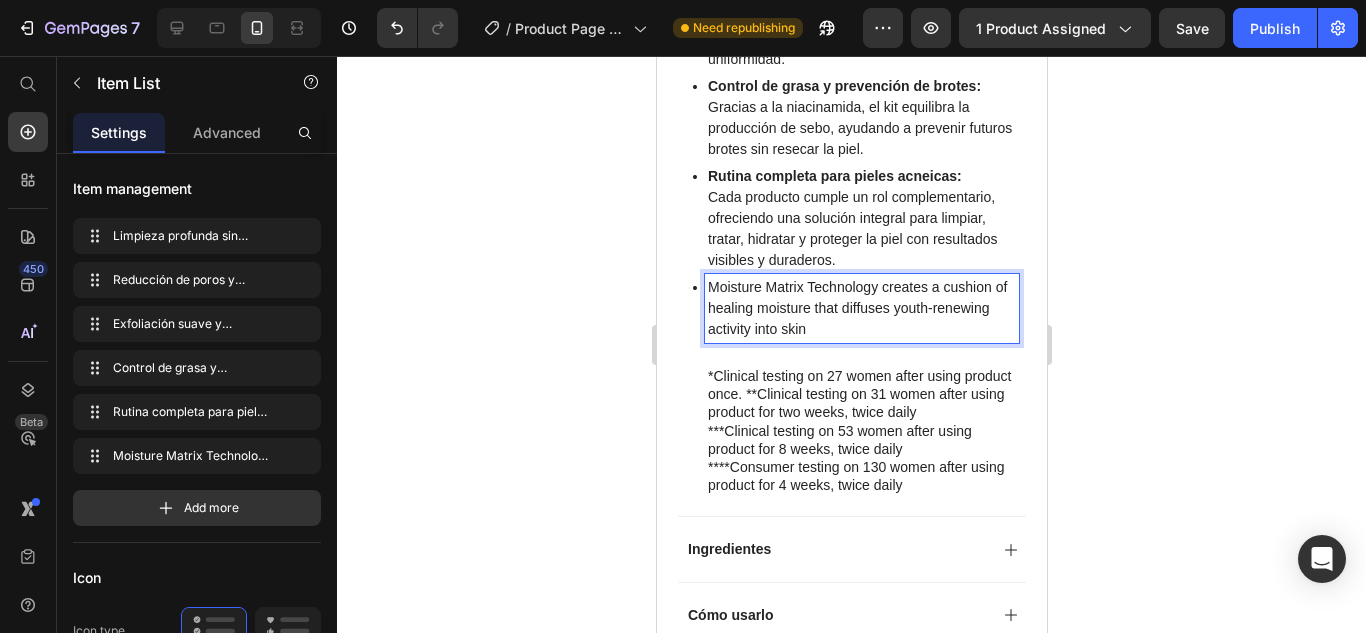 click on "Moisture Matrix Technology creates a cushion of healing moisture that diffuses youth-renewing activity into skin" at bounding box center [861, 308] 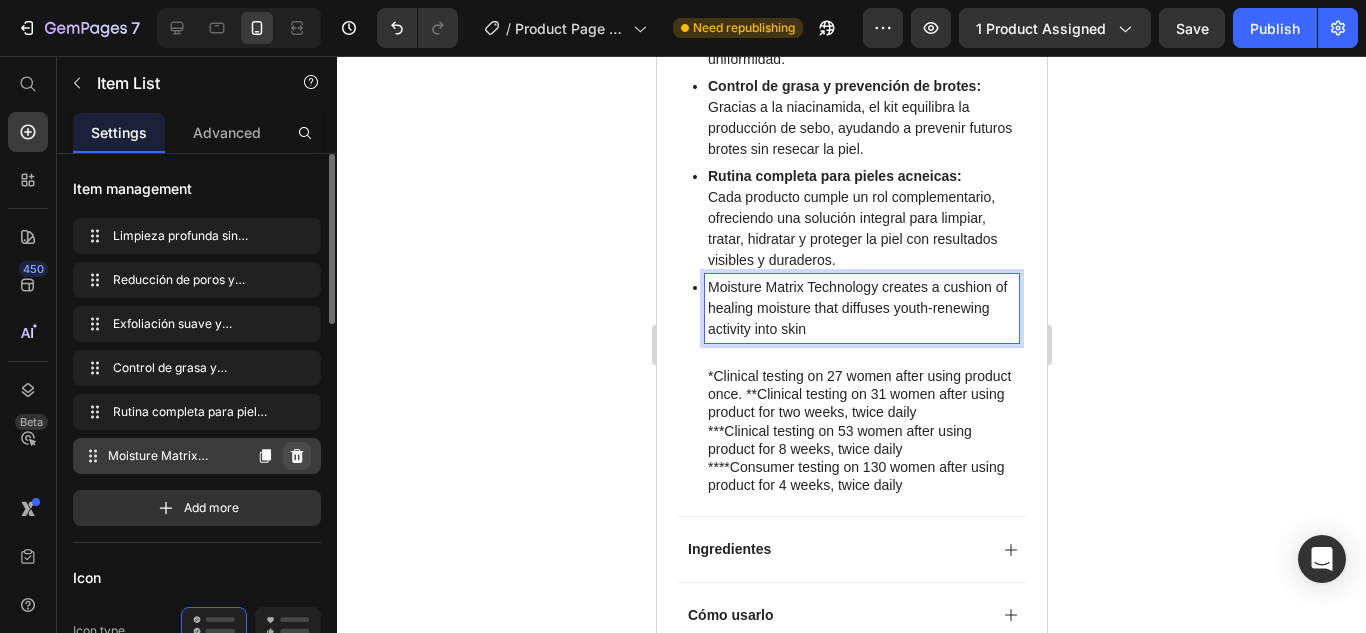 click 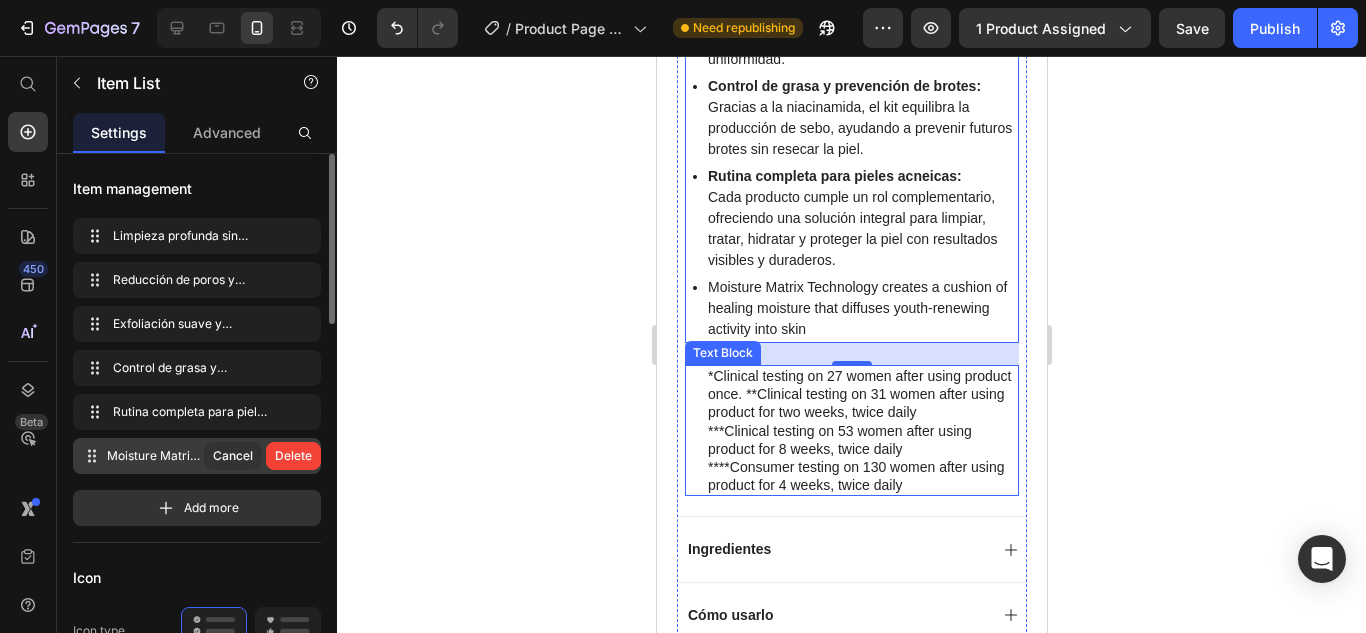 click on "***Clinical testing on 53 women after using product for 8 weeks, twice daily" at bounding box center (861, 440) 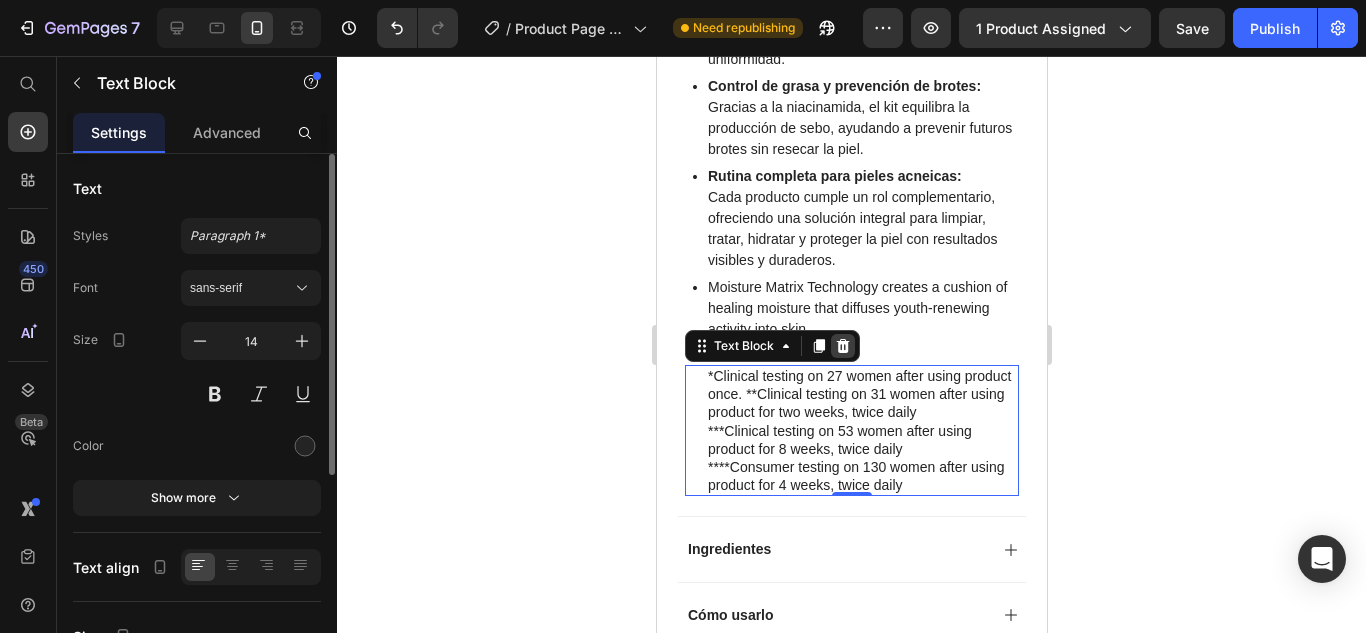 click 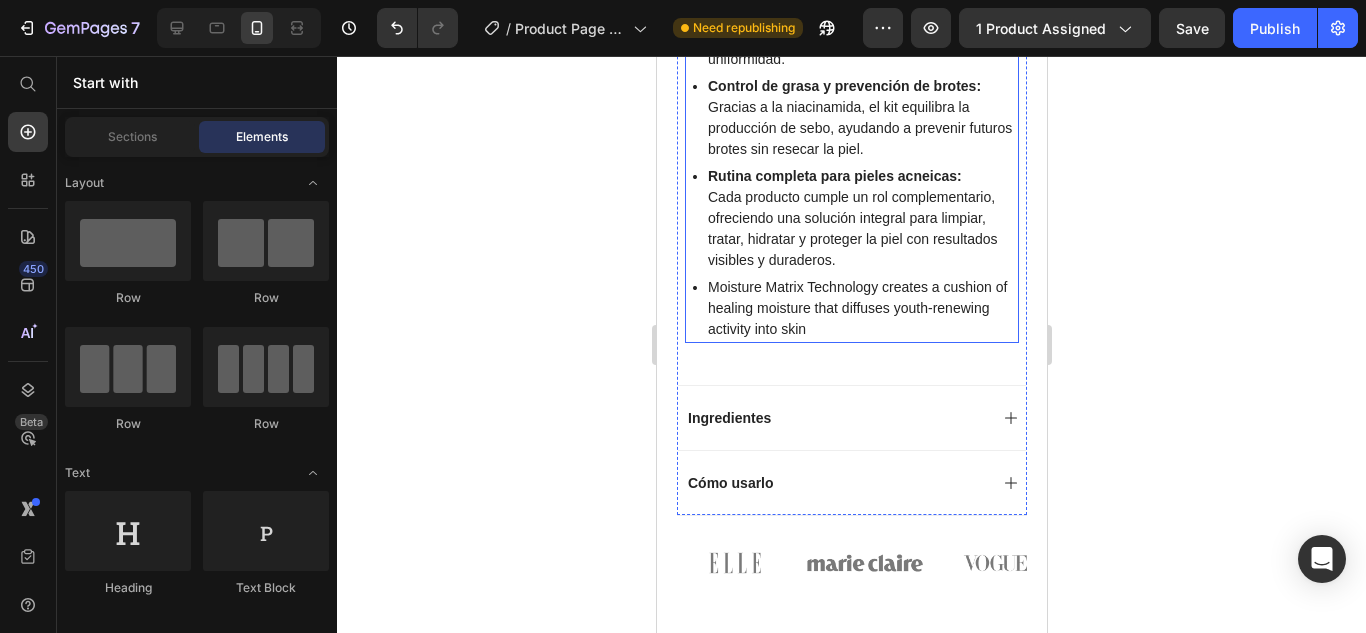 click on "Moisture Matrix Technology creates a cushion of healing moisture that diffuses youth-renewing activity into skin" at bounding box center (861, 308) 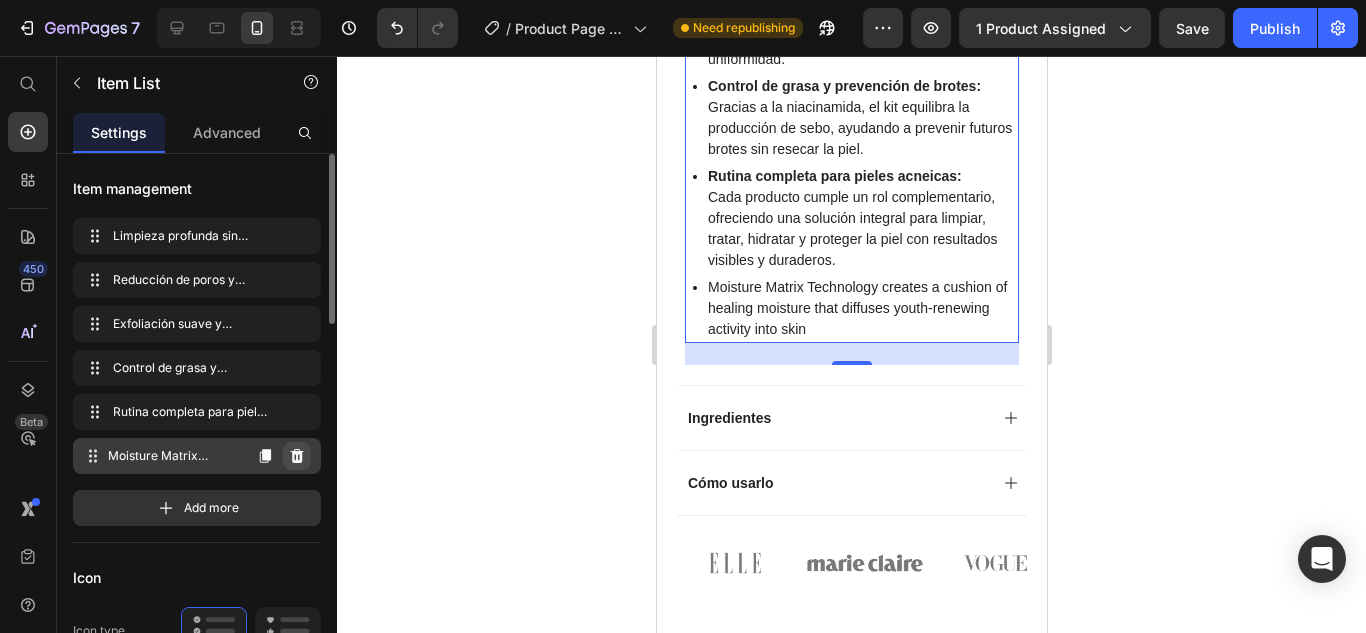 click 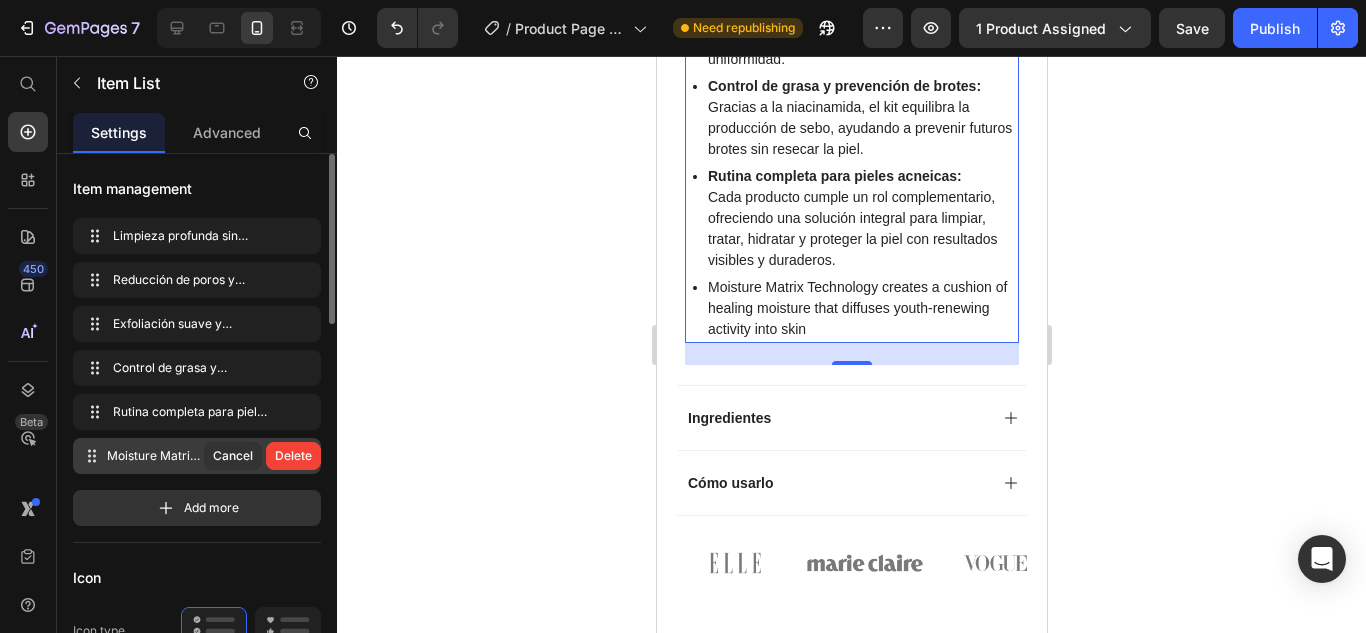 click on "Delete" at bounding box center (293, 456) 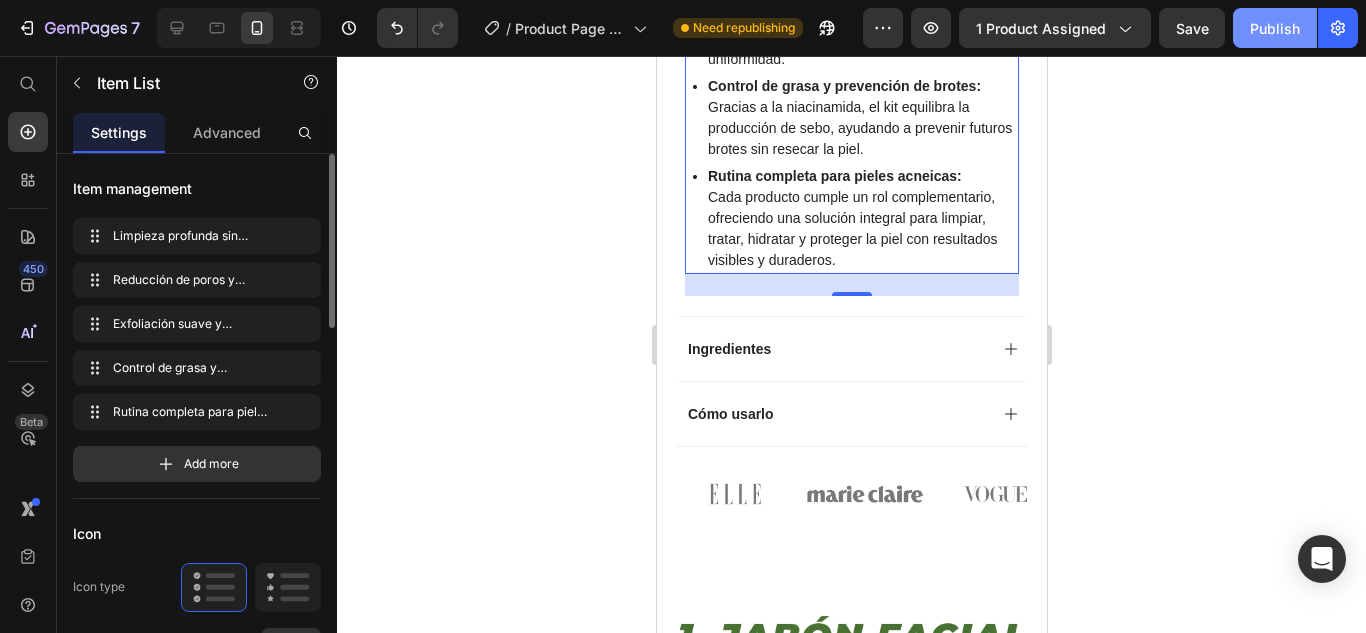 click on "Publish" 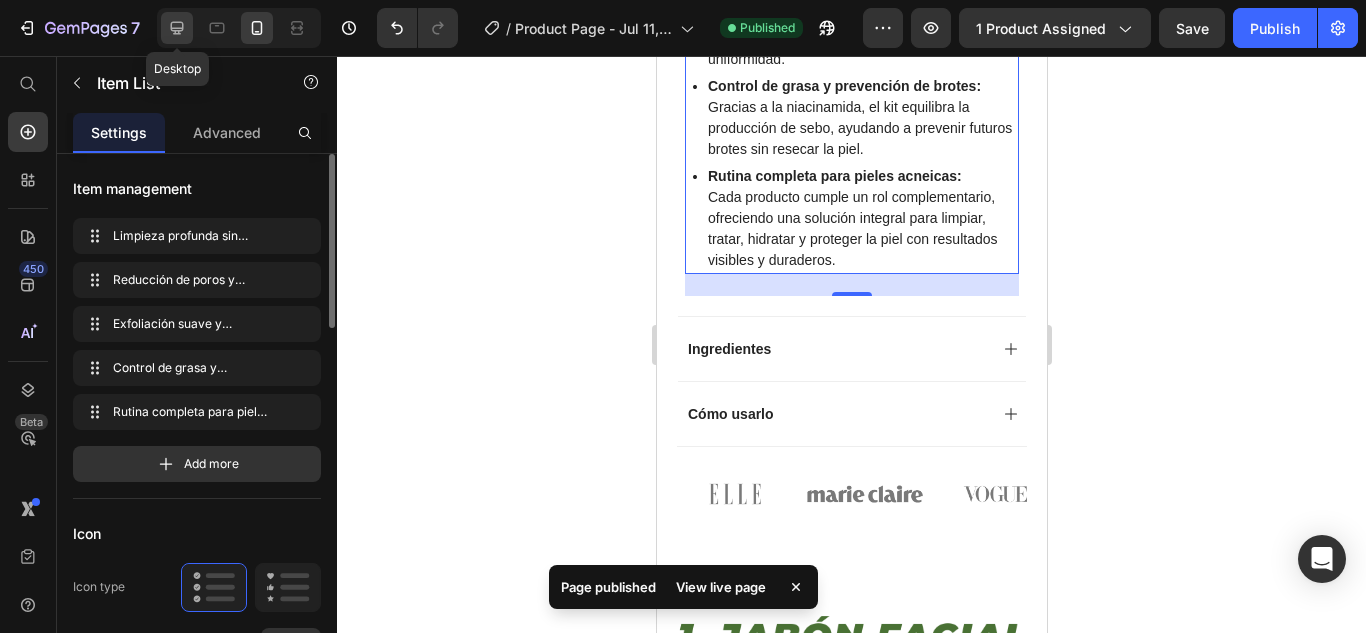 click 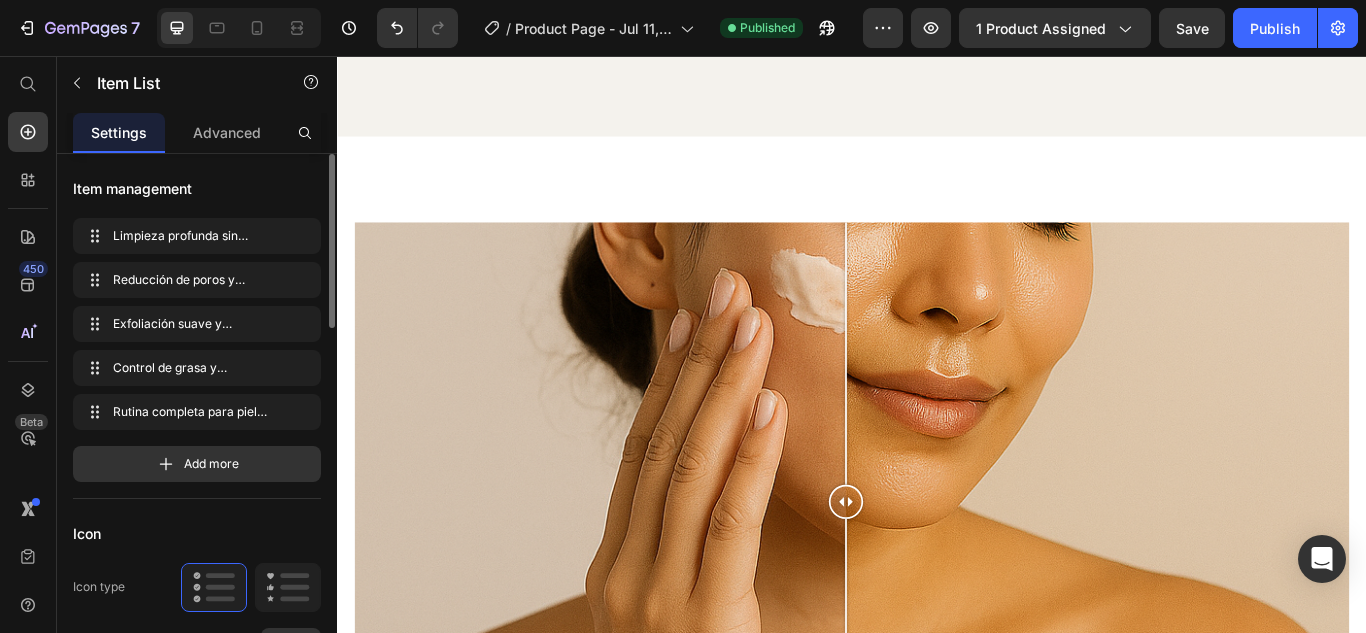 scroll, scrollTop: 4743, scrollLeft: 0, axis: vertical 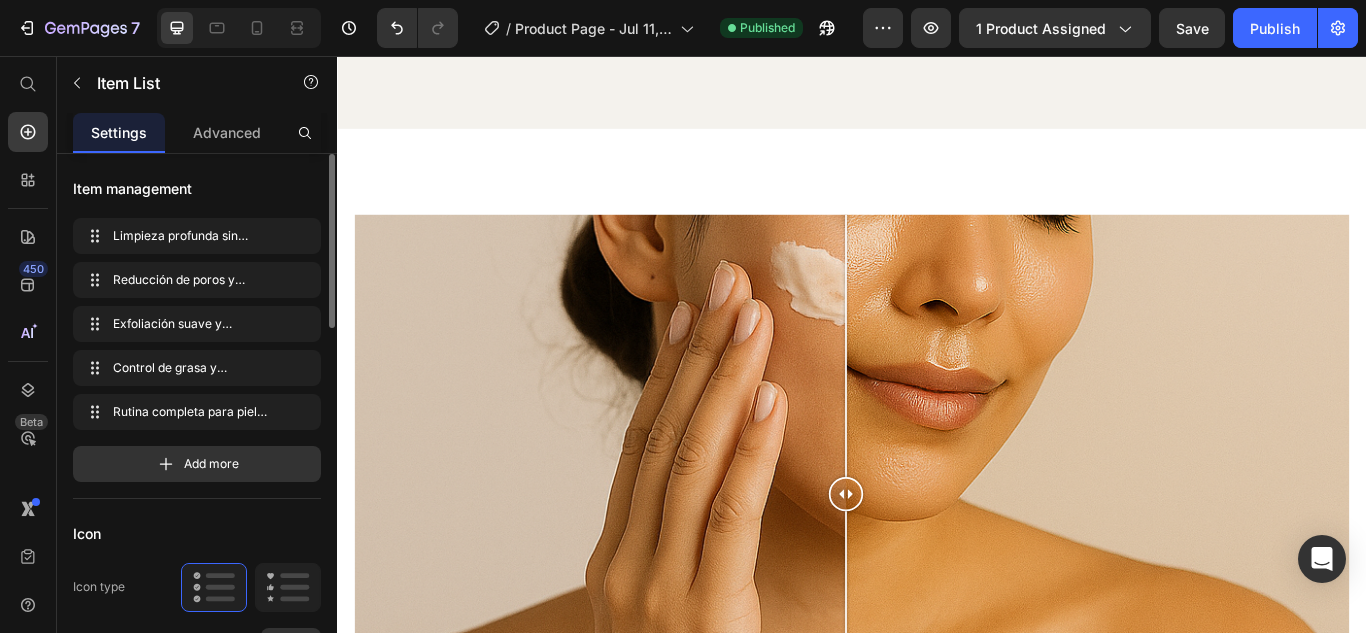 click at bounding box center (789, -214) 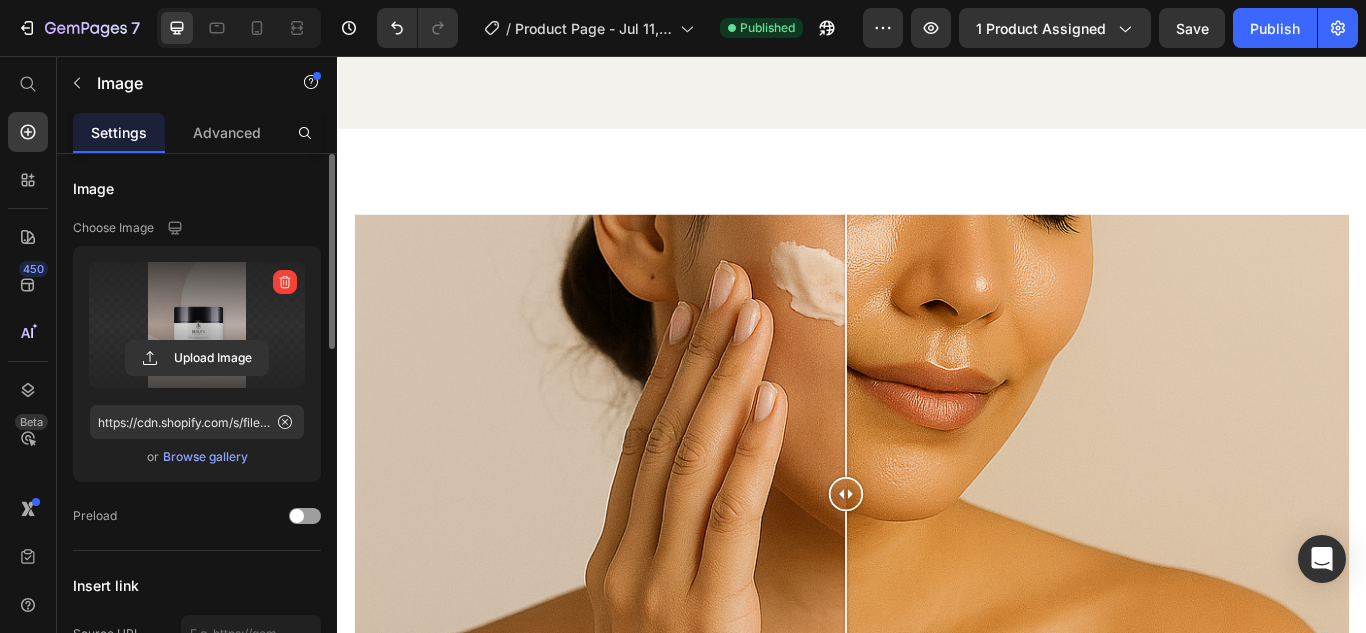 click at bounding box center (197, 325) 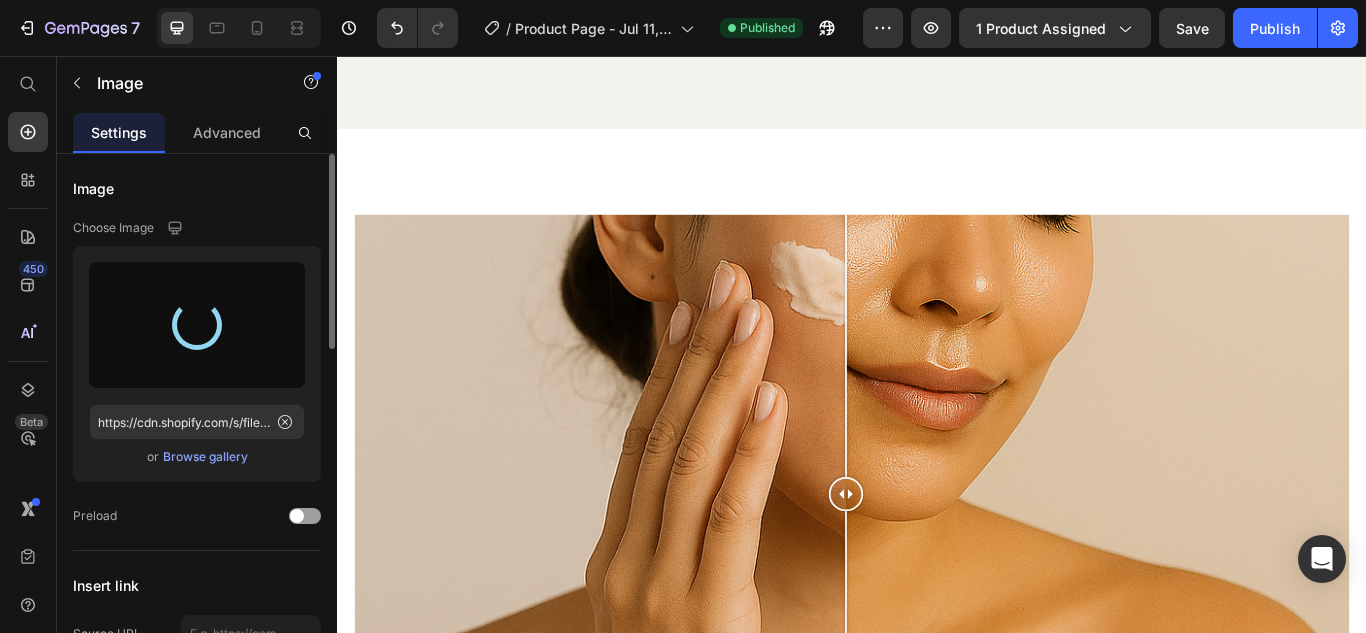 type on "https://cdn.shopify.com/s/files/1/0636/4882/5480/files/gempages_574864107237278949-03fa56ca-285c-4044-b389-9c7d4d90d08d.png" 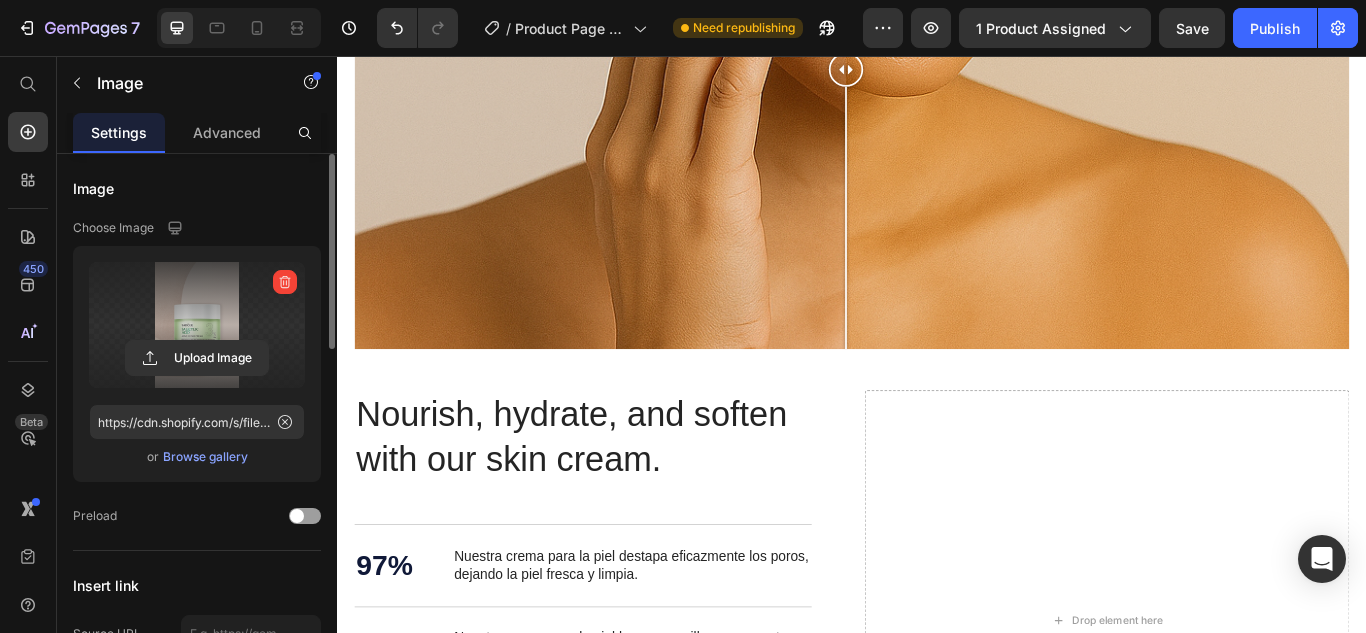 scroll, scrollTop: 5683, scrollLeft: 0, axis: vertical 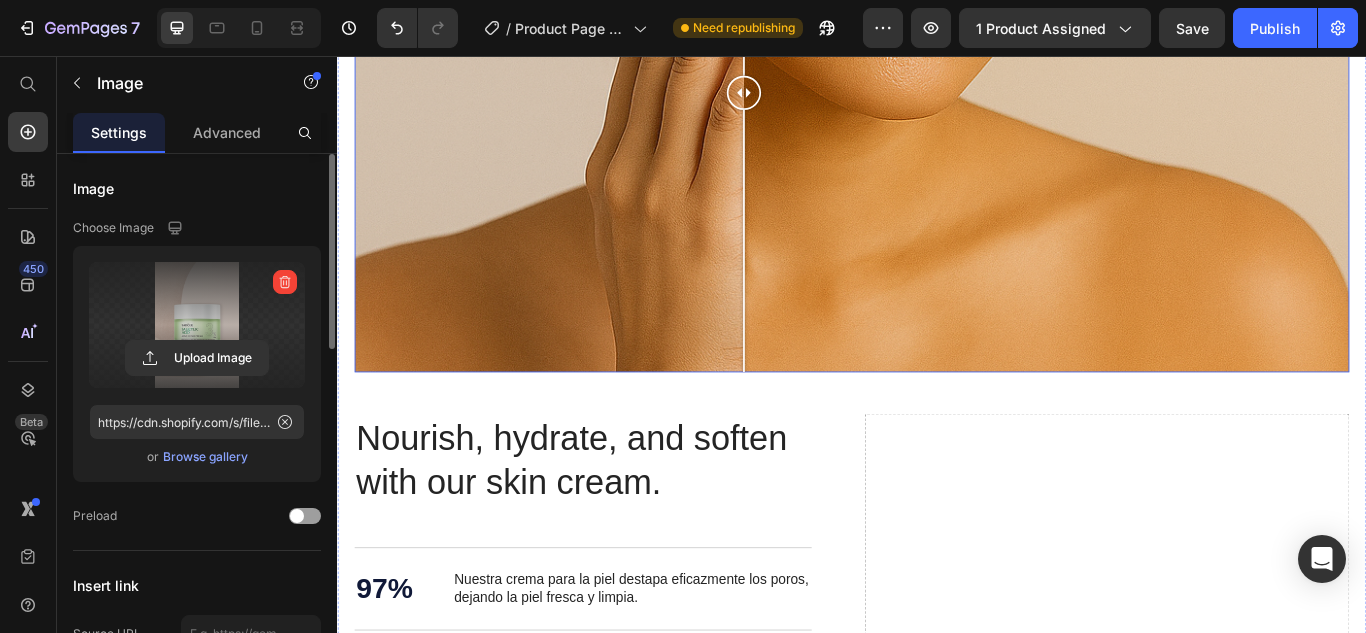drag, startPoint x: 925, startPoint y: 244, endPoint x: 811, endPoint y: 298, distance: 126.14278 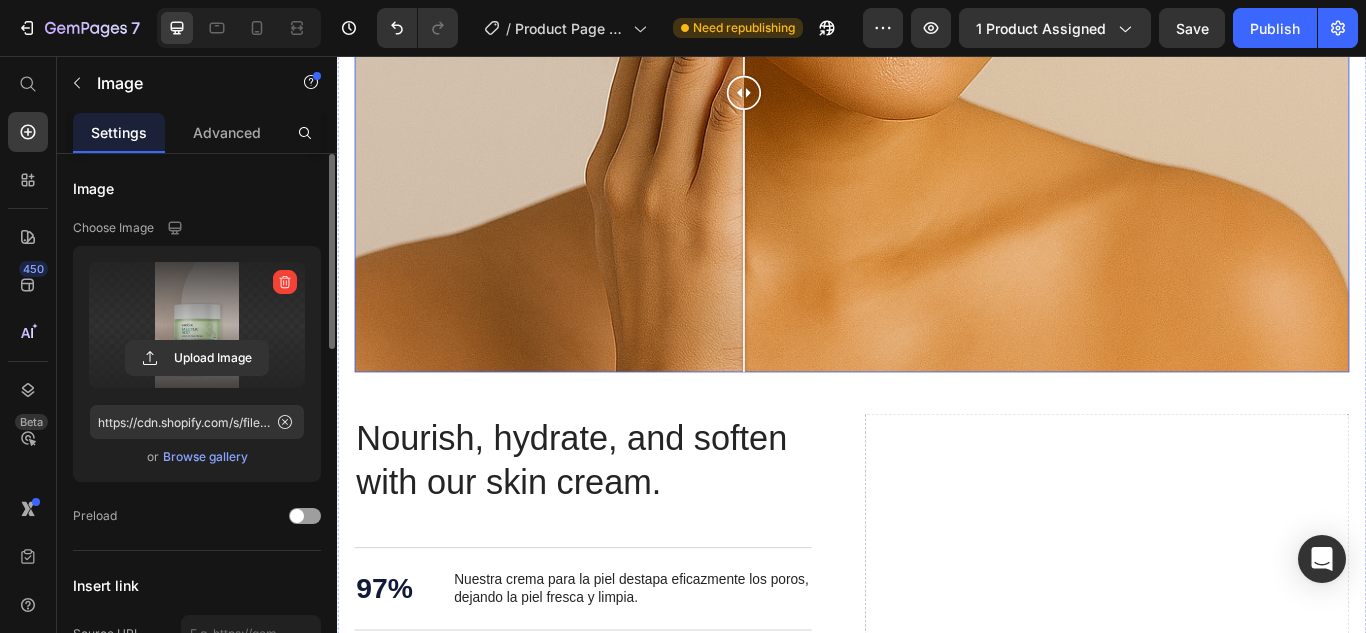 click at bounding box center [811, 99] 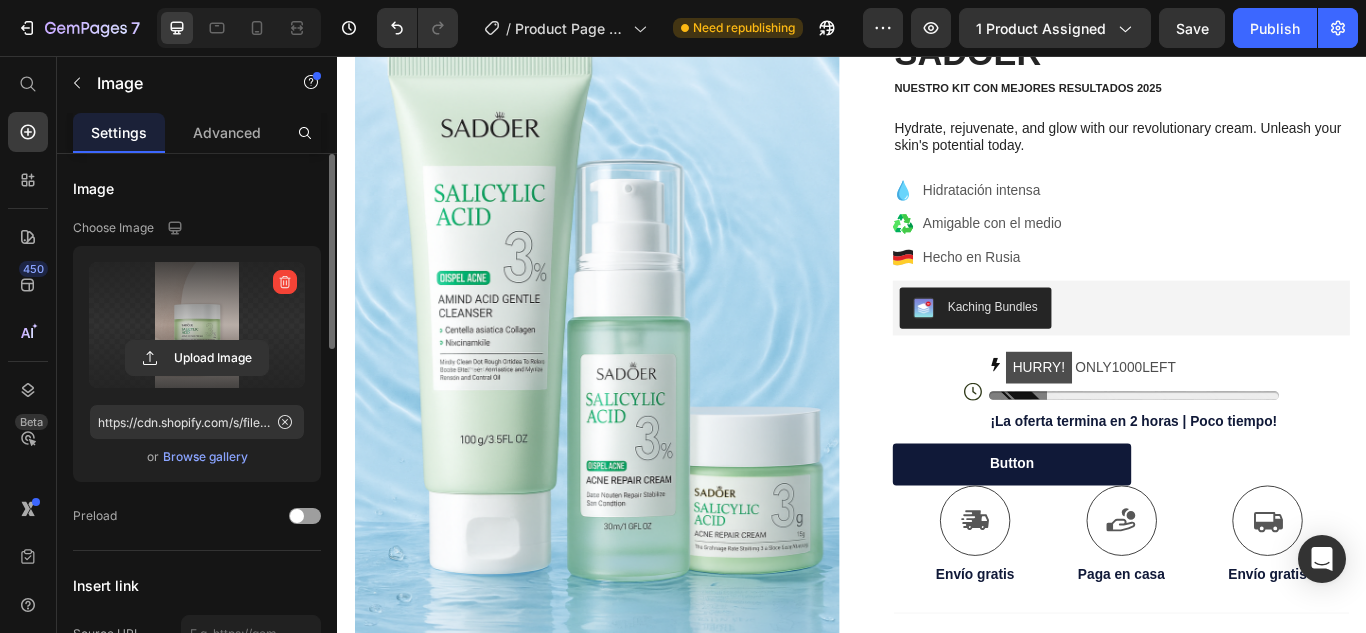 scroll, scrollTop: 350, scrollLeft: 0, axis: vertical 